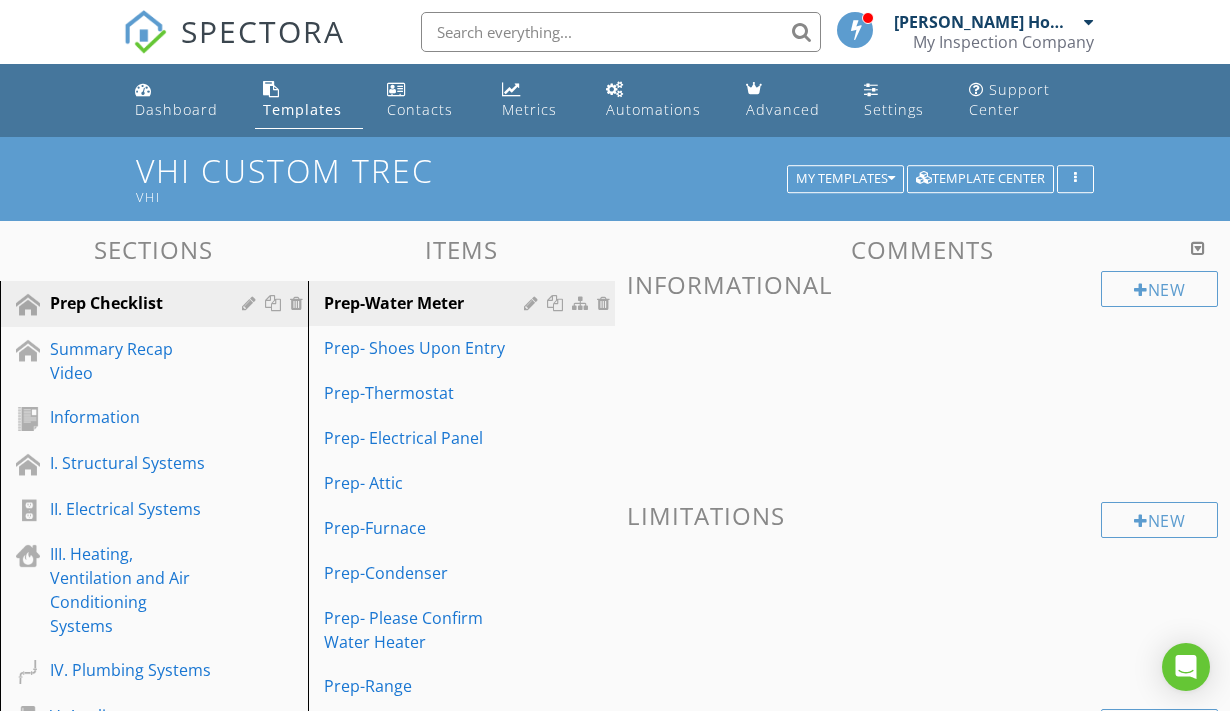 scroll, scrollTop: 407, scrollLeft: 0, axis: vertical 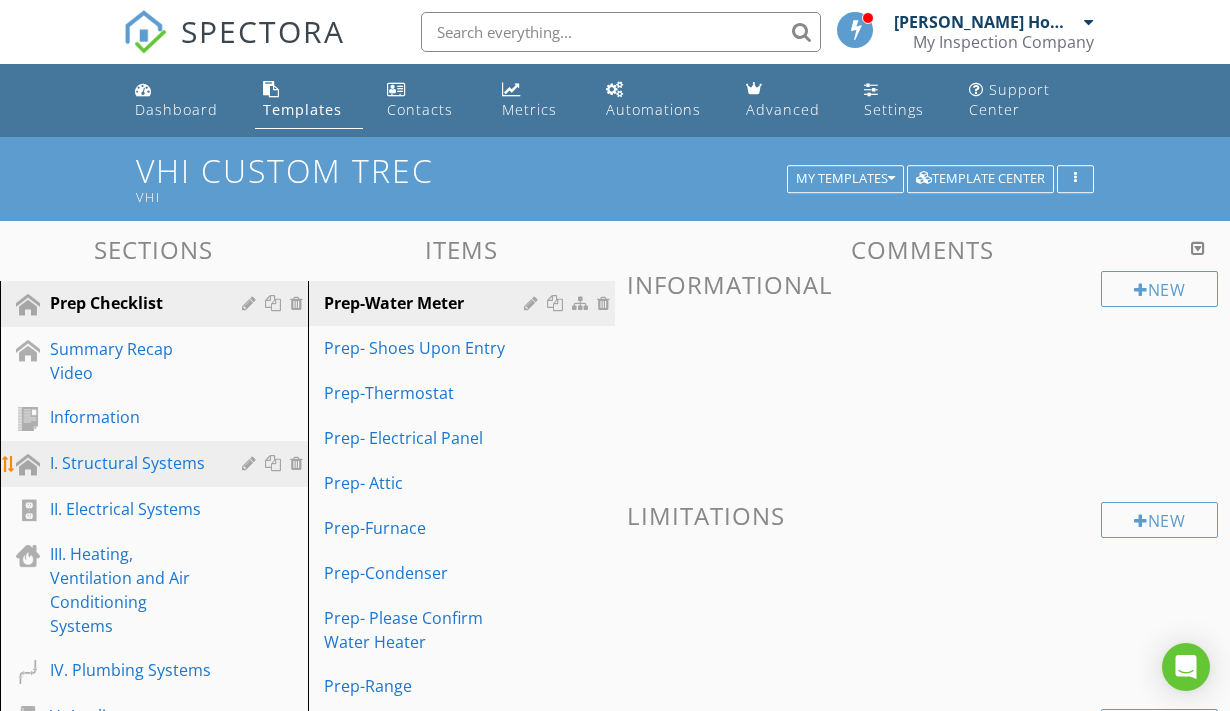 click on "I. Structural Systems" at bounding box center [131, 463] 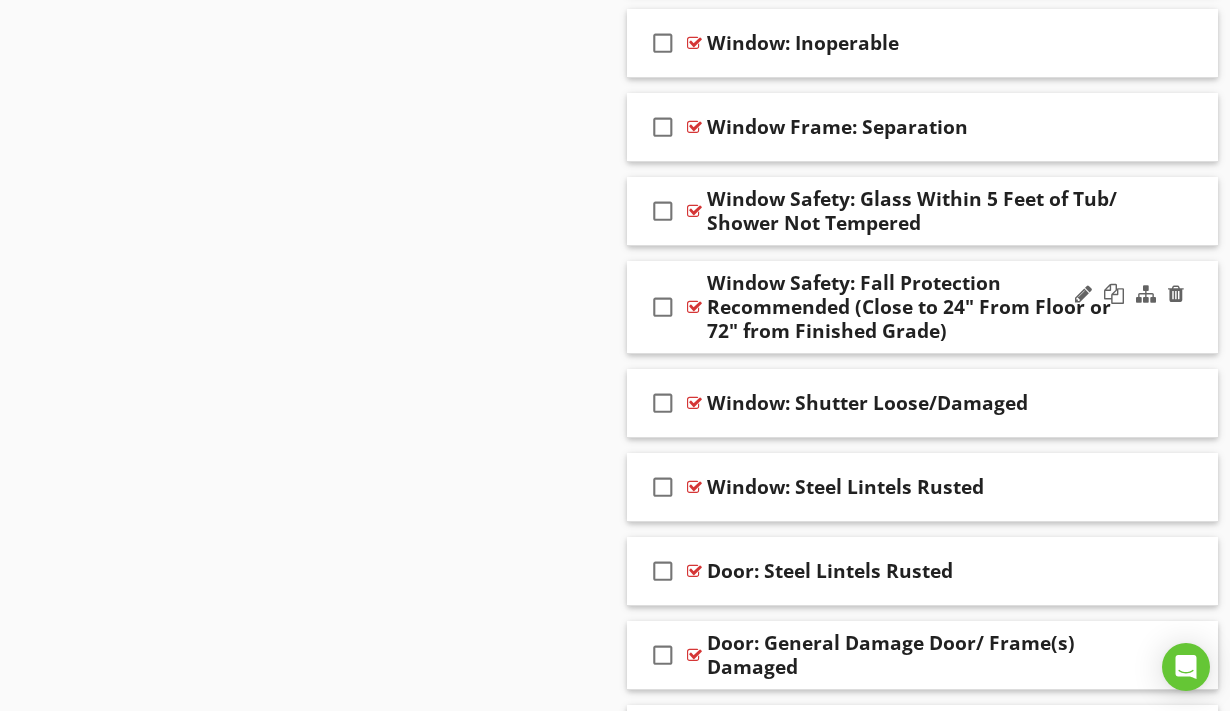 scroll, scrollTop: 2537, scrollLeft: 0, axis: vertical 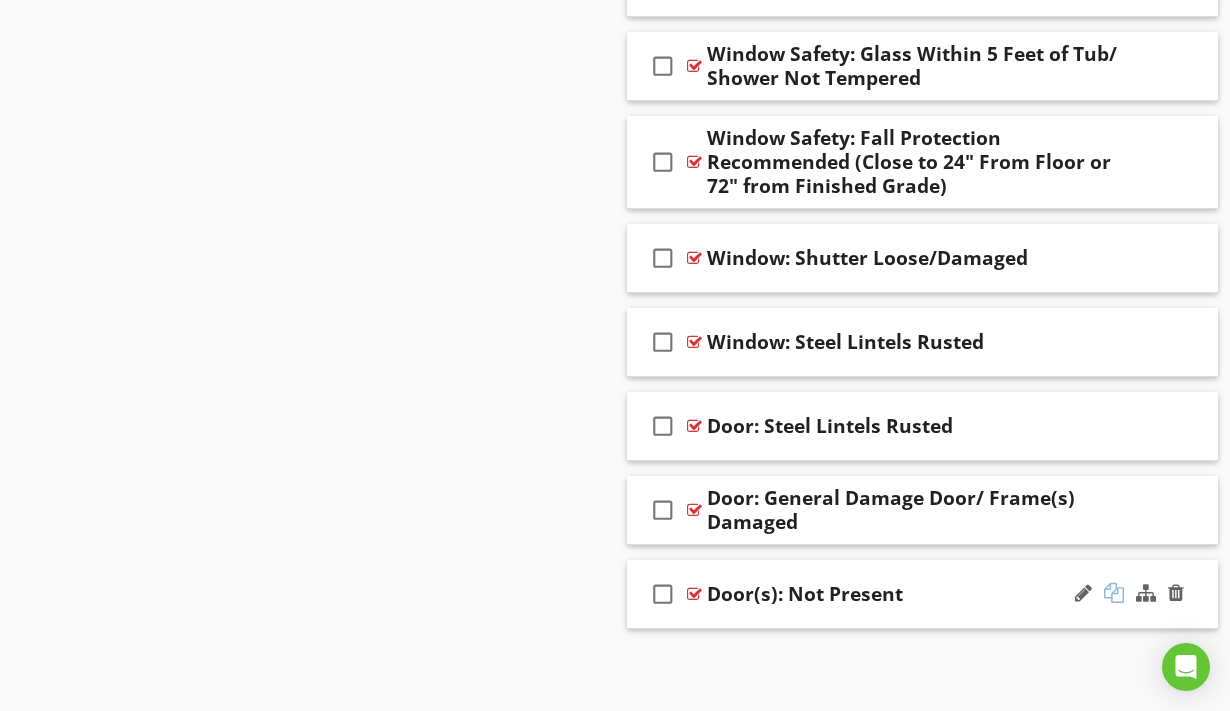 click at bounding box center (1114, 593) 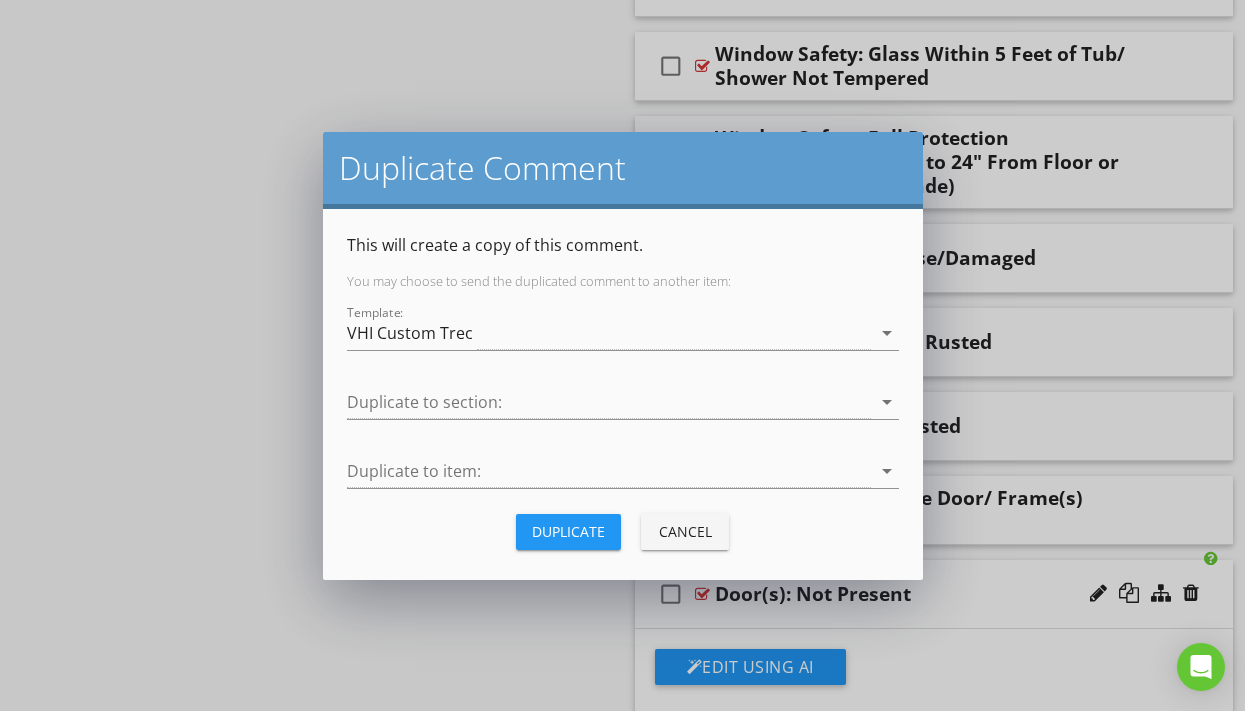 click on "Cancel" at bounding box center (685, 531) 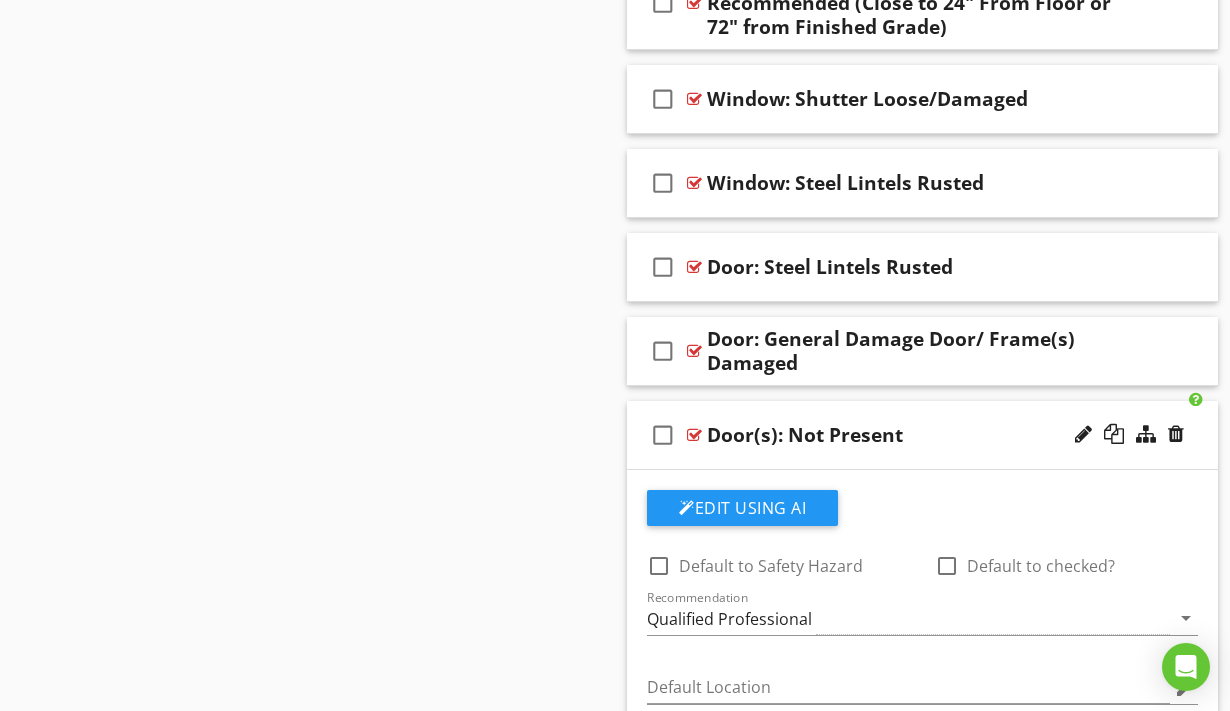 scroll, scrollTop: 2761, scrollLeft: 0, axis: vertical 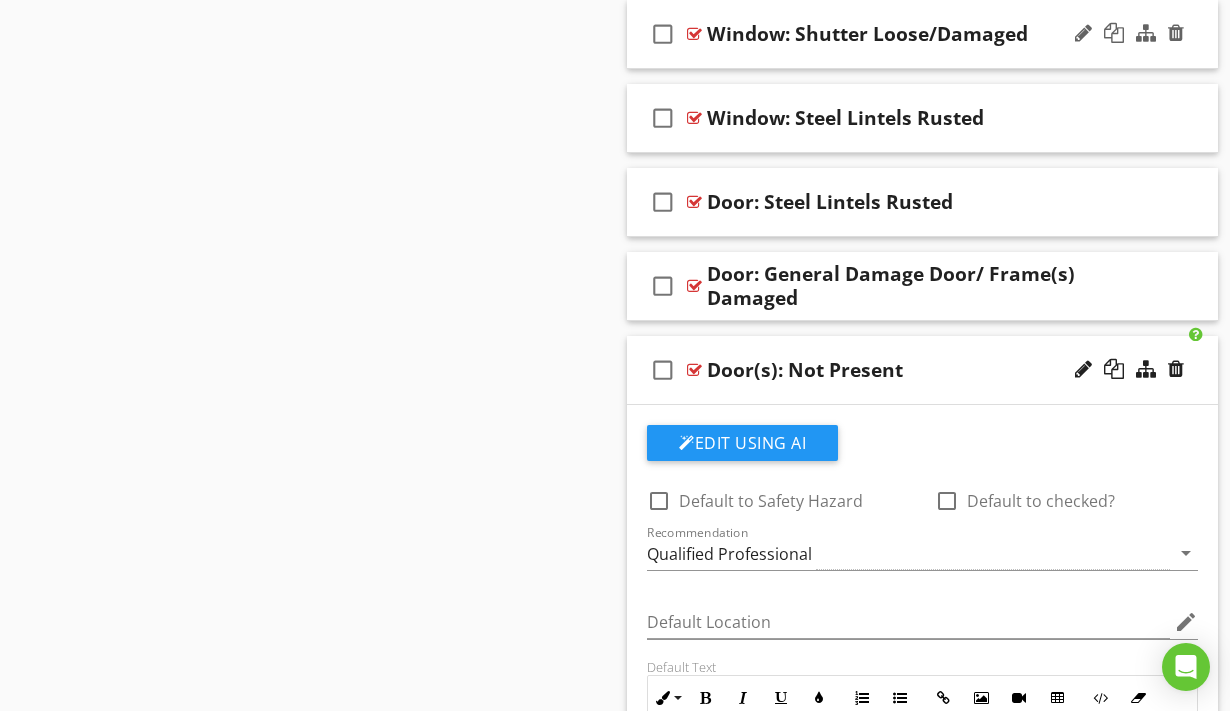 click on "check_box_outline_blank" at bounding box center (663, 34) 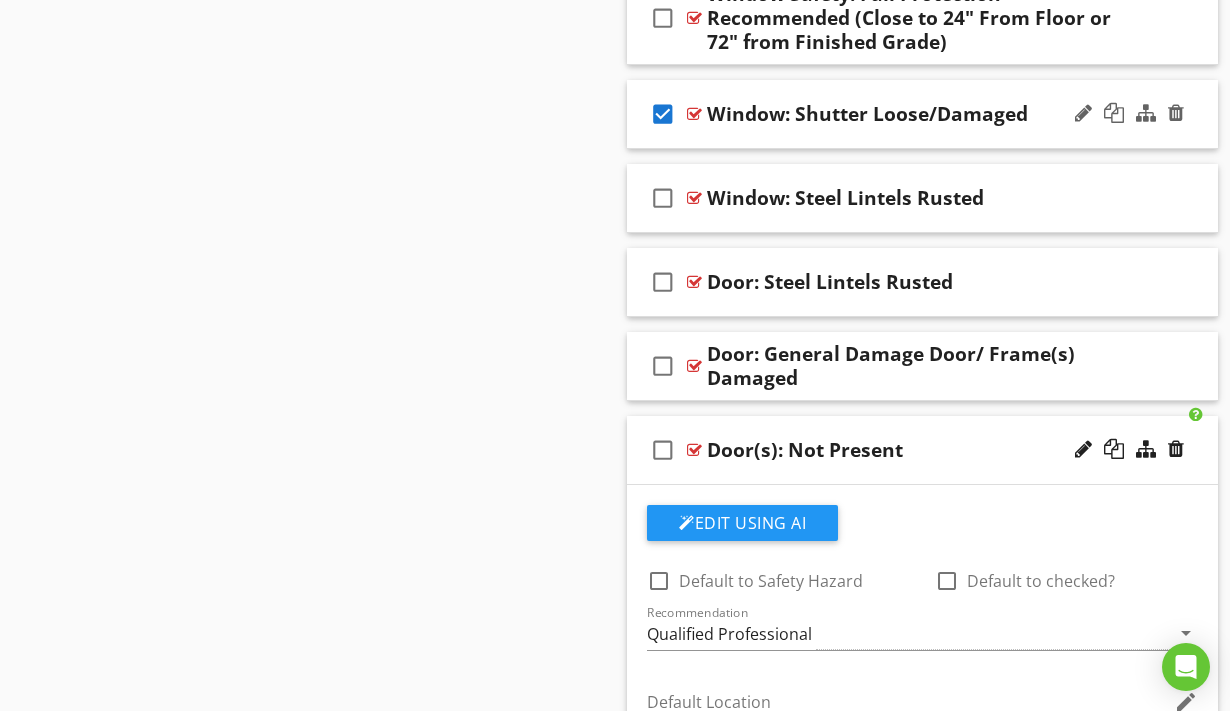 scroll, scrollTop: 2624, scrollLeft: 0, axis: vertical 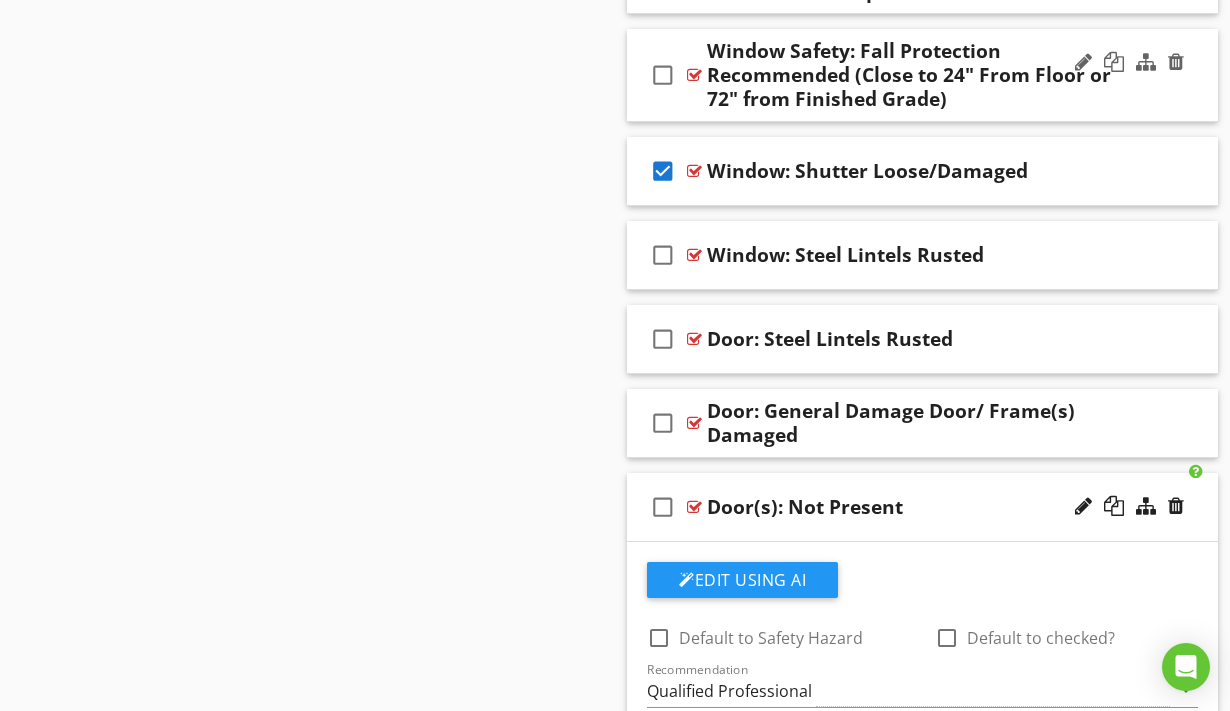 click on "check_box_outline_blank" at bounding box center (663, 75) 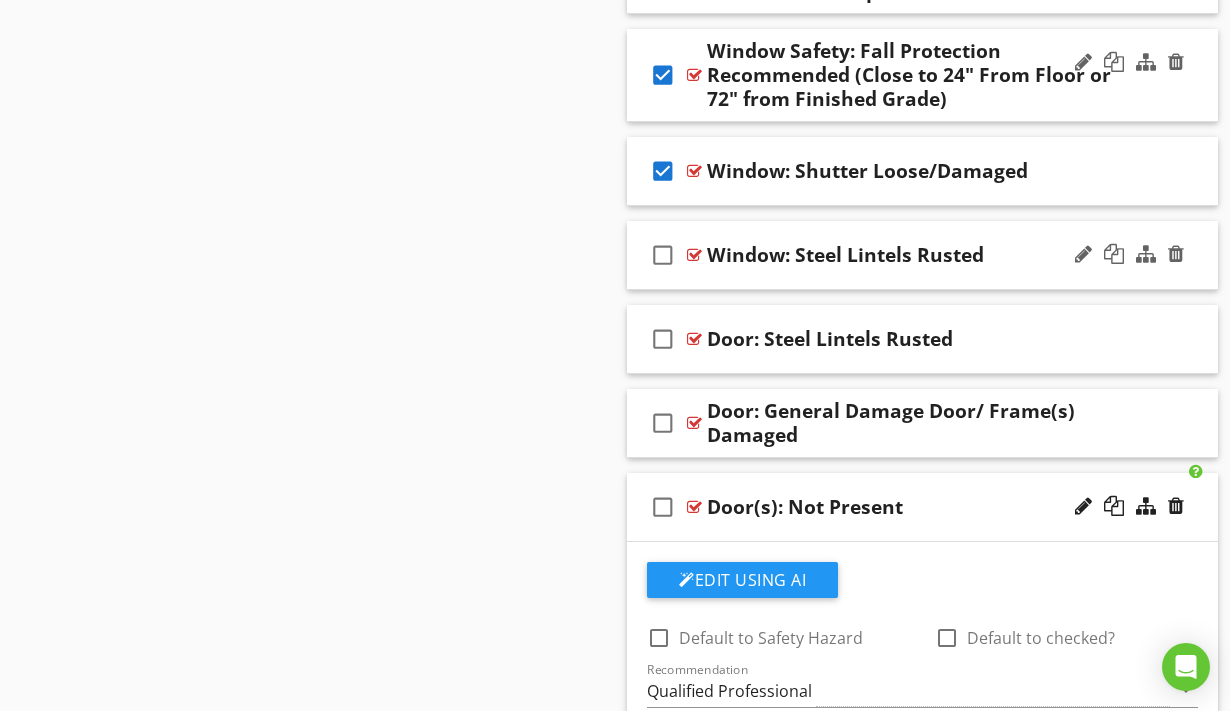 click on "check_box_outline_blank" at bounding box center (663, 255) 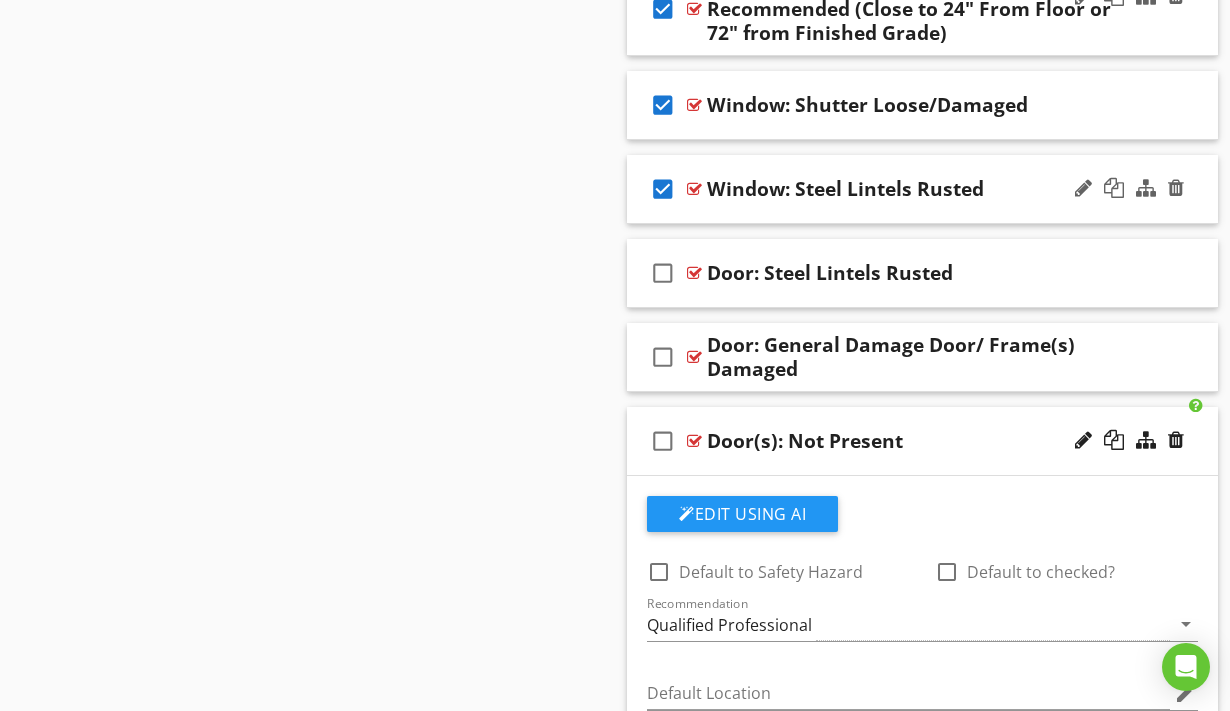scroll, scrollTop: 2729, scrollLeft: 0, axis: vertical 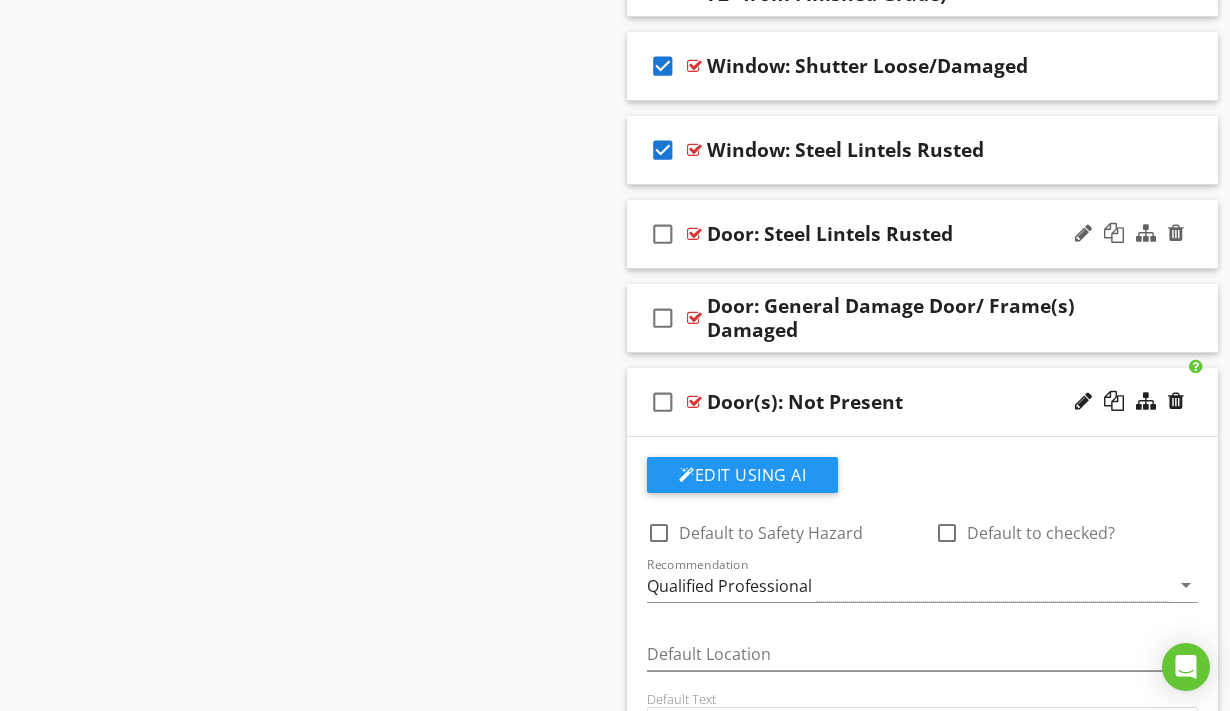 click on "check_box_outline_blank" at bounding box center (663, 234) 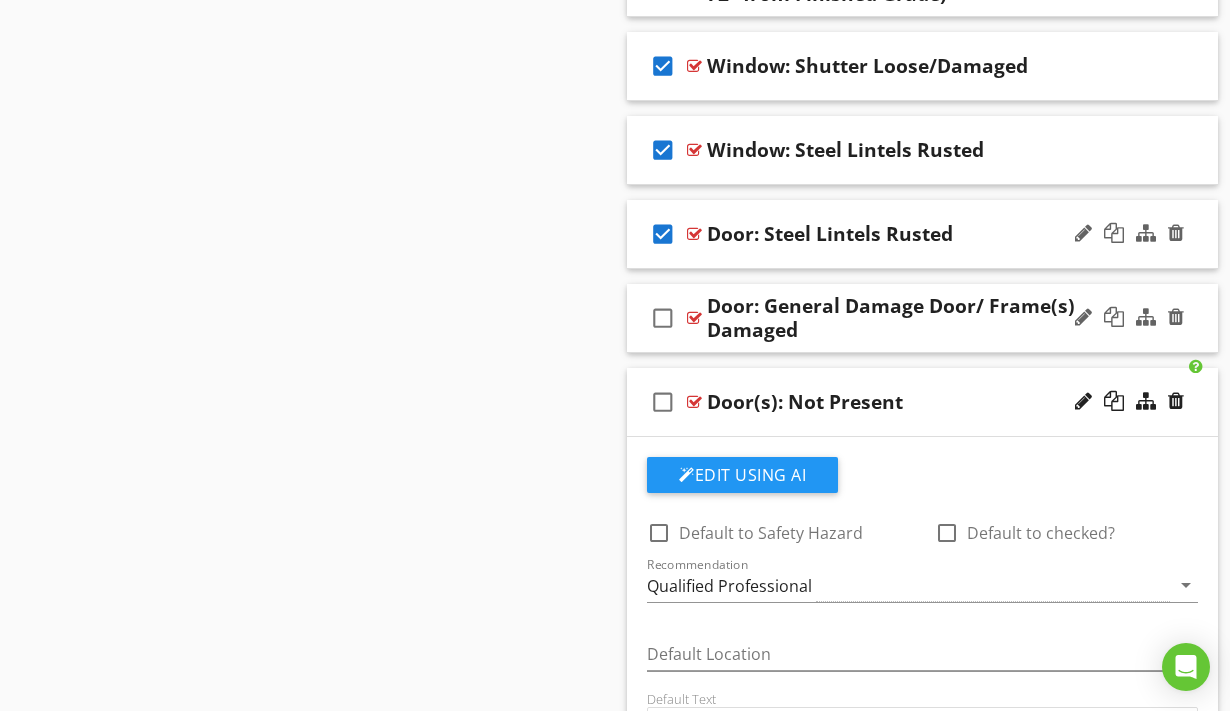 click on "check_box_outline_blank" at bounding box center (663, 318) 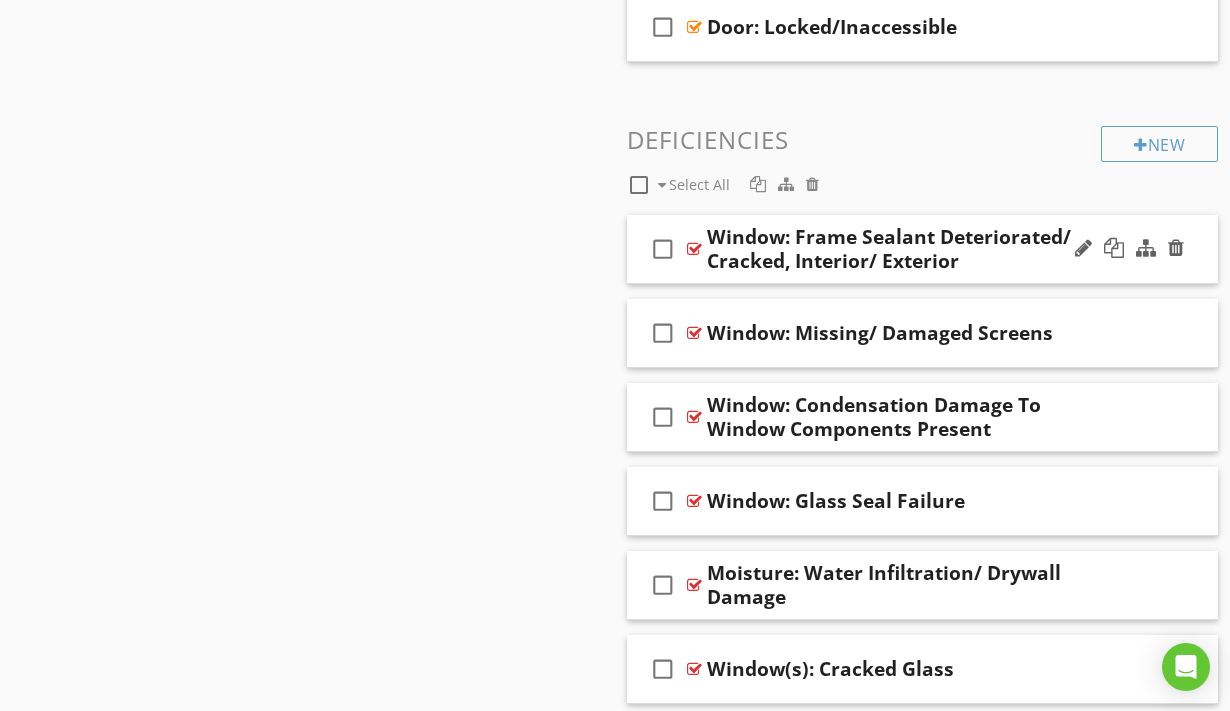 scroll, scrollTop: 1266, scrollLeft: 0, axis: vertical 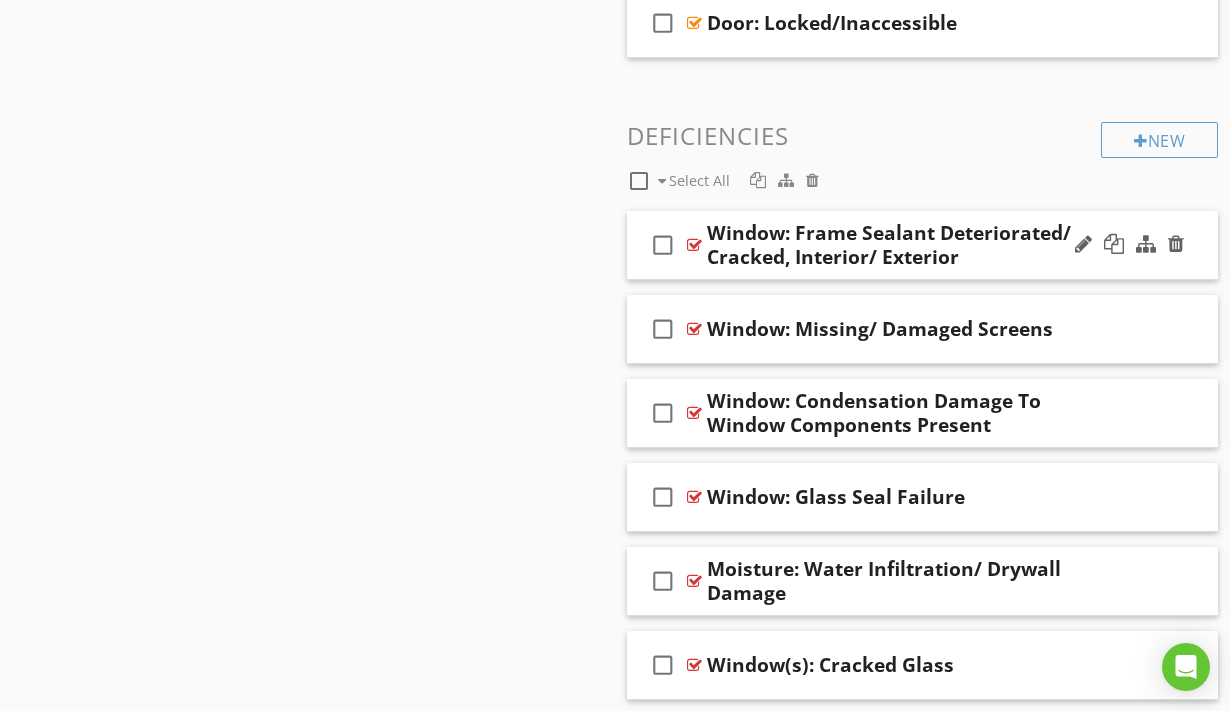 click on "check_box_outline_blank" at bounding box center [663, 245] 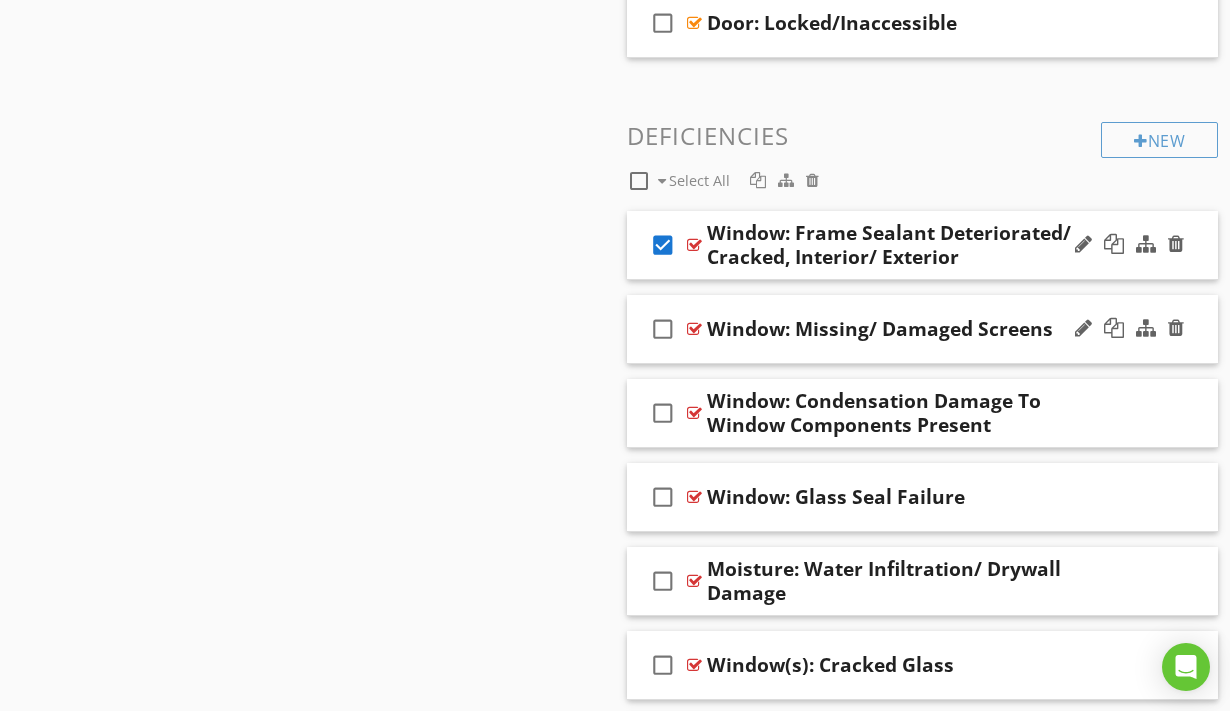 click on "check_box_outline_blank" at bounding box center (663, 329) 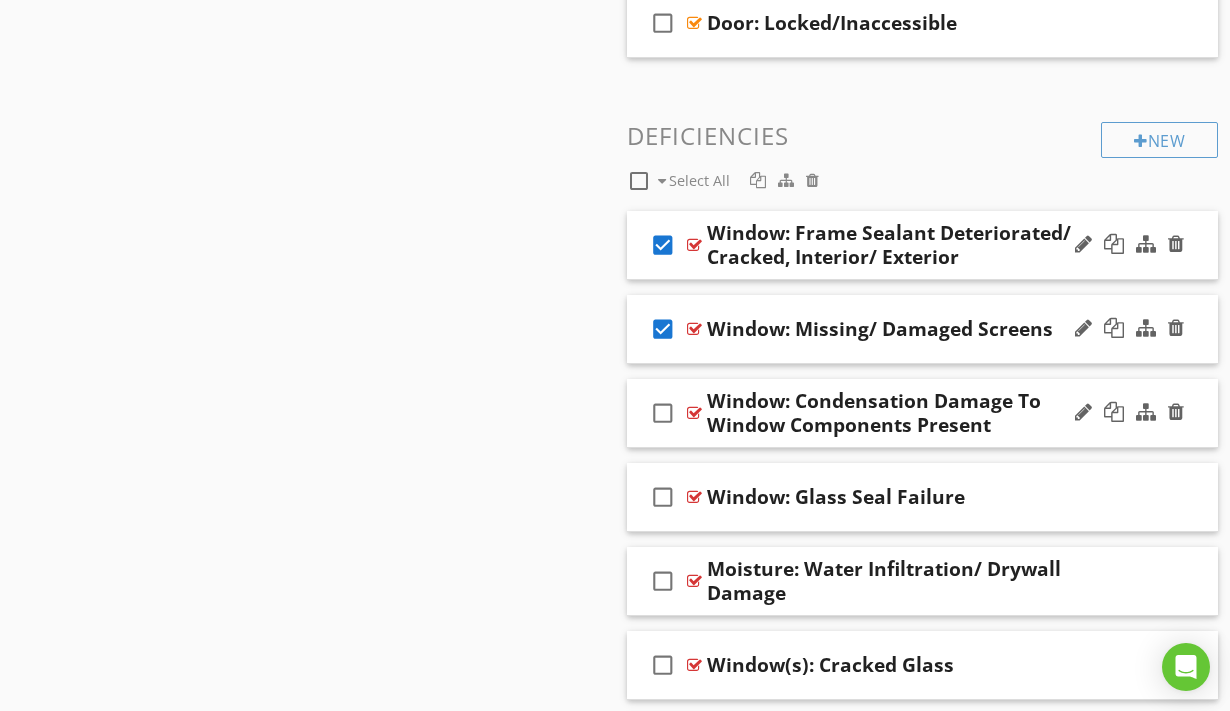 click on "check_box_outline_blank" at bounding box center [663, 413] 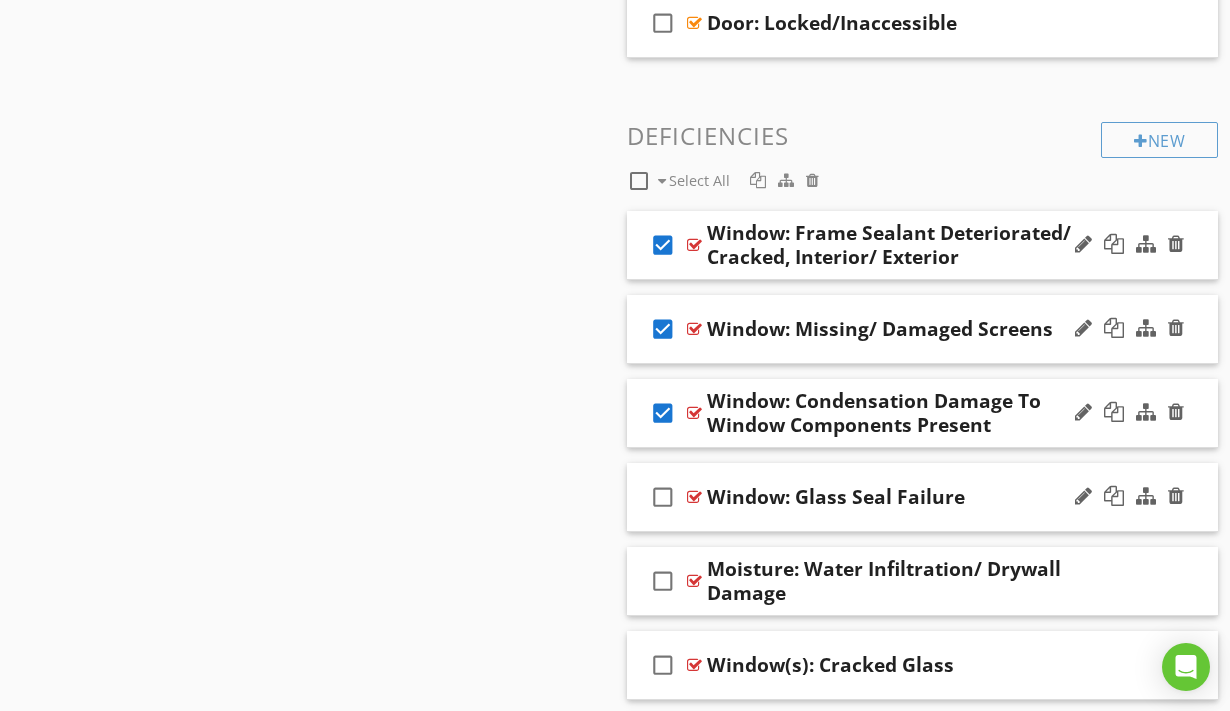 click on "check_box_outline_blank" at bounding box center (663, 497) 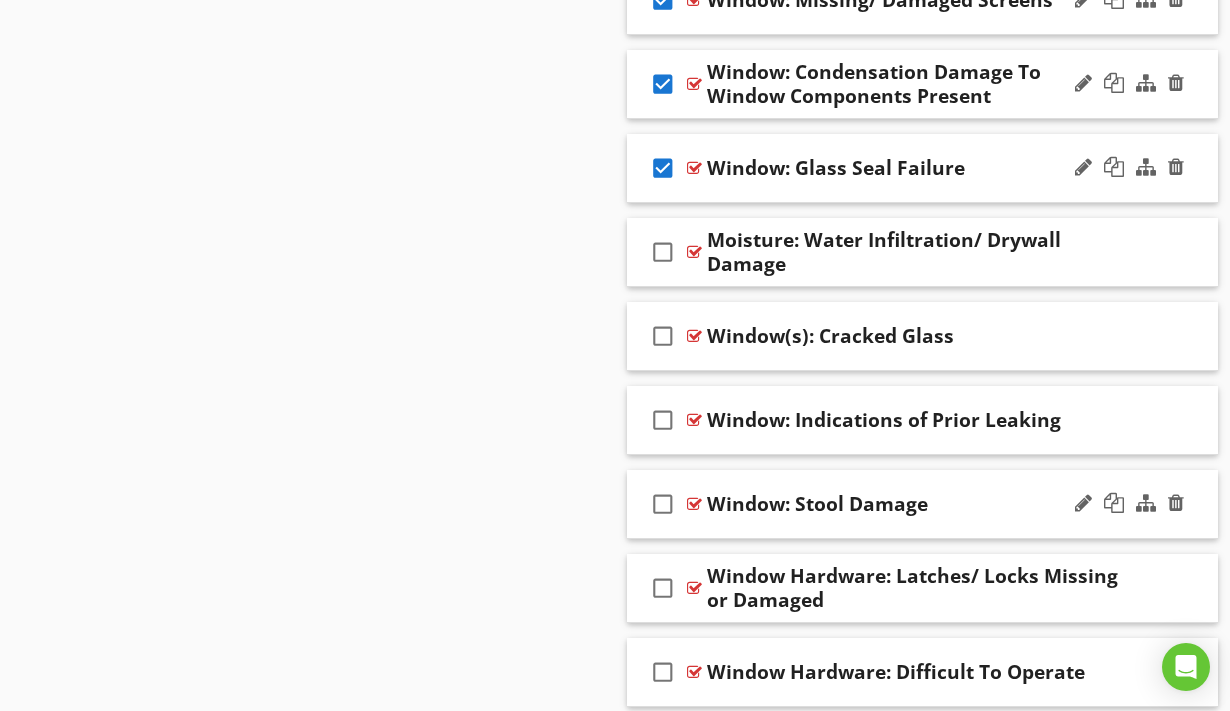 scroll, scrollTop: 1751, scrollLeft: 0, axis: vertical 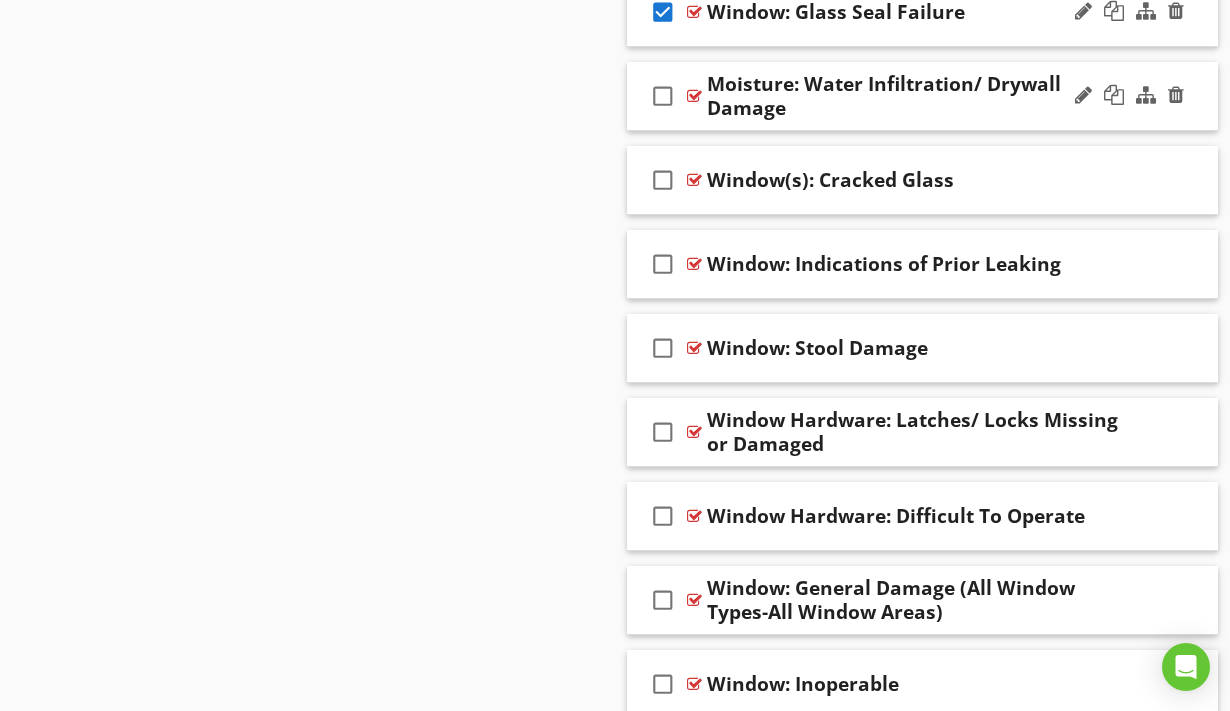 click on "check_box_outline_blank" at bounding box center [663, 96] 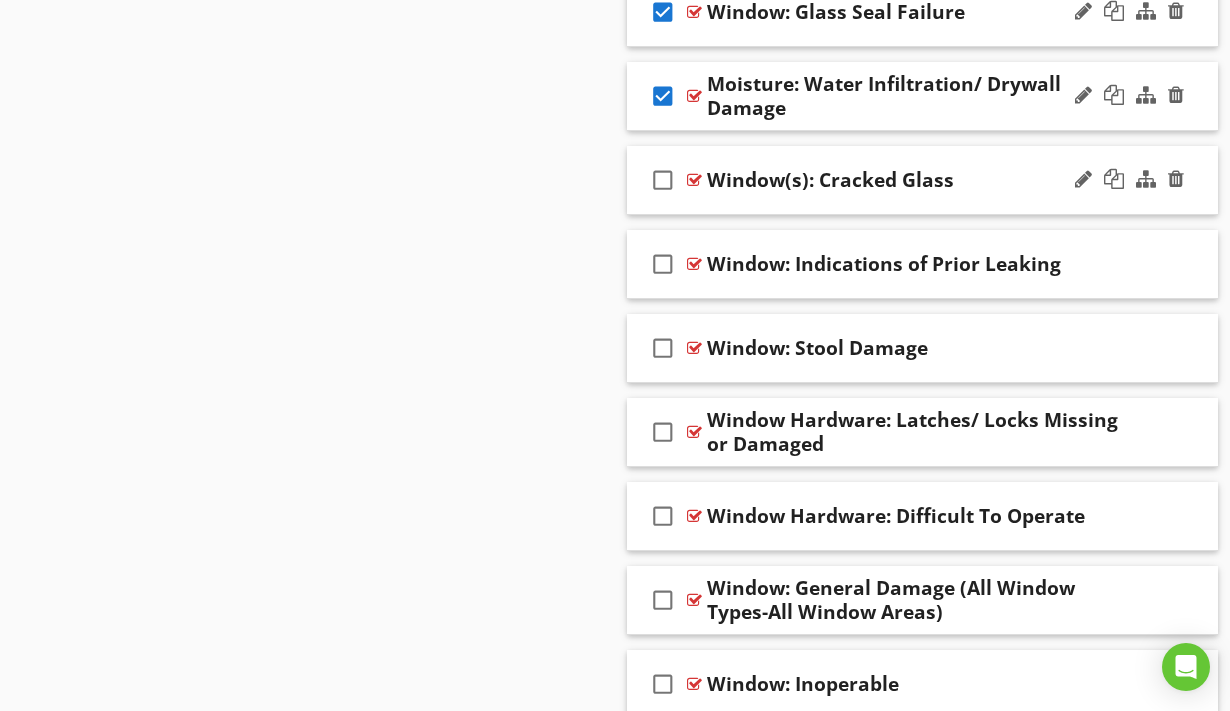 click on "check_box_outline_blank" at bounding box center [663, 180] 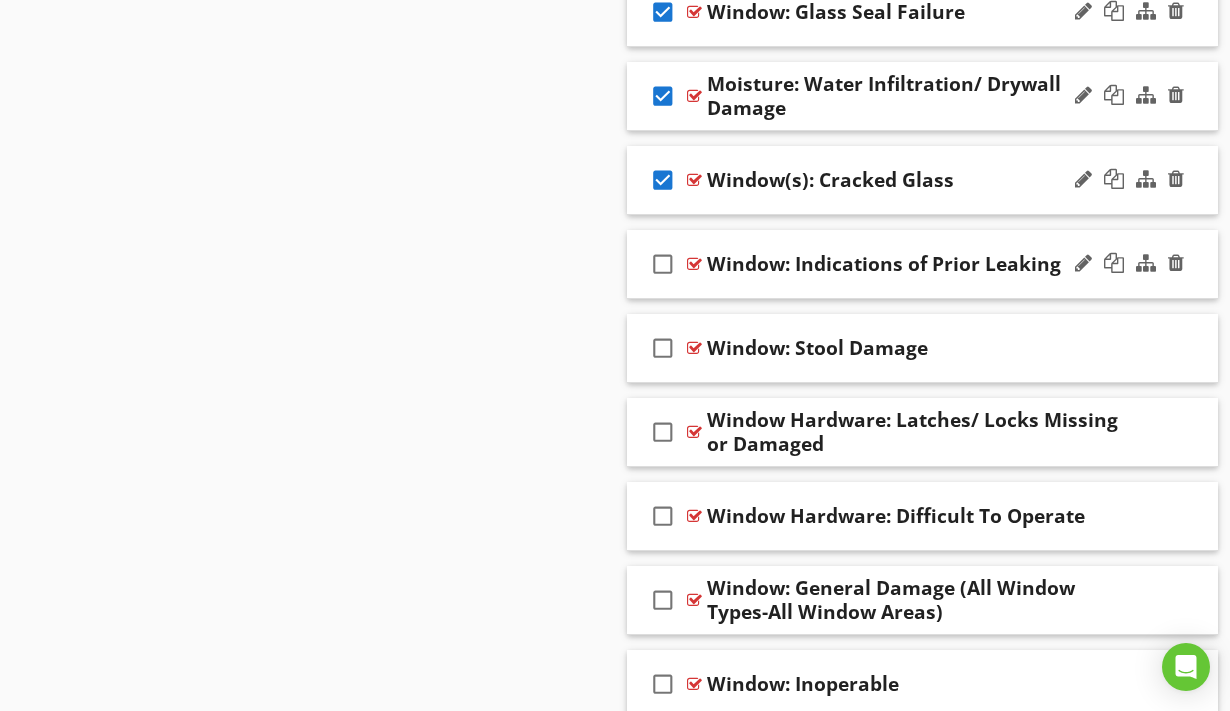 click on "check_box_outline_blank" at bounding box center [663, 264] 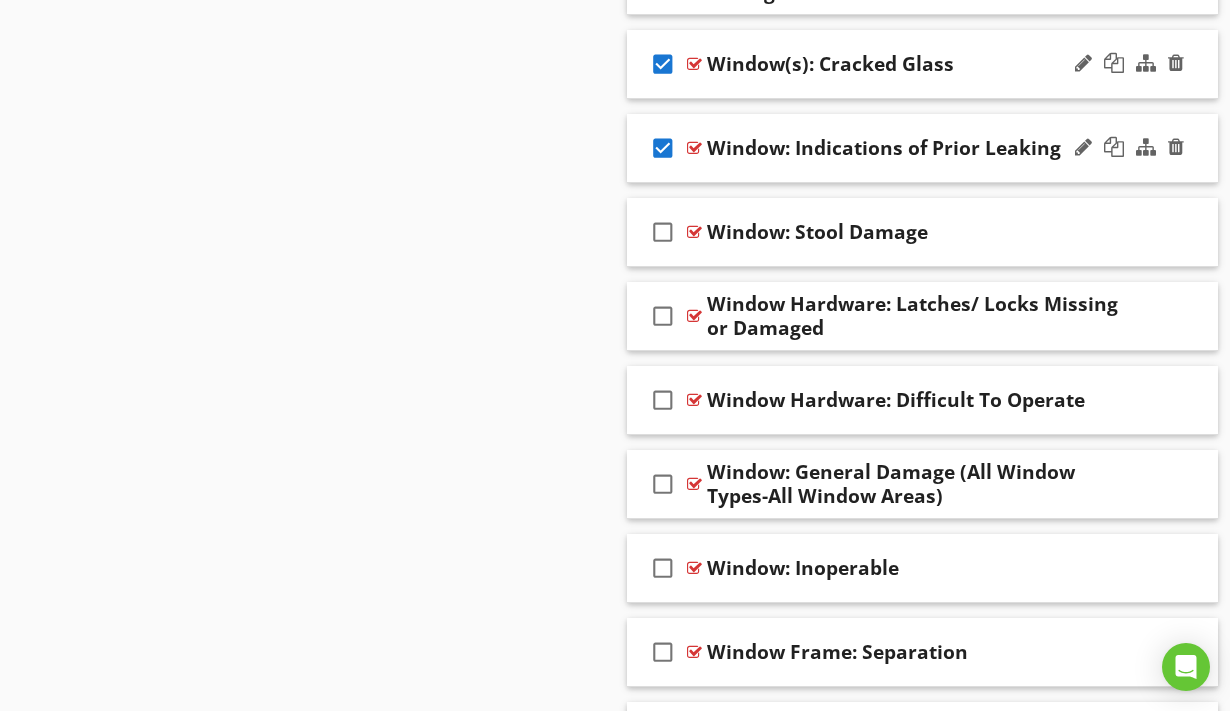 scroll, scrollTop: 1895, scrollLeft: 0, axis: vertical 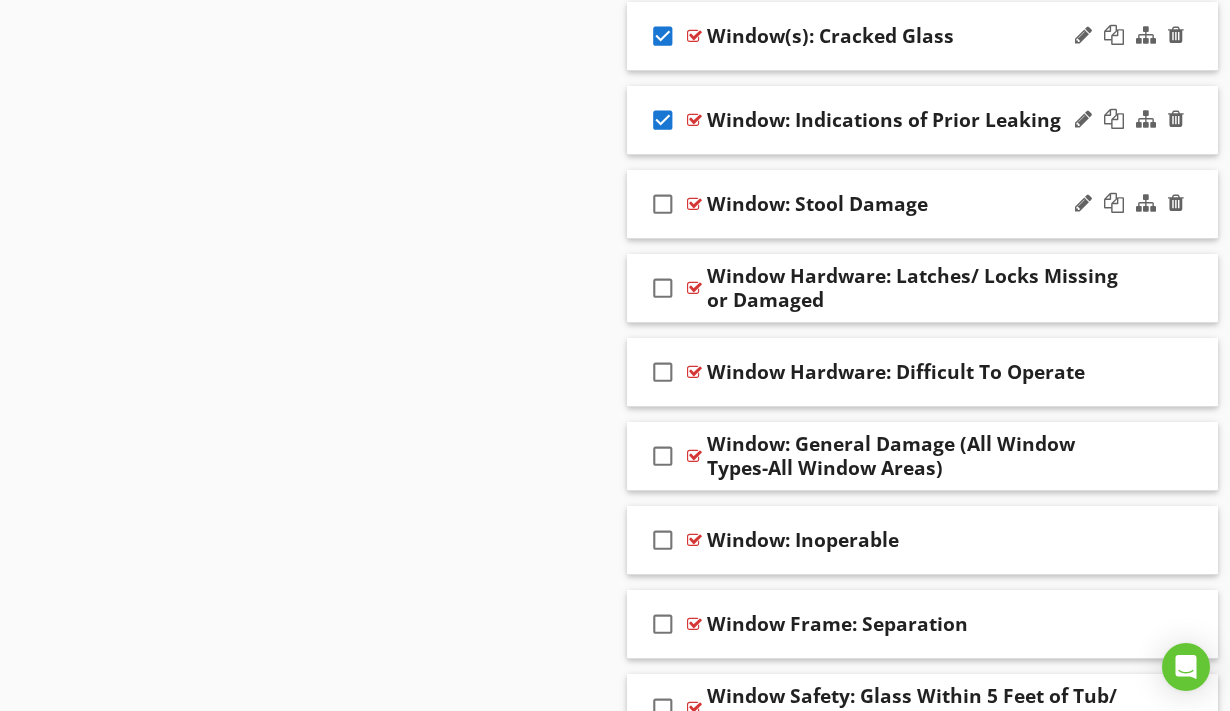 click on "check_box_outline_blank" at bounding box center [663, 204] 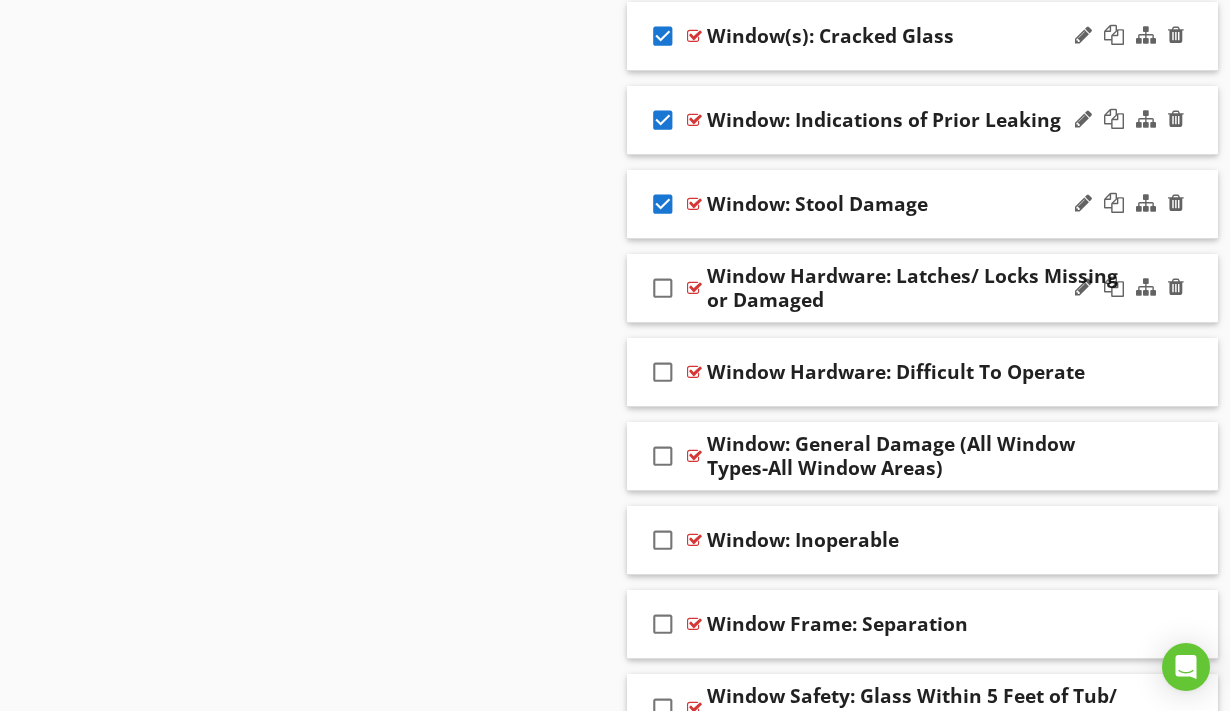 click on "check_box_outline_blank" at bounding box center [663, 288] 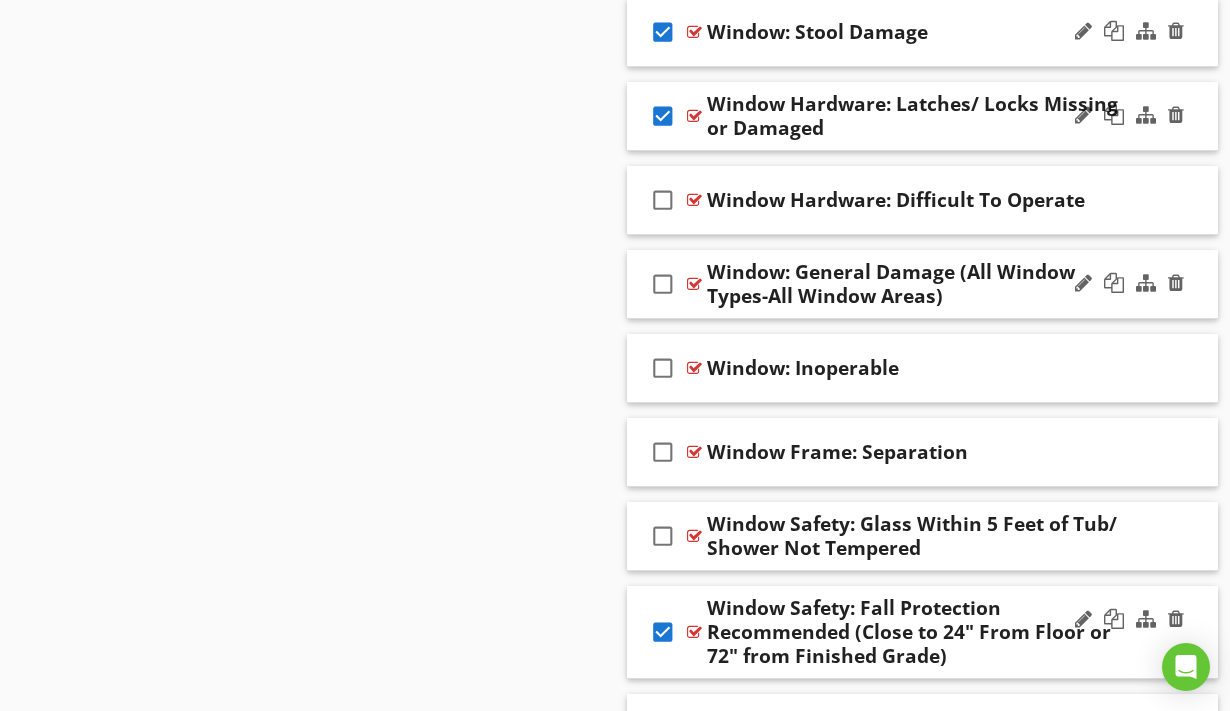 scroll, scrollTop: 2075, scrollLeft: 0, axis: vertical 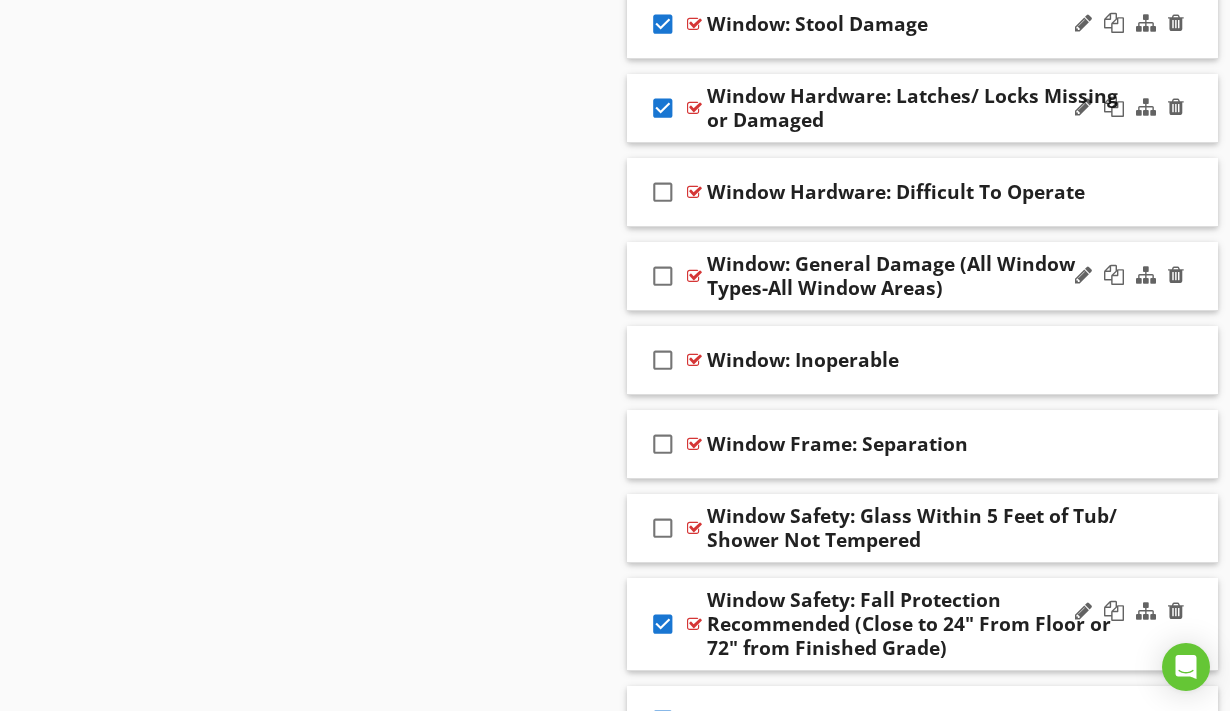click on "check_box_outline_blank" at bounding box center (663, 276) 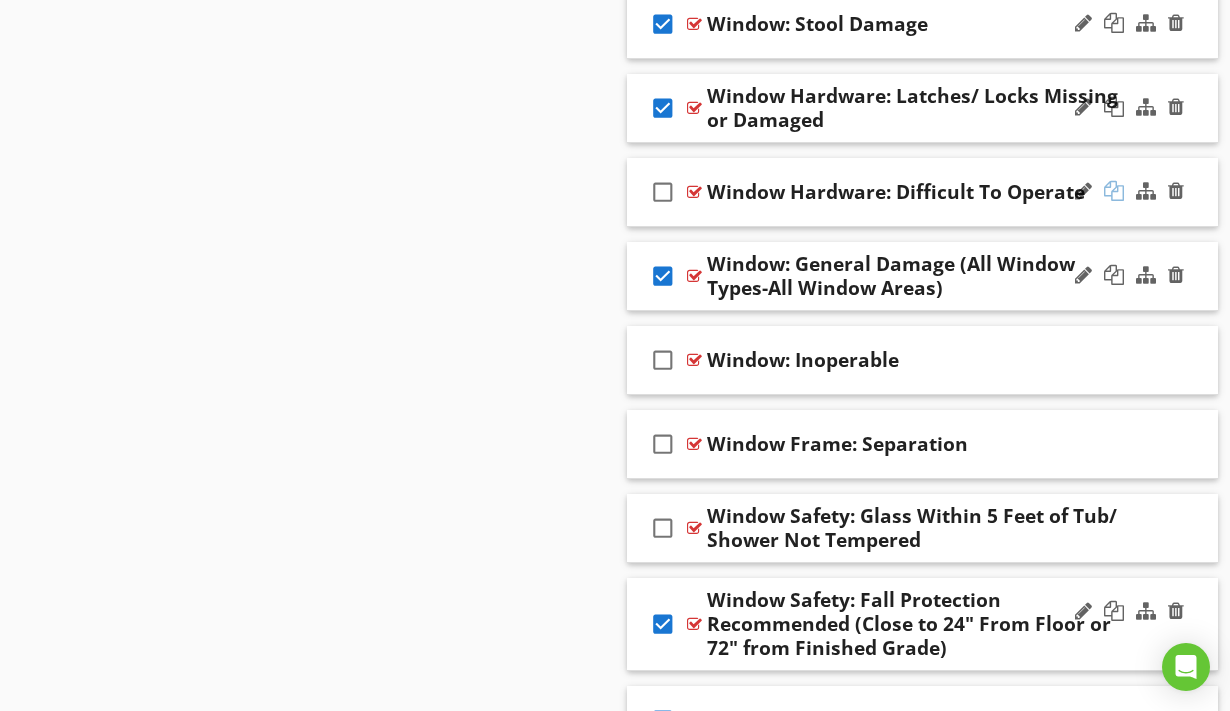 click at bounding box center [1114, 191] 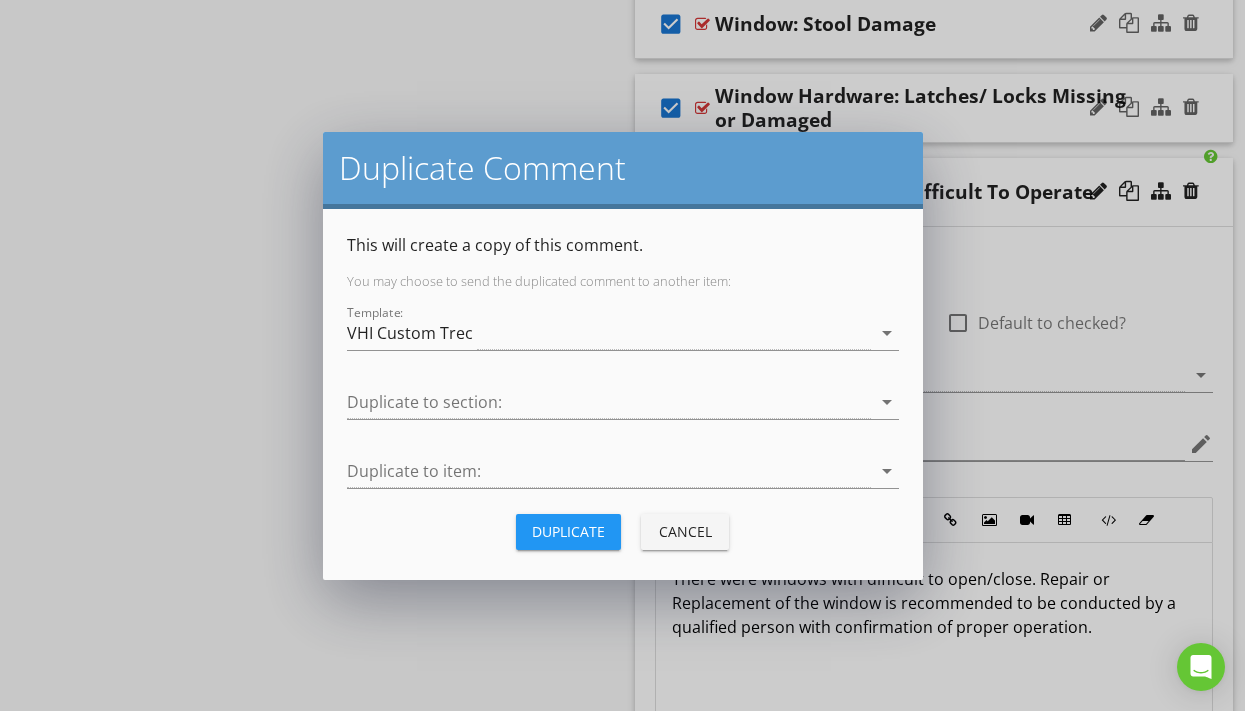 click on "Cancel" at bounding box center [685, 531] 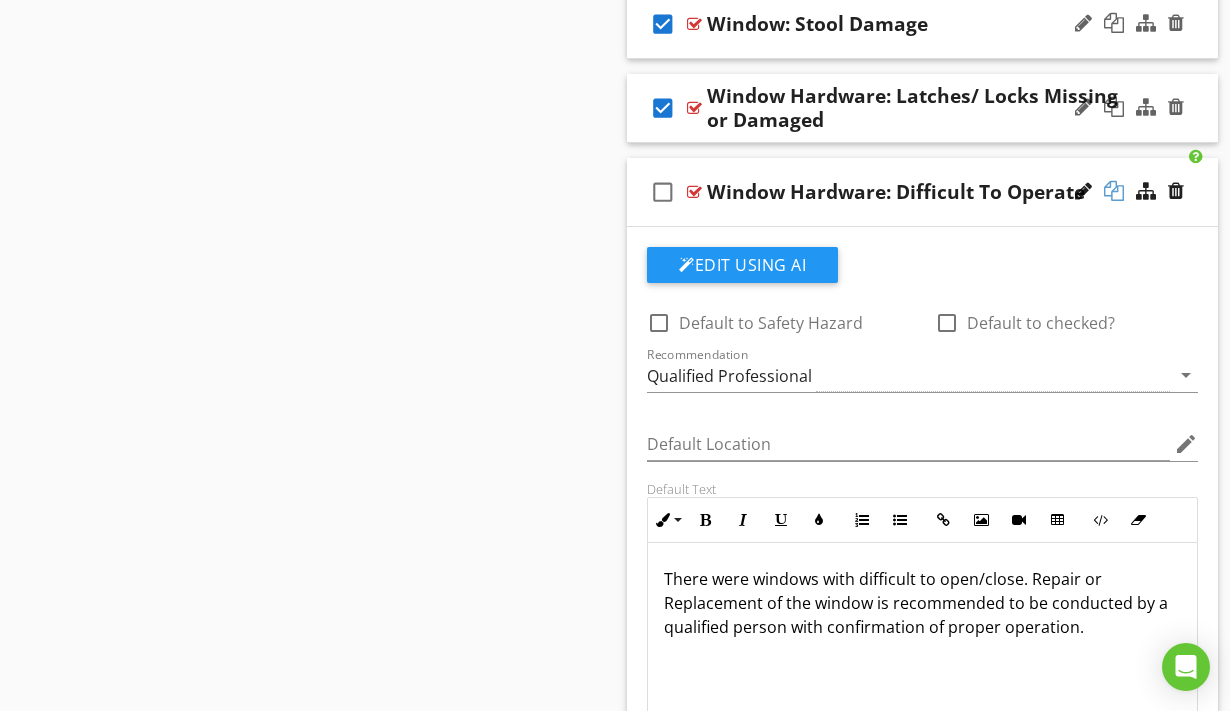 click at bounding box center (1114, 191) 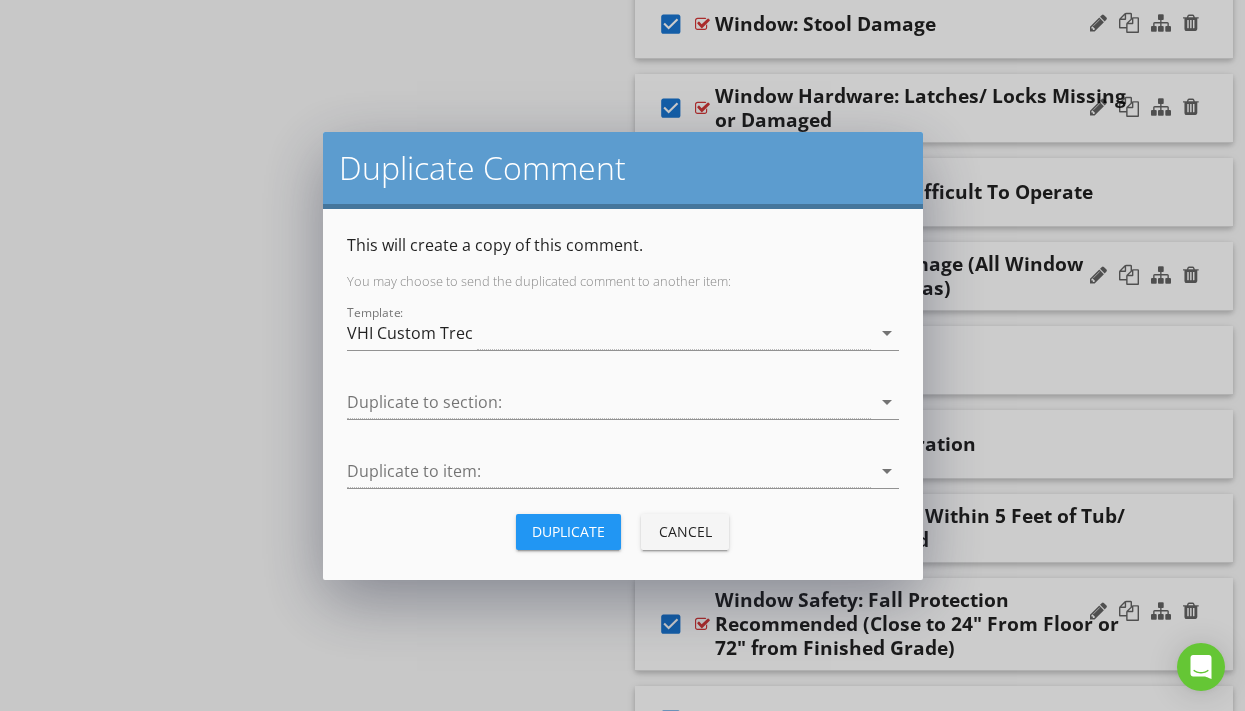 click on "Cancel" at bounding box center (685, 531) 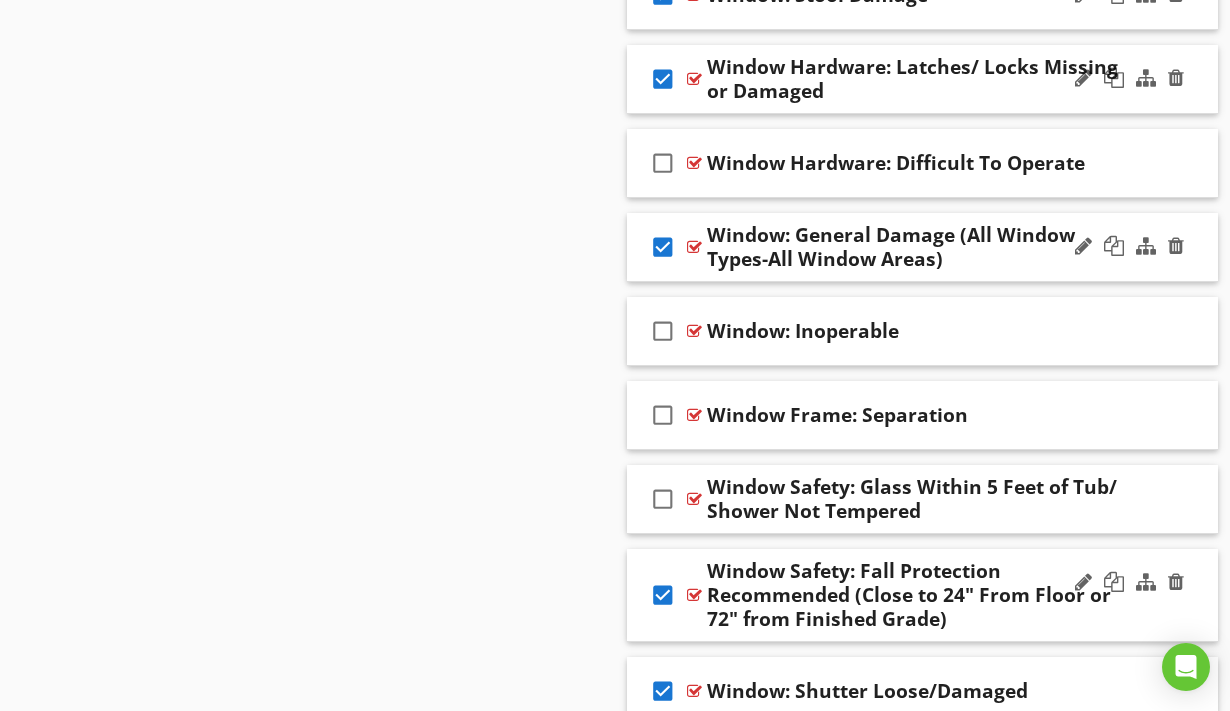 scroll, scrollTop: 2108, scrollLeft: 0, axis: vertical 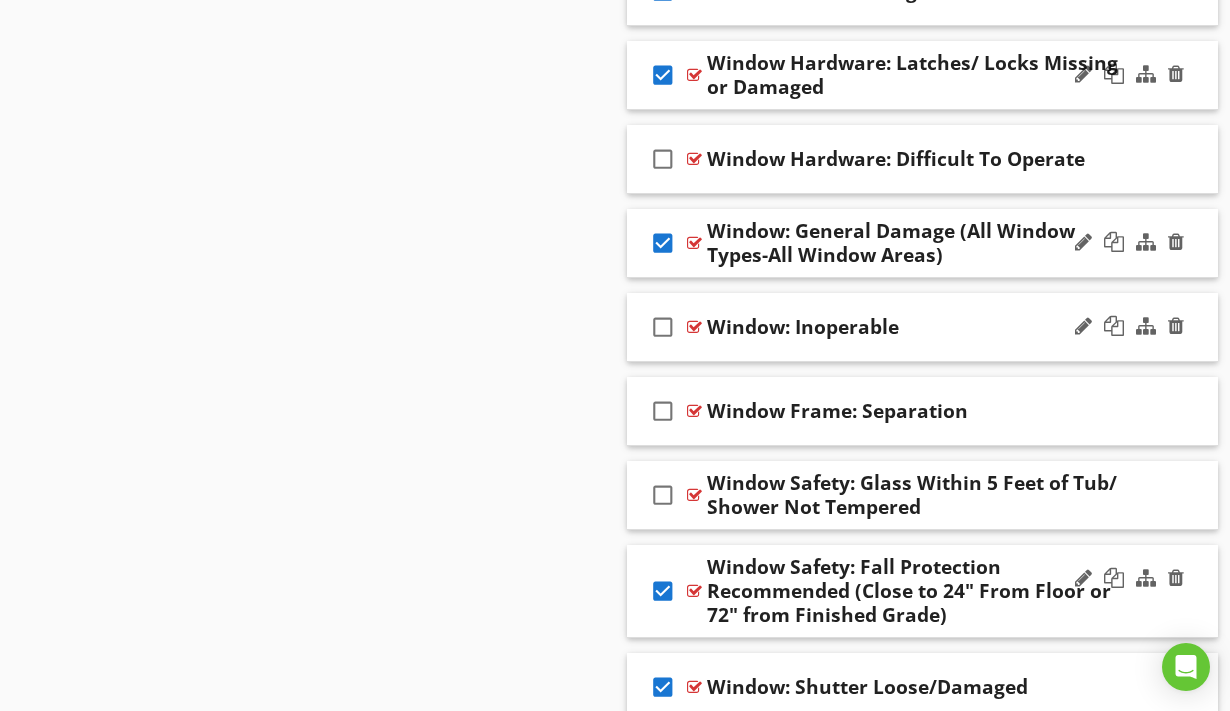 click on "check_box_outline_blank" at bounding box center (663, 327) 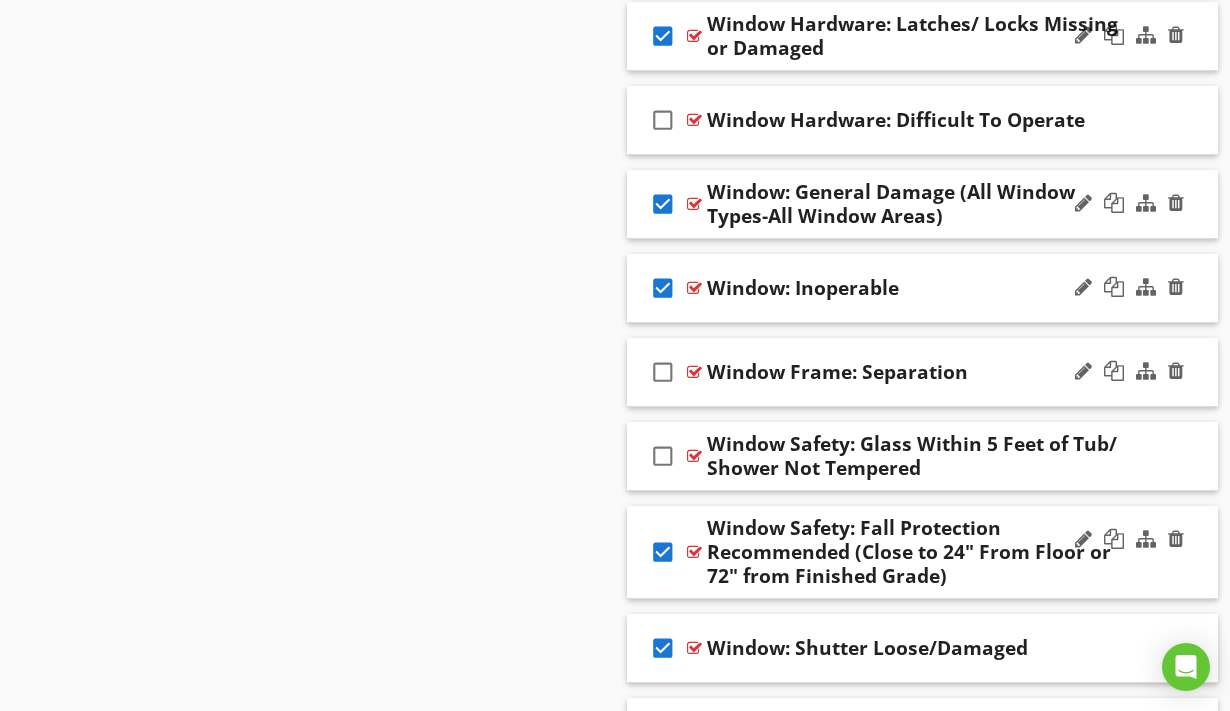scroll, scrollTop: 2177, scrollLeft: 0, axis: vertical 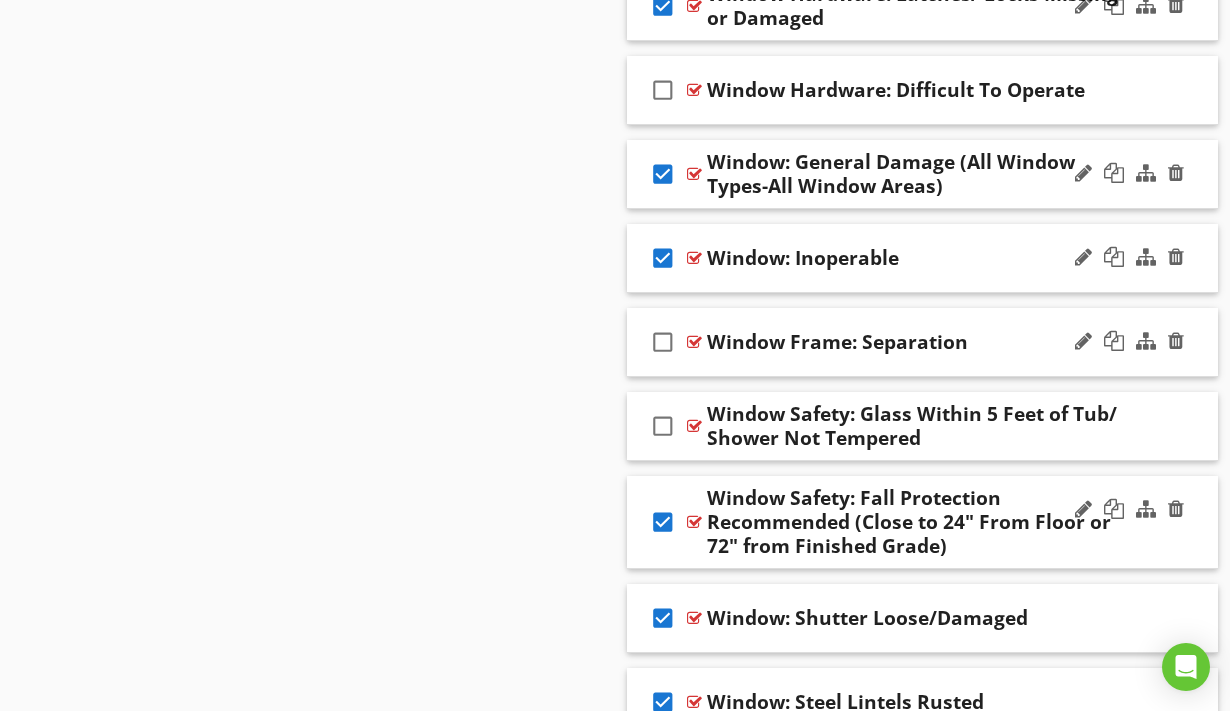 click on "check_box_outline_blank" at bounding box center [663, 342] 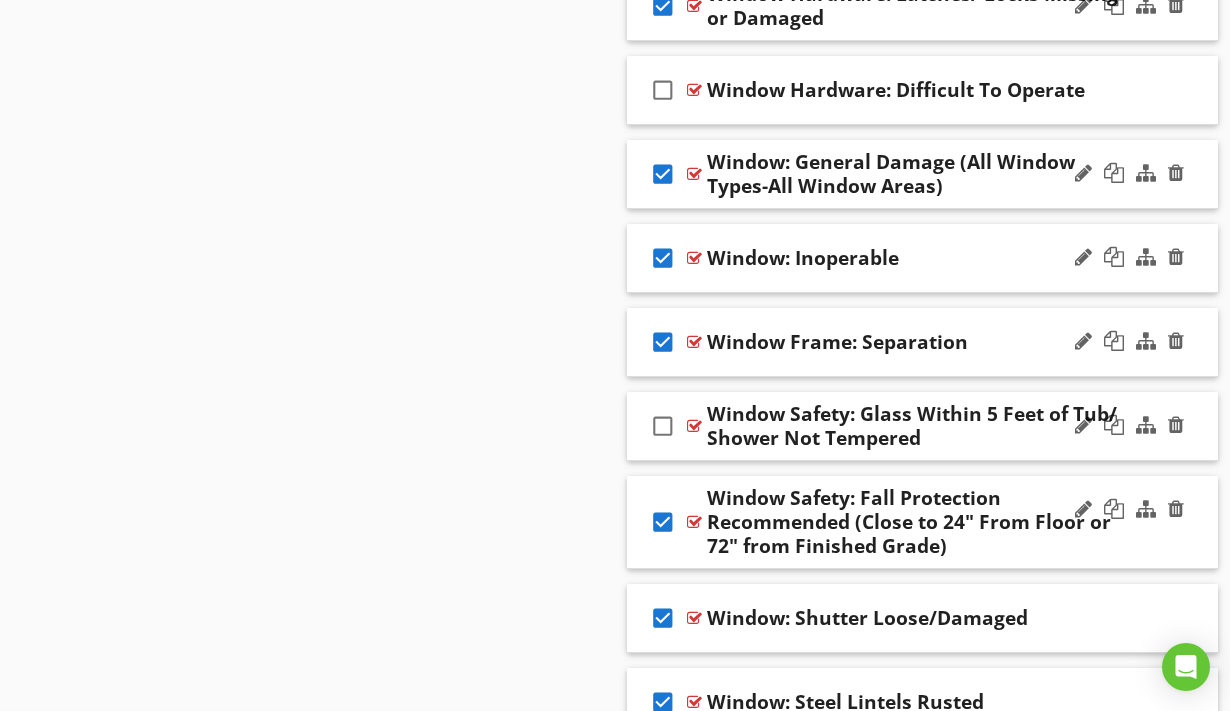 click on "check_box_outline_blank" at bounding box center [663, 426] 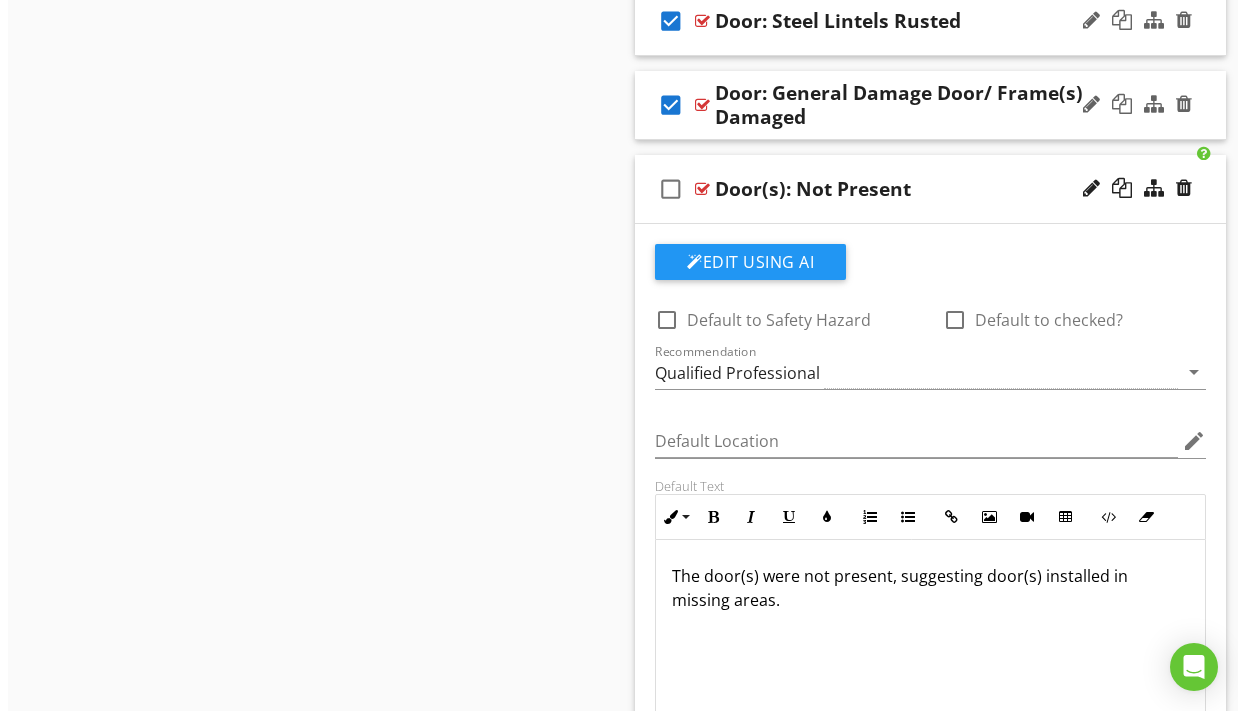 scroll, scrollTop: 2970, scrollLeft: 0, axis: vertical 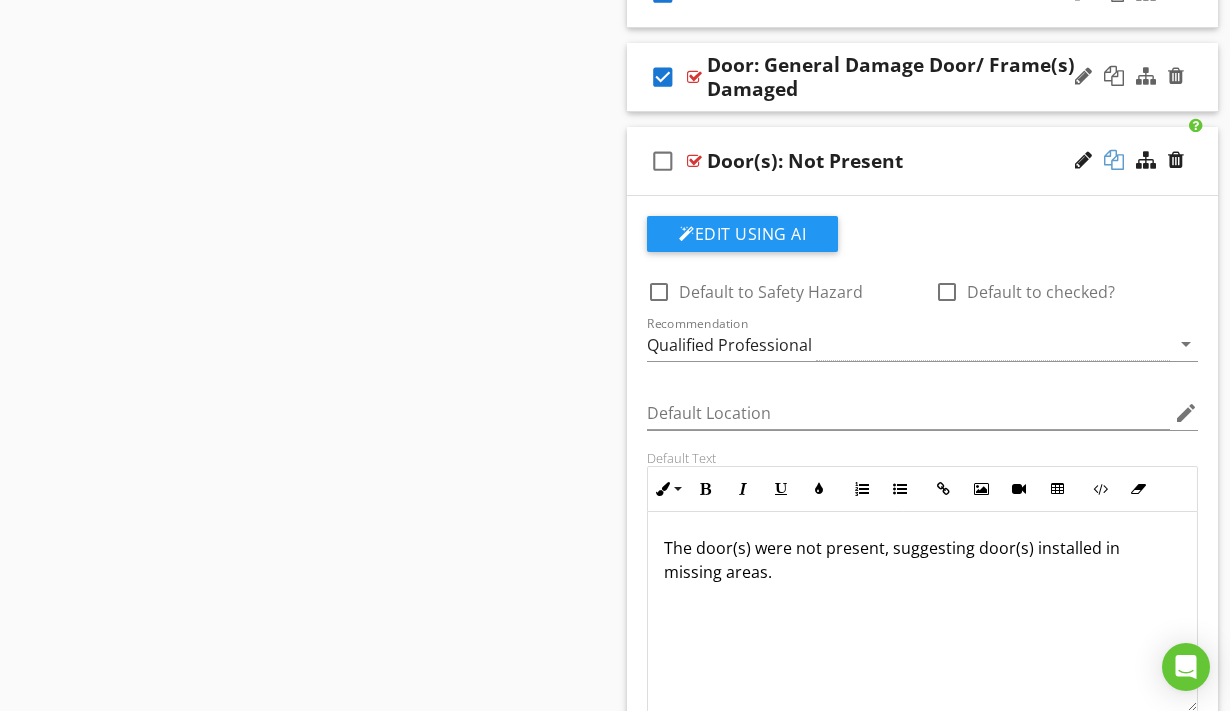 click at bounding box center (1114, 160) 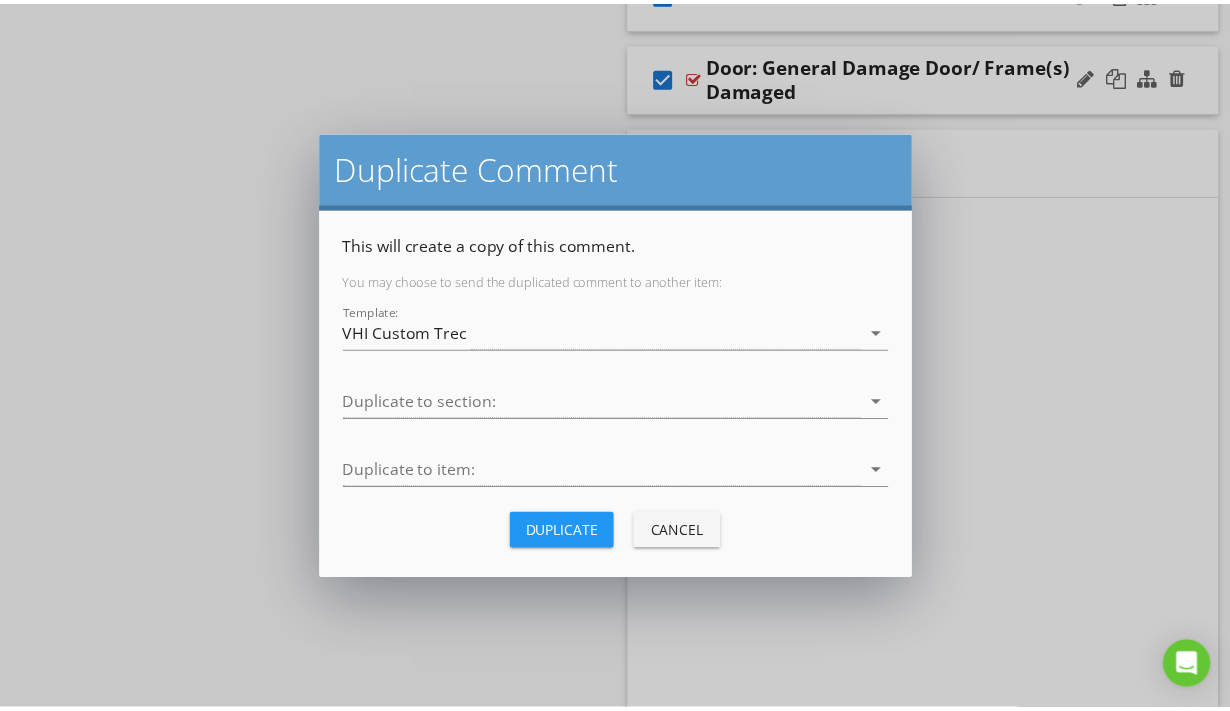 scroll, scrollTop: 2538, scrollLeft: 0, axis: vertical 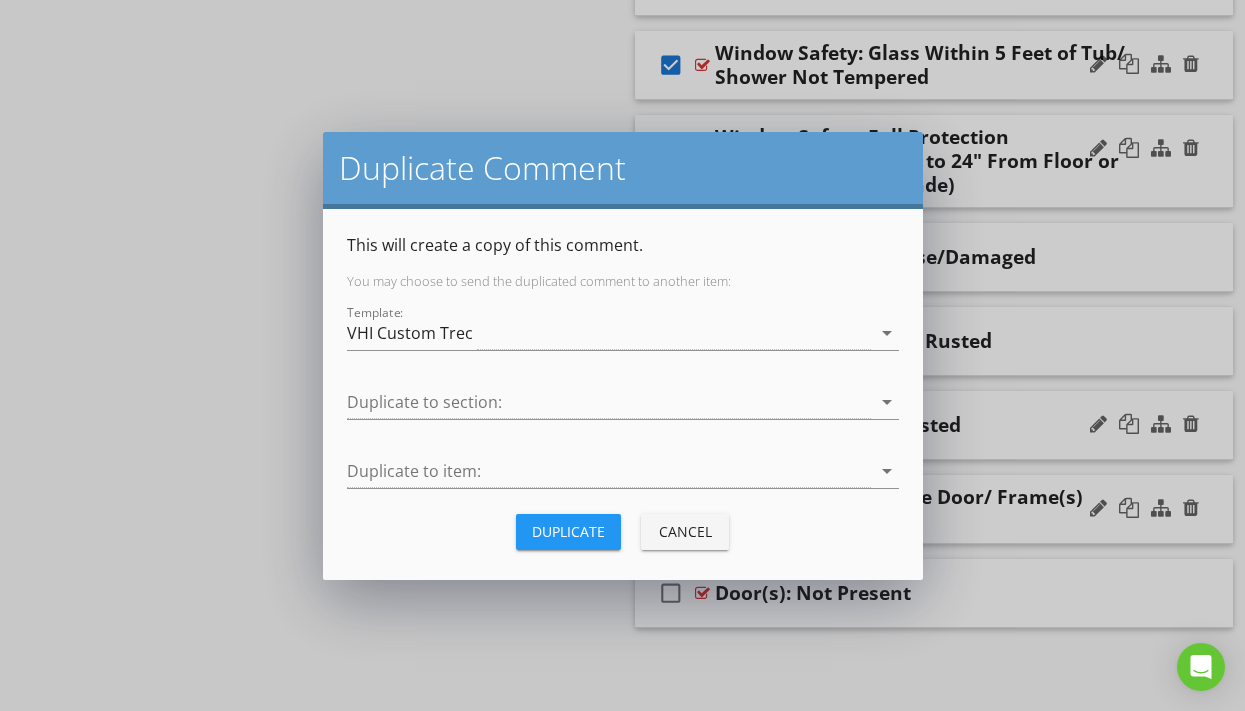 click on "Cancel" at bounding box center [685, 531] 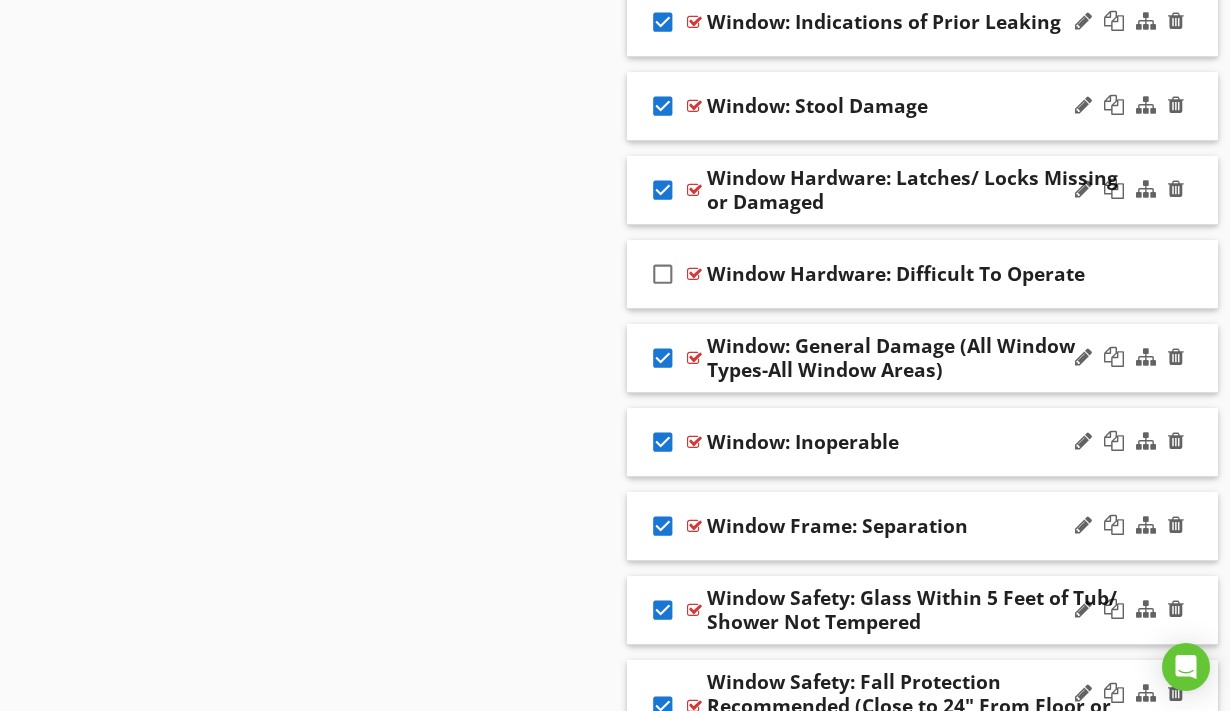 scroll, scrollTop: 1989, scrollLeft: 0, axis: vertical 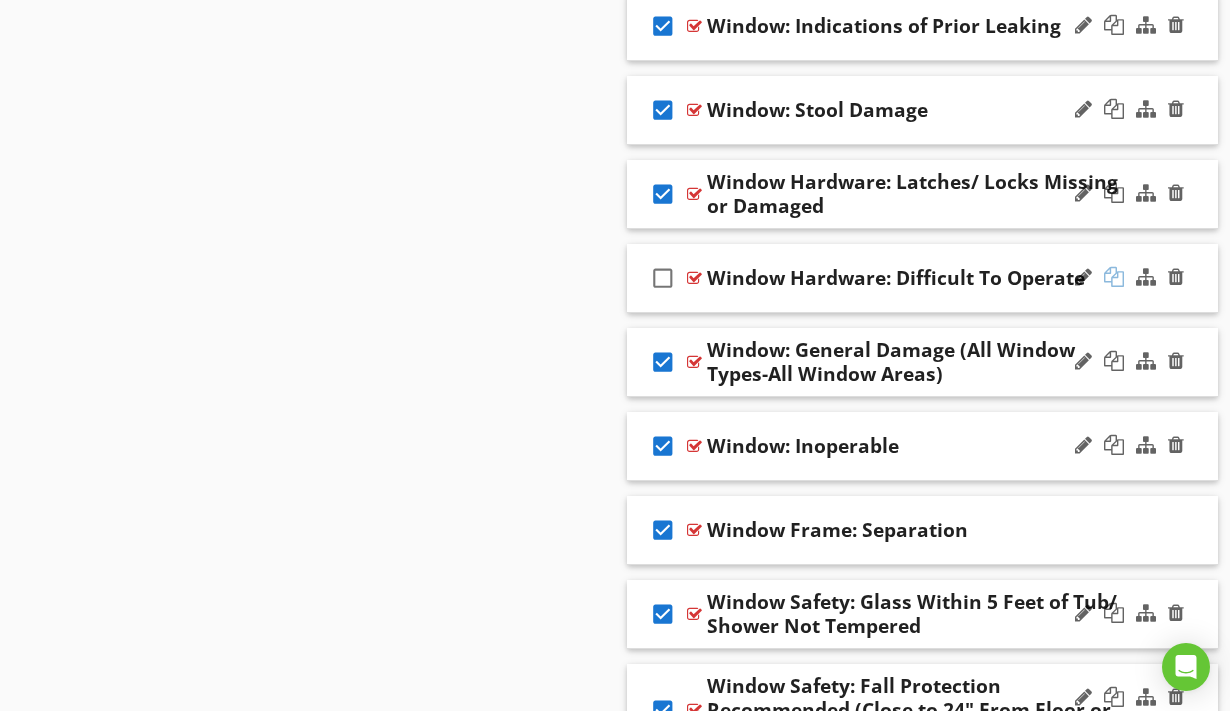 click at bounding box center [1114, 277] 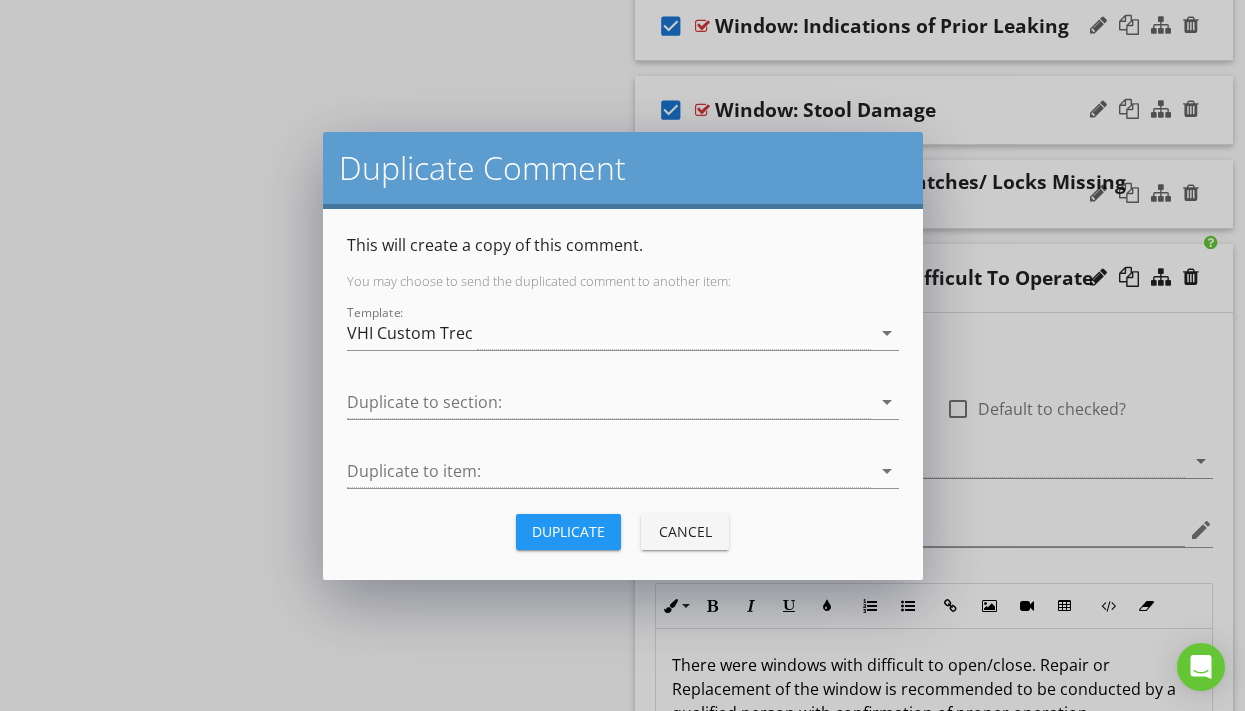 click on "Cancel" at bounding box center (685, 531) 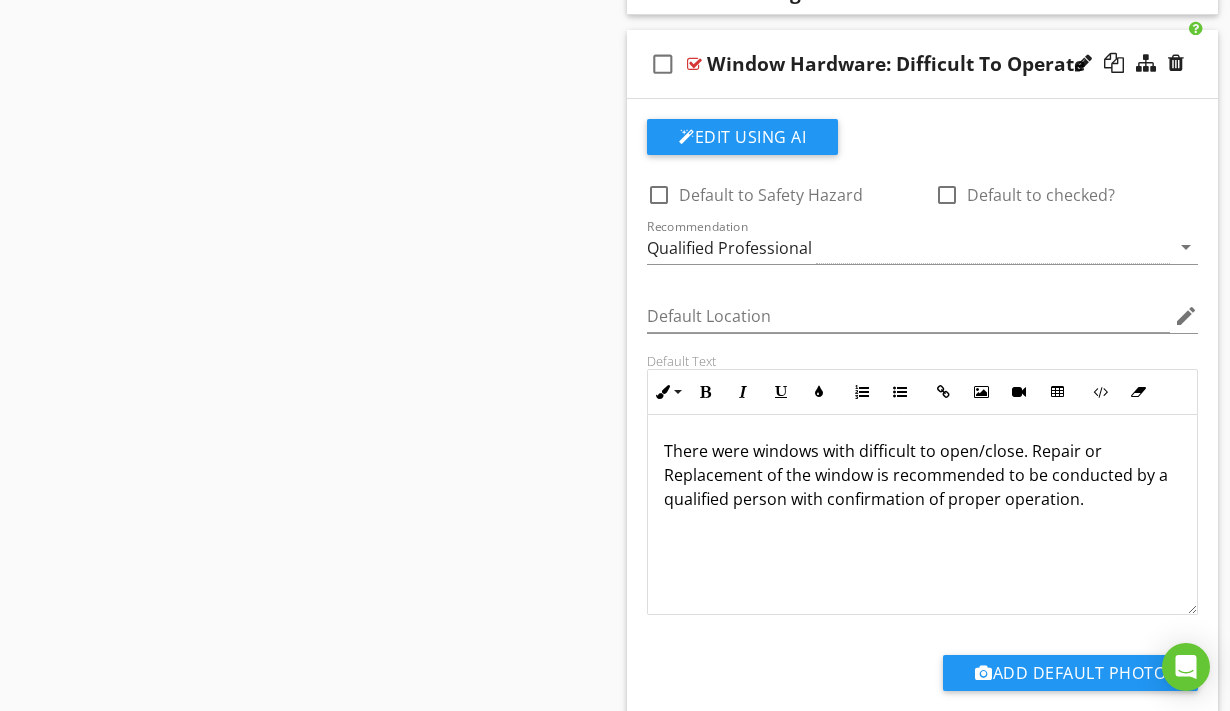 scroll, scrollTop: 2236, scrollLeft: 0, axis: vertical 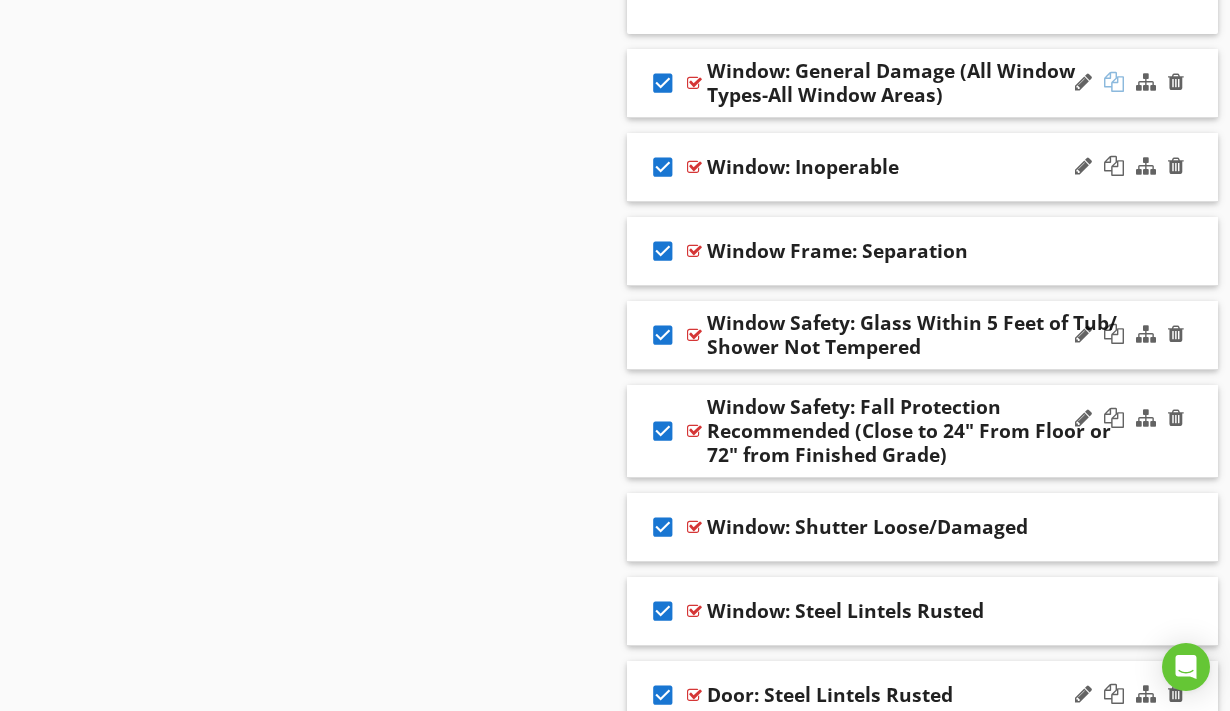 click at bounding box center [1114, 82] 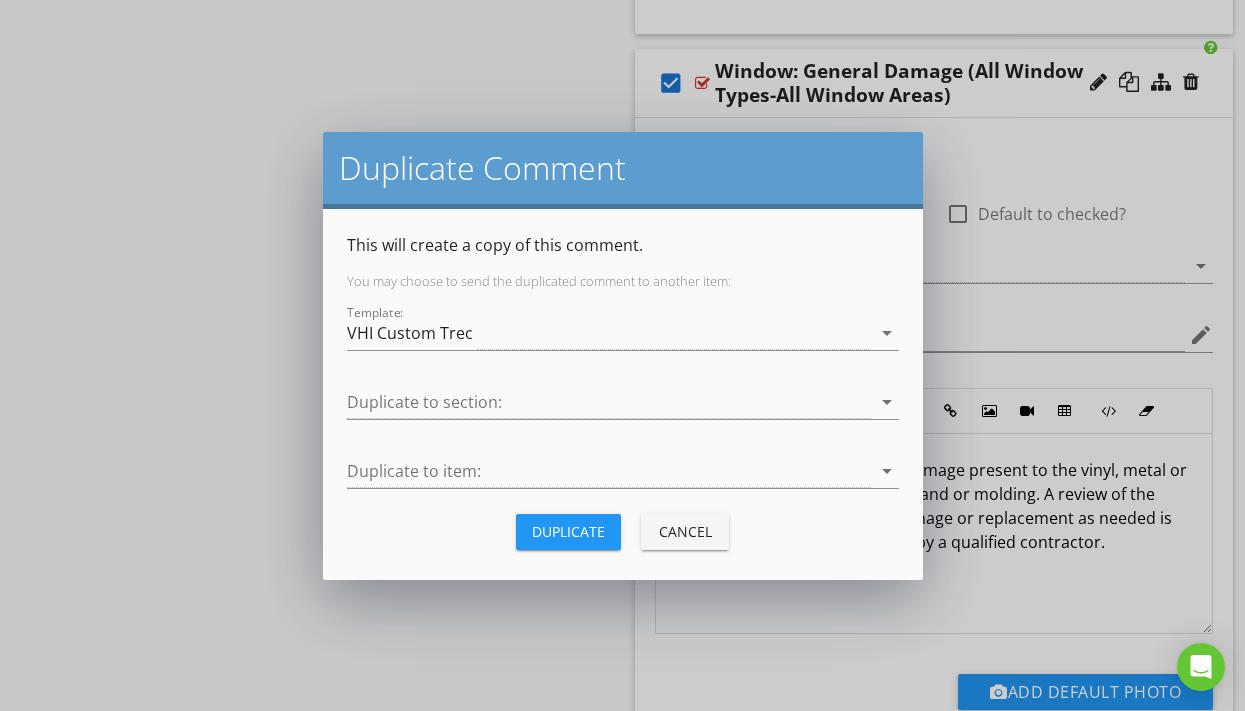 click on "Cancel" at bounding box center [685, 531] 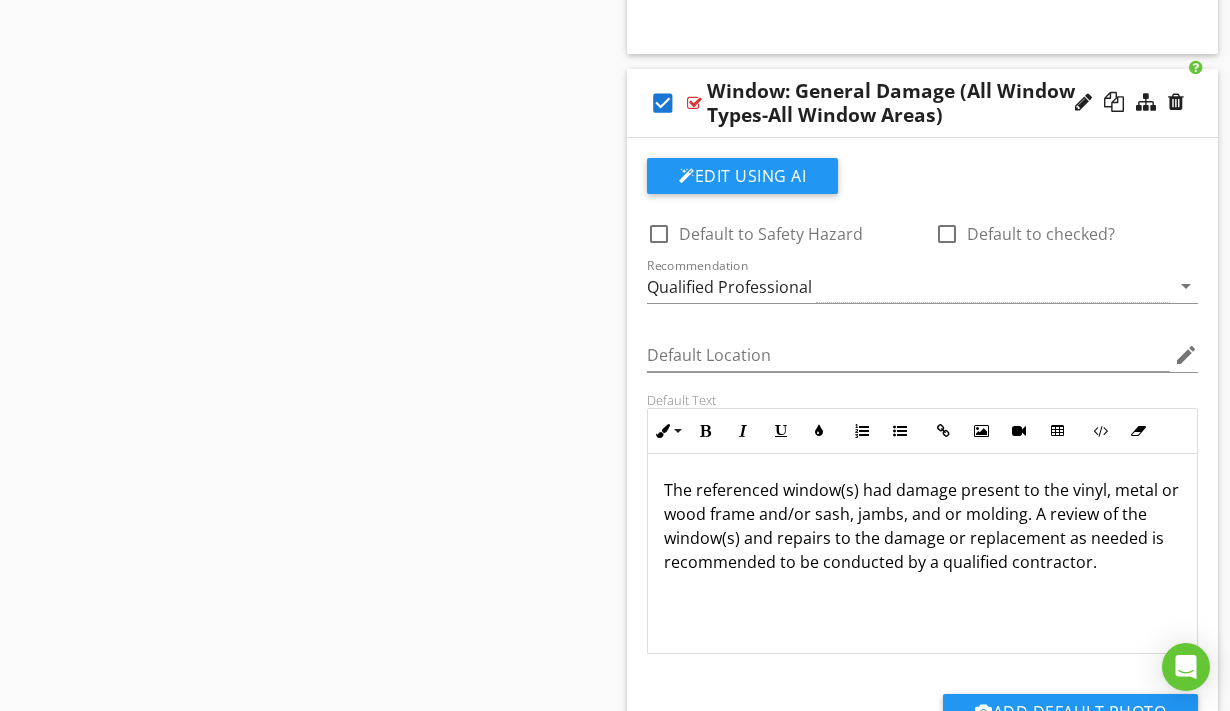 scroll, scrollTop: 2950, scrollLeft: 0, axis: vertical 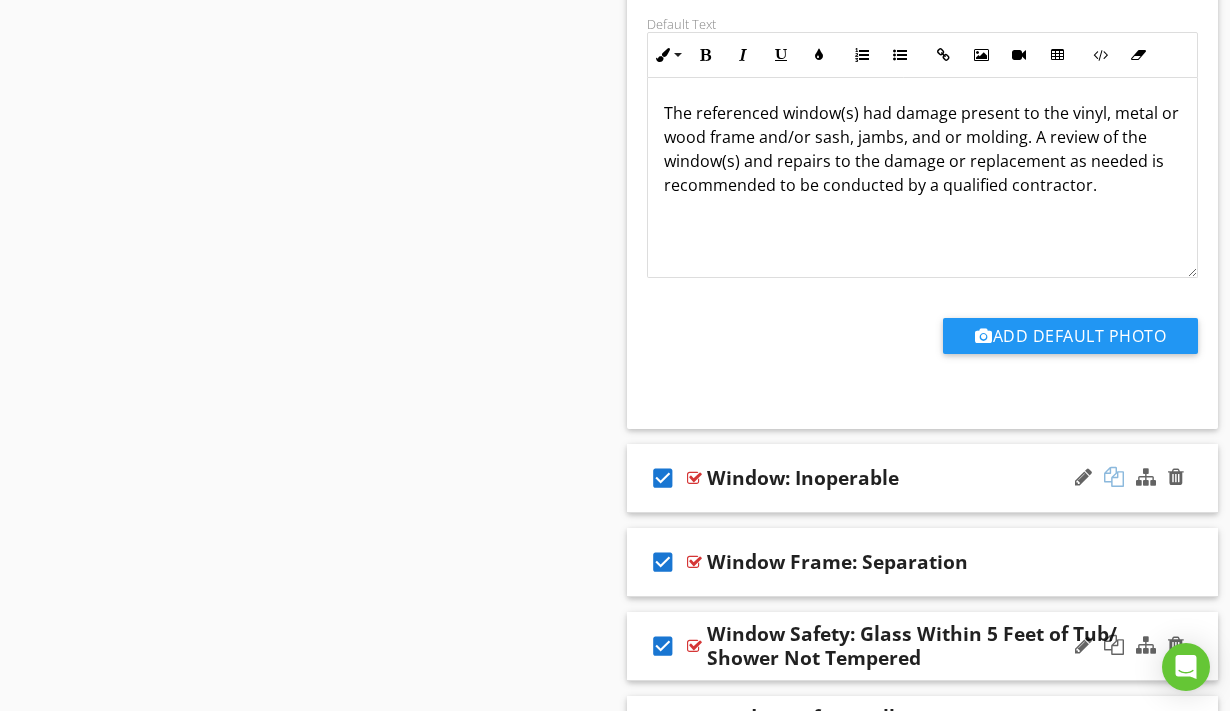 click at bounding box center [1114, 477] 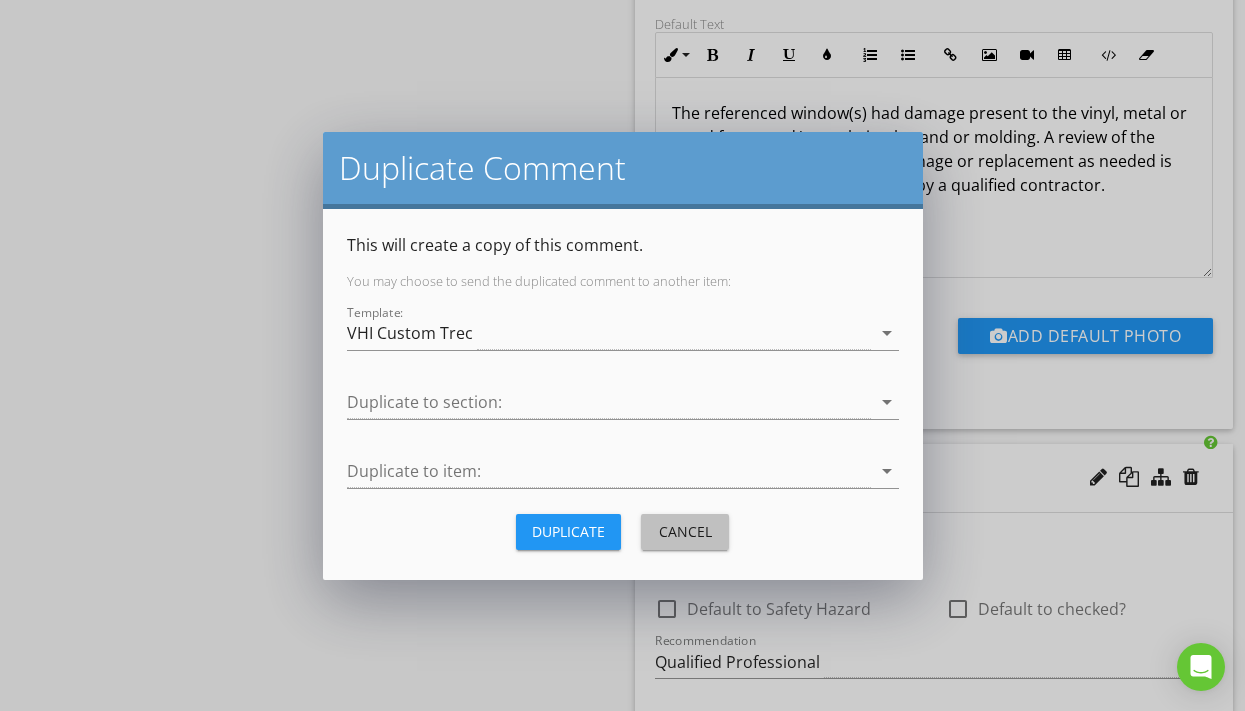 click on "Cancel" at bounding box center (685, 532) 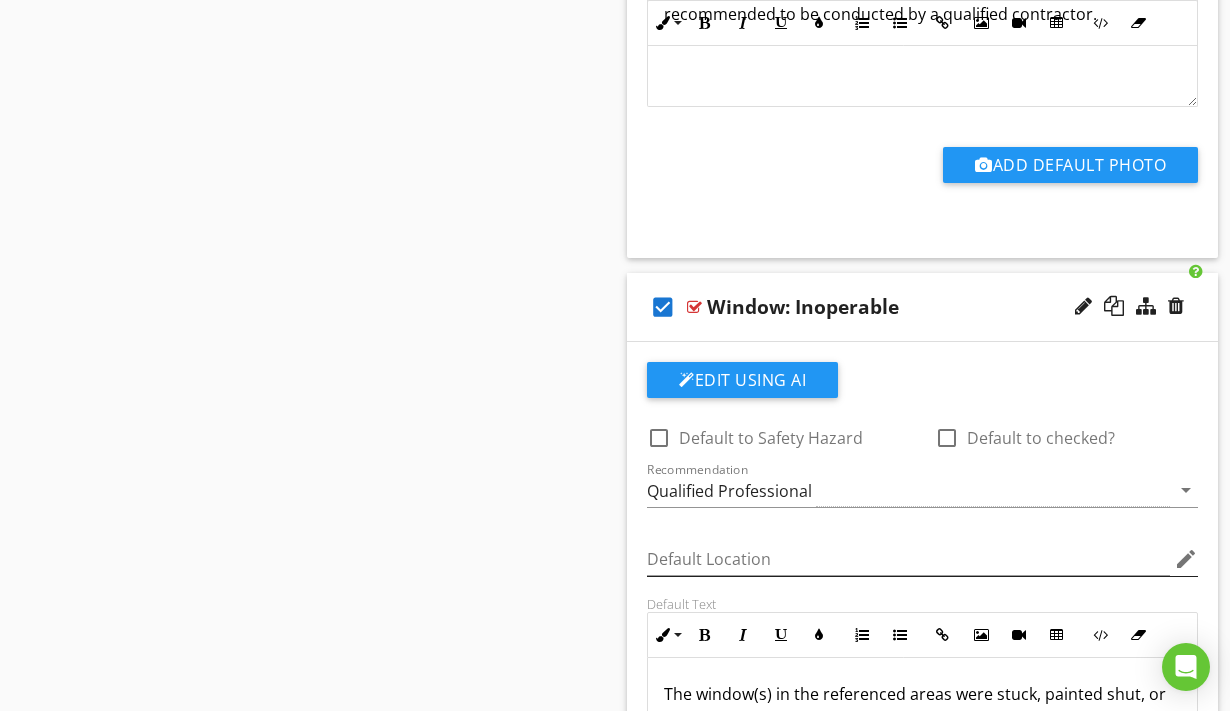 scroll, scrollTop: 3635, scrollLeft: 0, axis: vertical 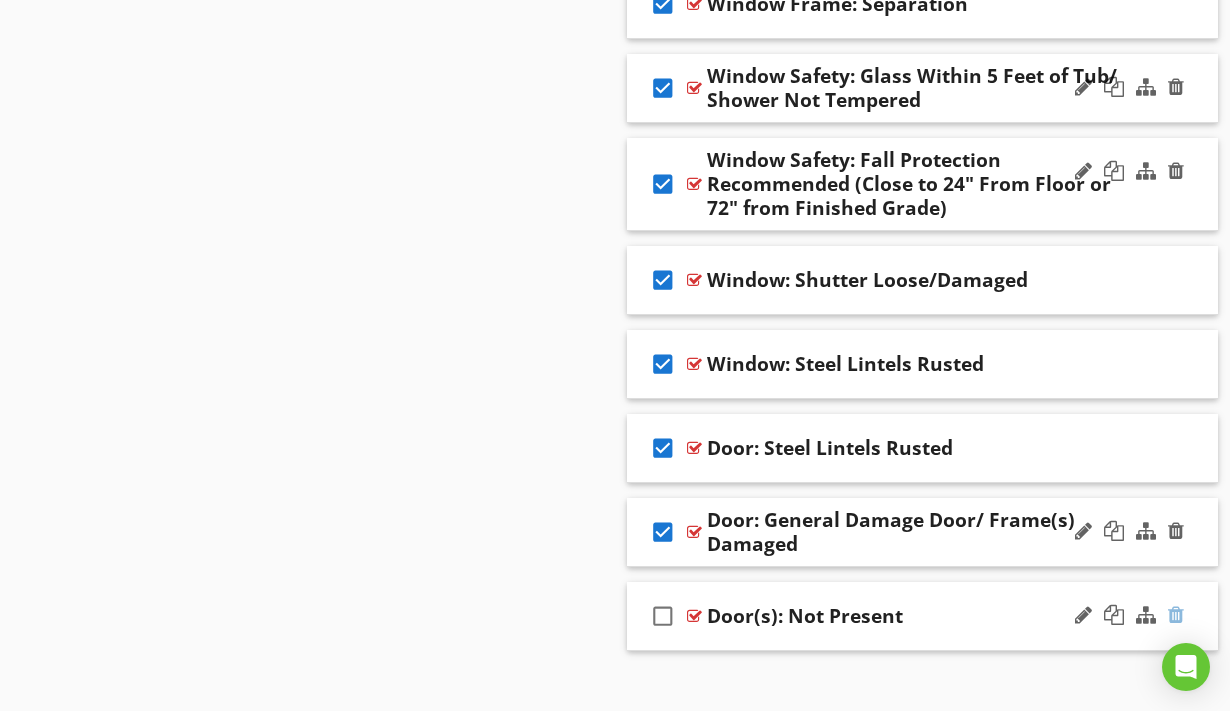 click at bounding box center [1176, 615] 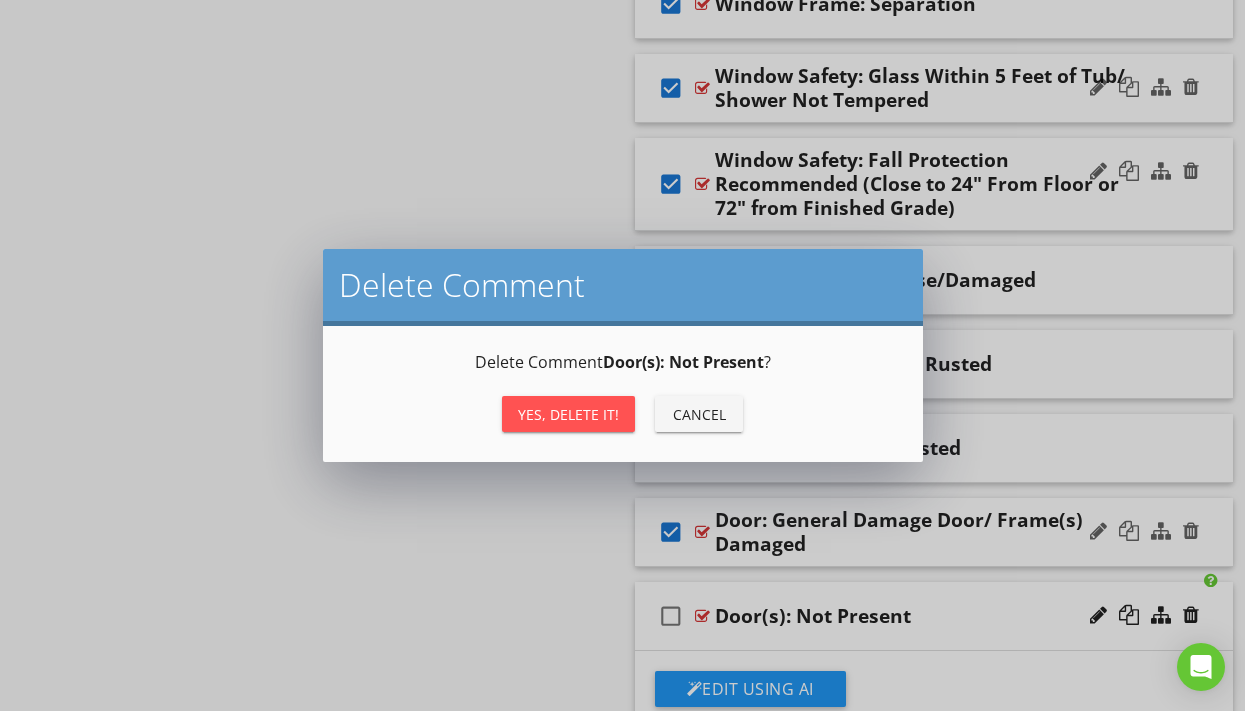 click on "Yes, Delete it!" at bounding box center [568, 414] 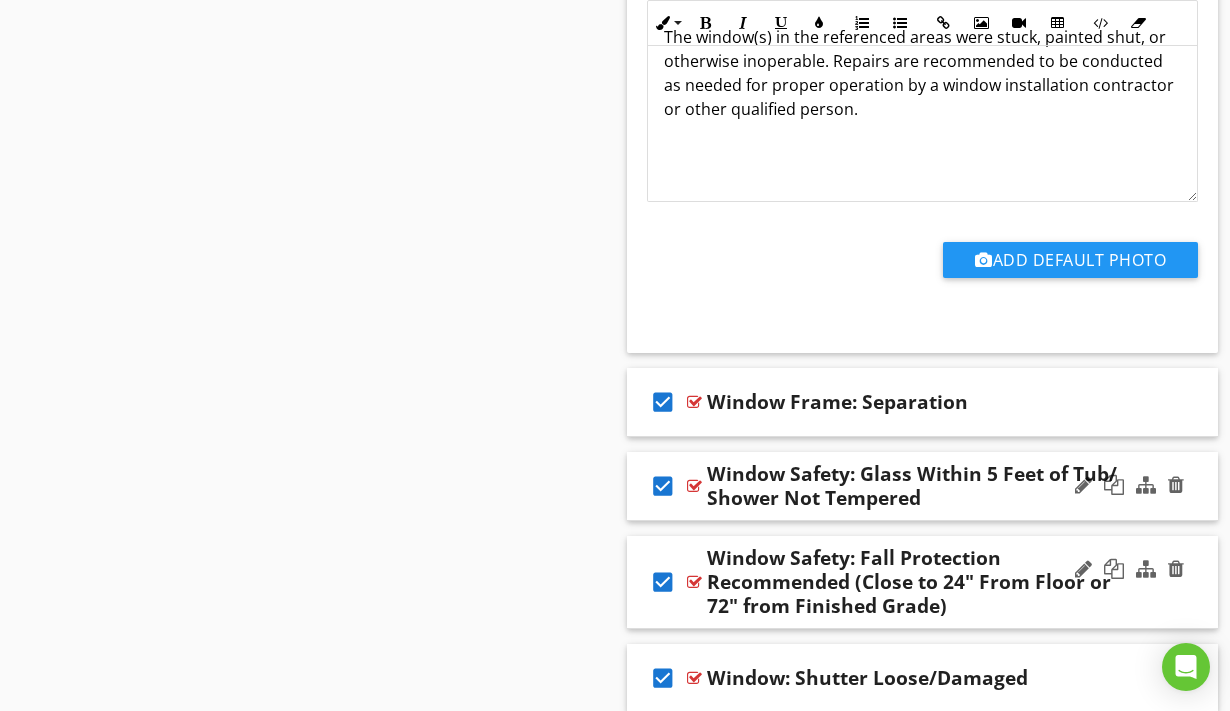 scroll, scrollTop: 3911, scrollLeft: 0, axis: vertical 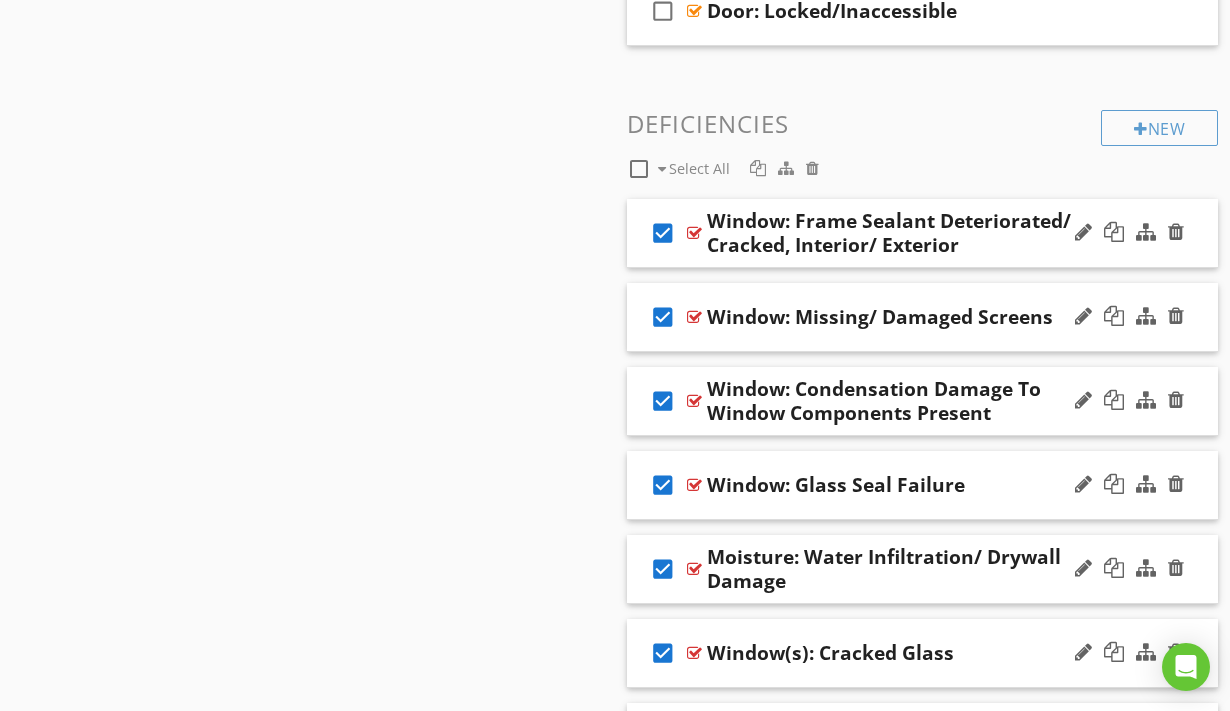 click at bounding box center [639, 169] 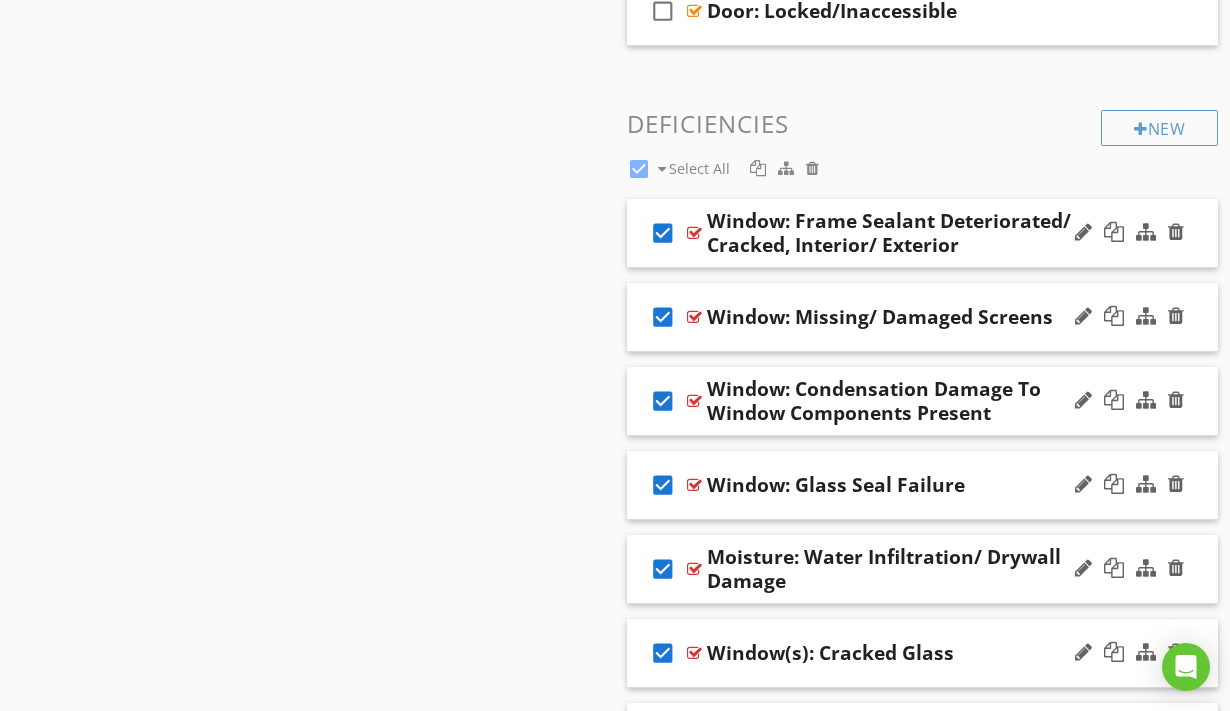 click at bounding box center [639, 169] 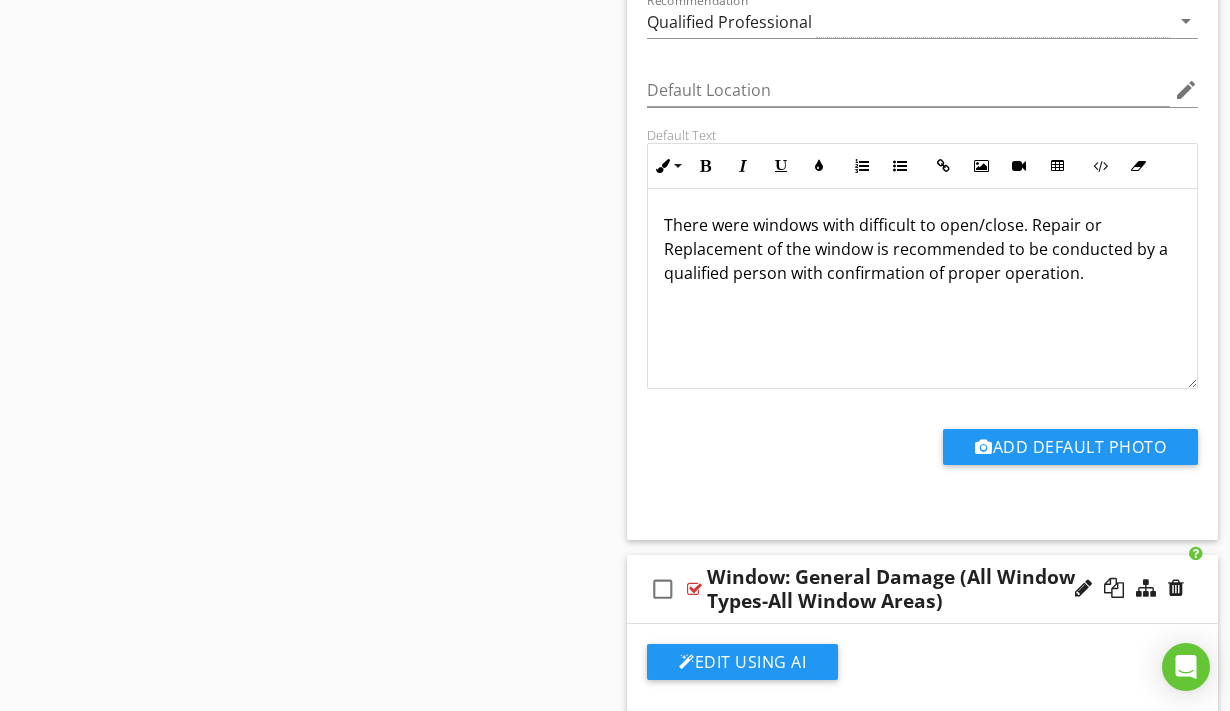 scroll, scrollTop: 2058, scrollLeft: 0, axis: vertical 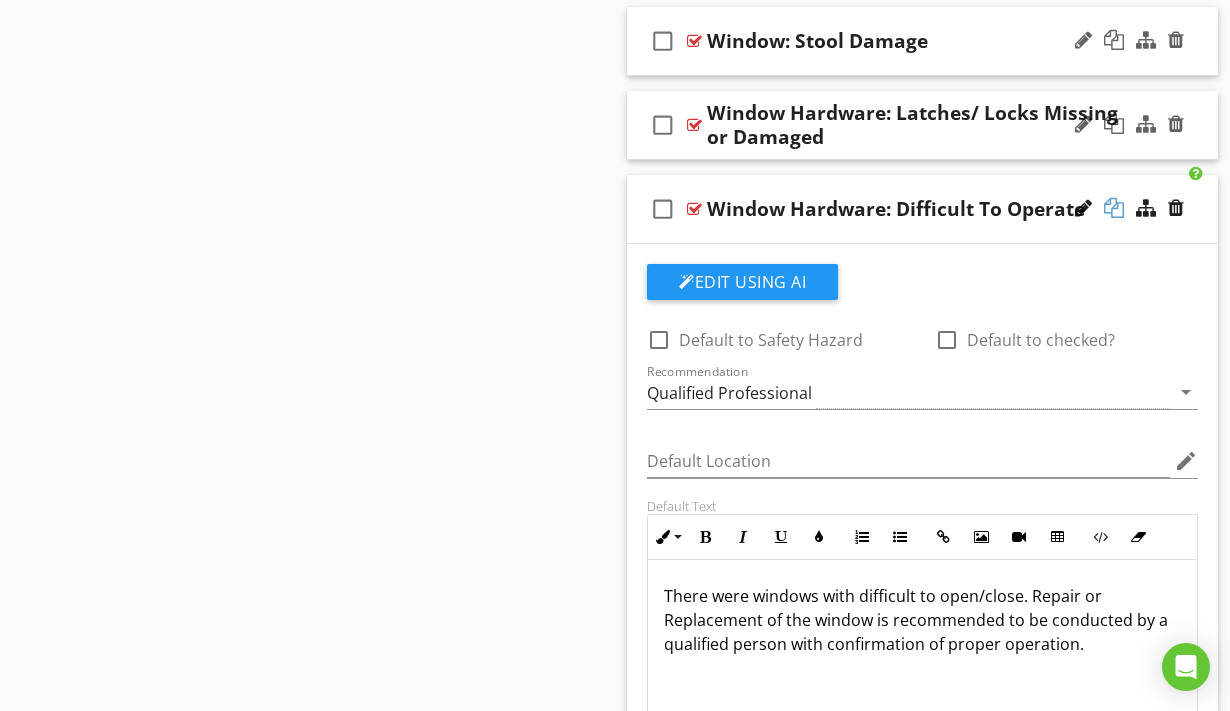 click at bounding box center (1114, 208) 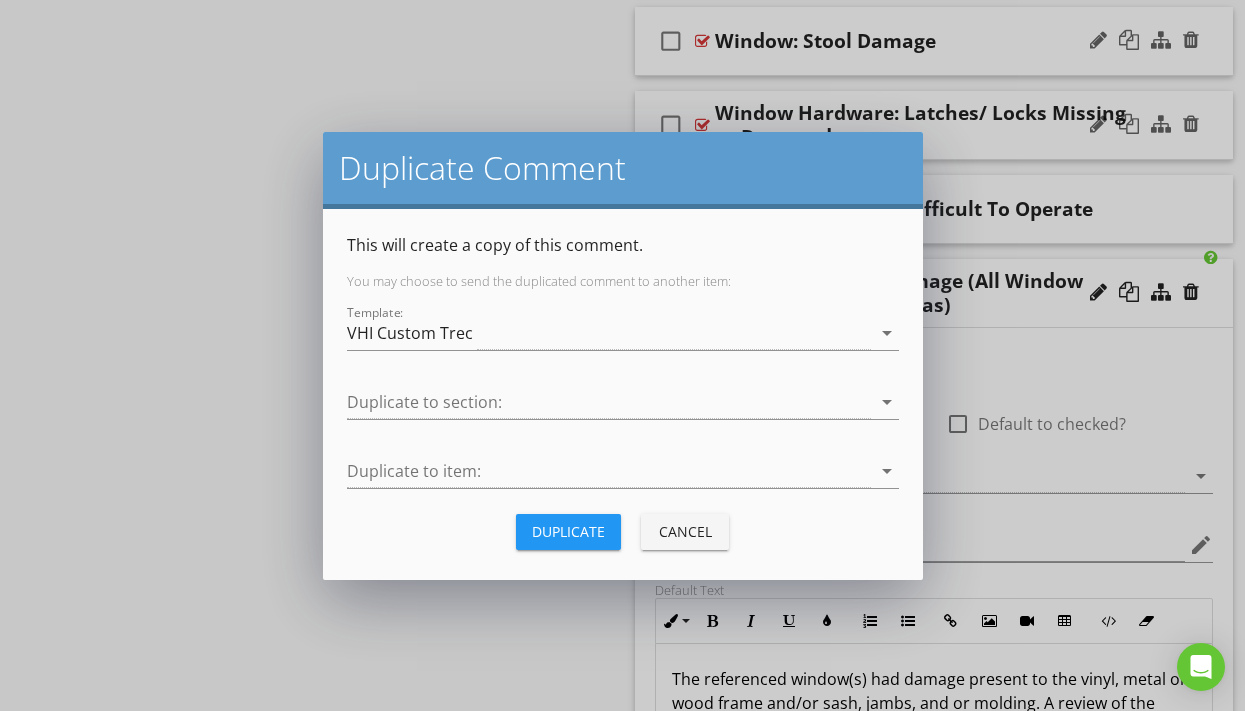 drag, startPoint x: 697, startPoint y: 537, endPoint x: 762, endPoint y: 517, distance: 68.007355 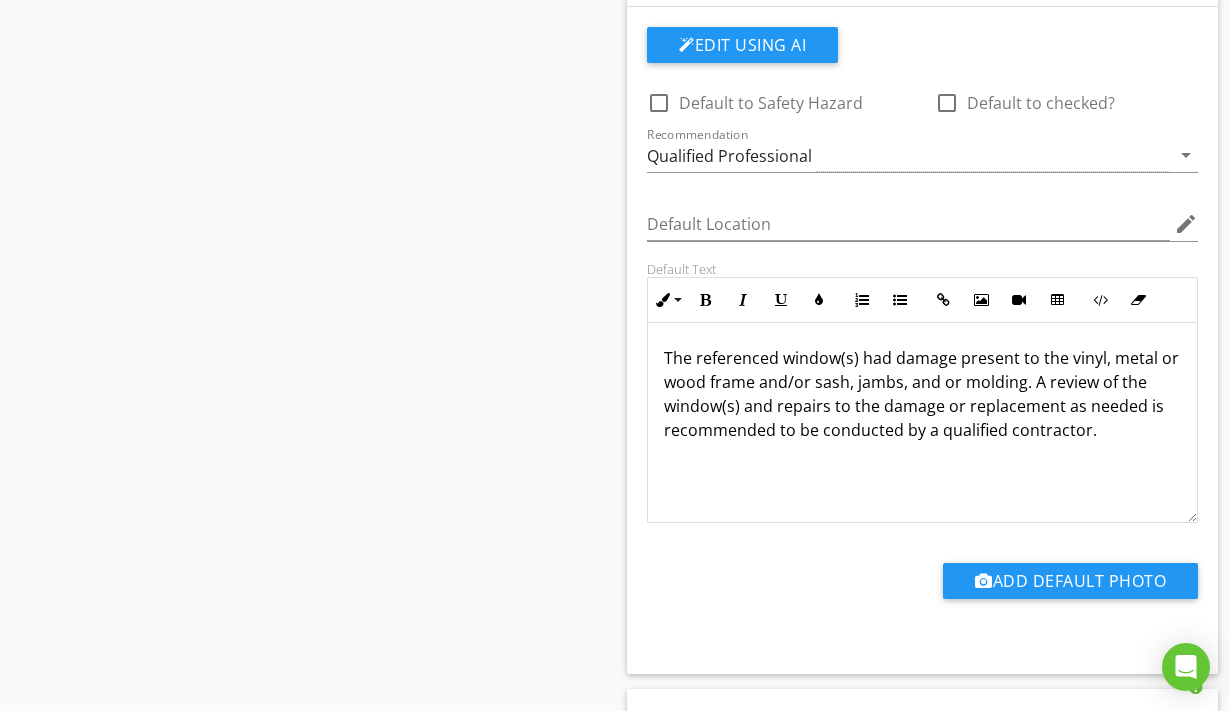 scroll, scrollTop: 2383, scrollLeft: 0, axis: vertical 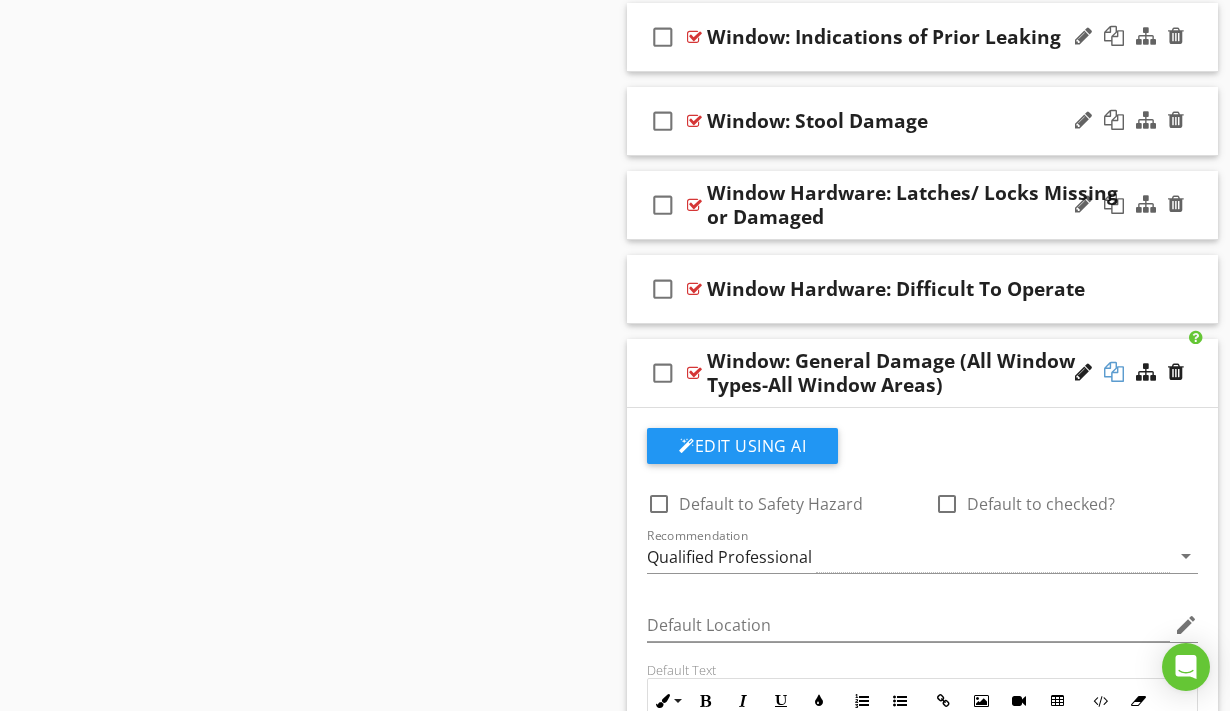 click at bounding box center (1114, 372) 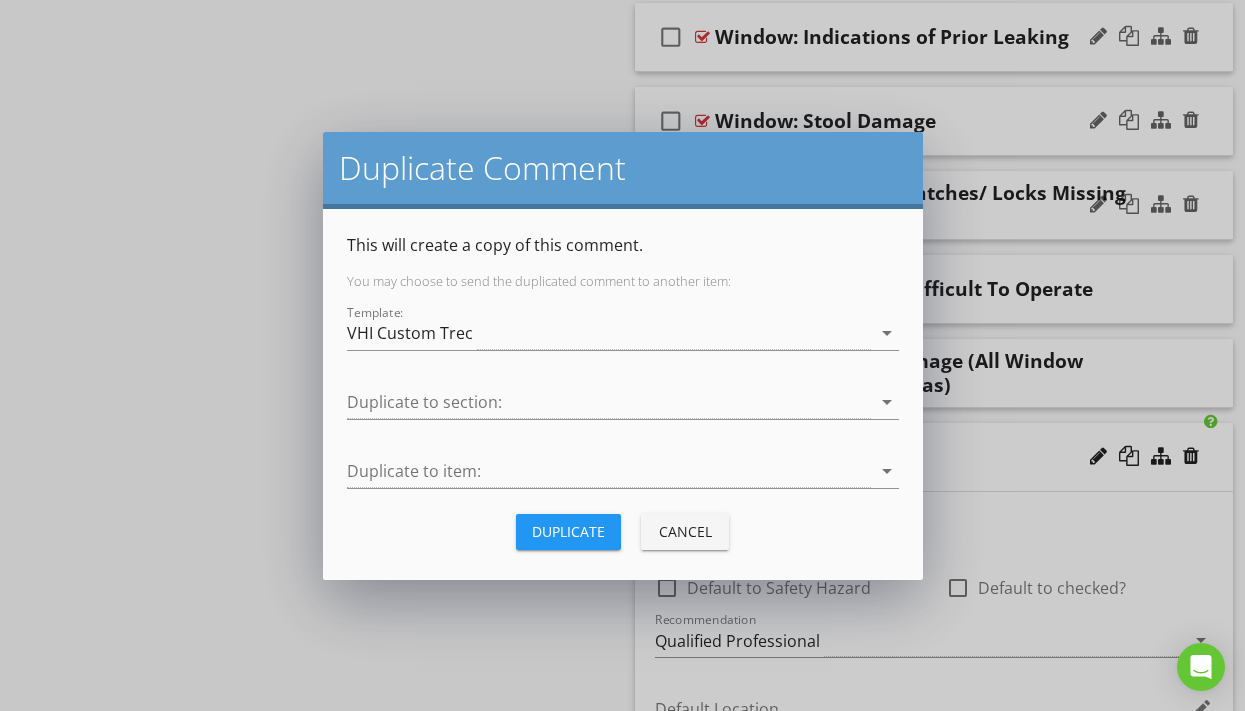 click on "Cancel" at bounding box center [685, 531] 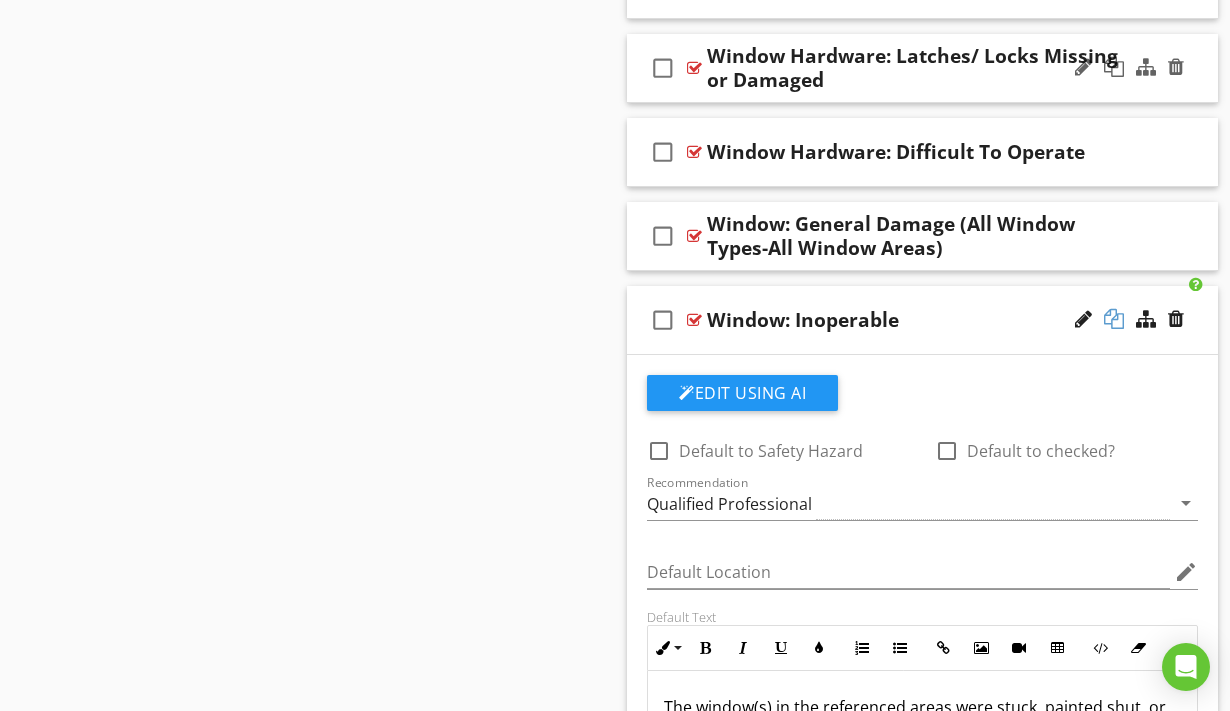 click at bounding box center [1114, 319] 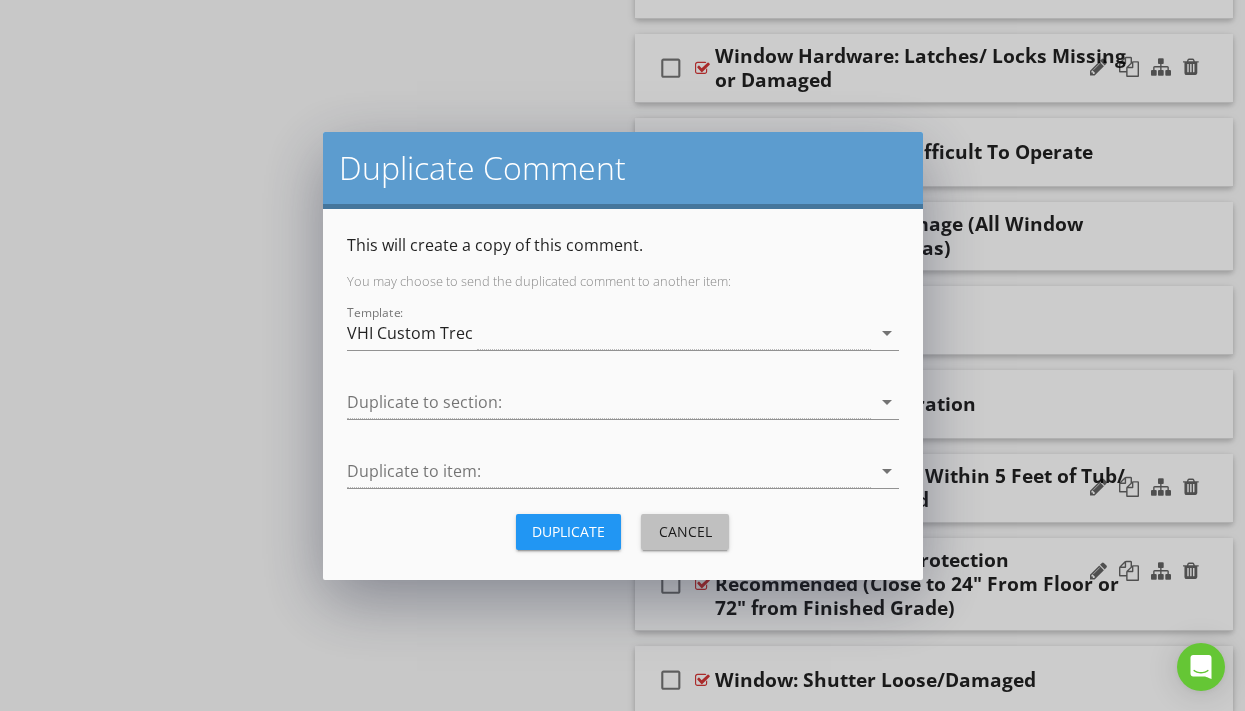 click on "Cancel" at bounding box center [685, 531] 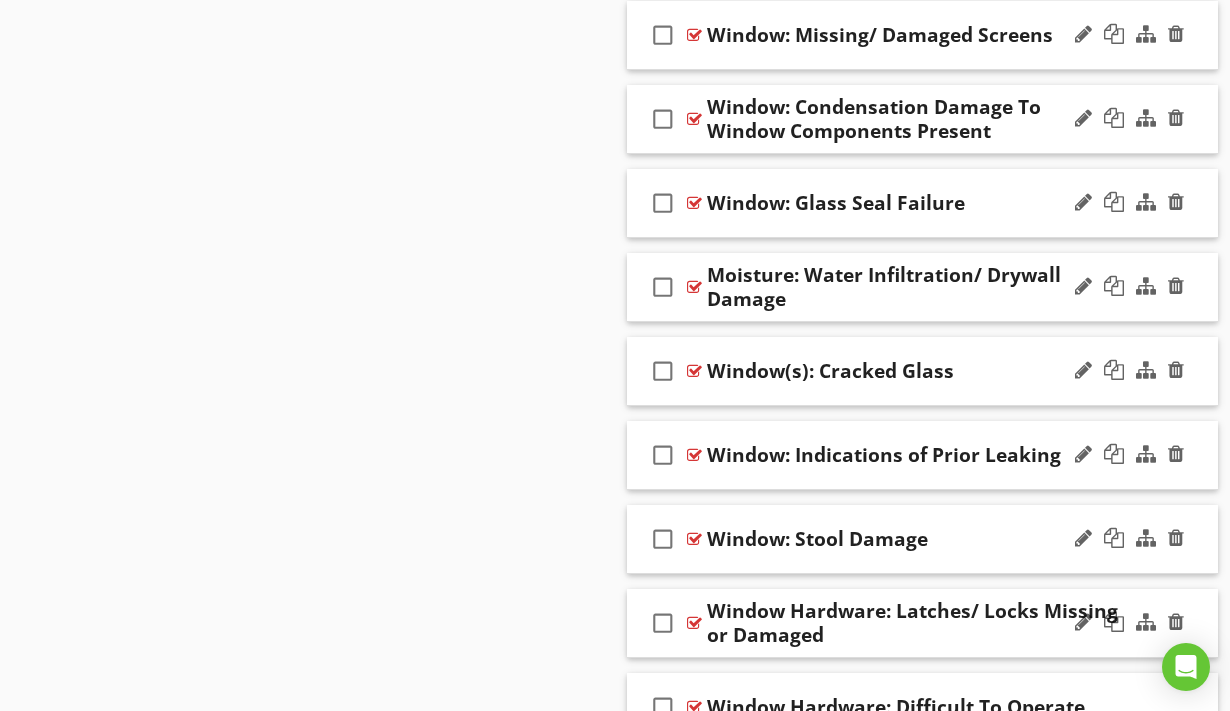 scroll, scrollTop: 1365, scrollLeft: 0, axis: vertical 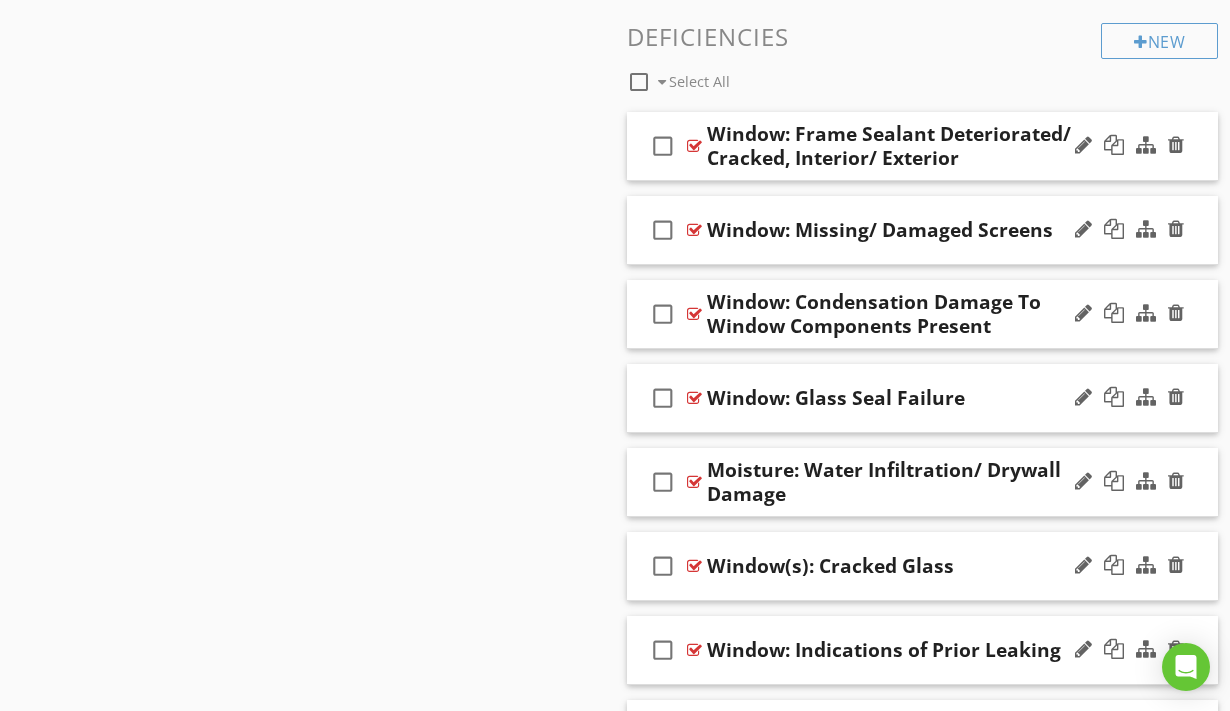click on "check_box_outline_blank" at bounding box center (663, 650) 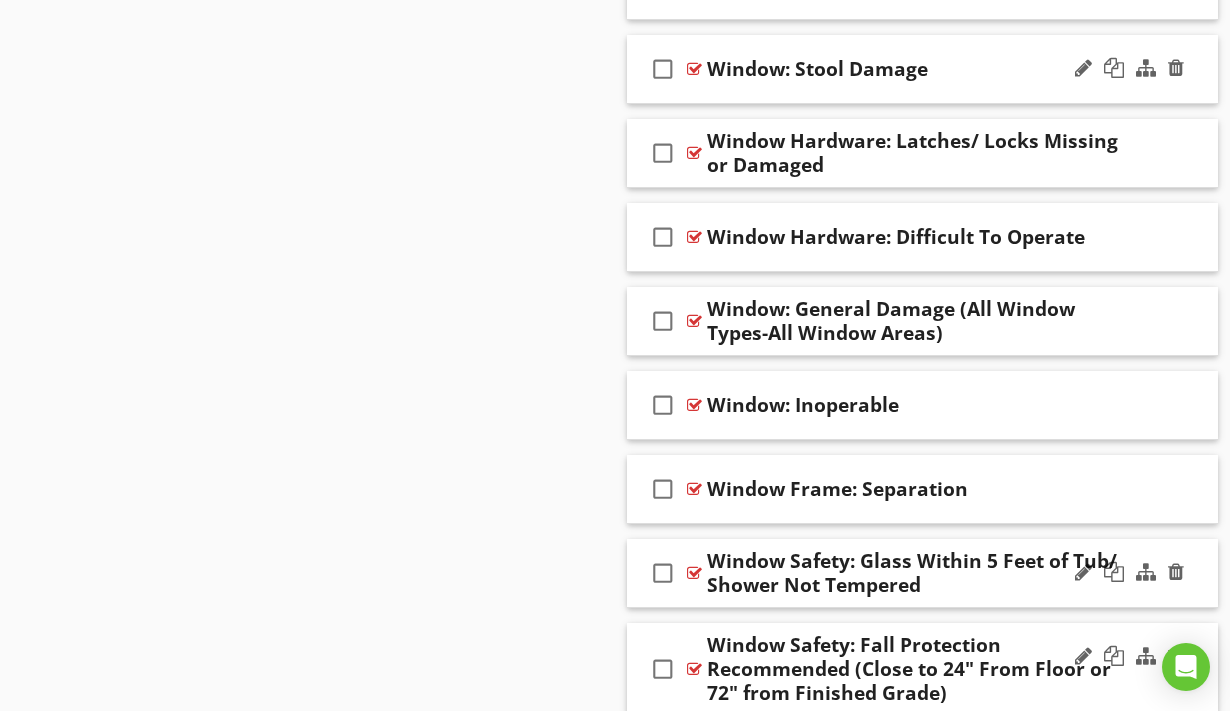 scroll, scrollTop: 2034, scrollLeft: 0, axis: vertical 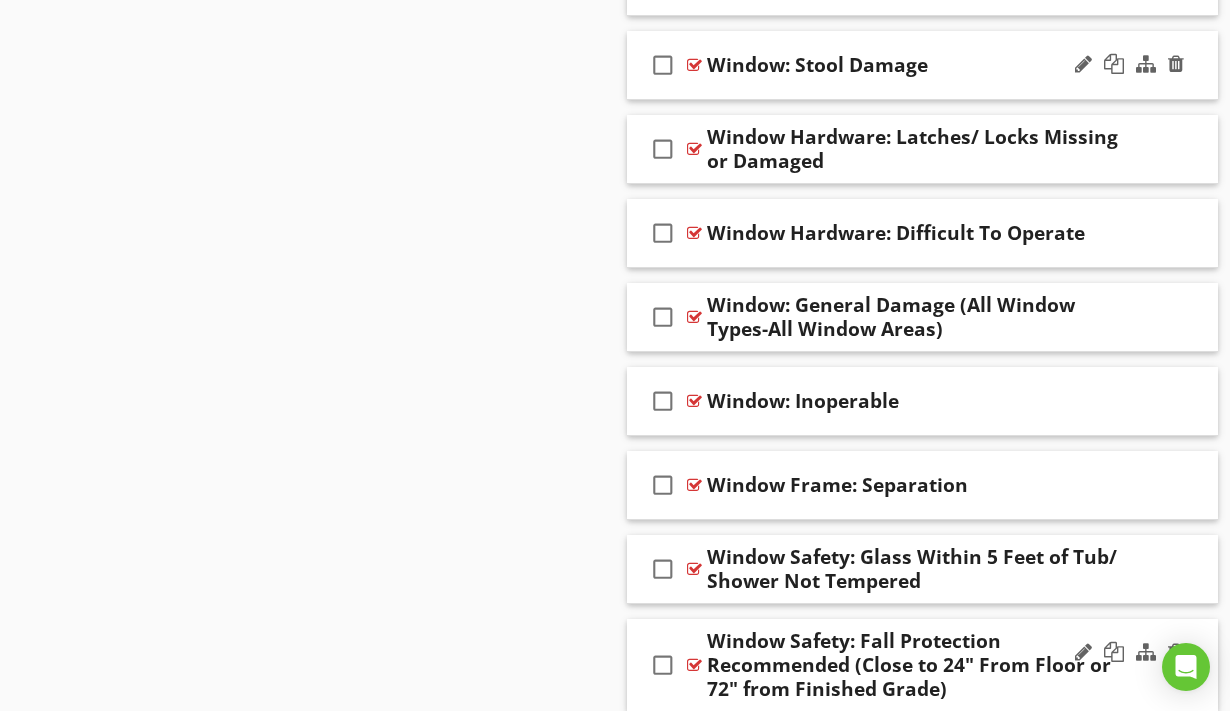 click on "check_box_outline_blank" at bounding box center (663, 569) 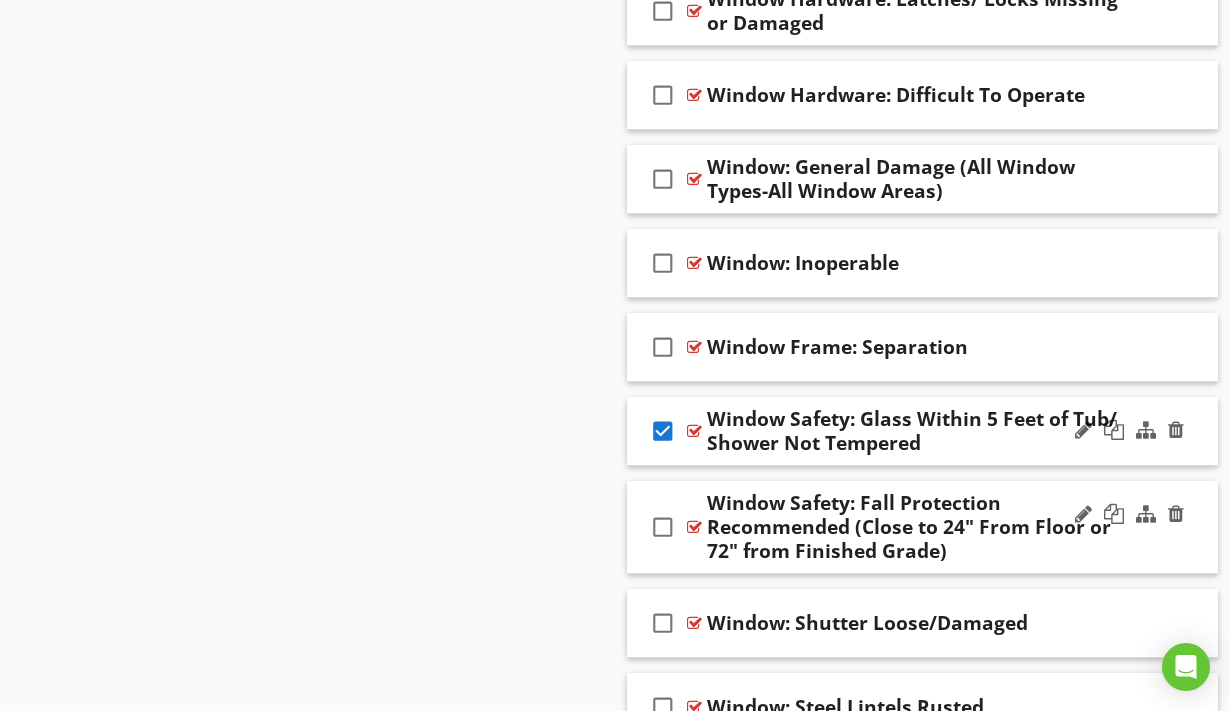 scroll, scrollTop: 2454, scrollLeft: 0, axis: vertical 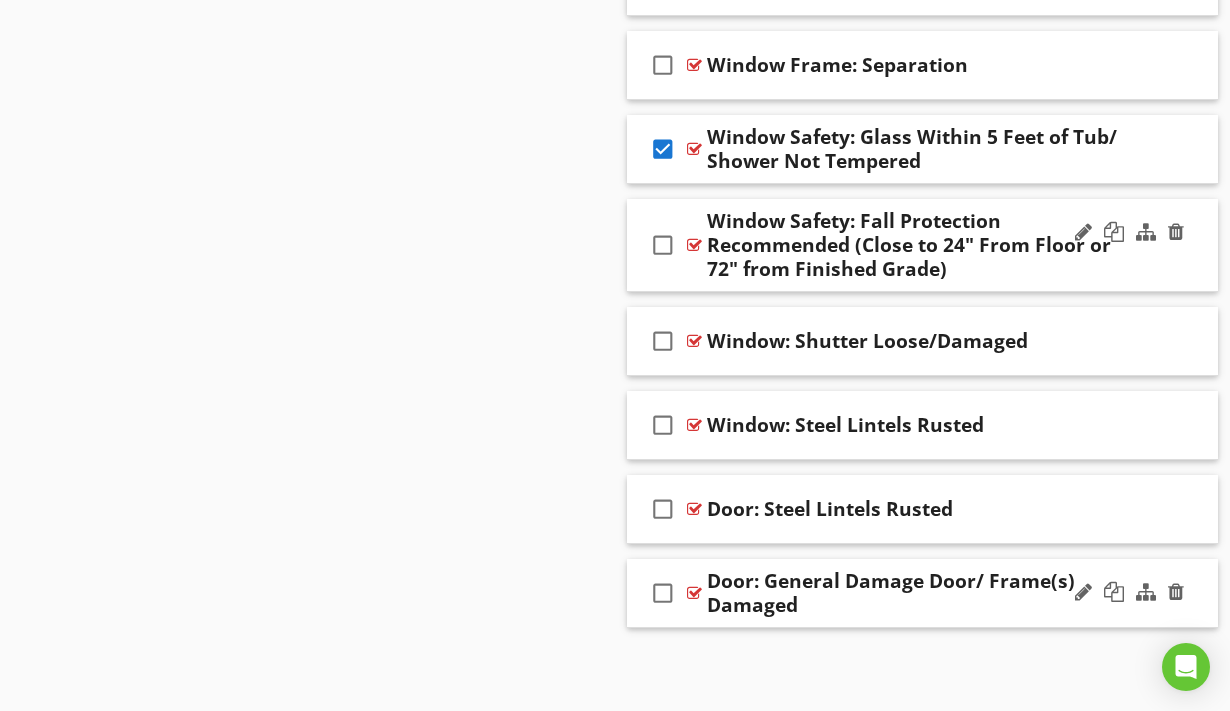 click on "check_box_outline_blank" at bounding box center (663, 593) 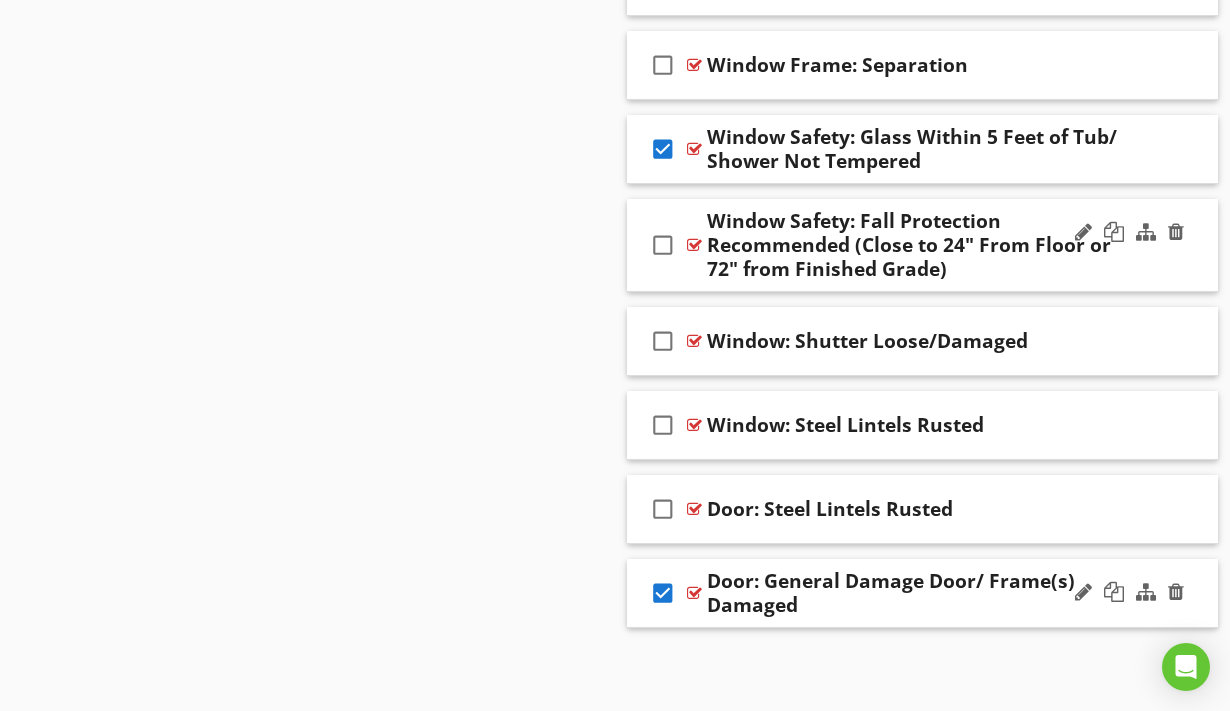 click on "check_box" at bounding box center [663, 149] 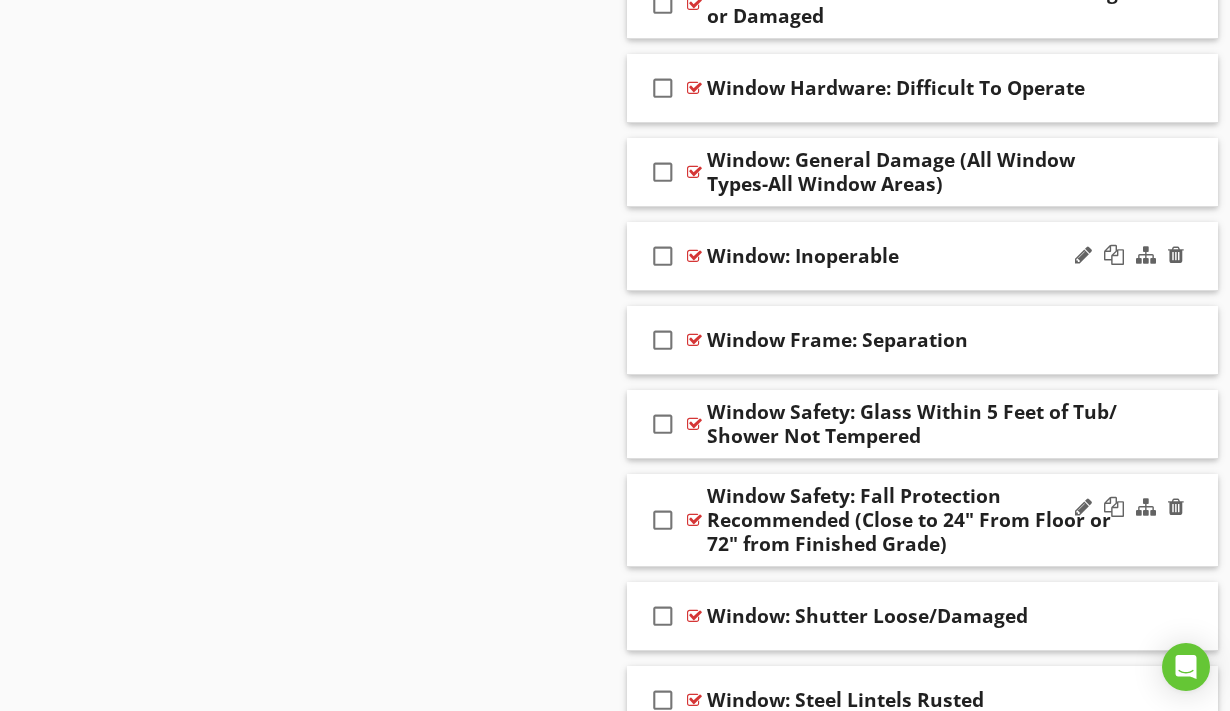 scroll, scrollTop: 2454, scrollLeft: 0, axis: vertical 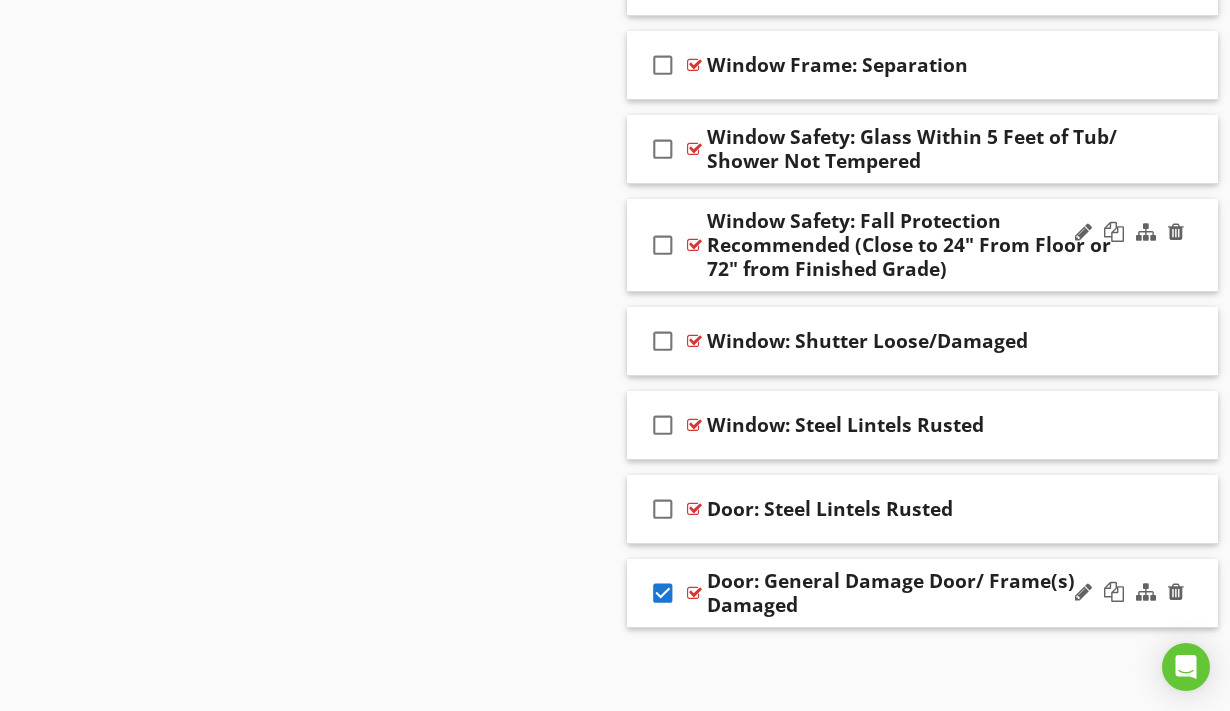 click on "check_box" at bounding box center [663, 593] 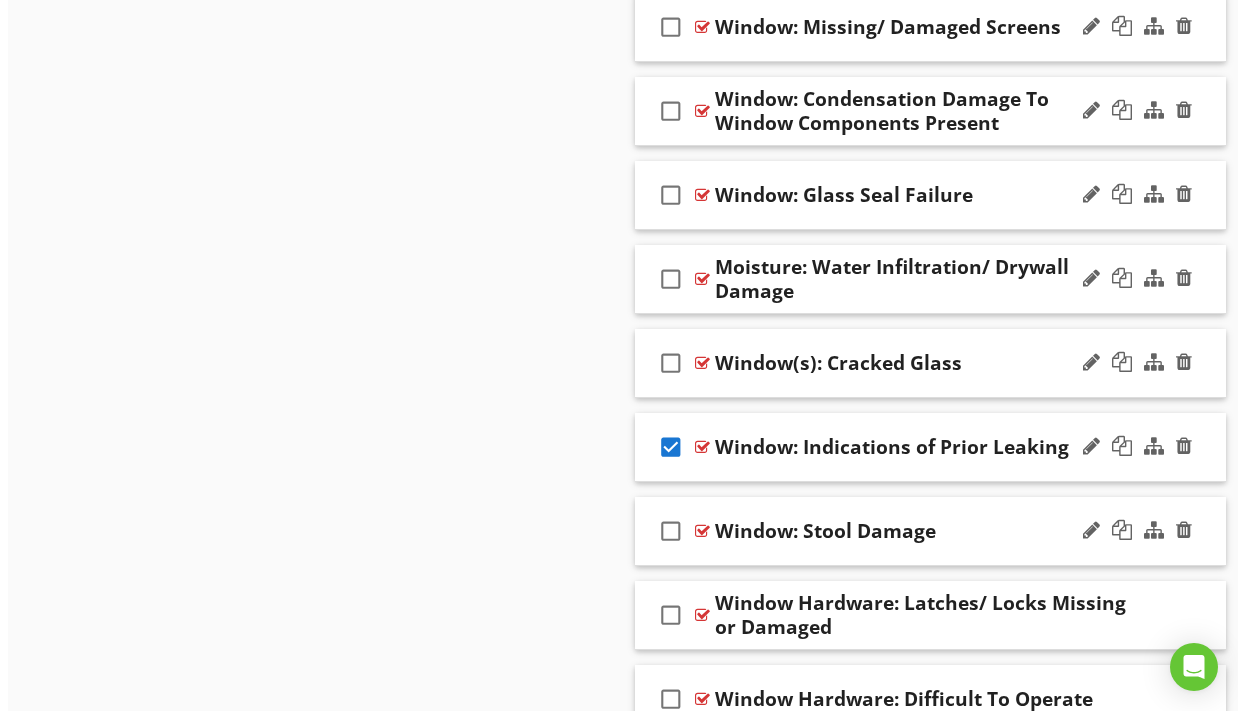 scroll, scrollTop: 1174, scrollLeft: 0, axis: vertical 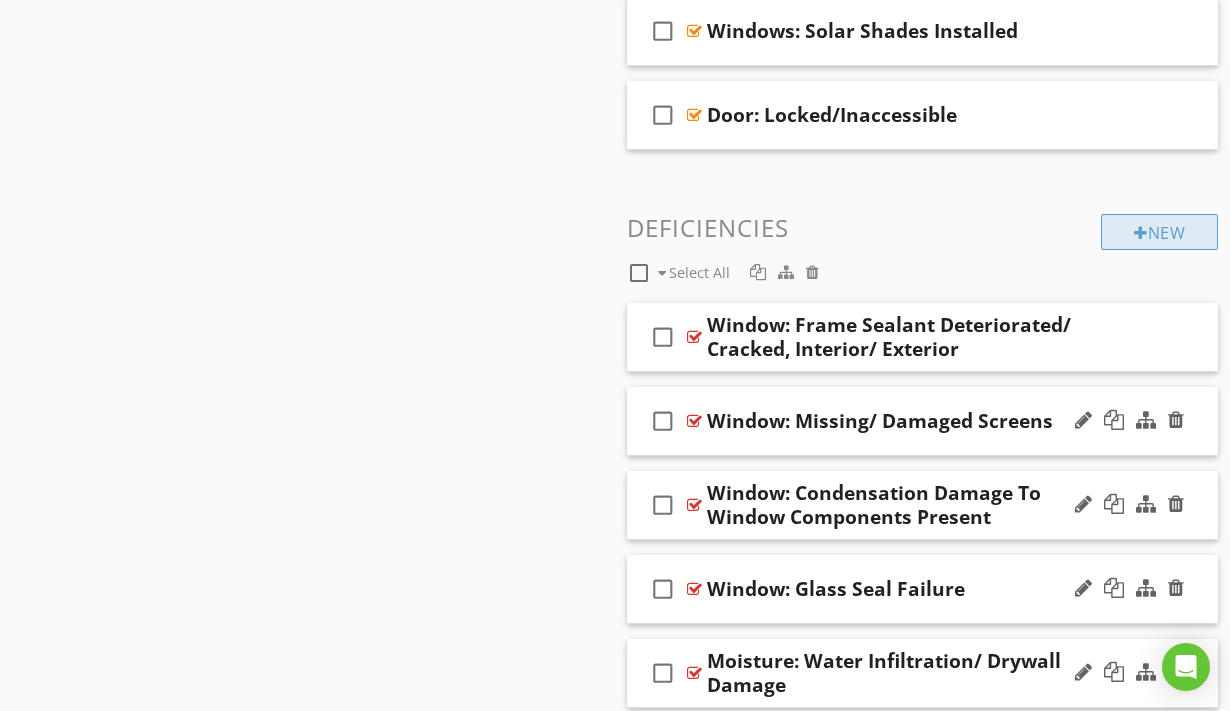 click on "New" at bounding box center [1159, 232] 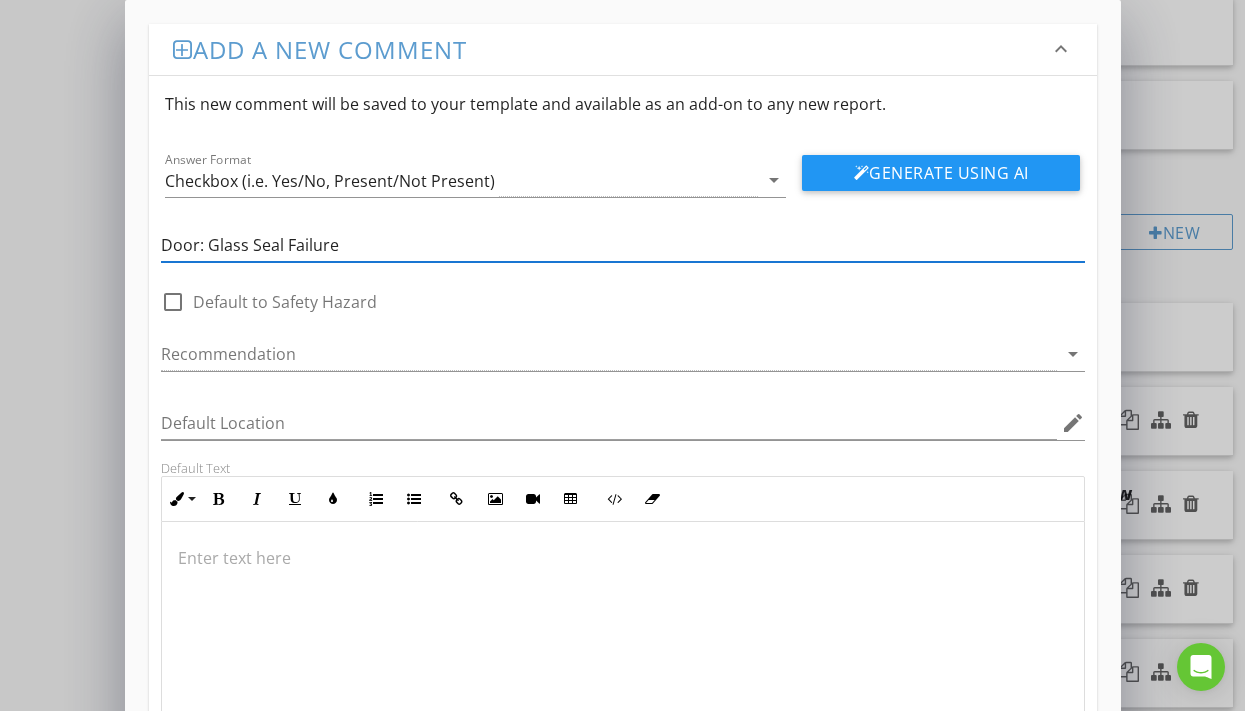 type on "Door: Glass Seal Failure" 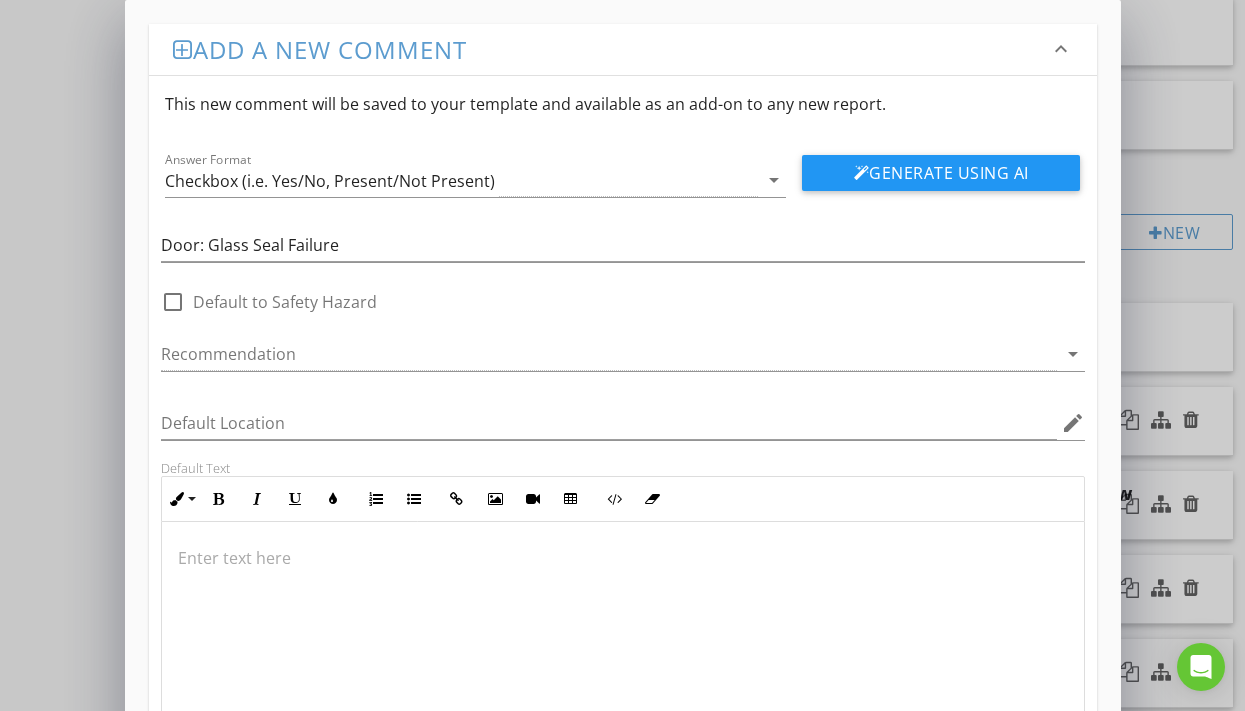 click at bounding box center (623, 622) 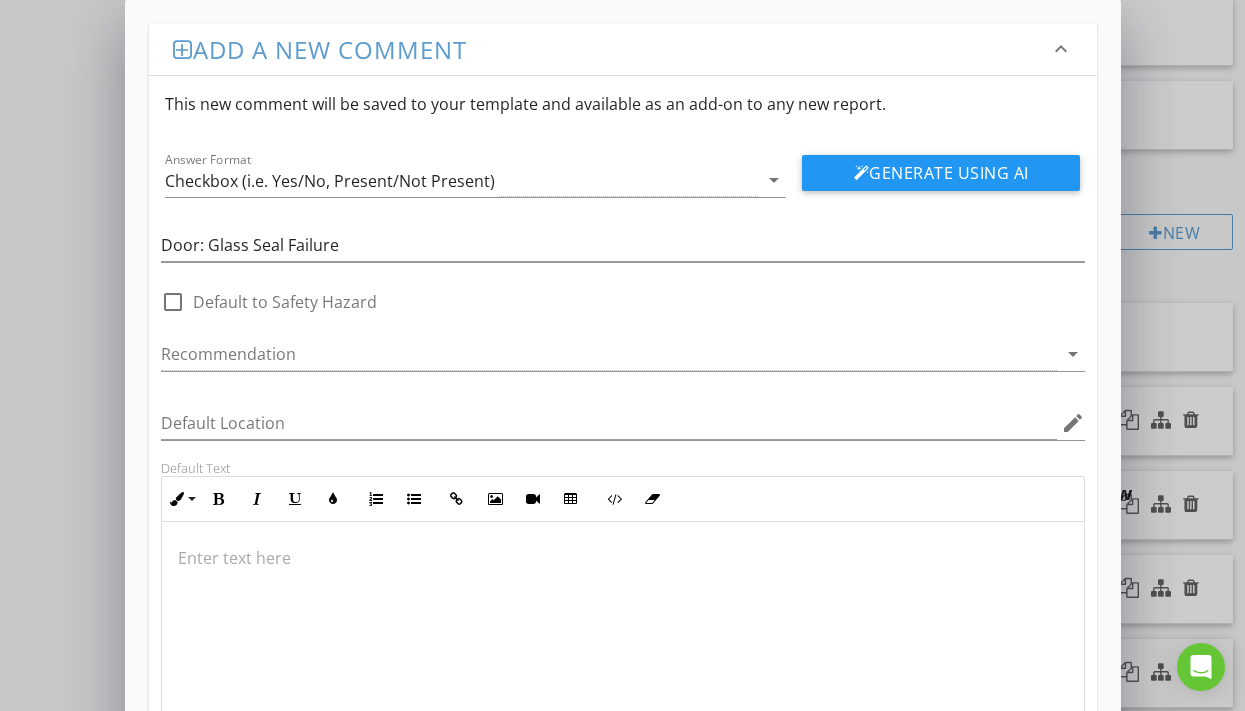 type 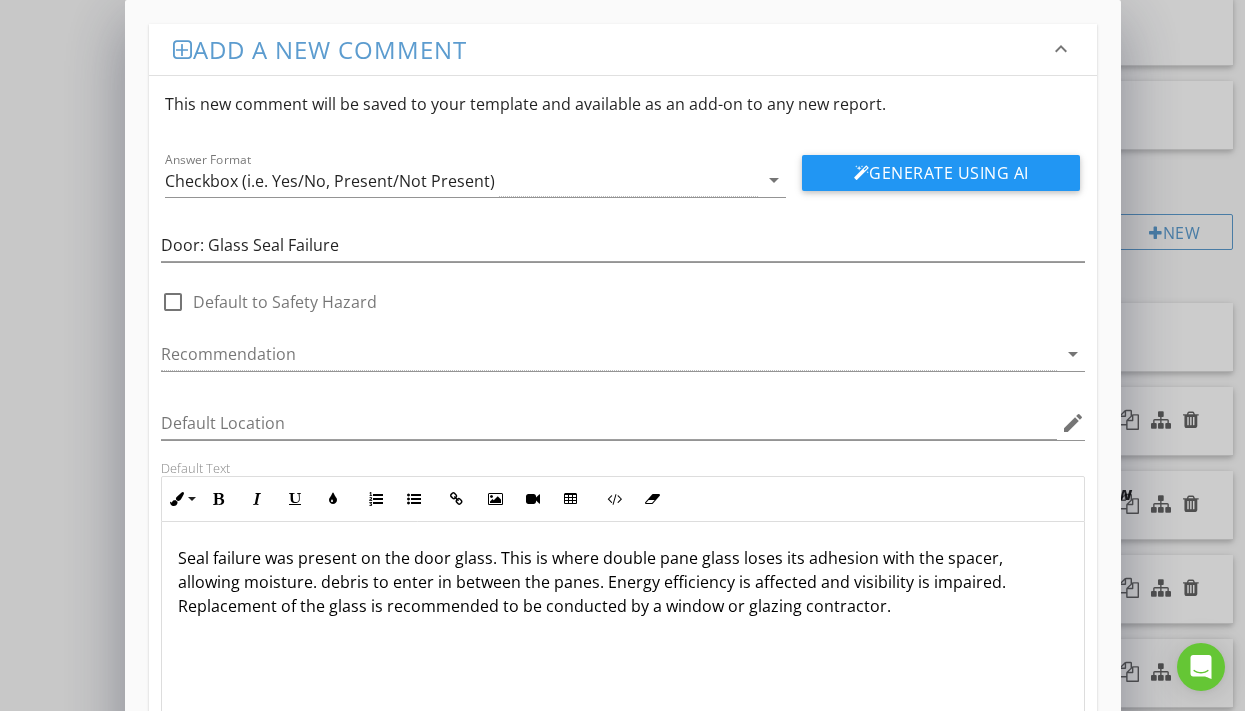 scroll, scrollTop: 1, scrollLeft: 0, axis: vertical 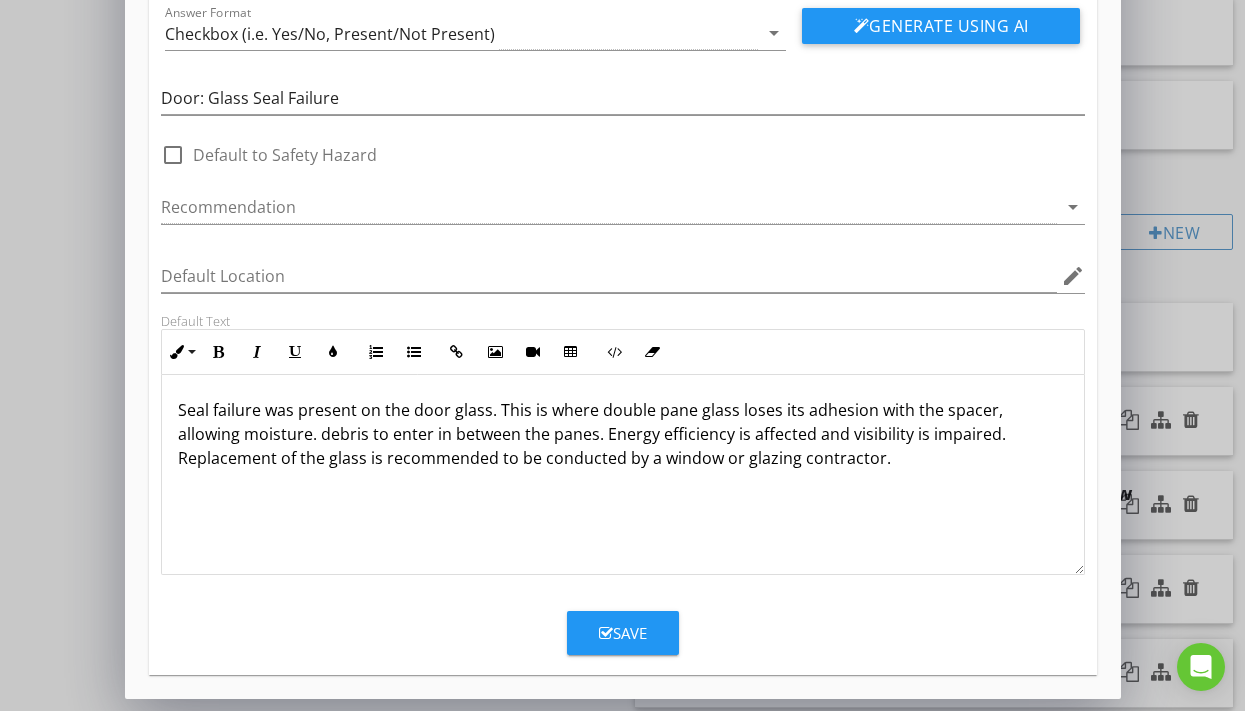 click on "Save" at bounding box center [623, 633] 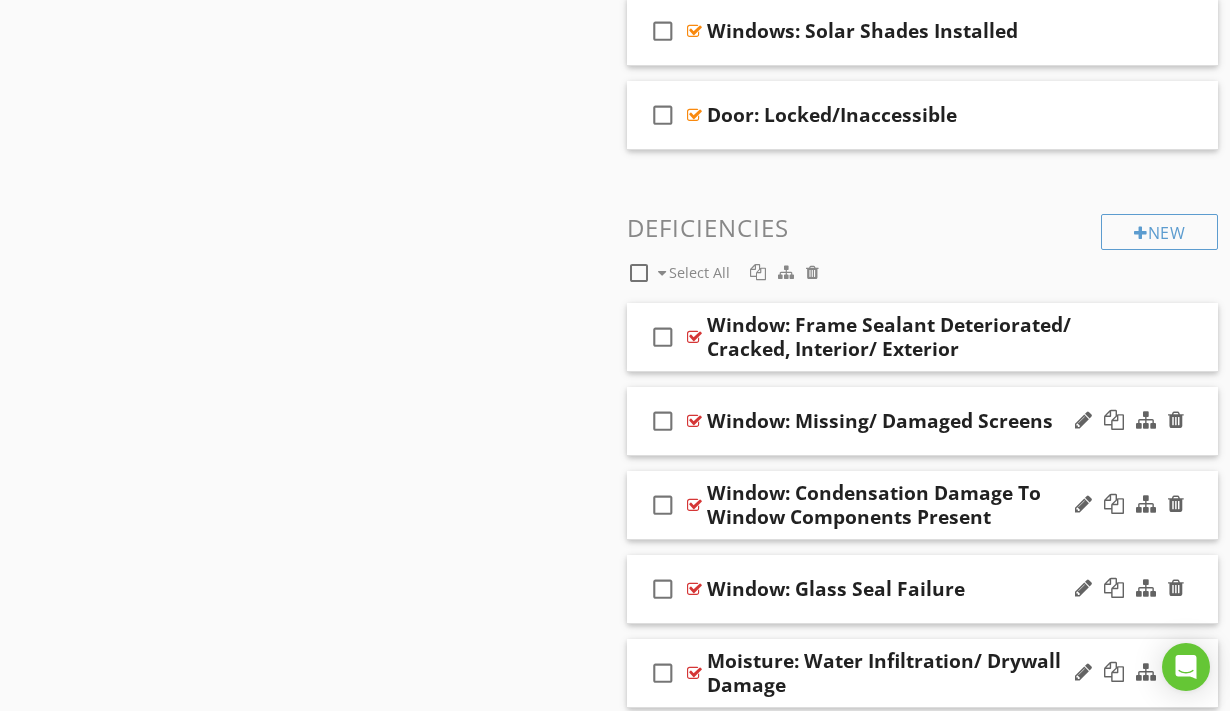 scroll, scrollTop: 50, scrollLeft: 0, axis: vertical 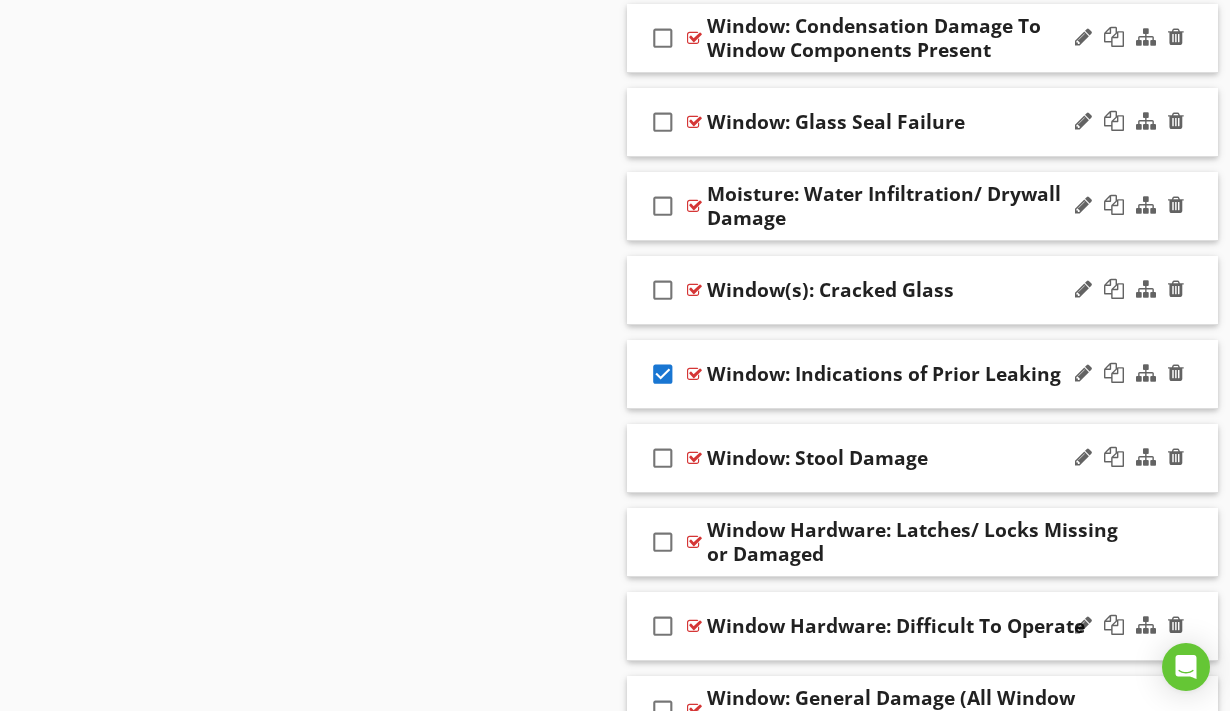 click on "check_box_outline_blank" at bounding box center [663, 626] 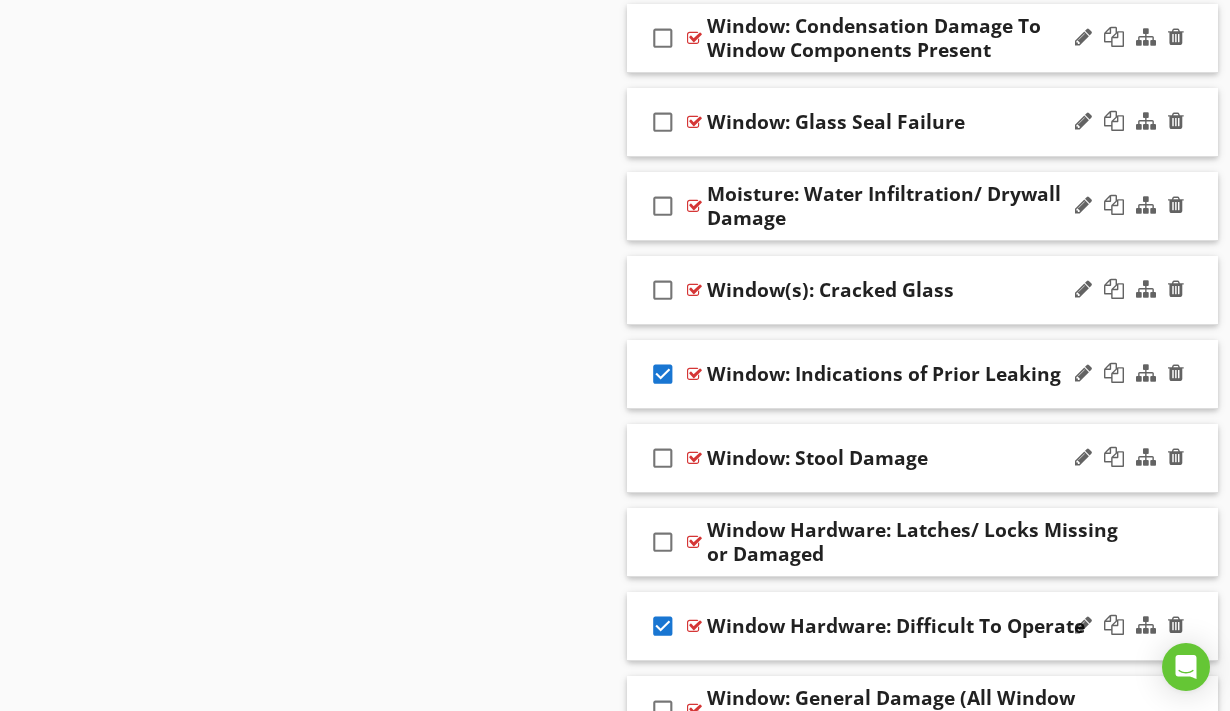 click on "check_box" at bounding box center (663, 374) 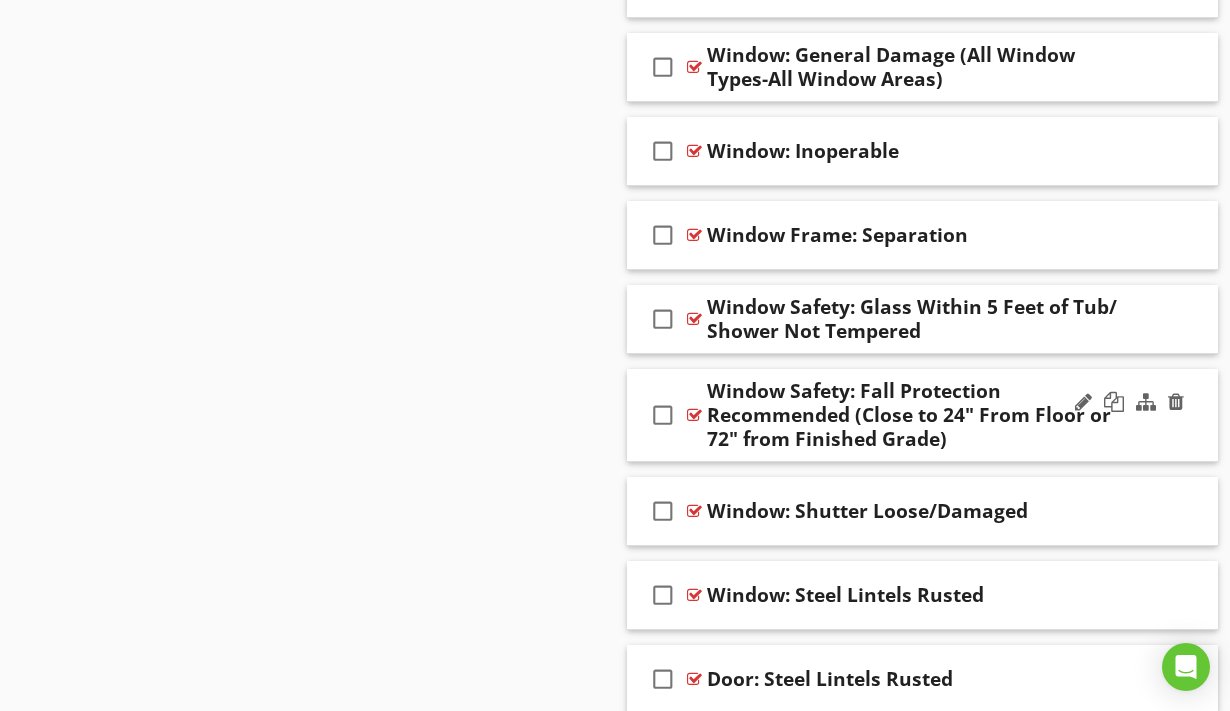 scroll, scrollTop: 2288, scrollLeft: 0, axis: vertical 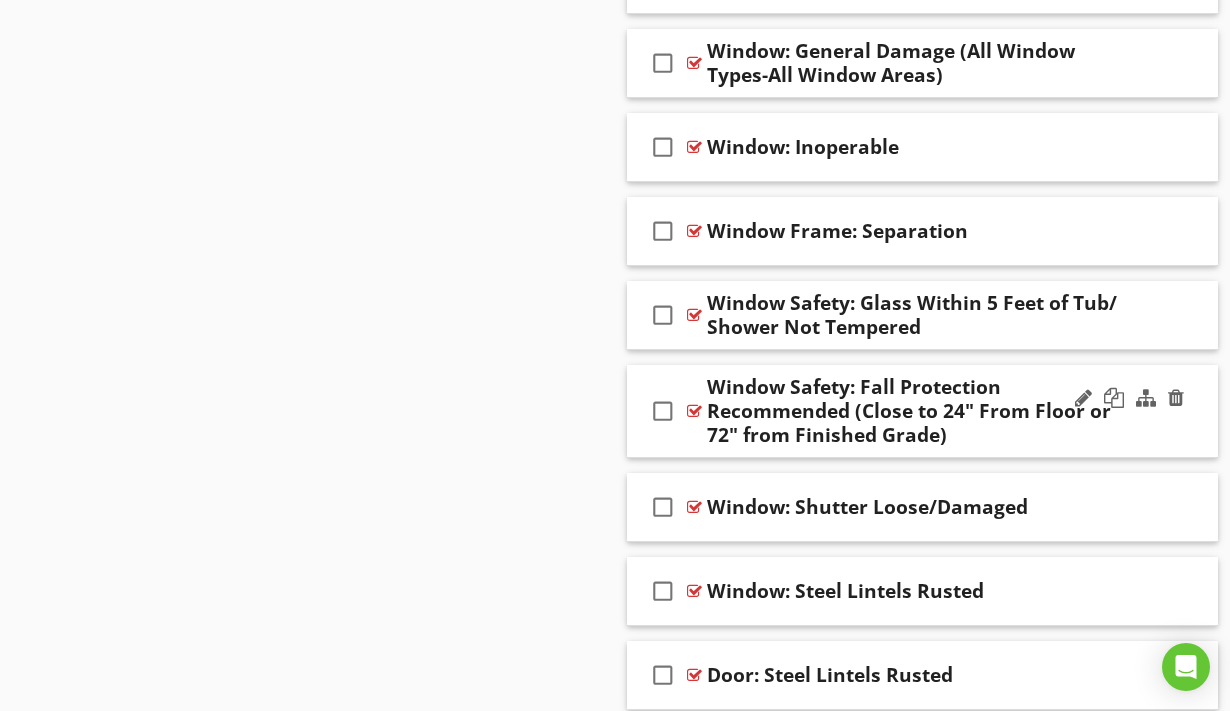 click on "check_box_outline_blank" at bounding box center (663, 675) 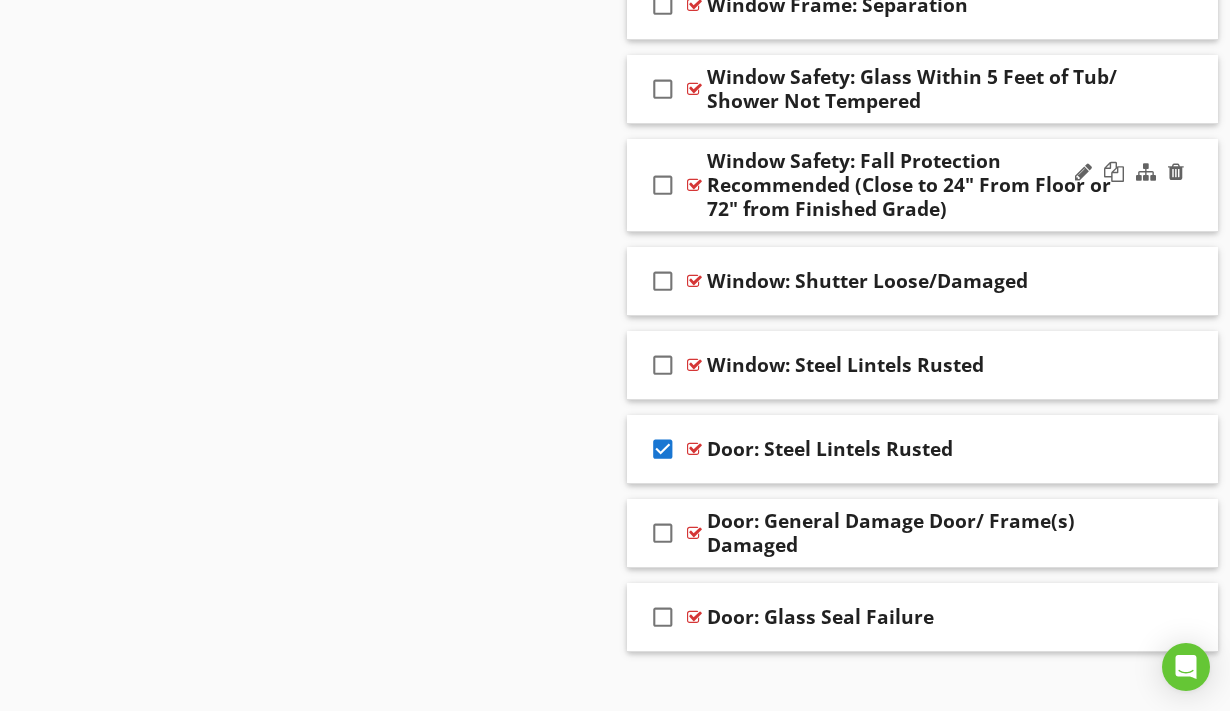 scroll, scrollTop: 2538, scrollLeft: 0, axis: vertical 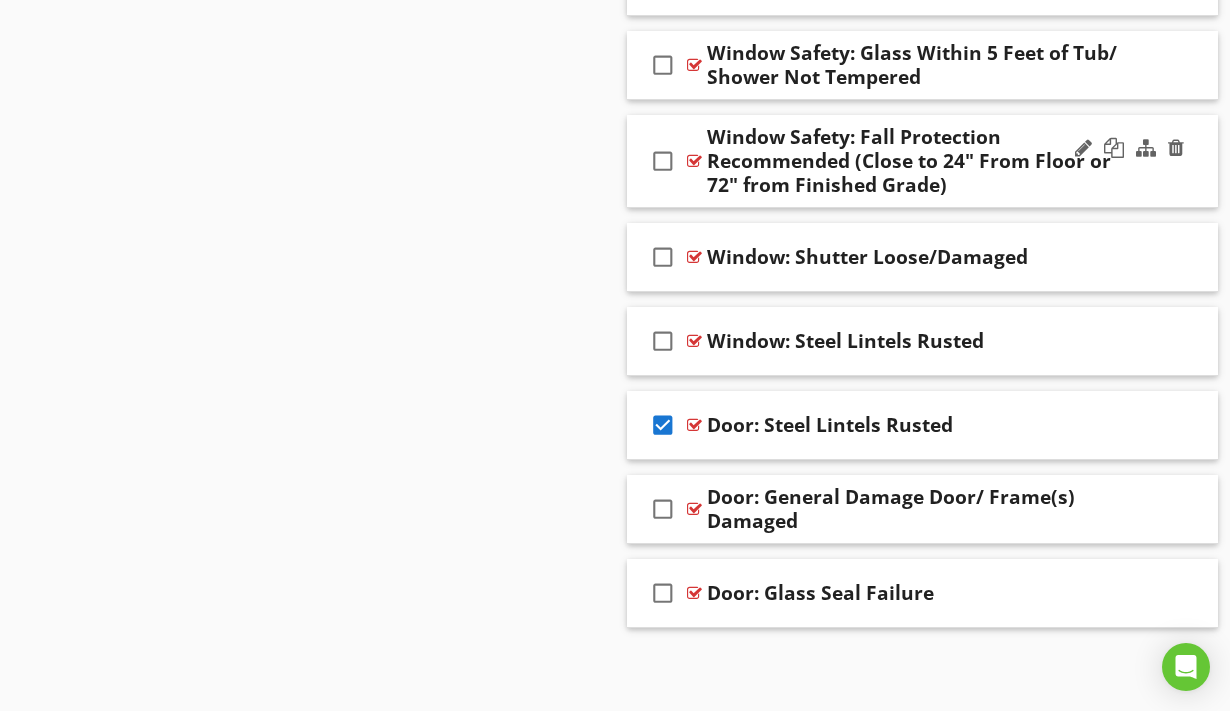click on "check_box" at bounding box center [663, 425] 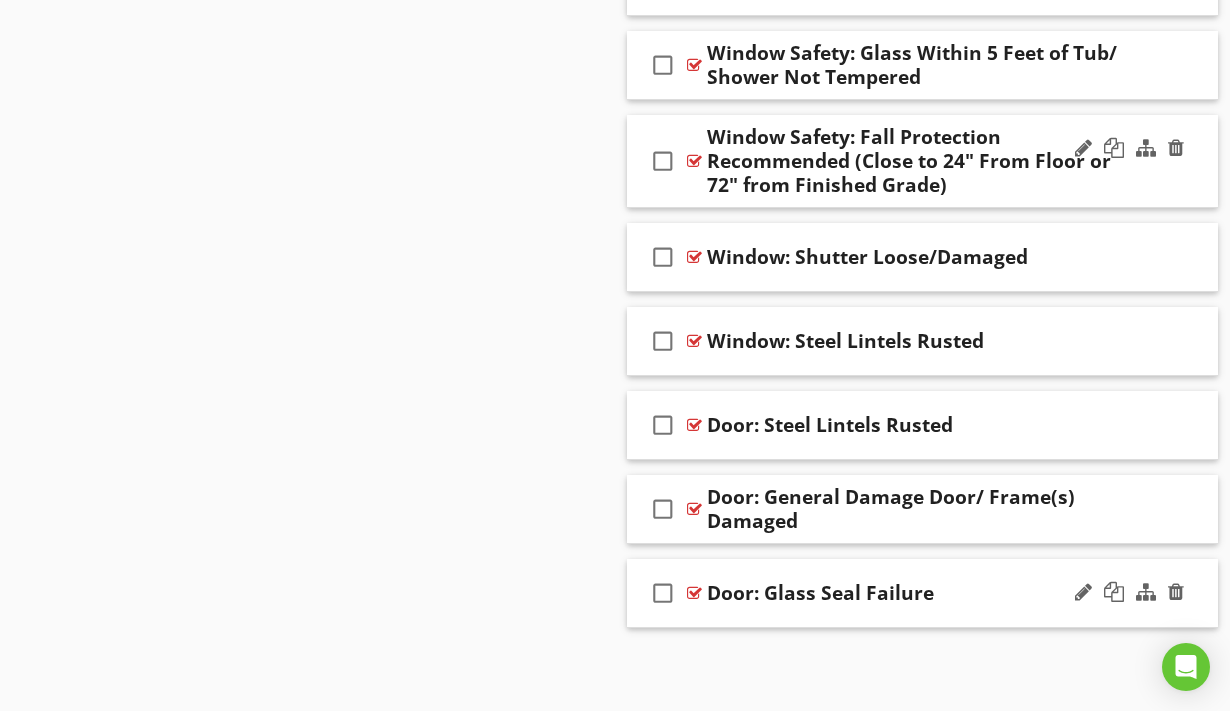 click on "check_box_outline_blank" at bounding box center [663, 593] 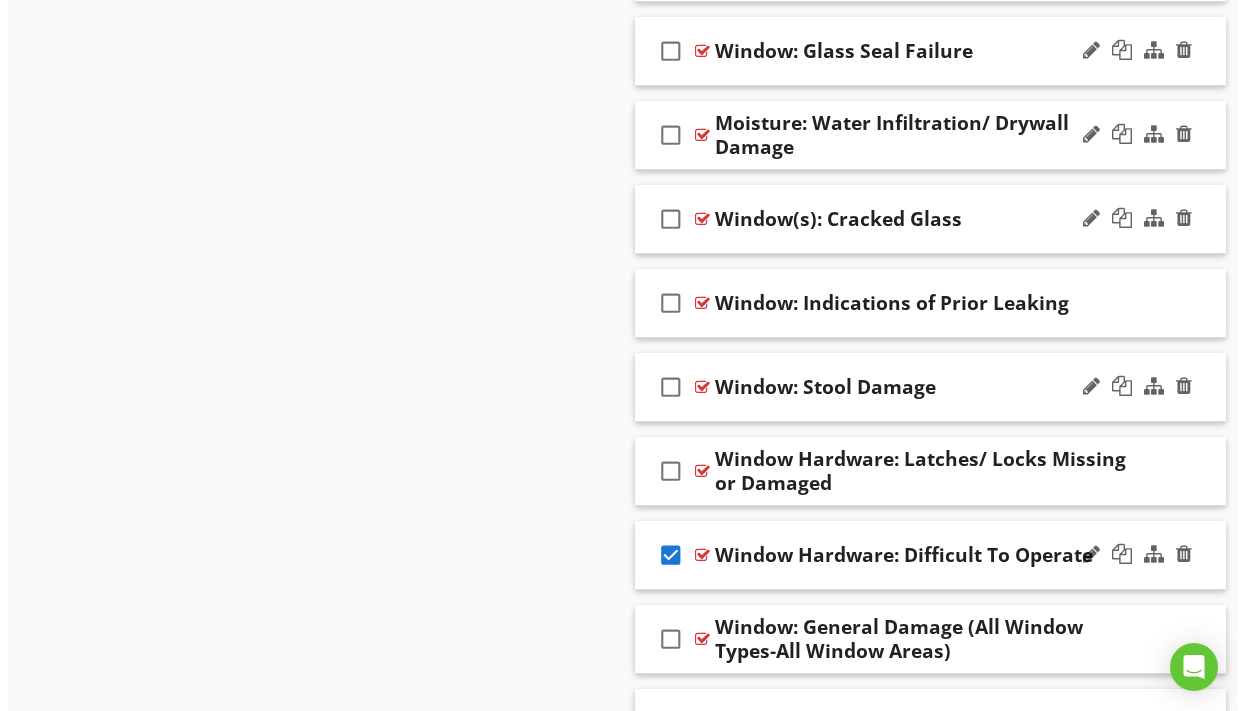 scroll, scrollTop: 1296, scrollLeft: 0, axis: vertical 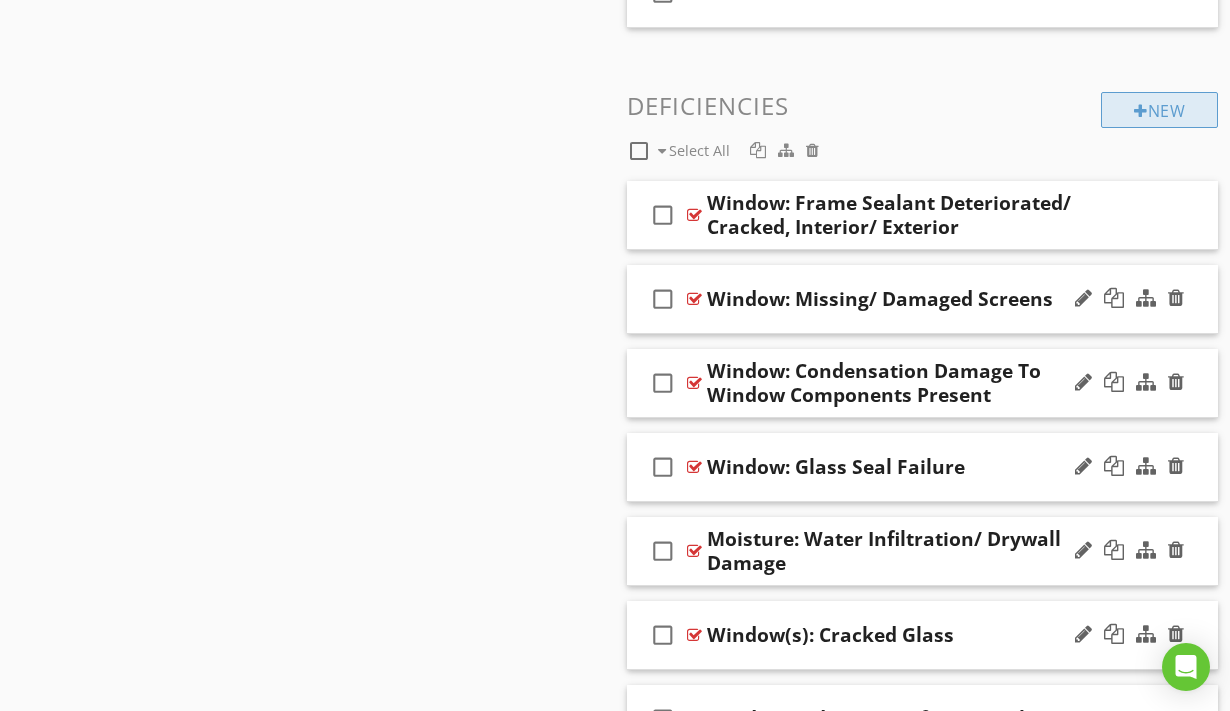 click on "New" at bounding box center (1159, 110) 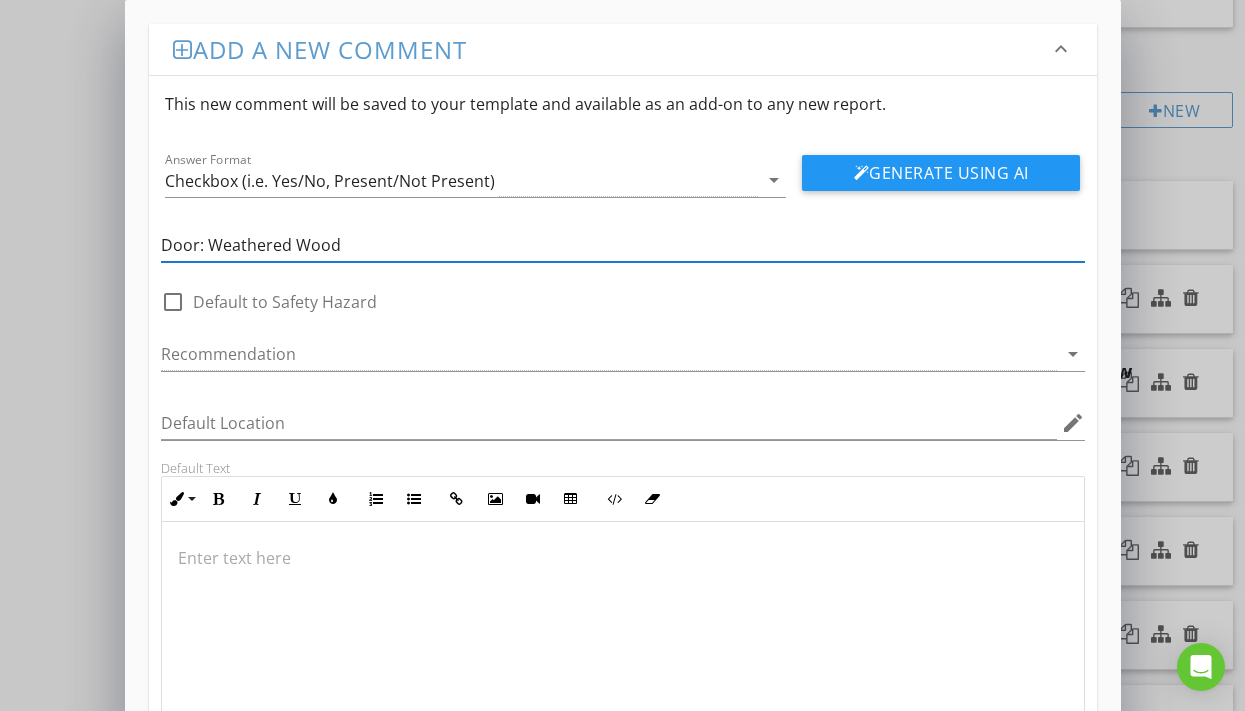 scroll, scrollTop: 1, scrollLeft: 0, axis: vertical 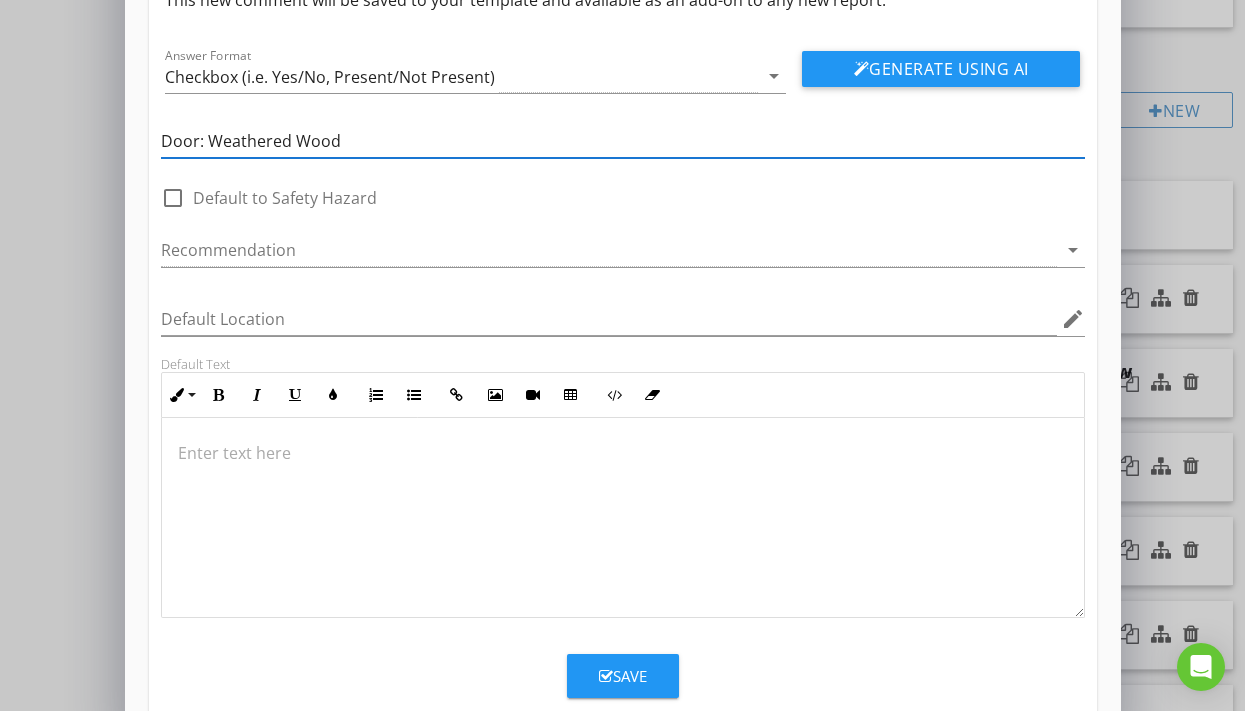 type on "Door: Weathered Wood" 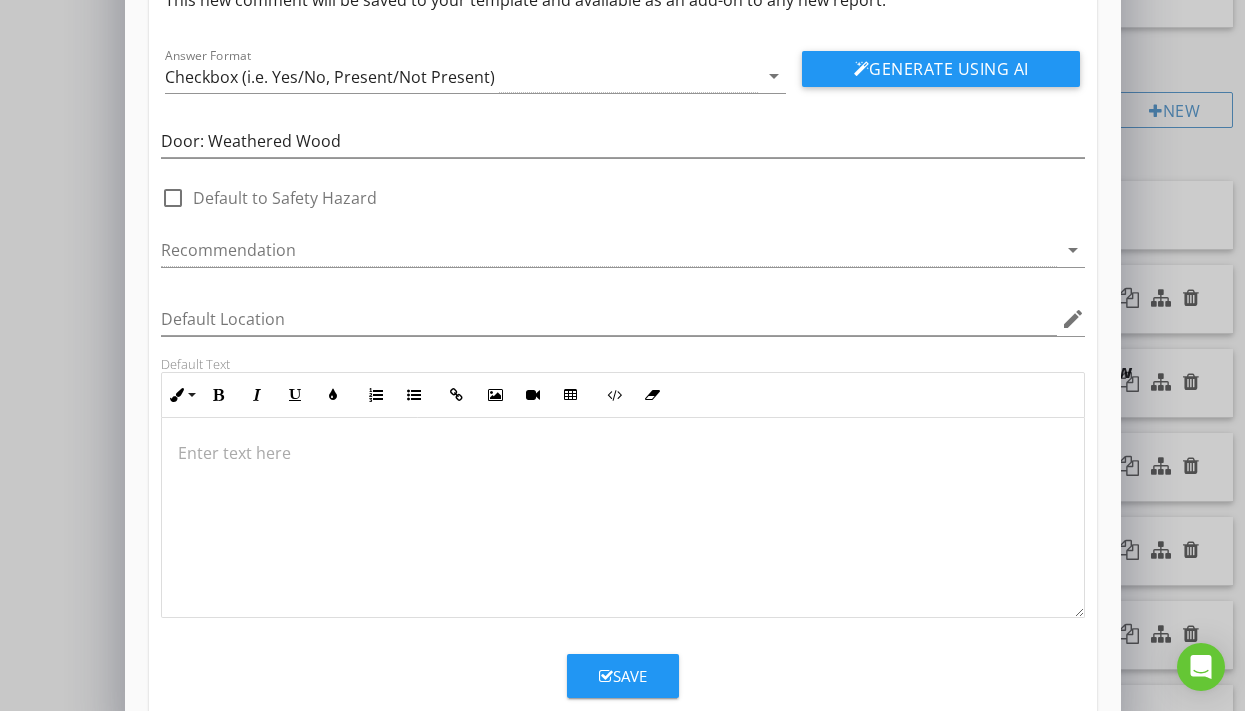 click at bounding box center (623, 453) 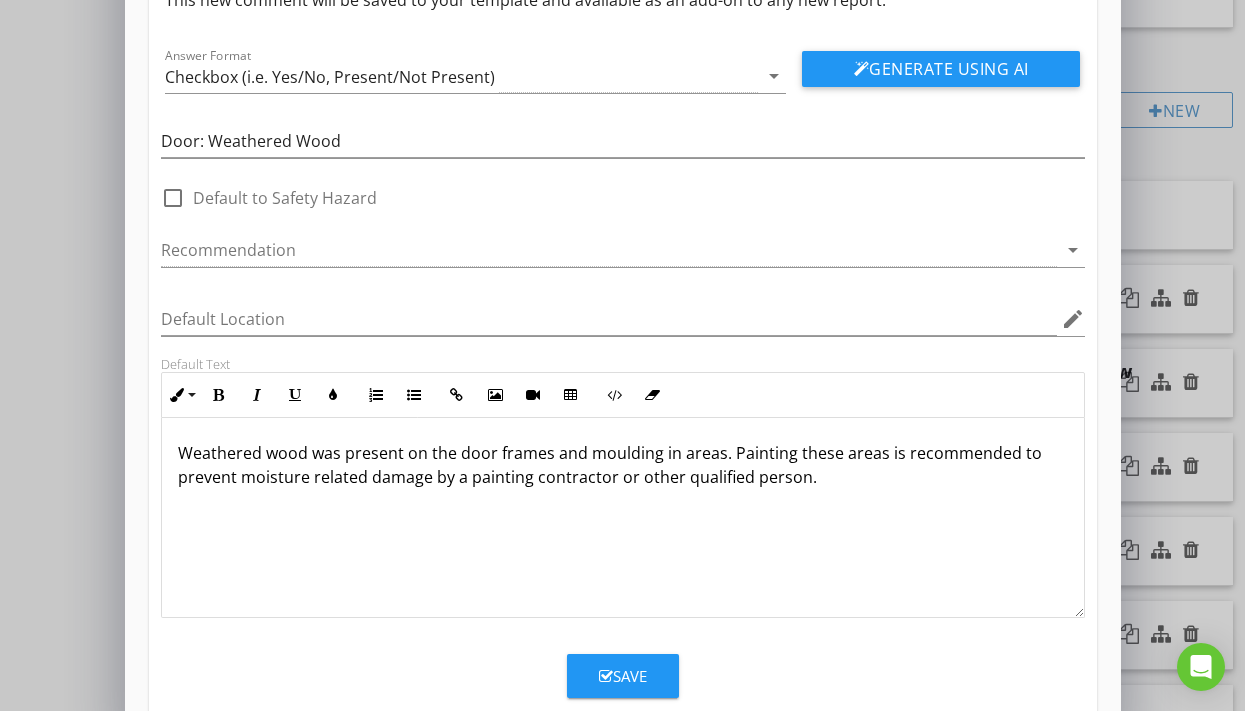 click on "Save" at bounding box center (623, 676) 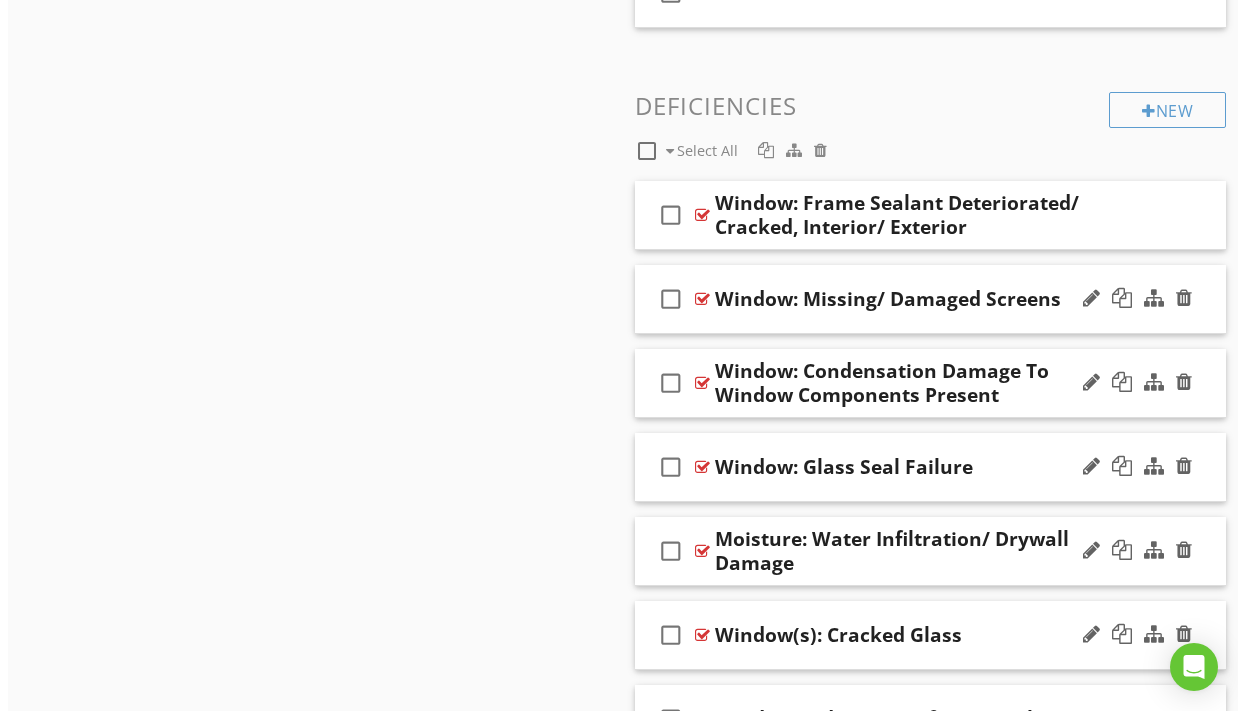 scroll, scrollTop: 50, scrollLeft: 0, axis: vertical 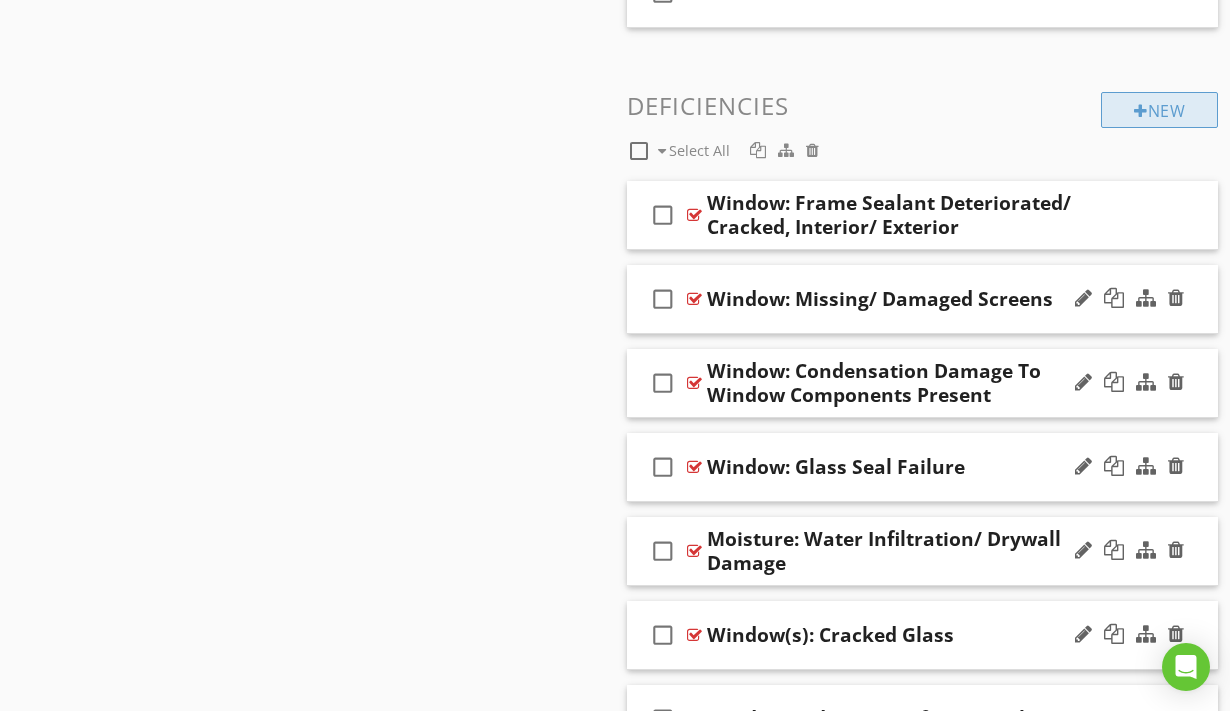 click on "New" at bounding box center (1159, 110) 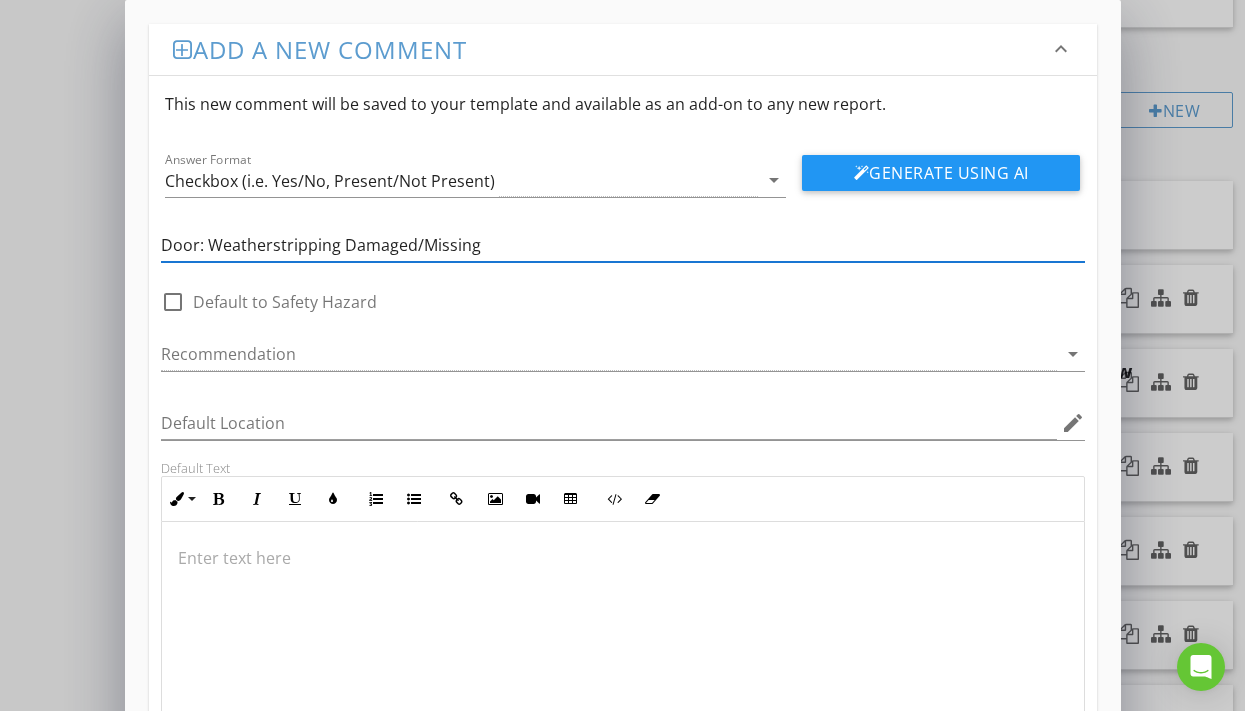 type on "Door: Weatherstripping Damaged/Missing" 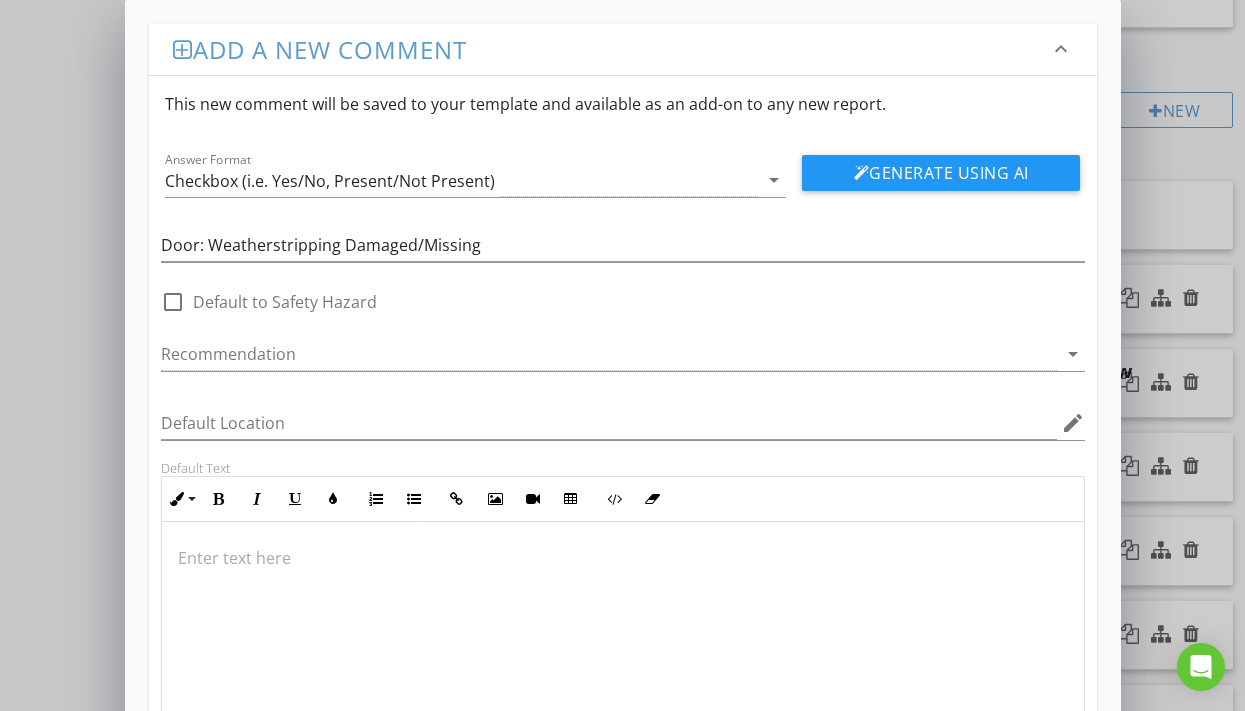 scroll, scrollTop: 1, scrollLeft: 0, axis: vertical 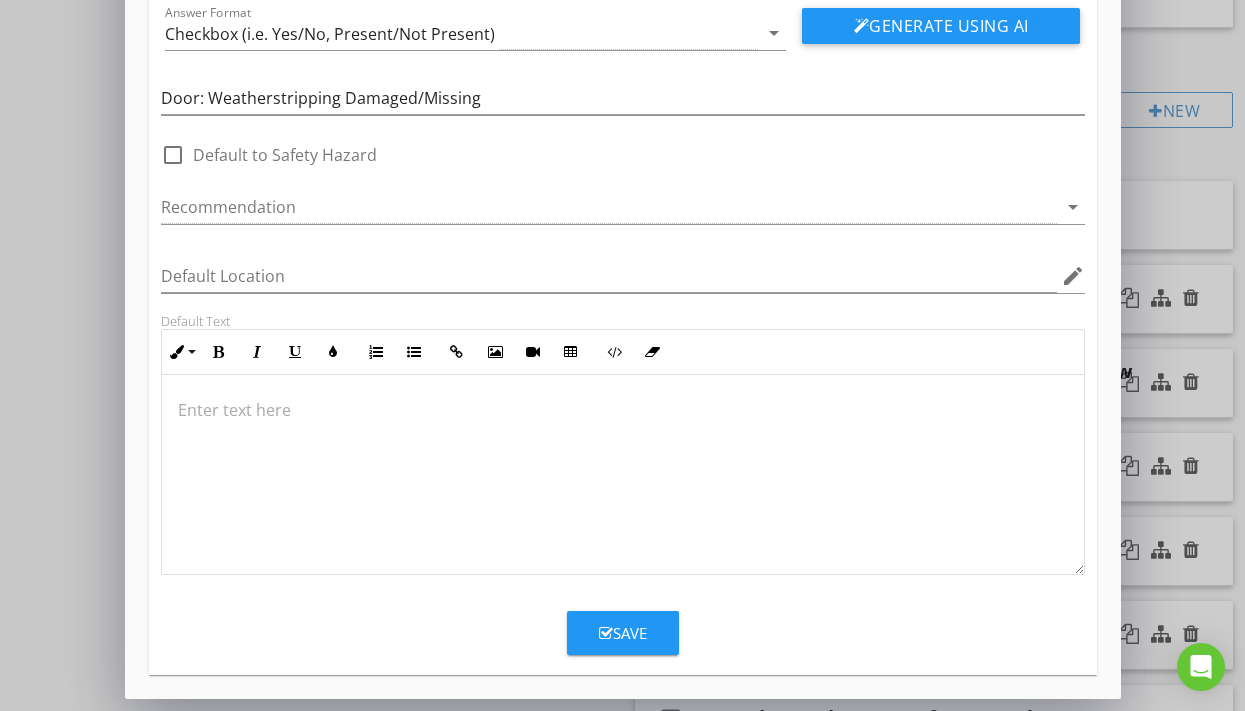 click at bounding box center (623, 410) 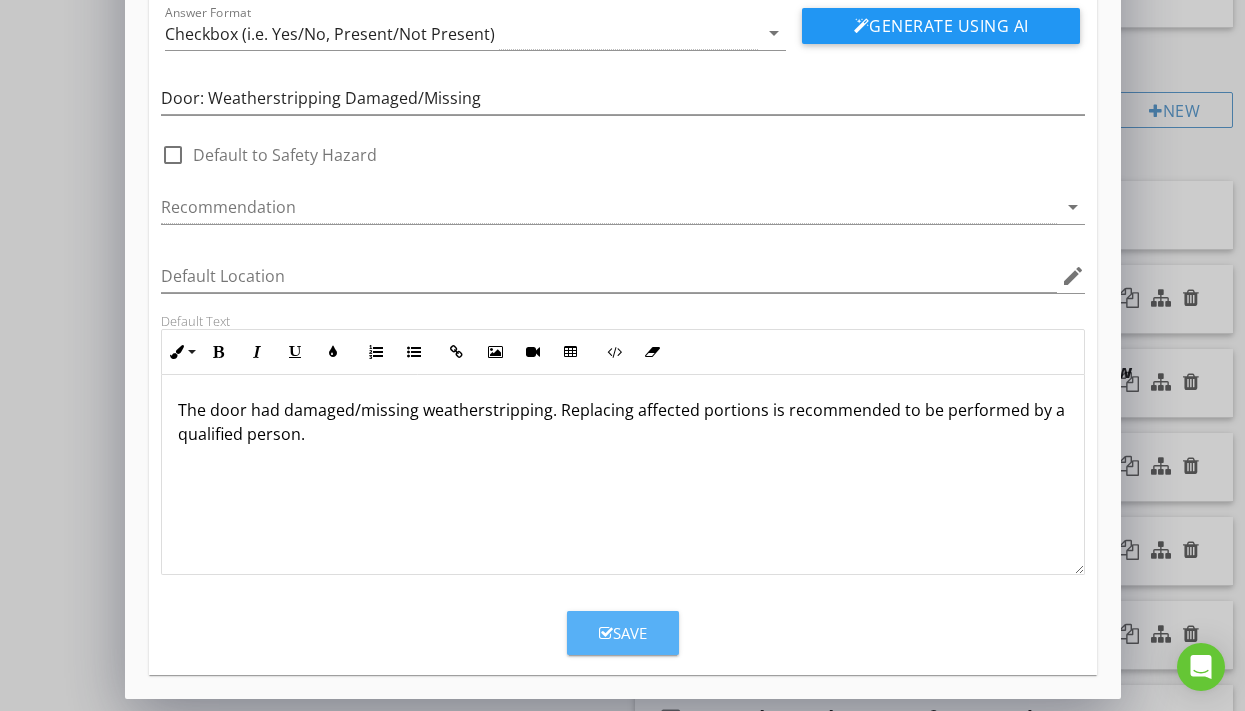 click on "Save" at bounding box center (623, 633) 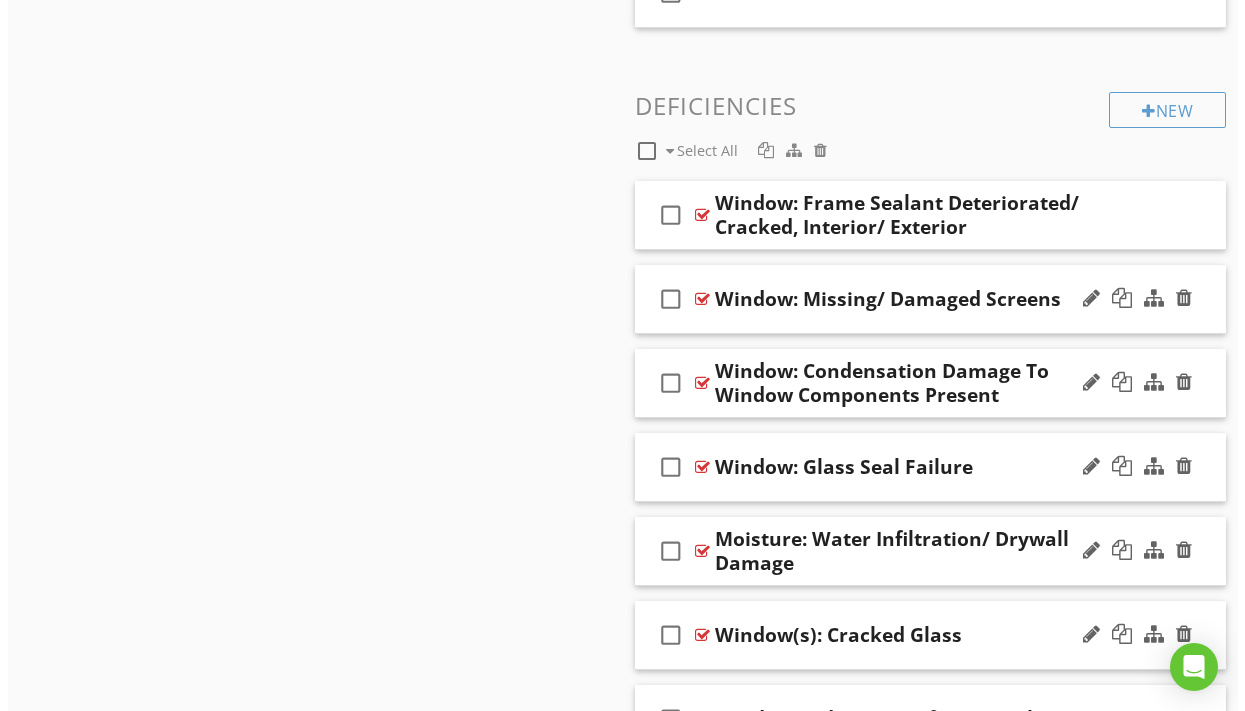 scroll, scrollTop: 50, scrollLeft: 0, axis: vertical 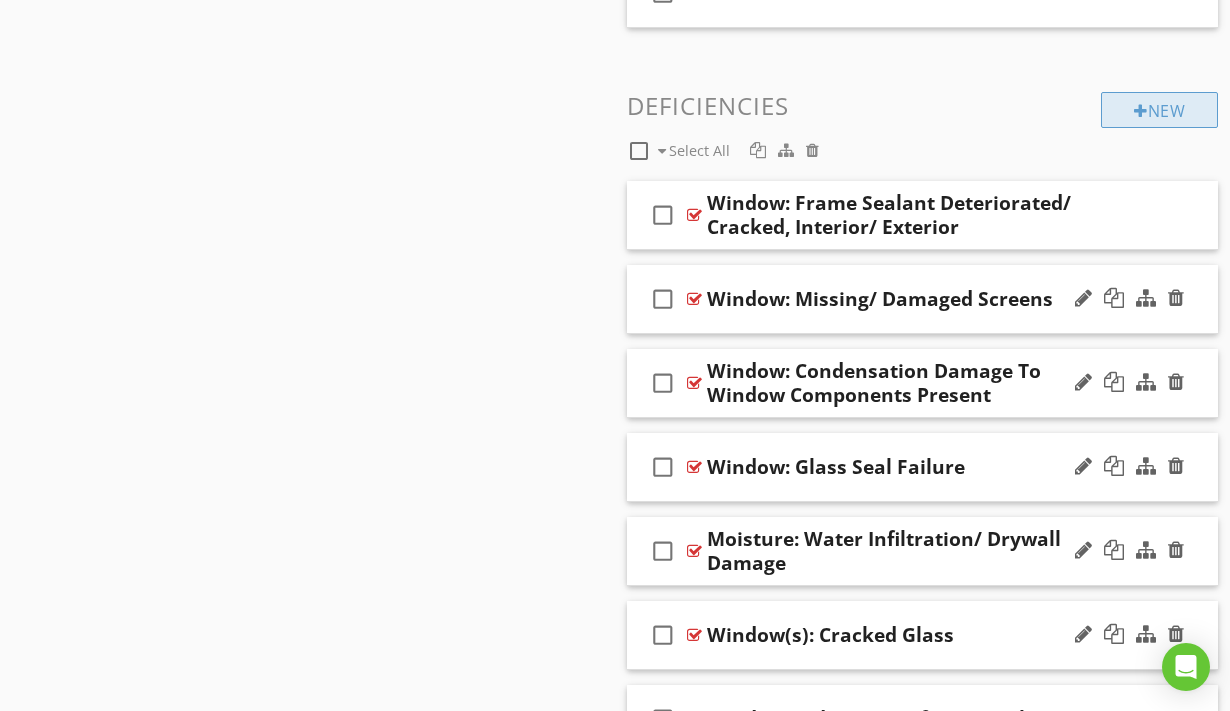 click on "New" at bounding box center (1159, 110) 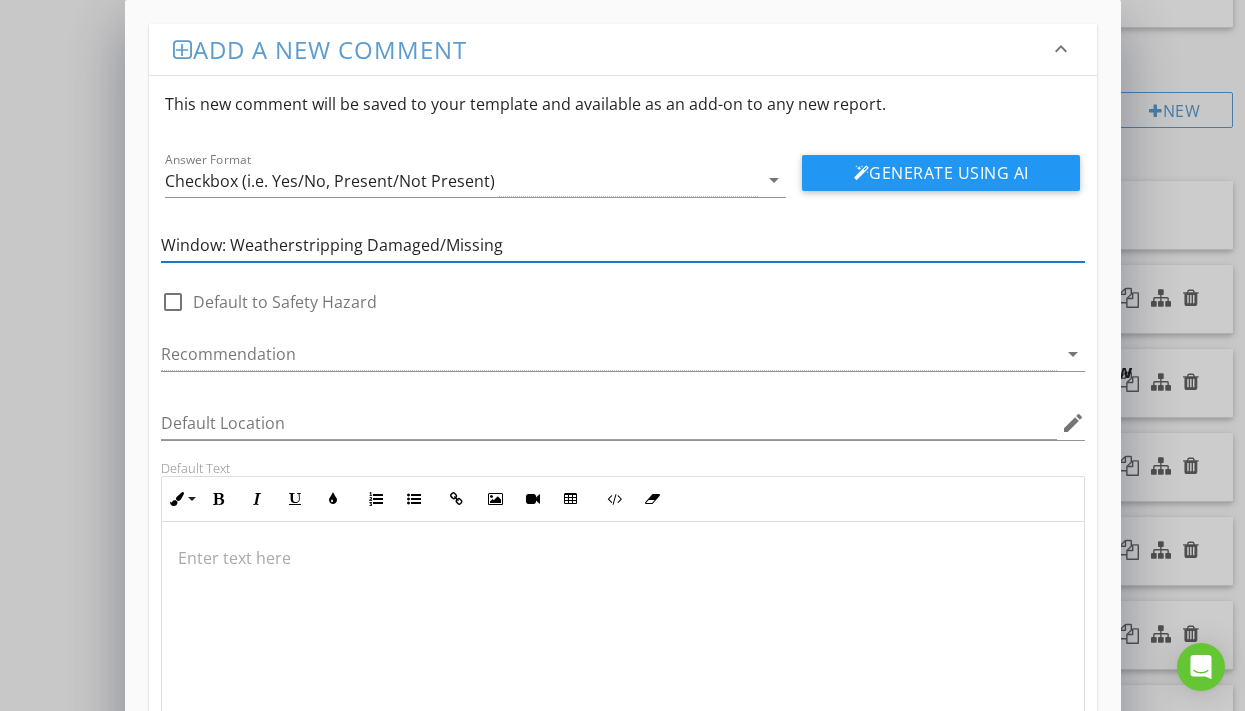 type on "Window: Weatherstripping Damaged/Missing" 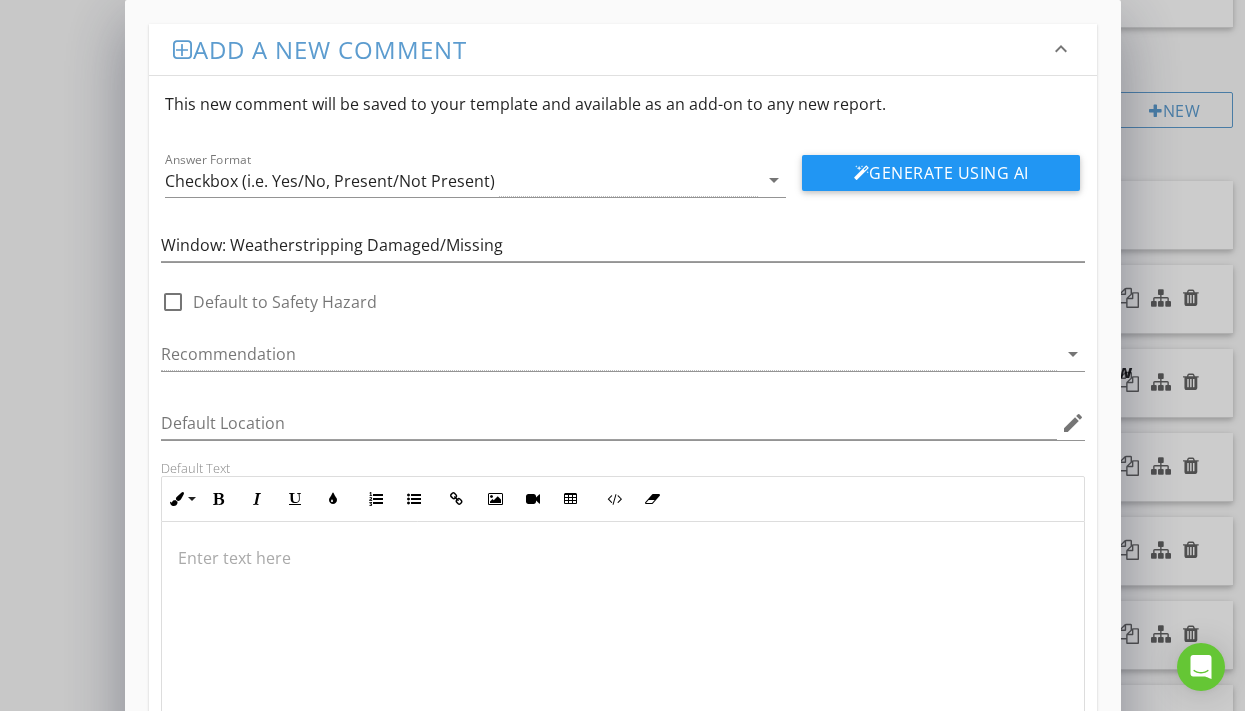 click at bounding box center [623, 558] 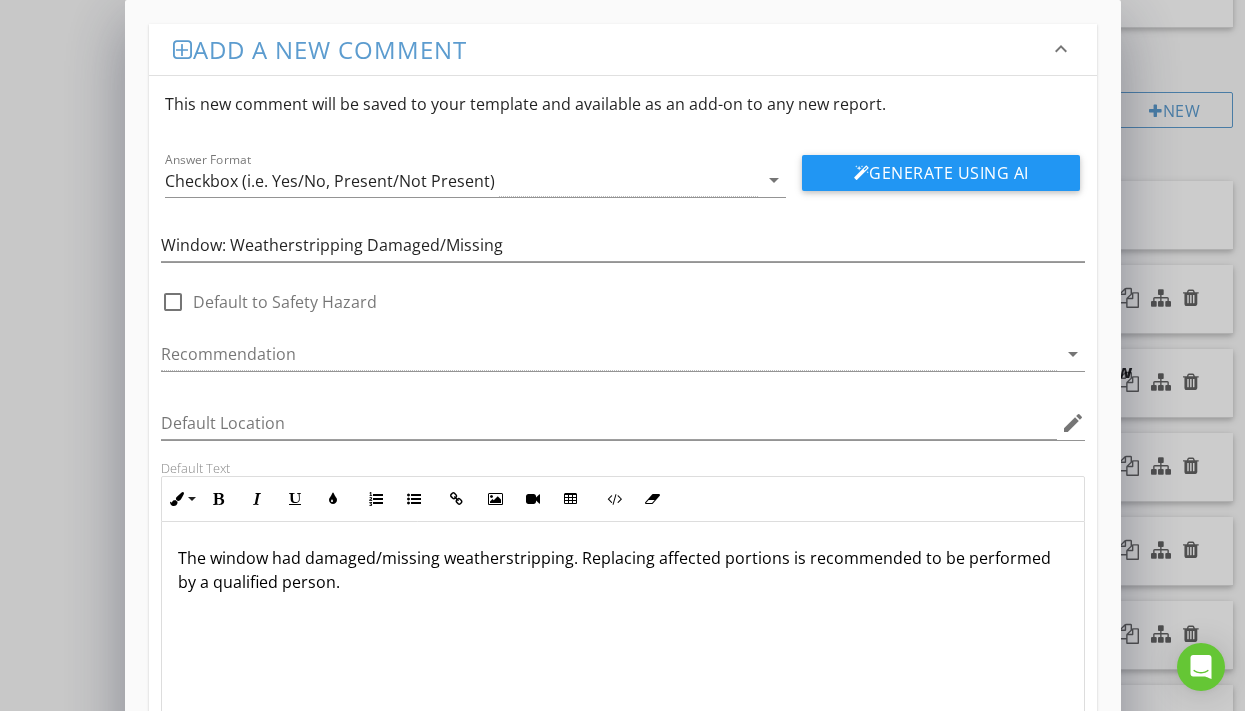 scroll, scrollTop: 1, scrollLeft: 0, axis: vertical 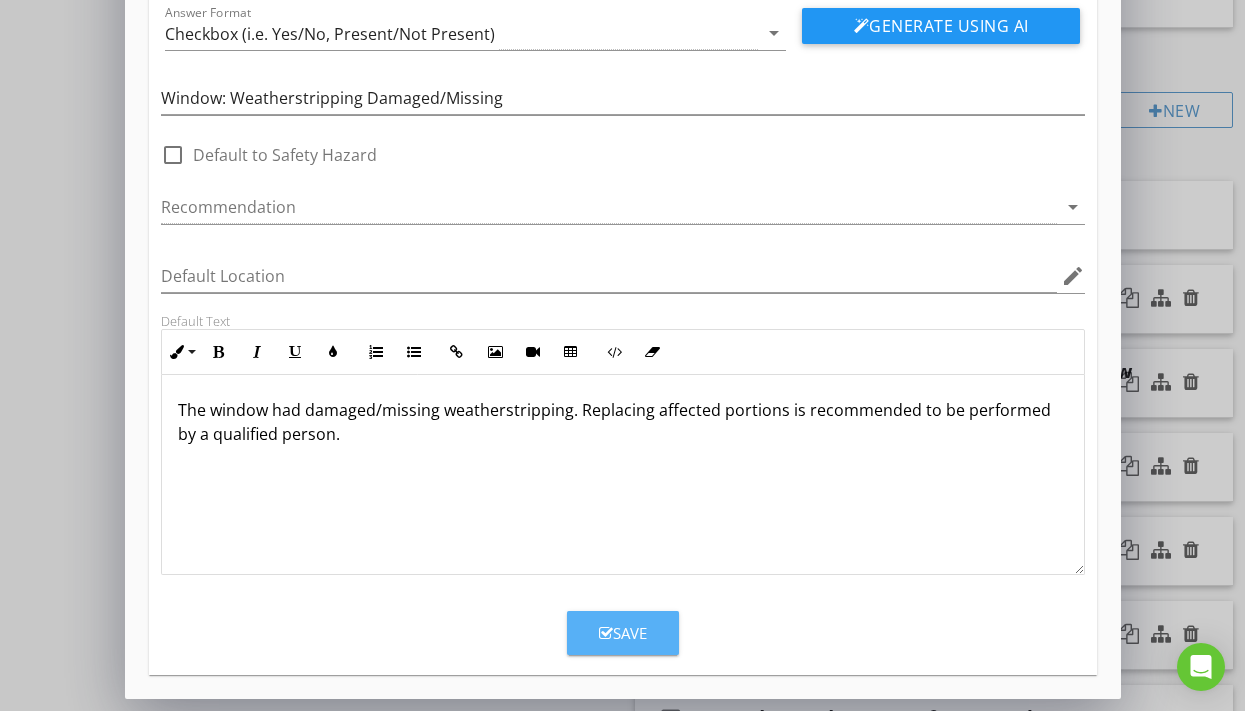 click on "Save" at bounding box center (623, 633) 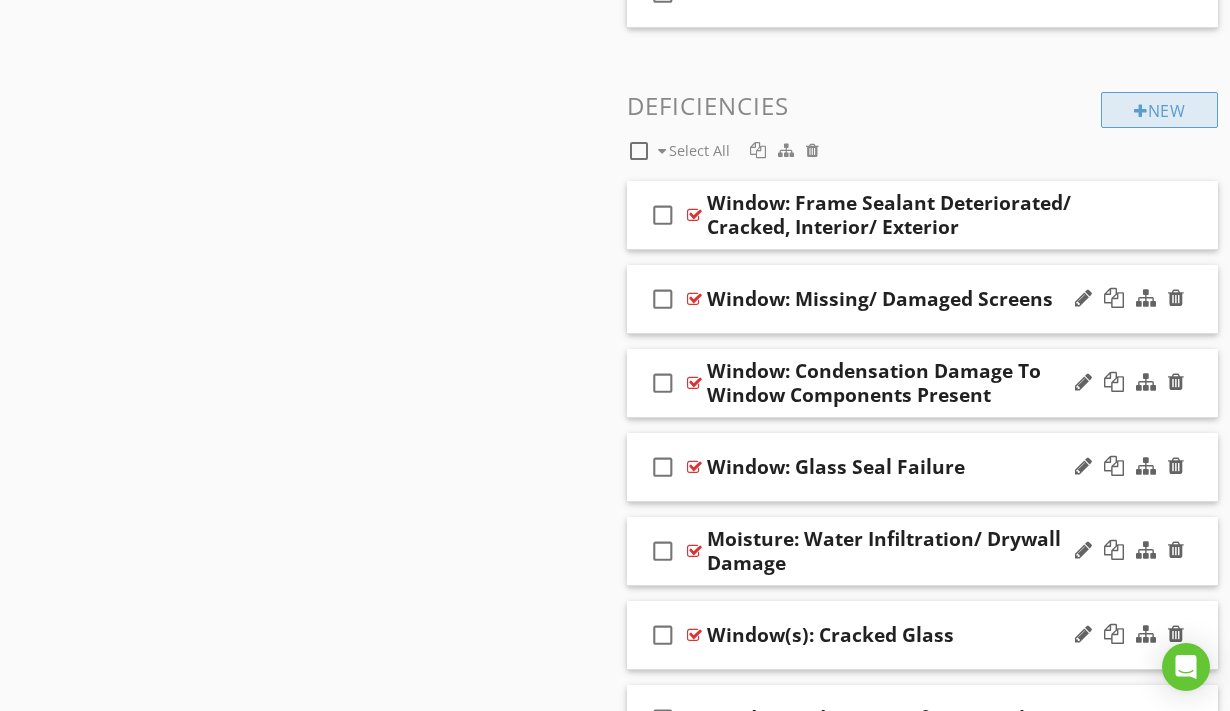 click on "New" at bounding box center [1159, 110] 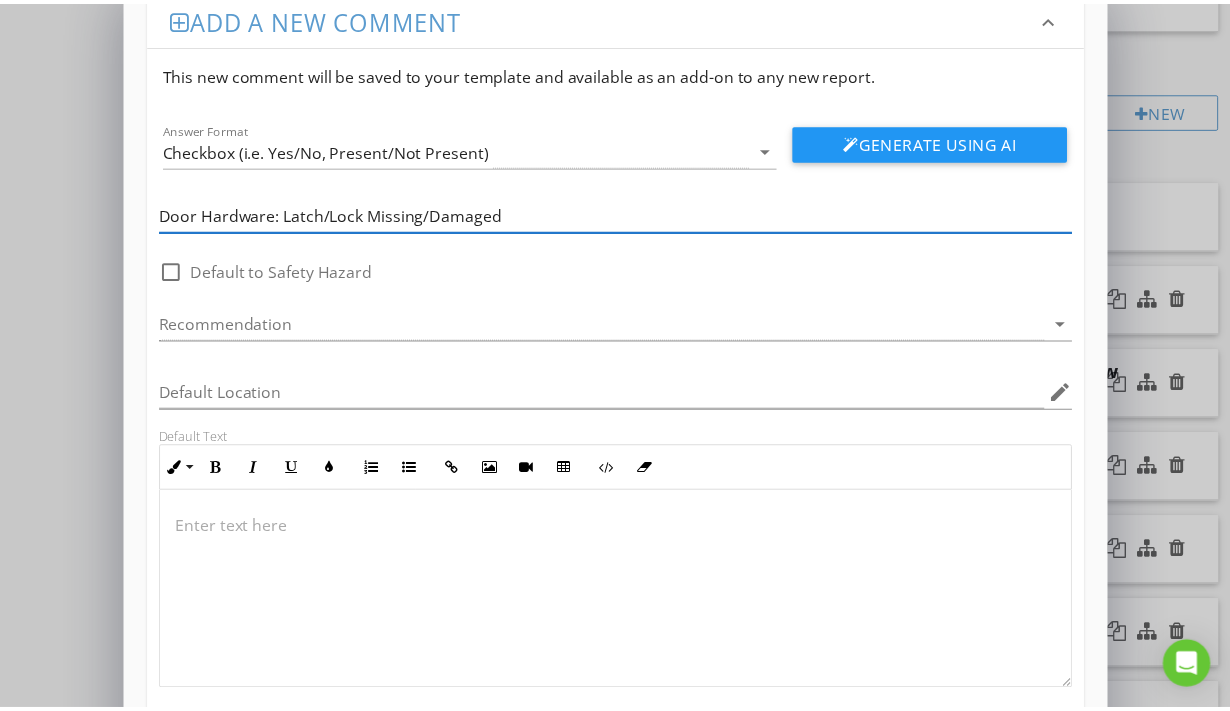 scroll, scrollTop: 76, scrollLeft: 0, axis: vertical 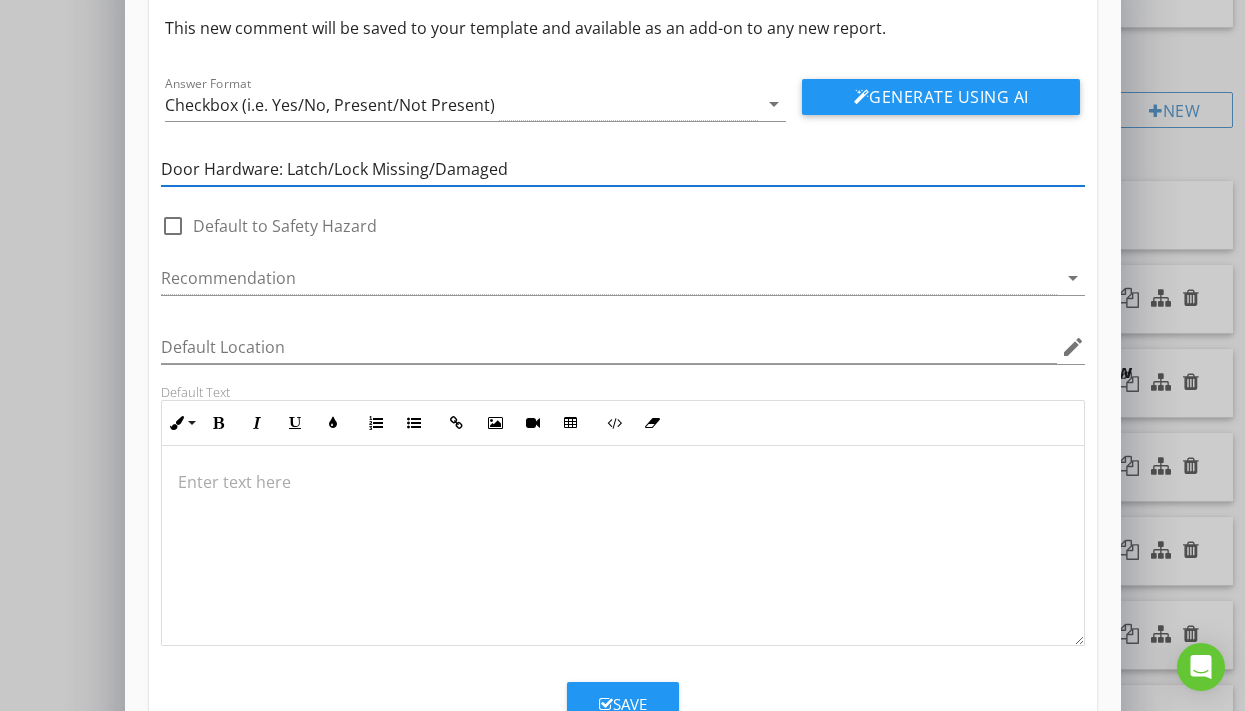 type on "Door Hardware: Latch/Lock Missing/Damaged" 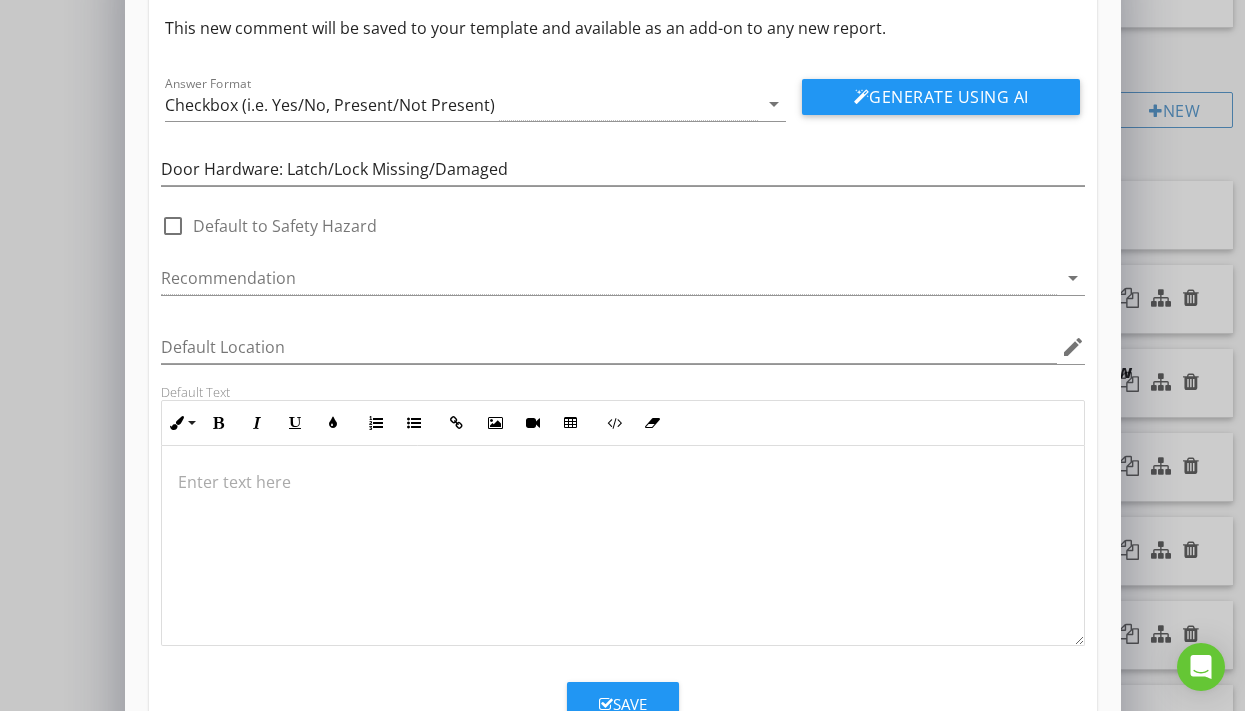 click at bounding box center (623, 482) 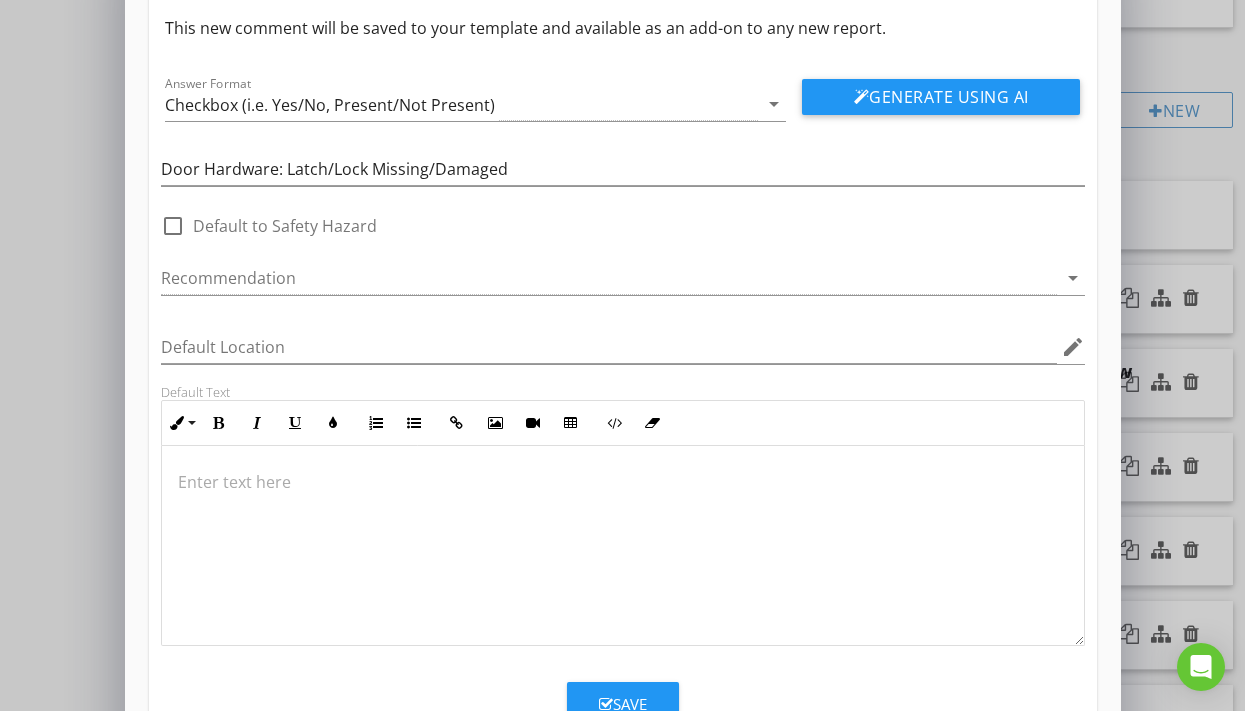 click at bounding box center [623, 482] 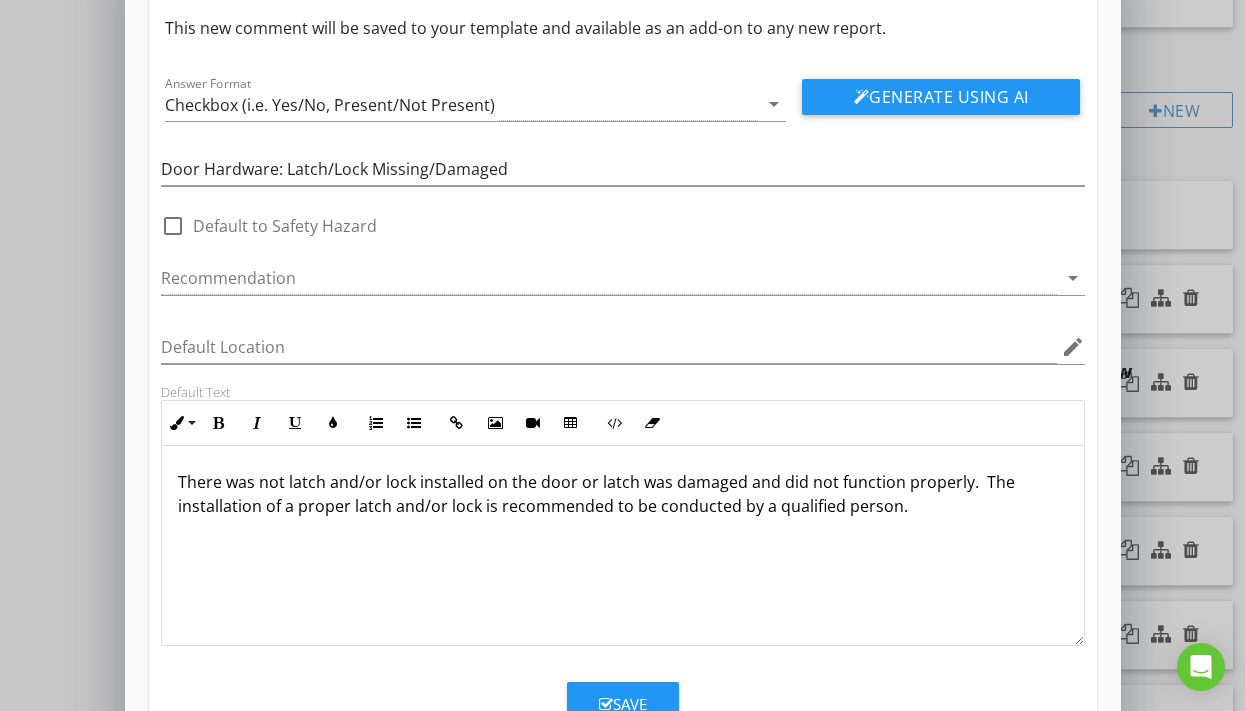 click on "Save" at bounding box center [623, 704] 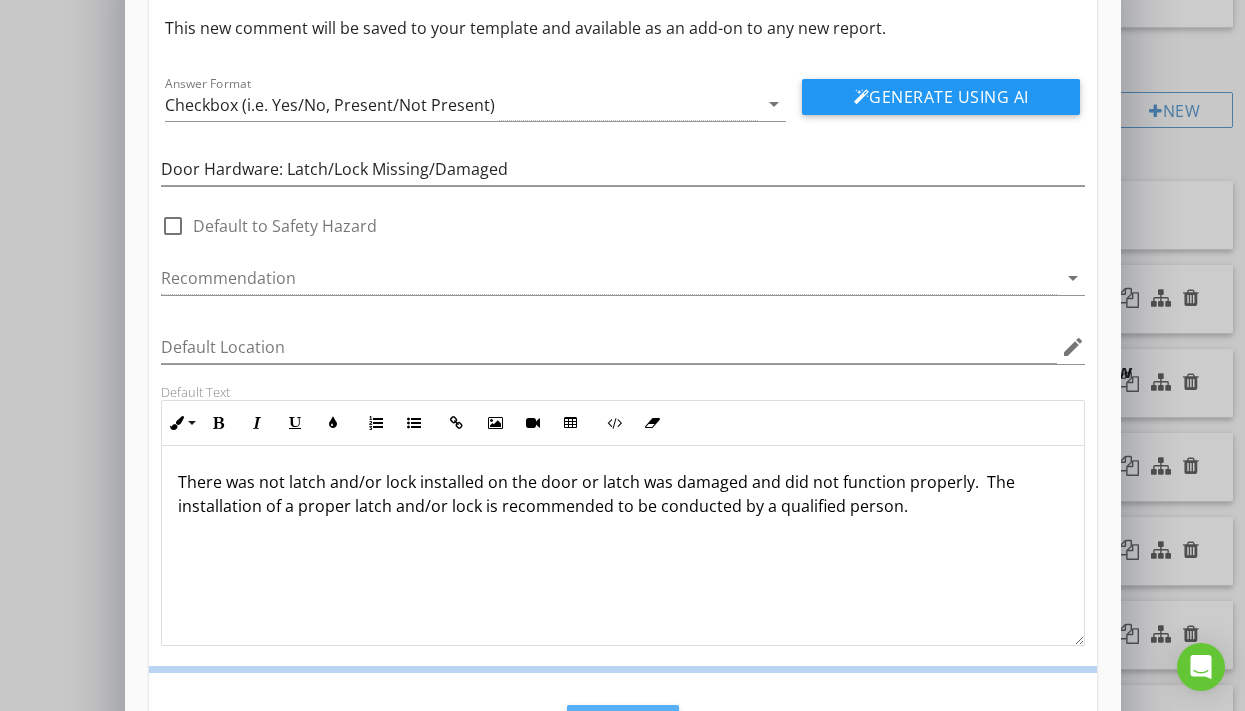 scroll, scrollTop: 50, scrollLeft: 0, axis: vertical 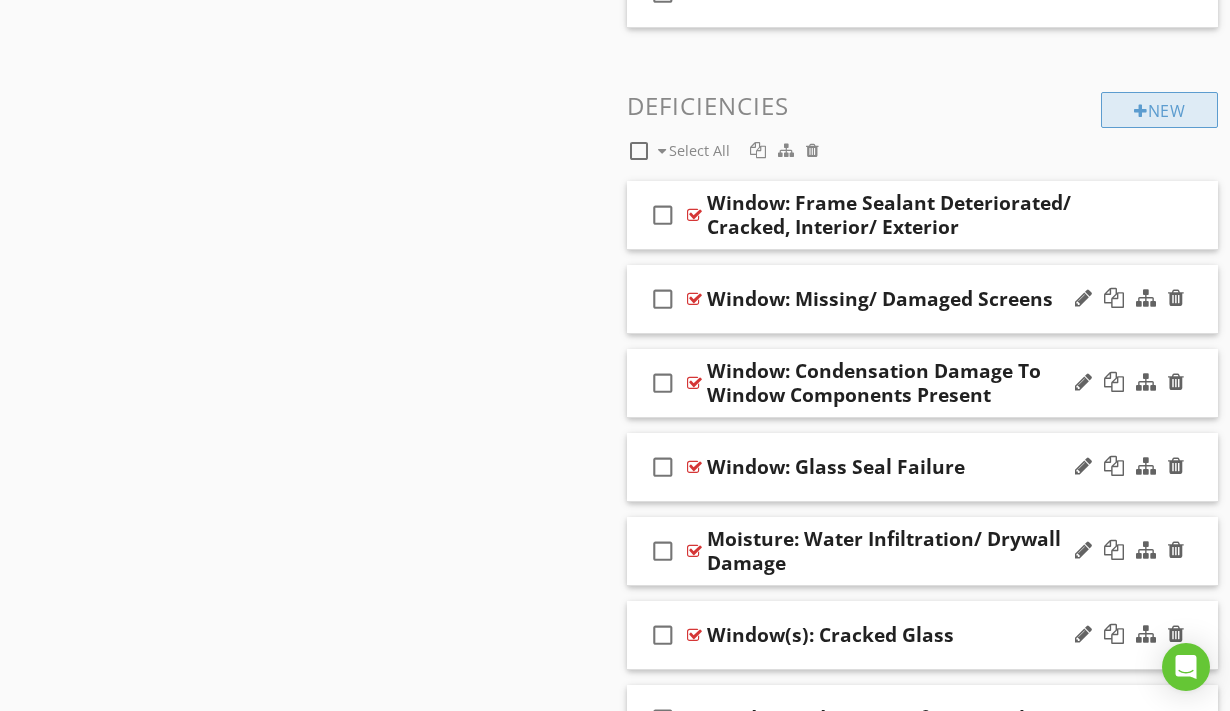 click on "New" at bounding box center [1159, 110] 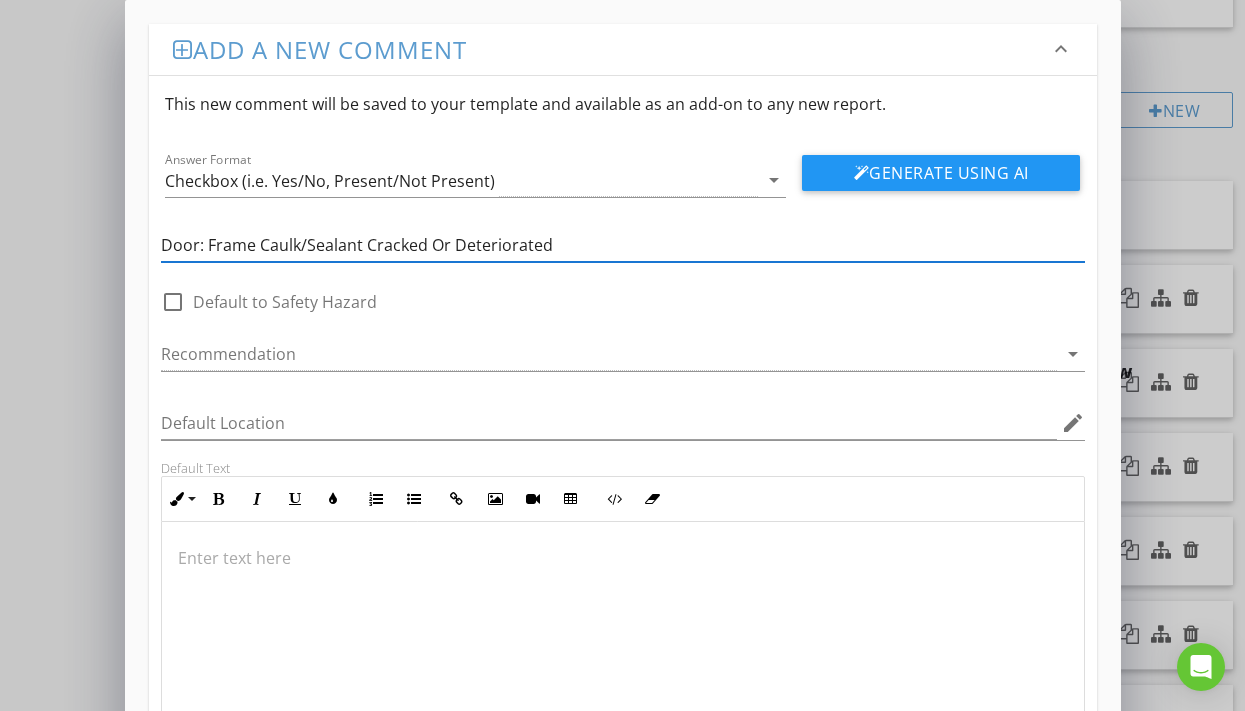 type on "Door: Frame Caulk/Sealant Cracked Or Deteriorated" 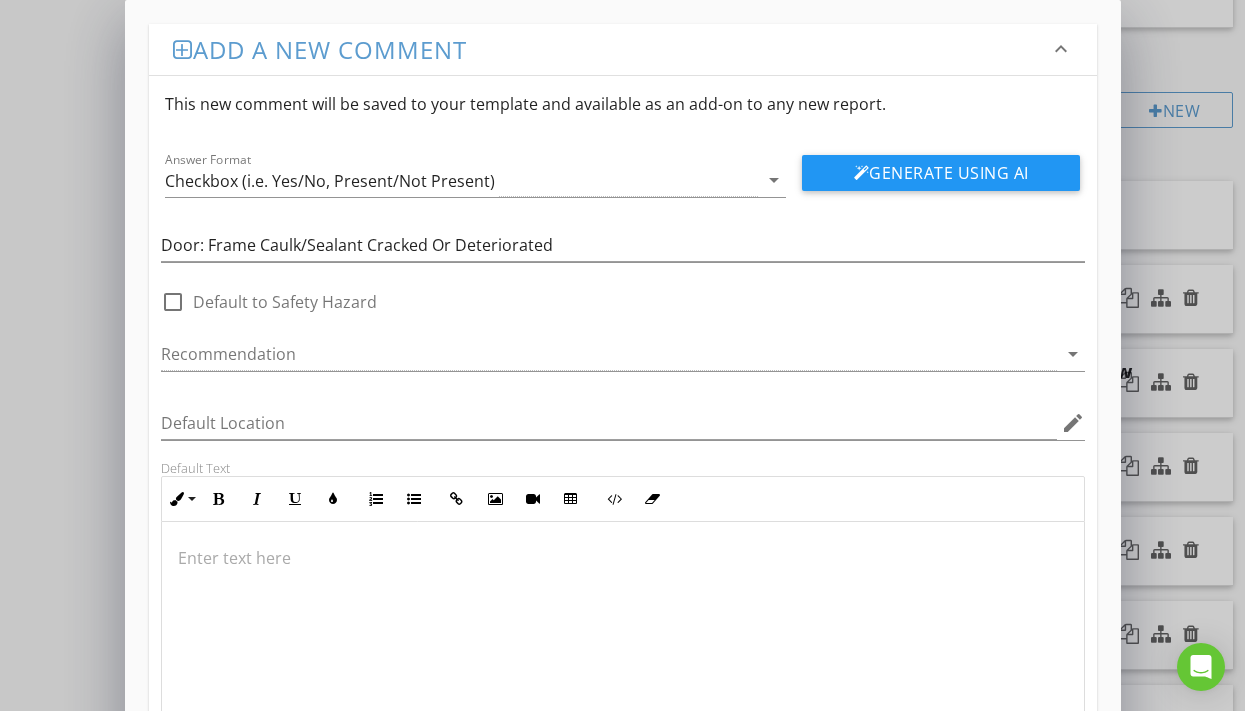 scroll, scrollTop: 1, scrollLeft: 0, axis: vertical 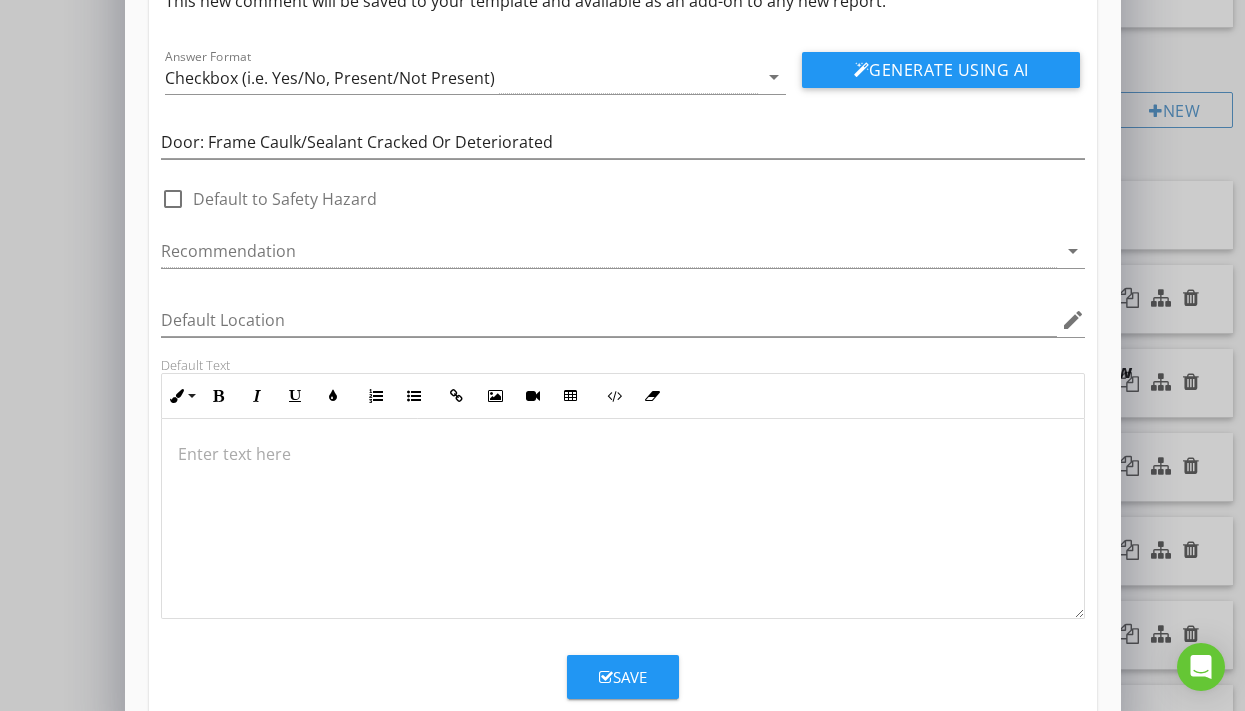 click at bounding box center [623, 454] 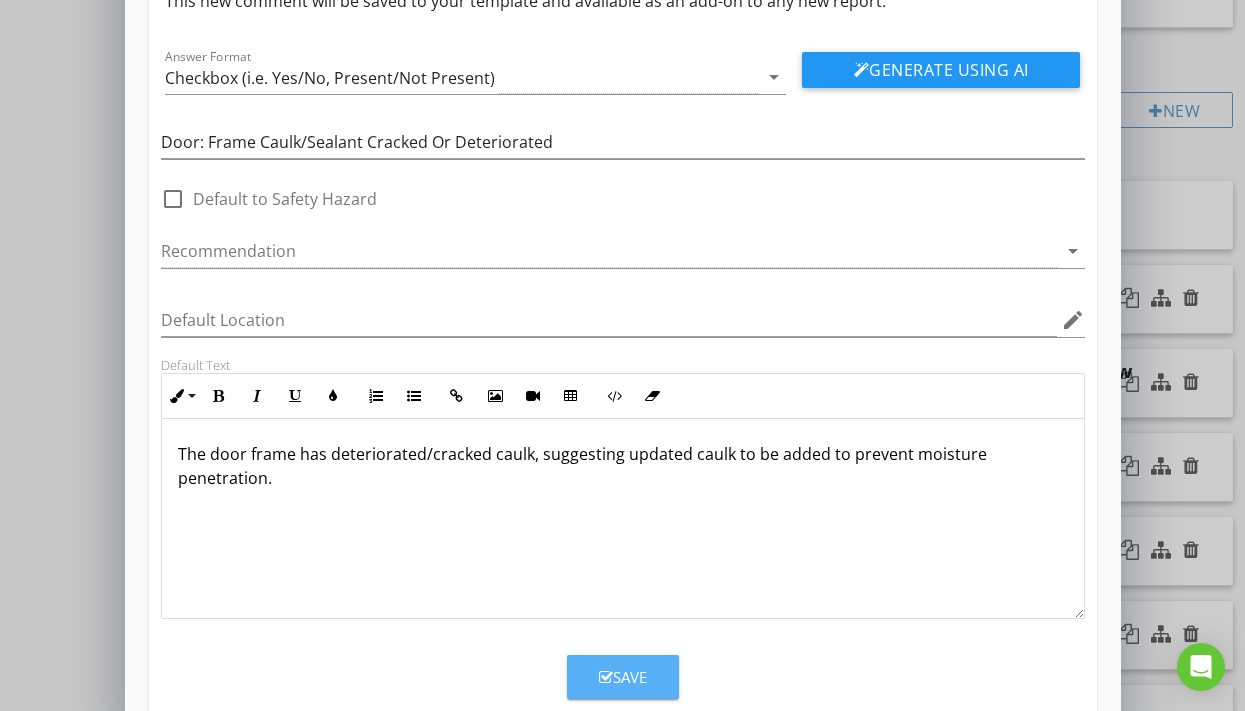 click on "Save" at bounding box center (623, 677) 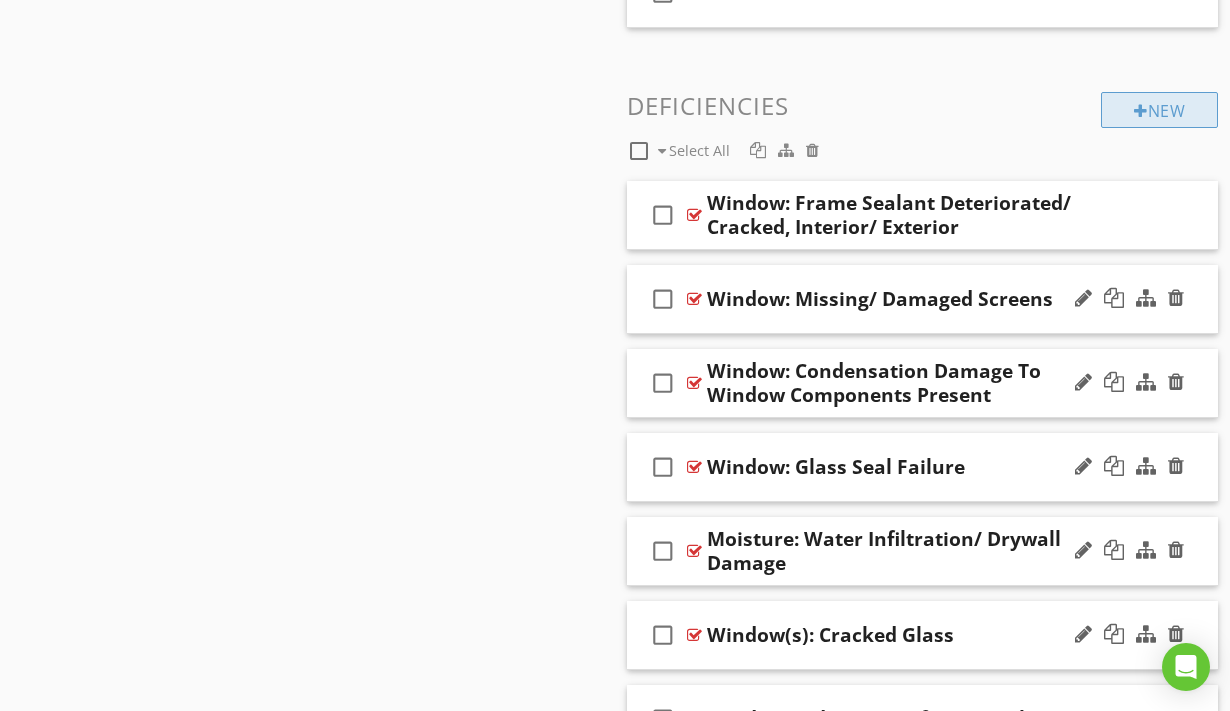 click on "New" at bounding box center [1159, 110] 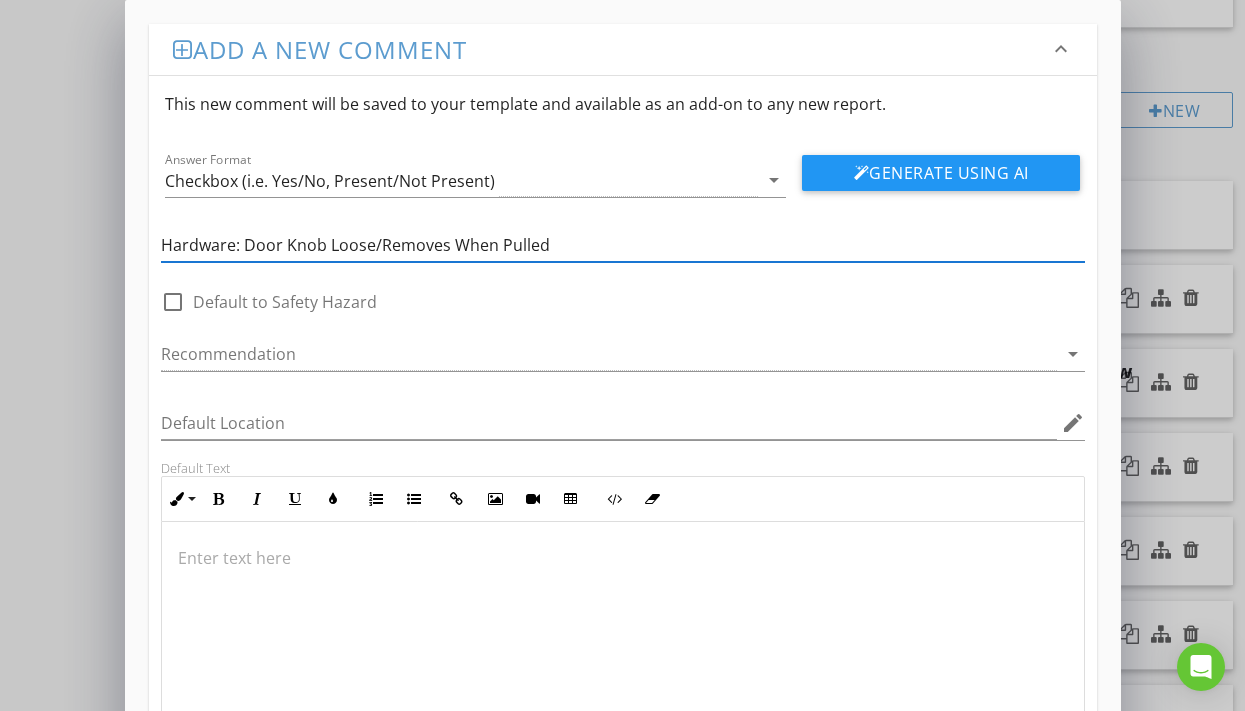 type on "Hardware: Door Knob Loose/Removes When Pulled" 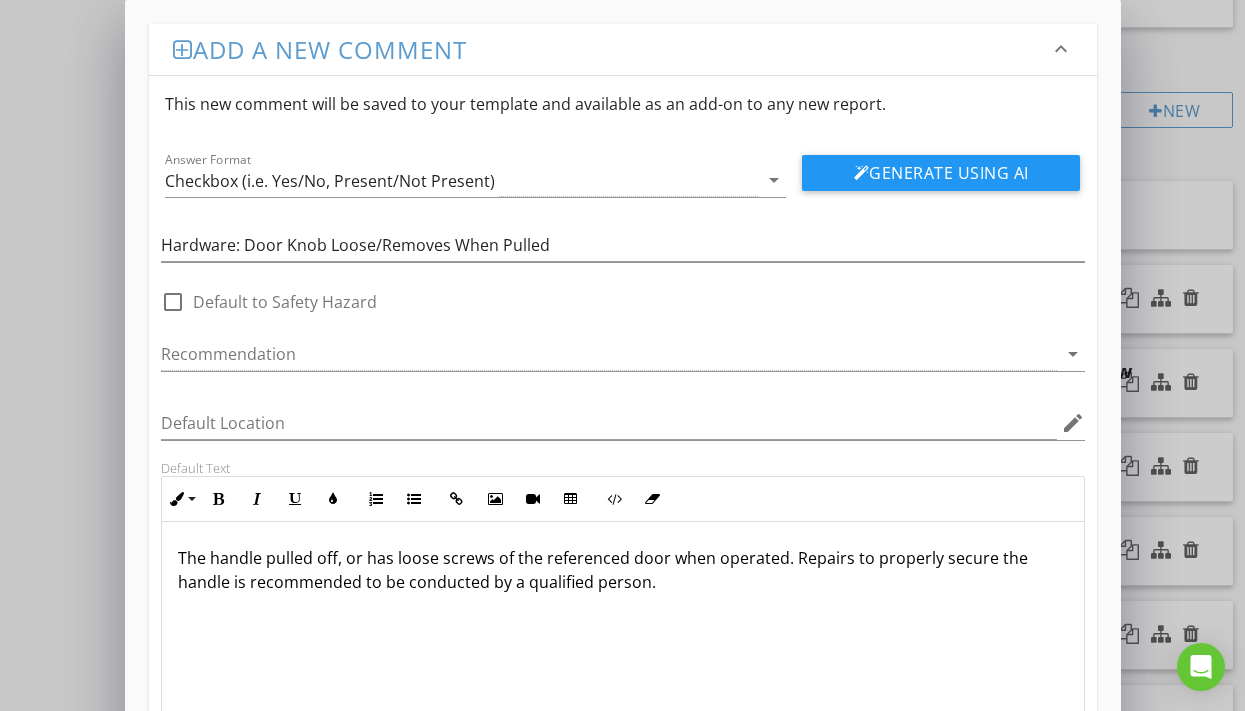 scroll, scrollTop: 1, scrollLeft: 0, axis: vertical 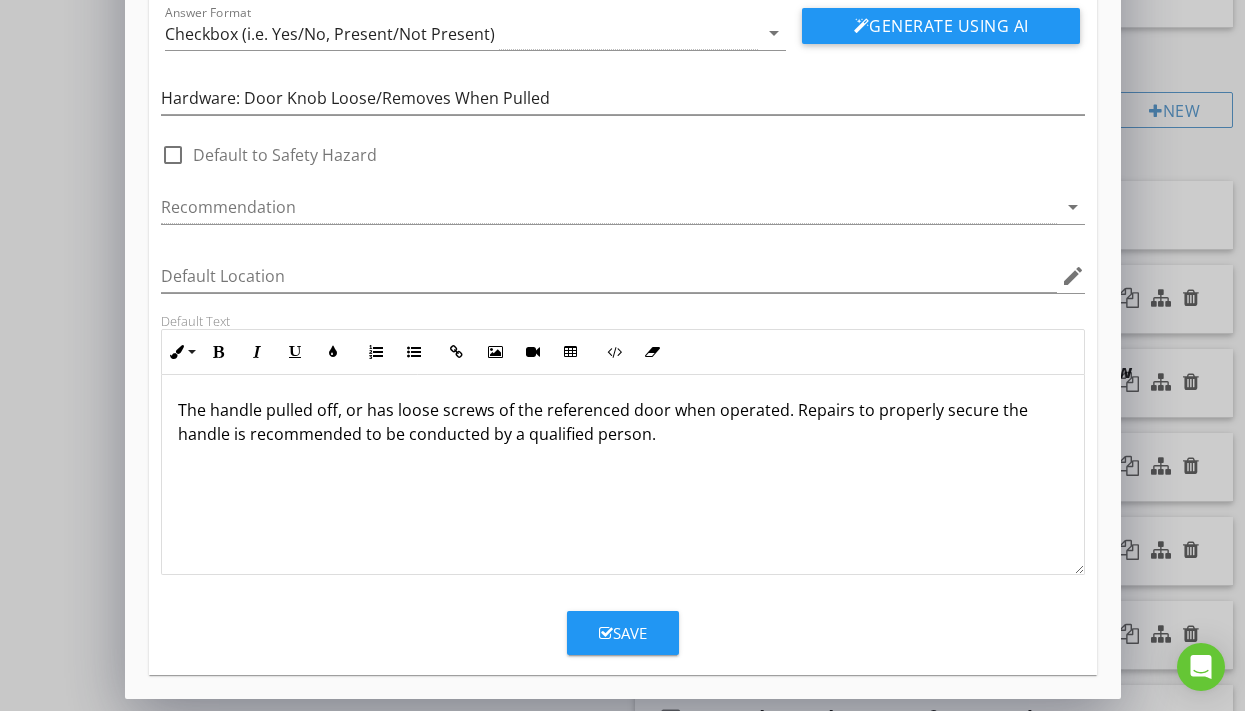 click on "Save" at bounding box center [623, 633] 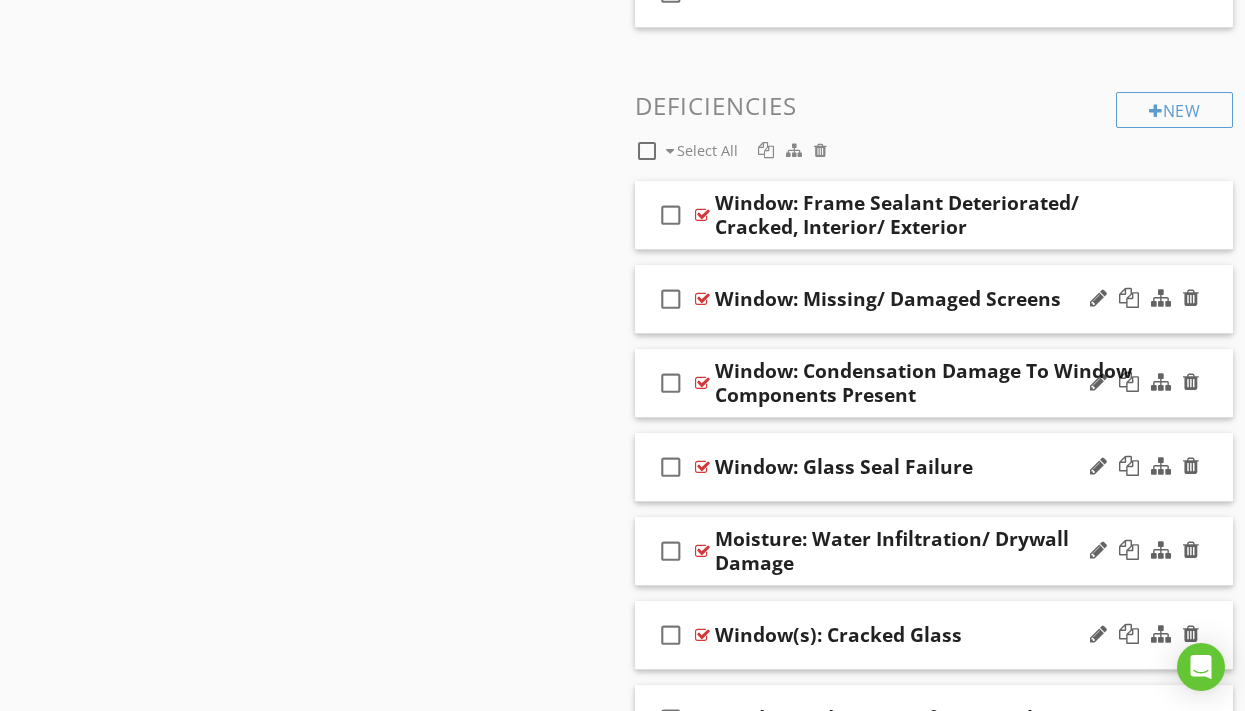 scroll, scrollTop: 50, scrollLeft: 0, axis: vertical 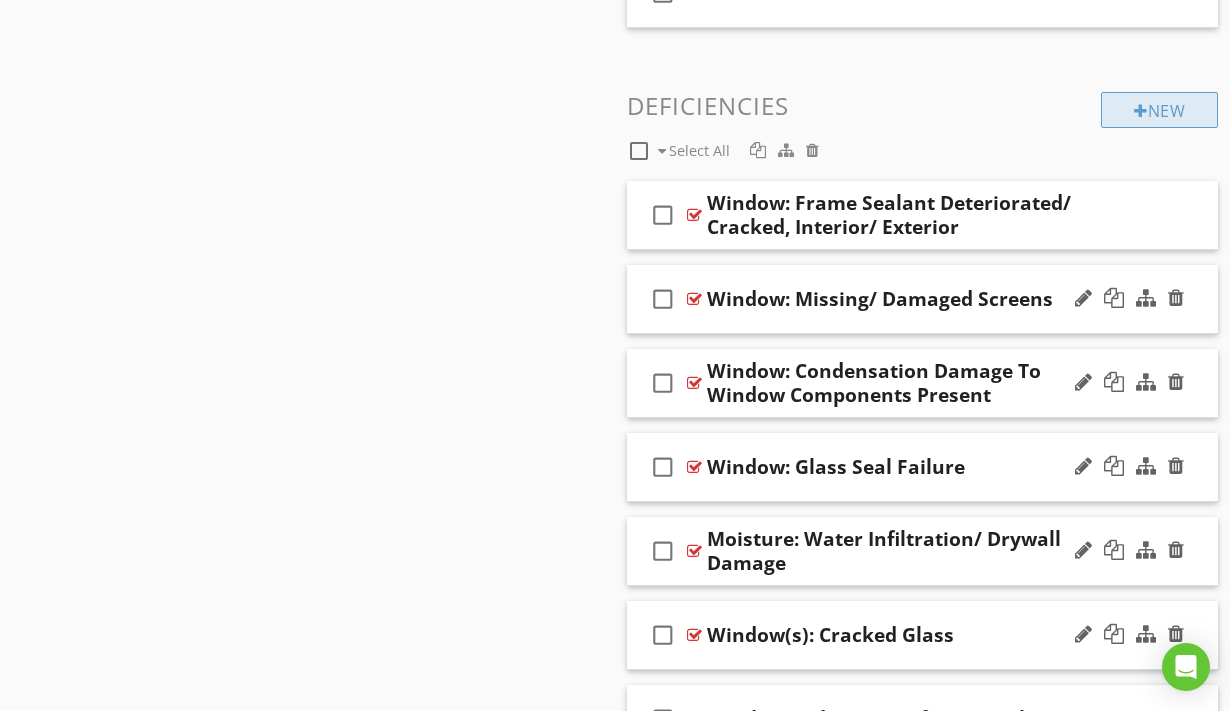 click on "New" at bounding box center (1159, 110) 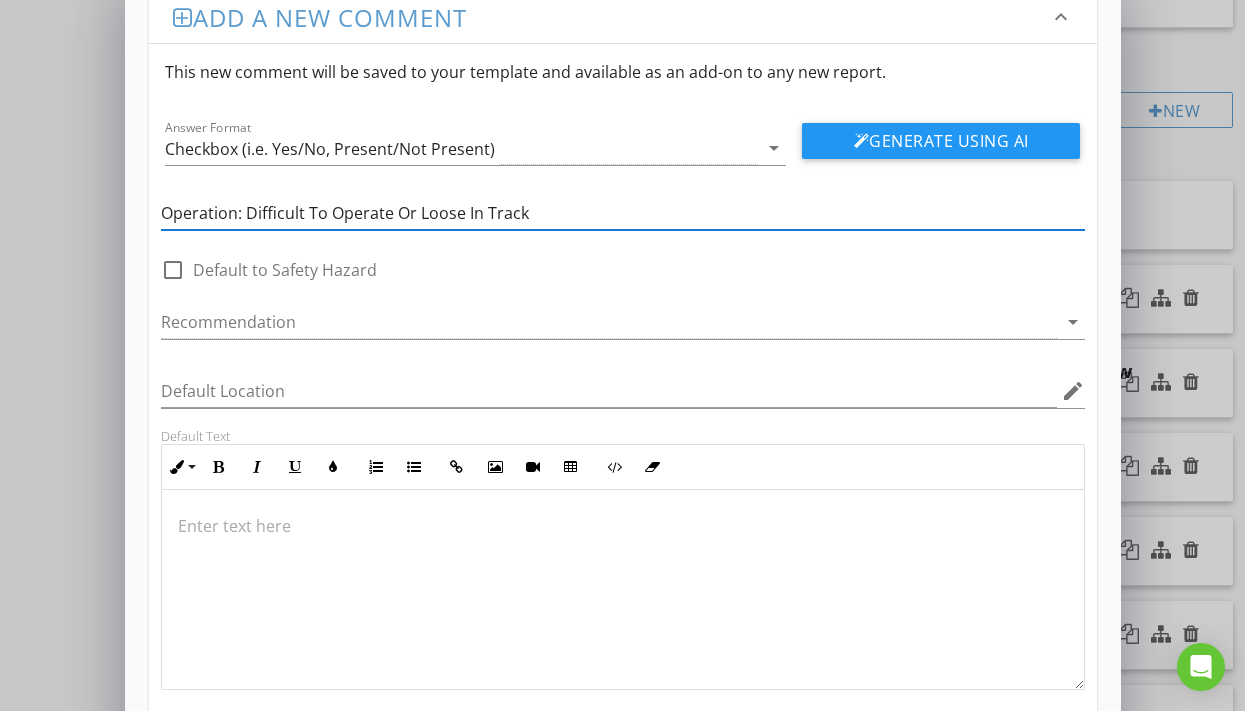 scroll, scrollTop: 45, scrollLeft: 0, axis: vertical 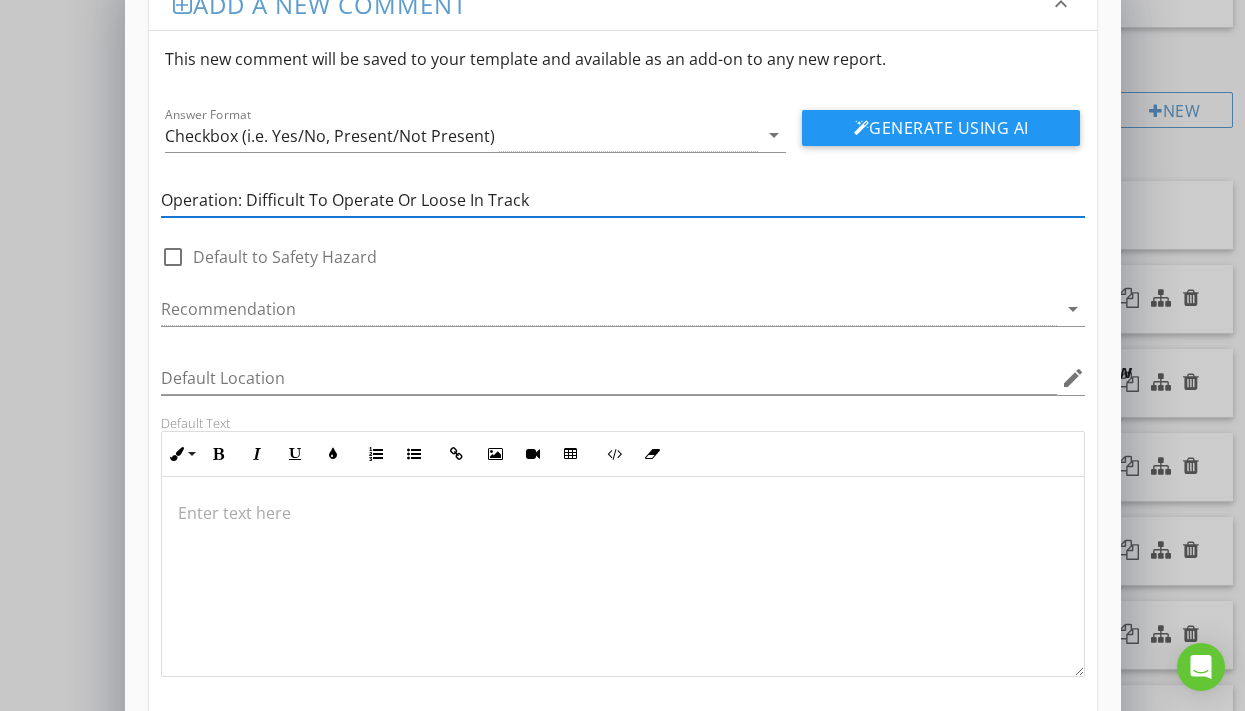 type on "Operation: Difficult To Operate Or Loose In Track" 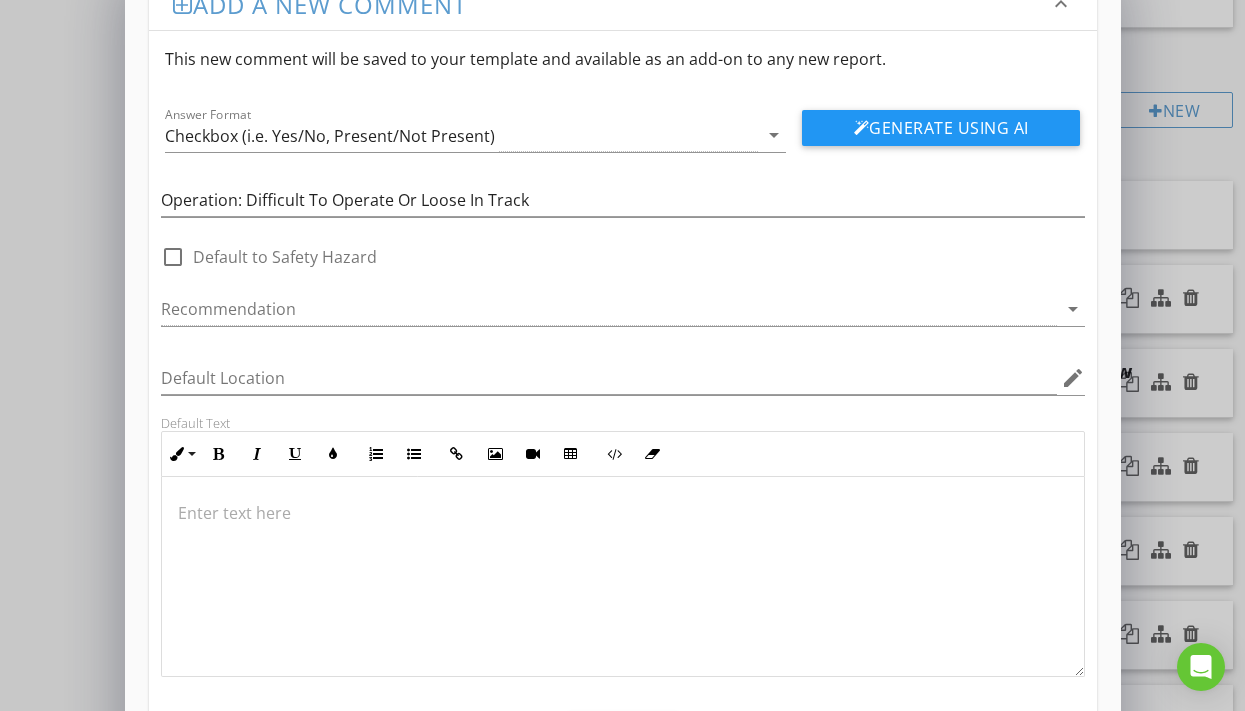 click at bounding box center [623, 513] 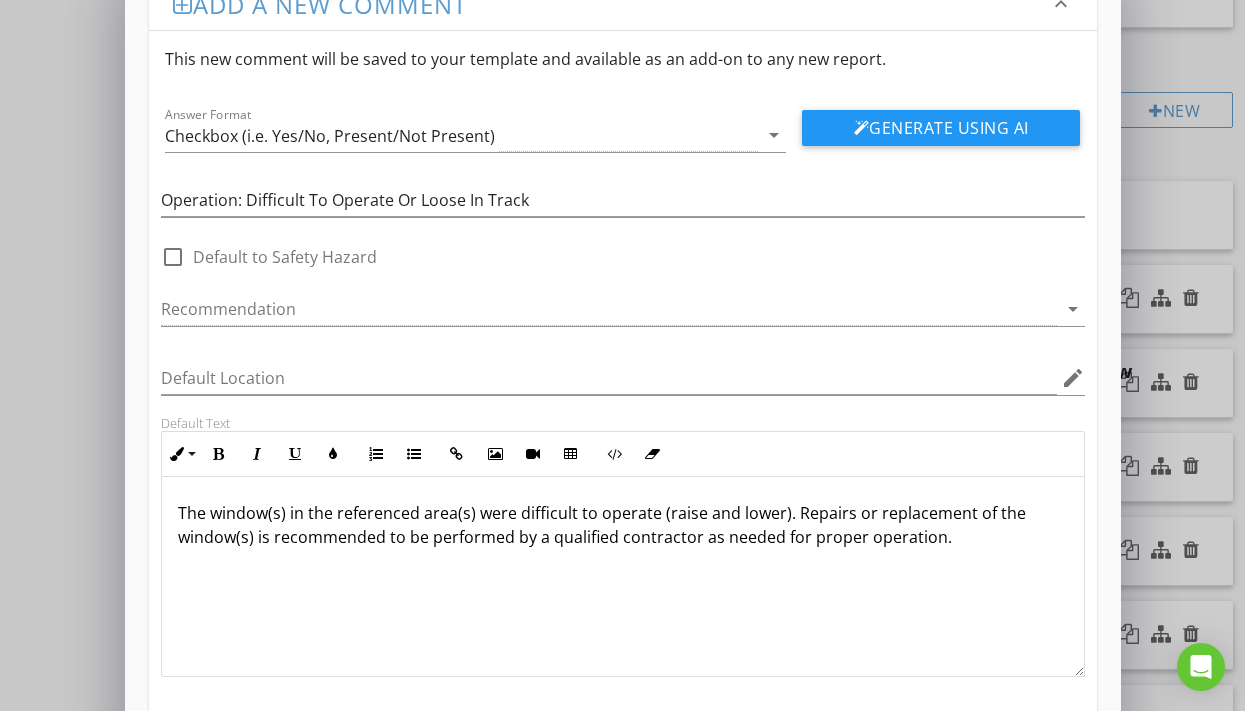 scroll, scrollTop: 1, scrollLeft: 0, axis: vertical 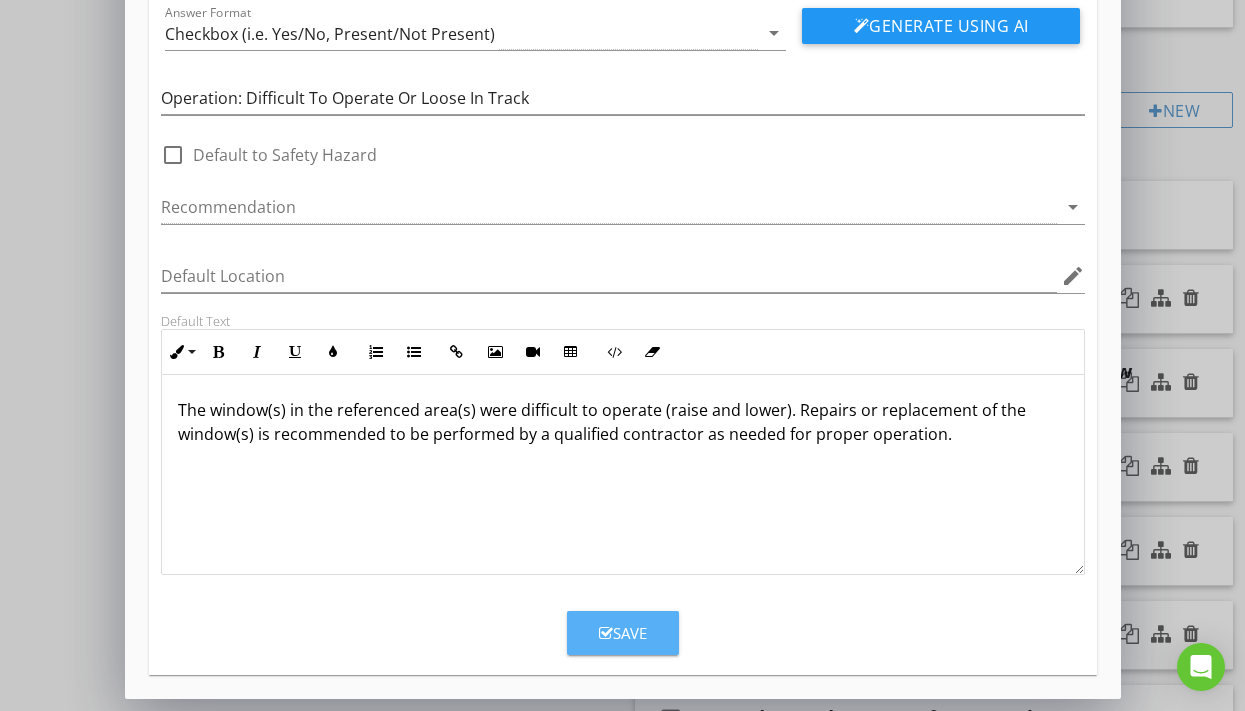 click on "Save" at bounding box center [623, 633] 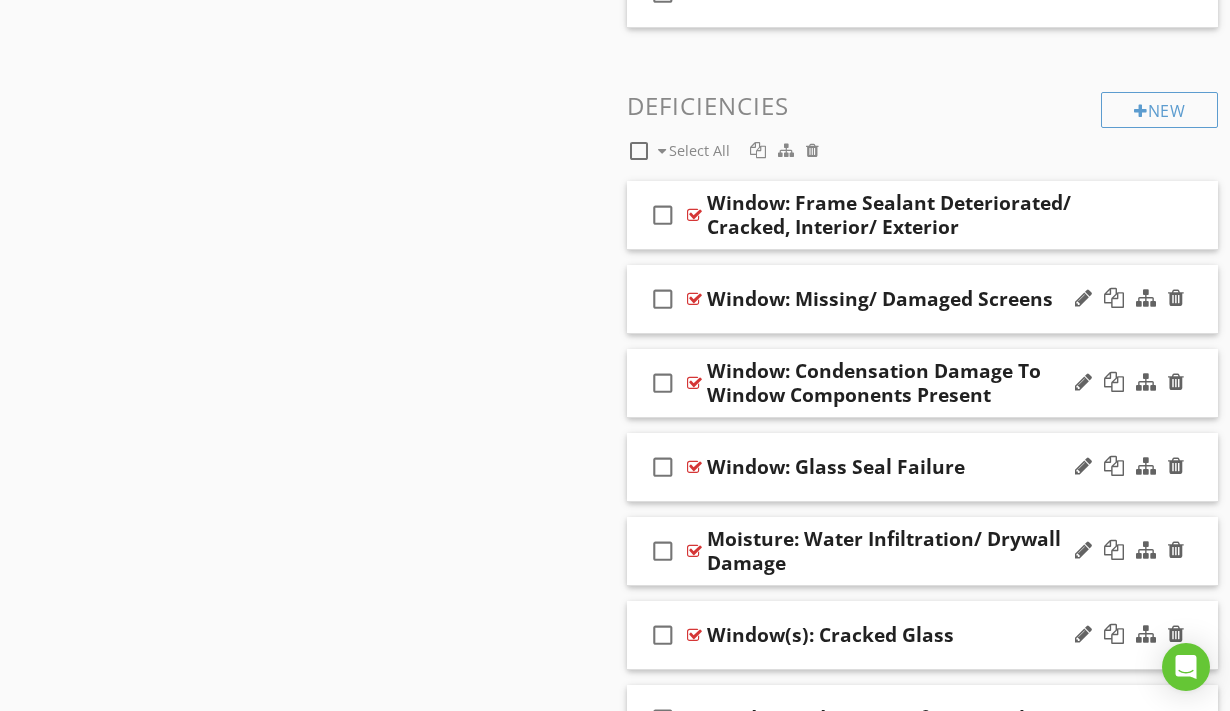 scroll, scrollTop: 50, scrollLeft: 0, axis: vertical 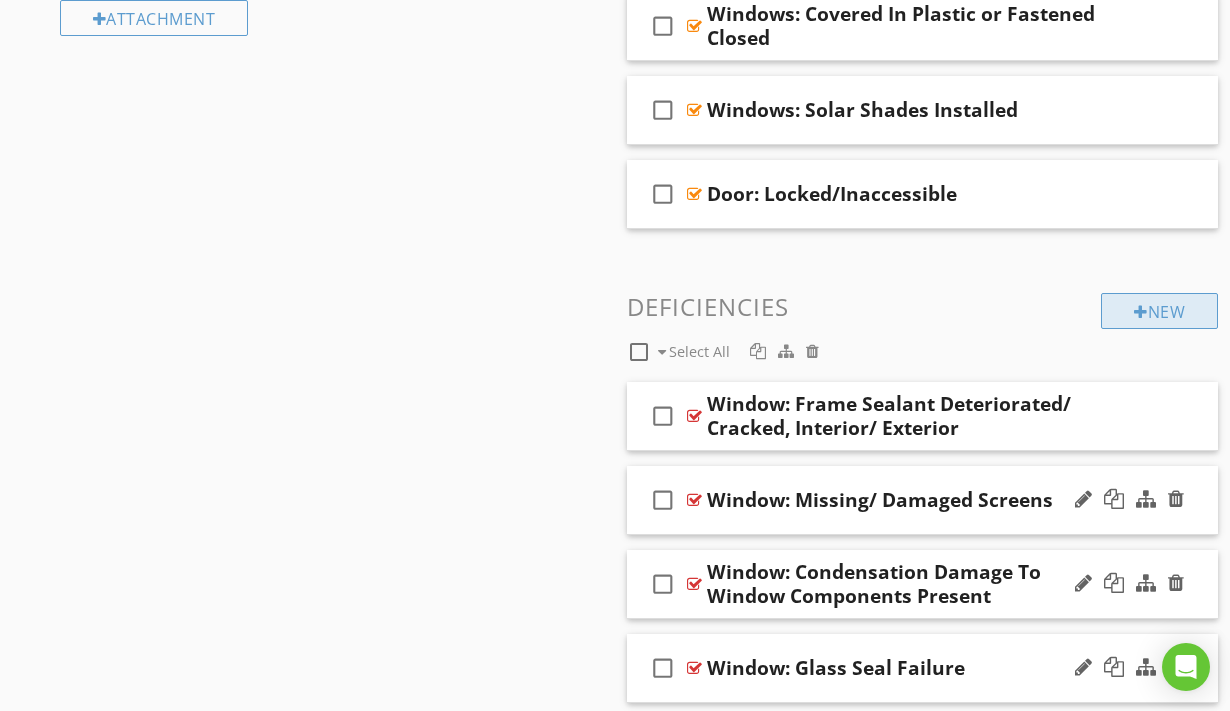 click on "New" at bounding box center [1159, 311] 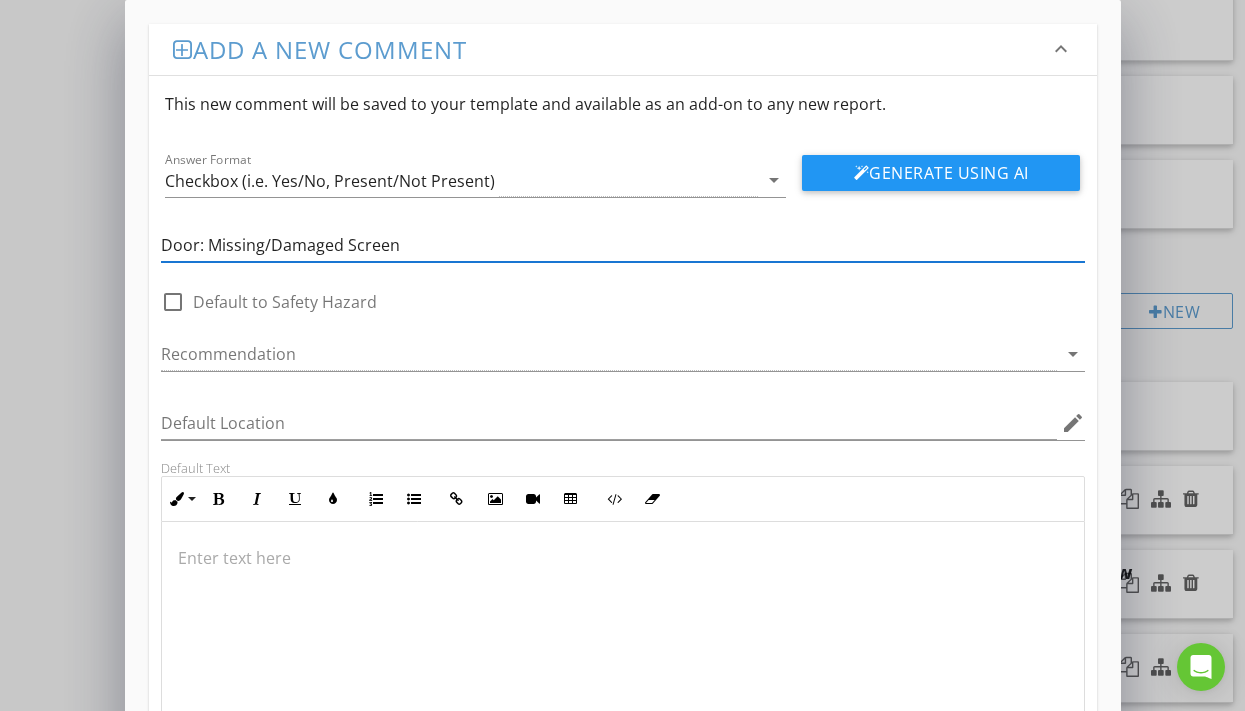 type on "Door: Missing/Damaged Screen" 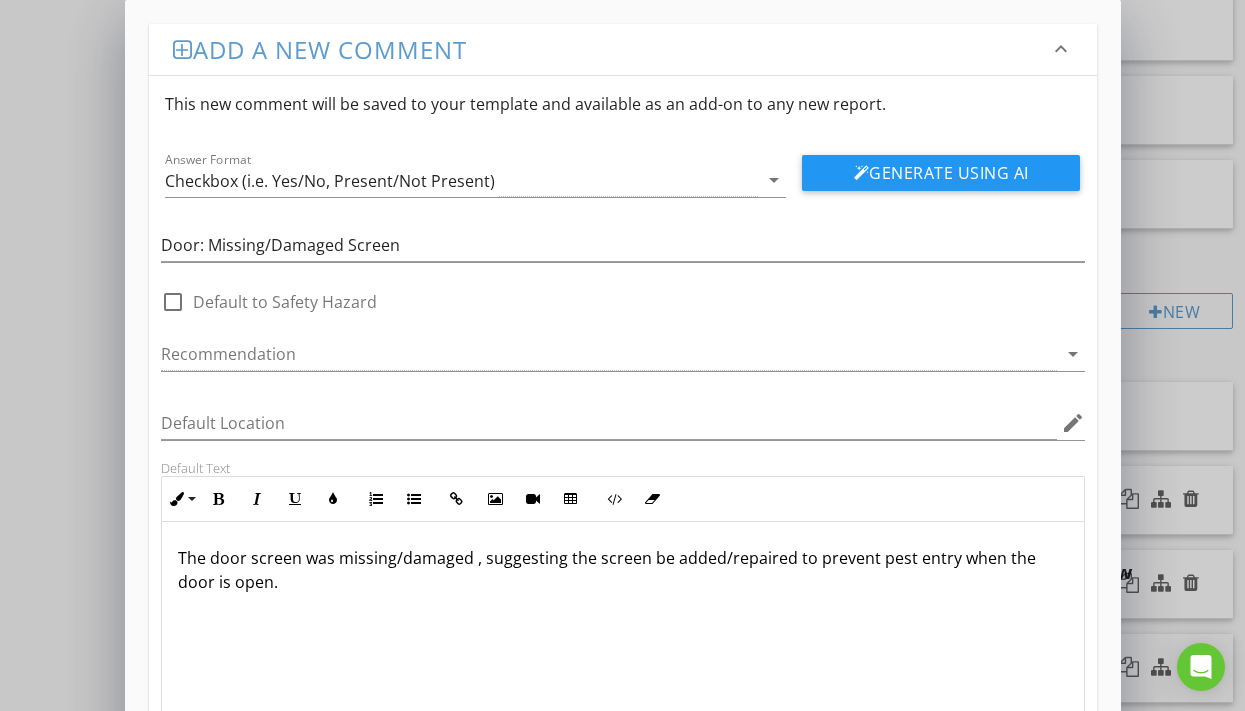 scroll, scrollTop: 1, scrollLeft: 0, axis: vertical 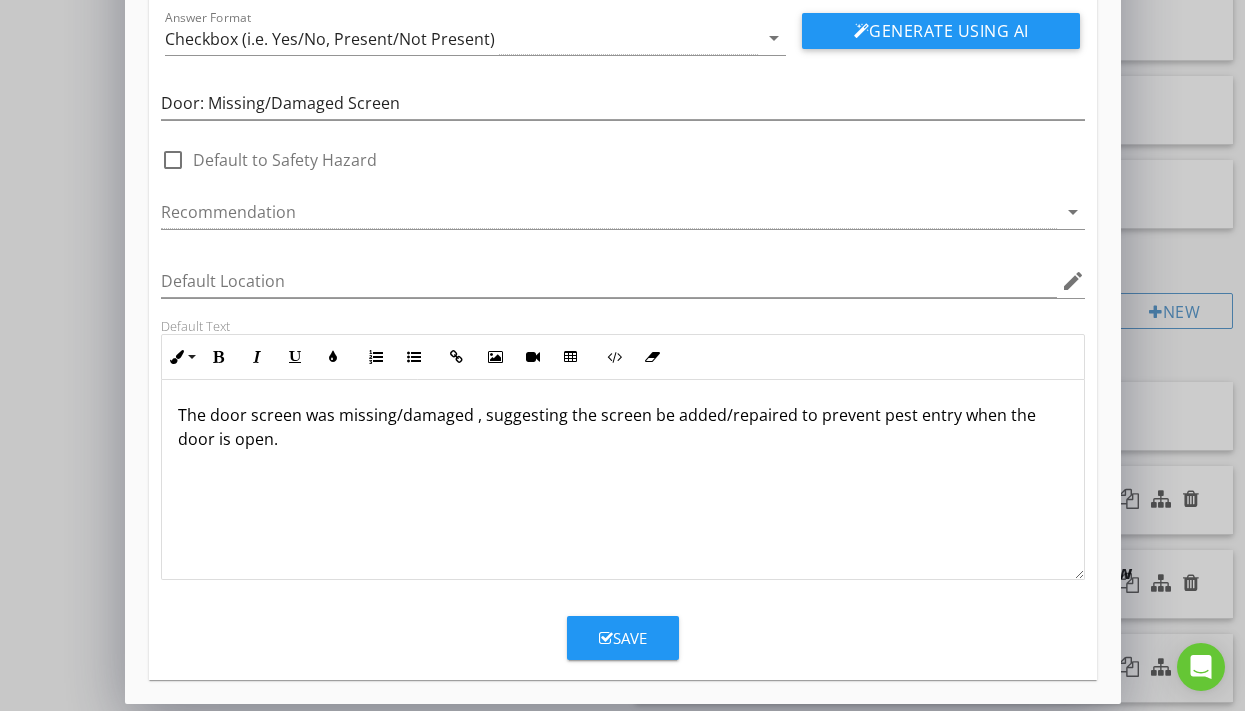 click on "Save" at bounding box center (623, 638) 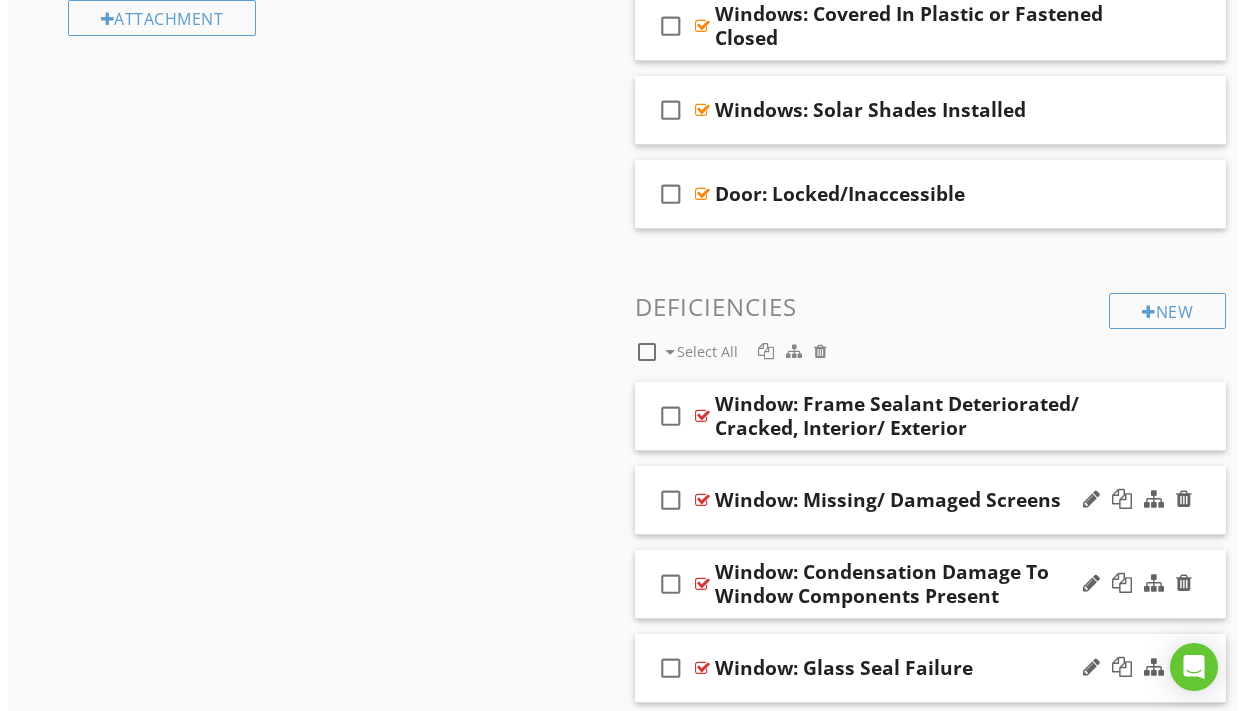 scroll, scrollTop: 50, scrollLeft: 0, axis: vertical 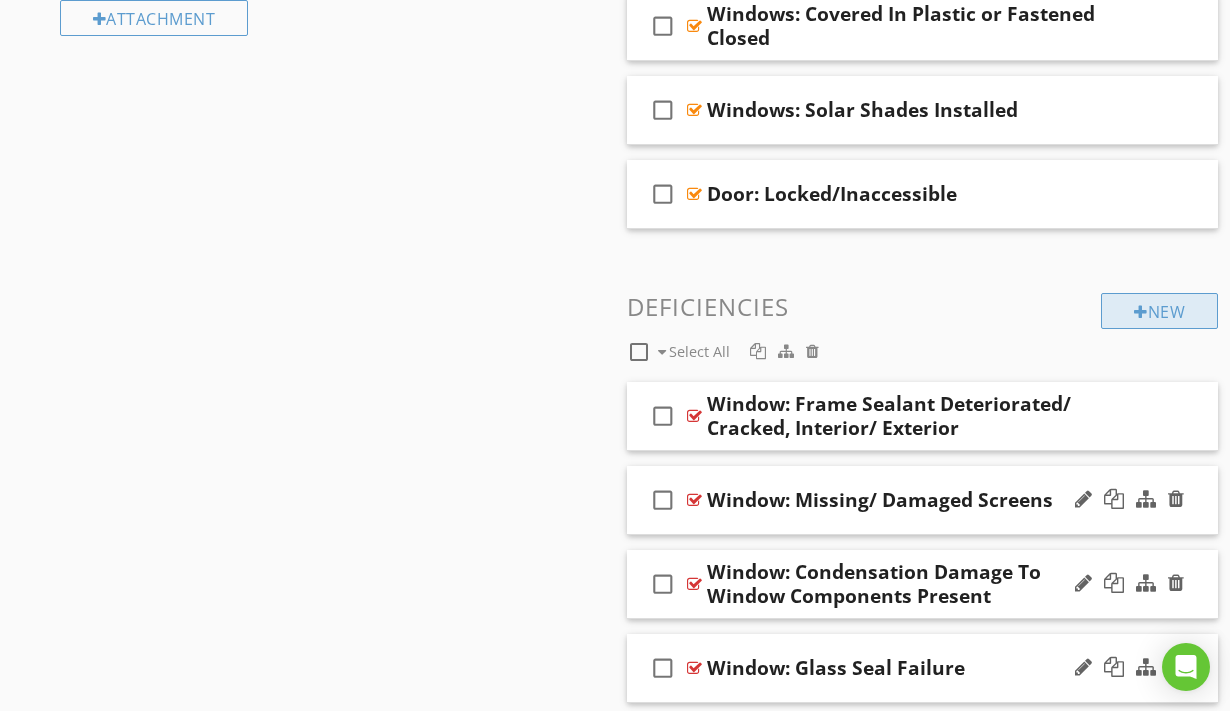 click at bounding box center [1141, 312] 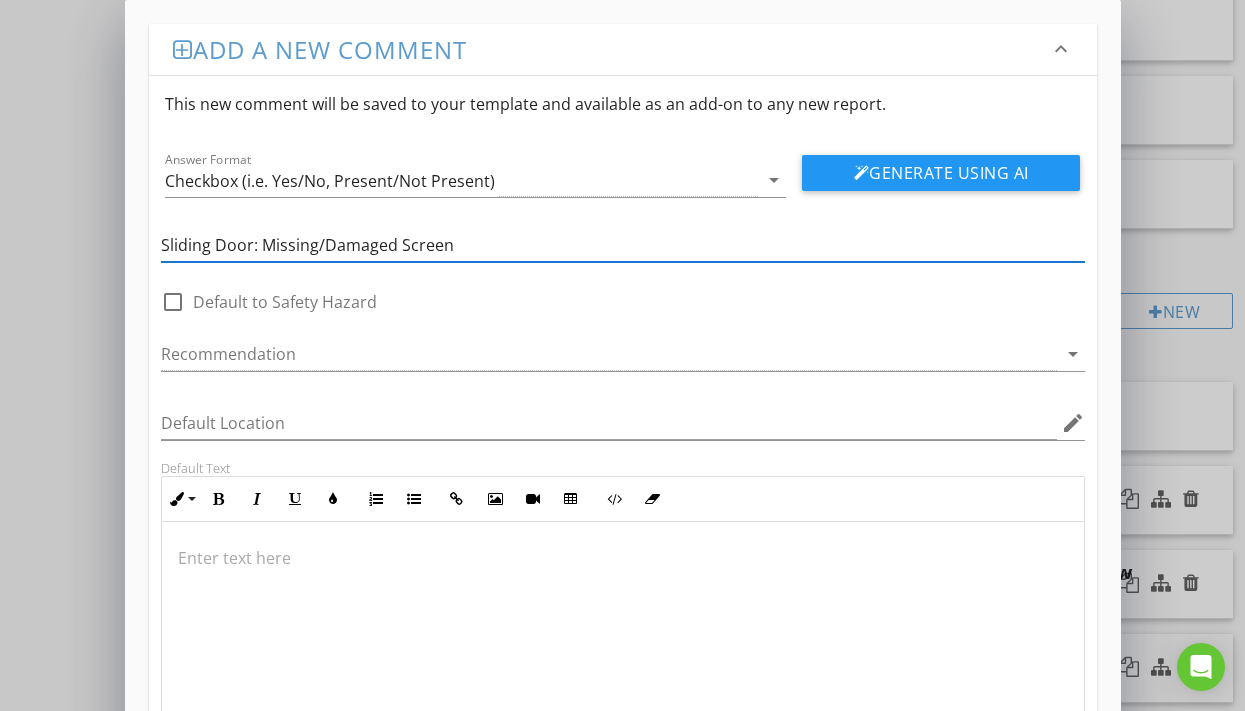 type on "Sliding Door: Missing/Damaged Screen" 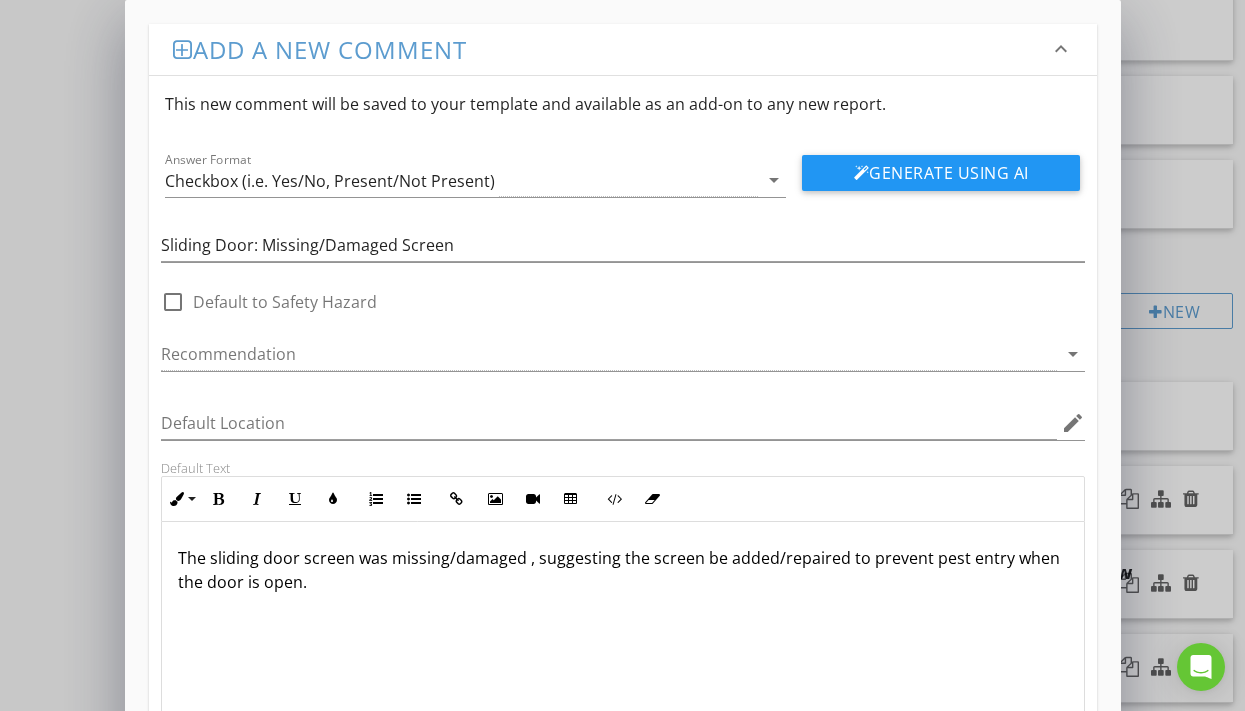 scroll, scrollTop: 1, scrollLeft: 0, axis: vertical 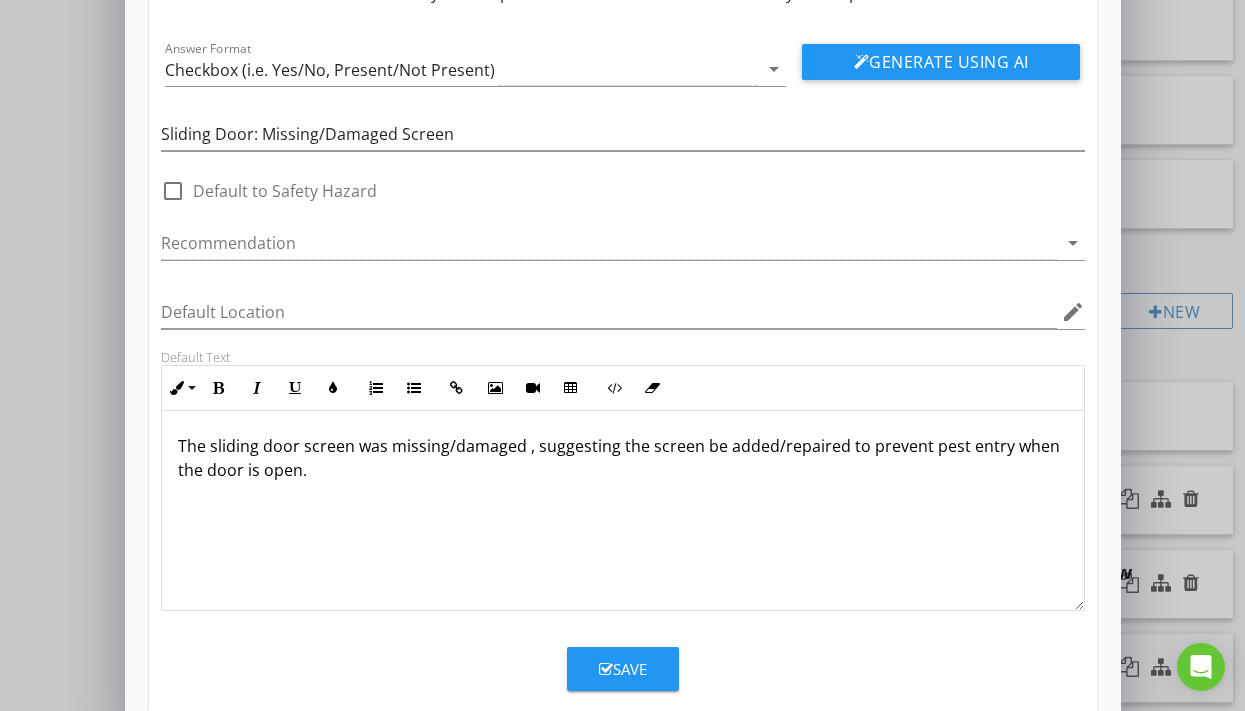 click at bounding box center (606, 669) 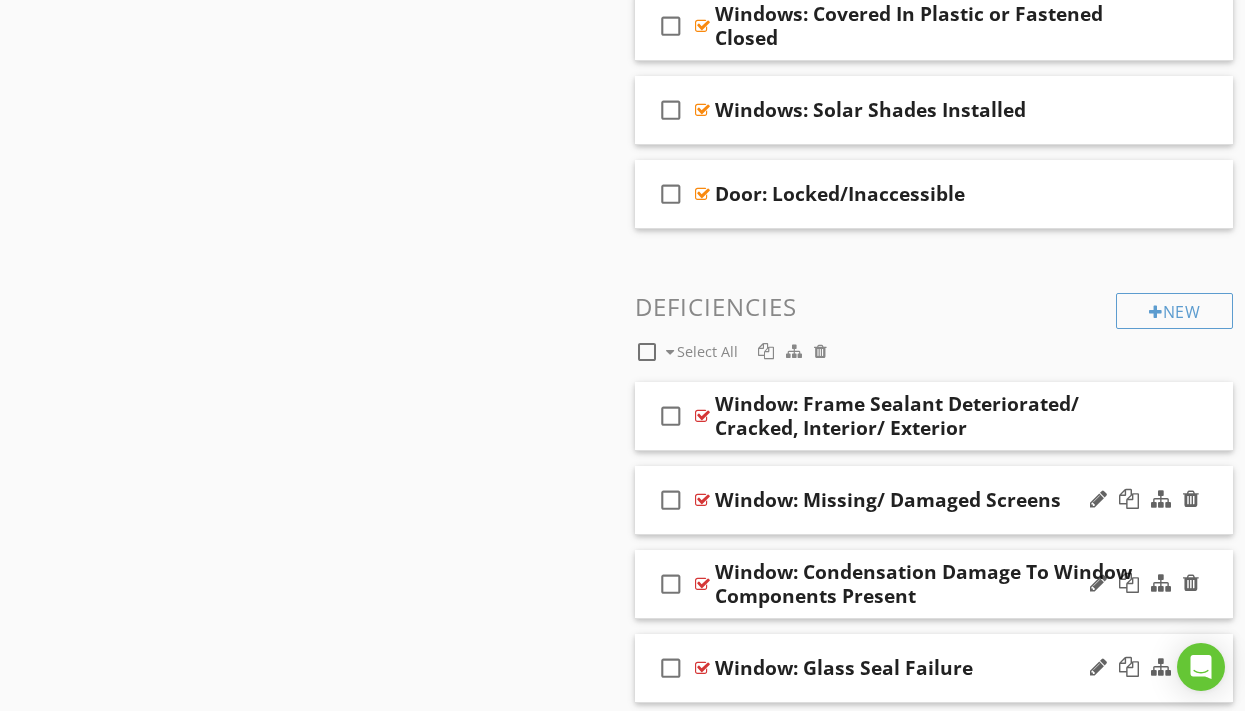 scroll, scrollTop: 50, scrollLeft: 0, axis: vertical 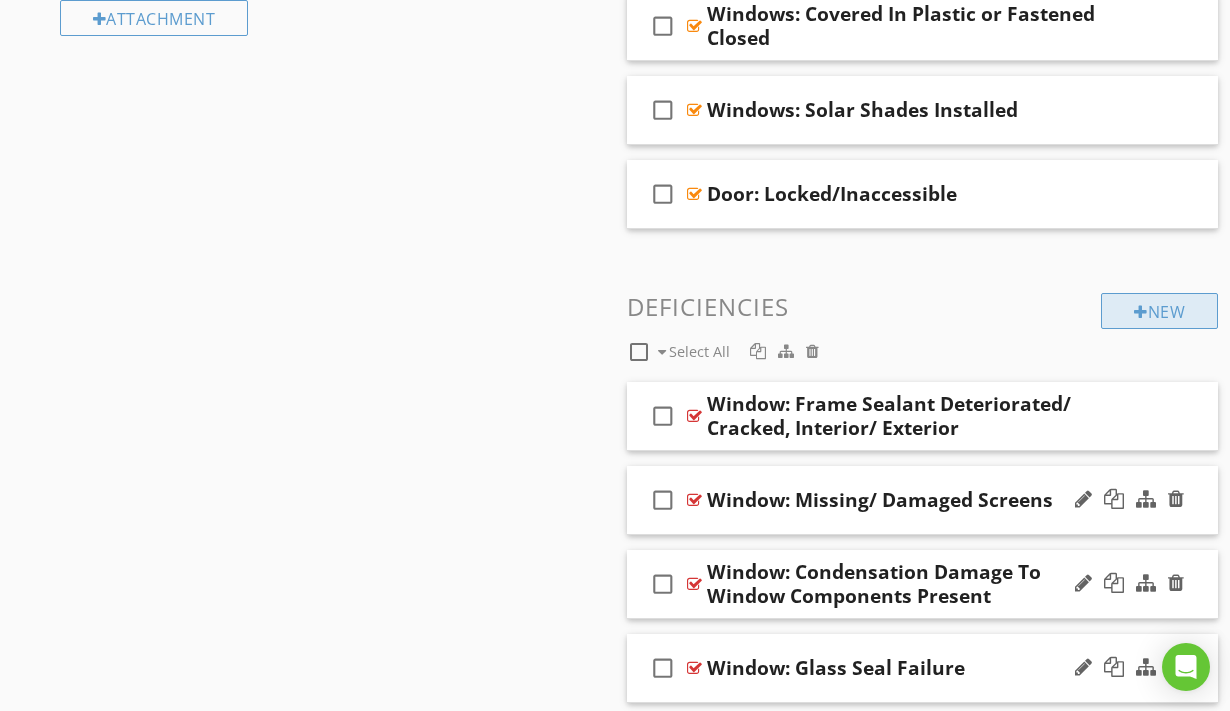 click on "New" at bounding box center (1159, 311) 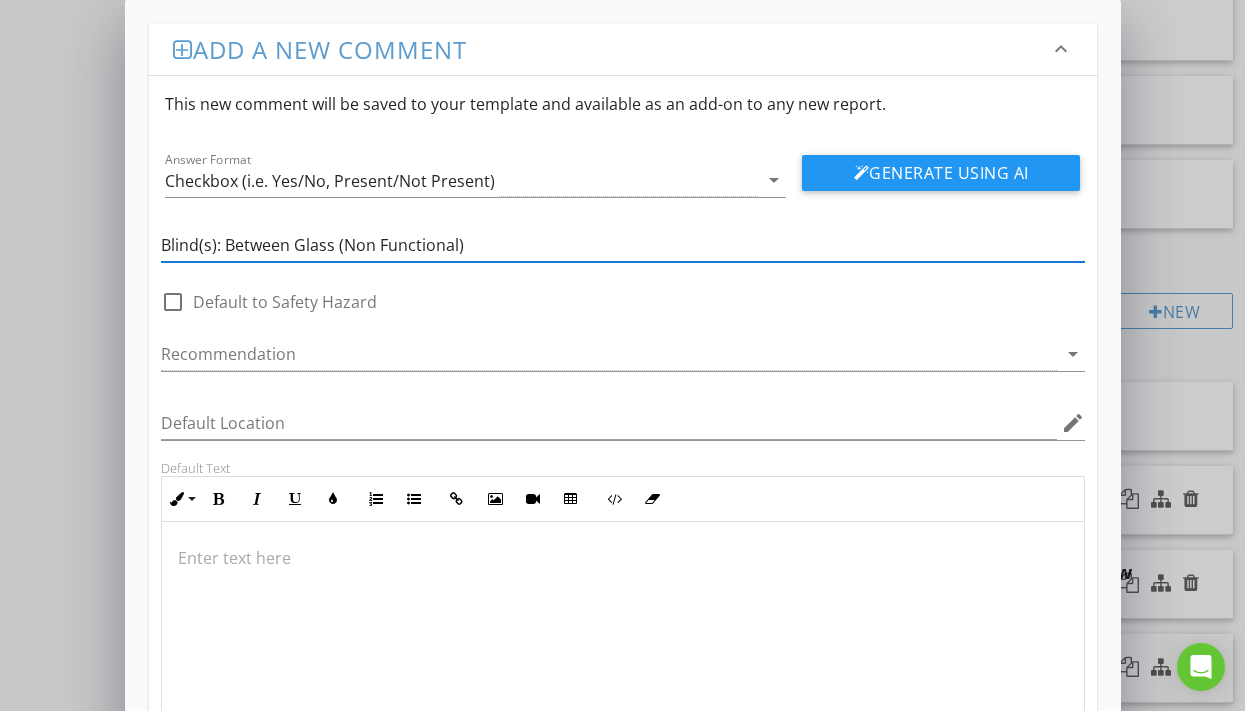 type on "Blind(s): Between Glass (Non Functional)" 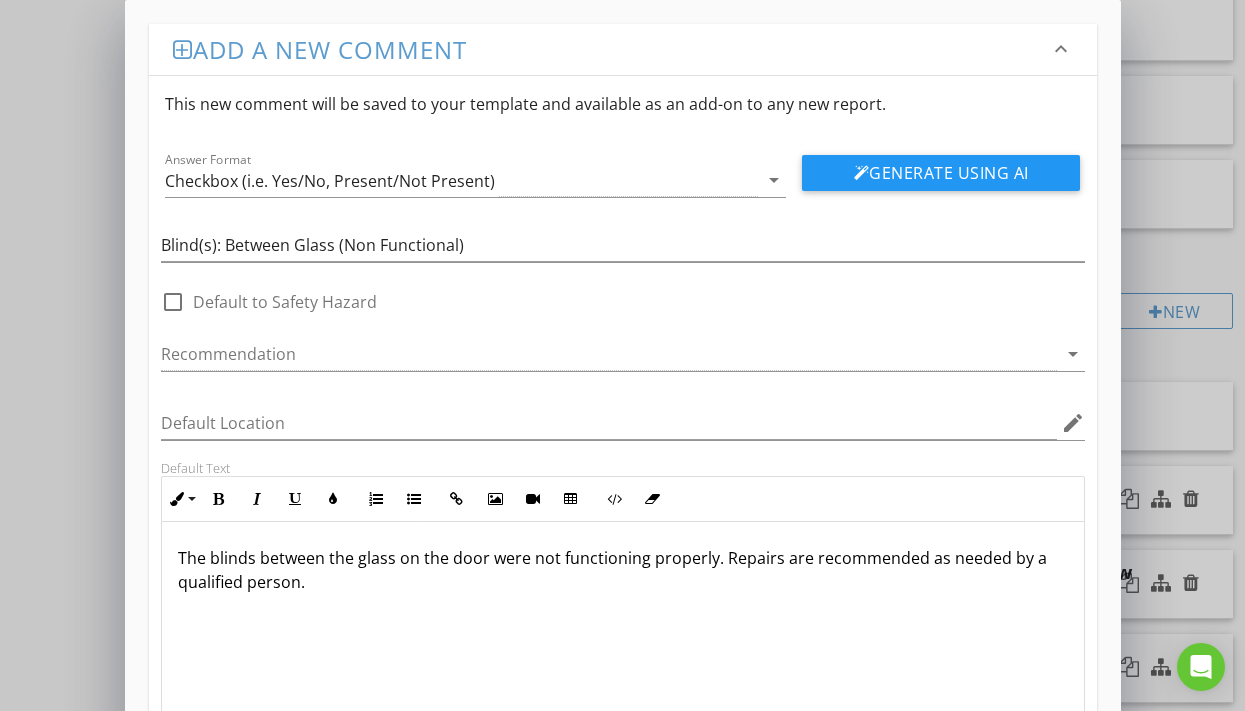scroll, scrollTop: 1, scrollLeft: 0, axis: vertical 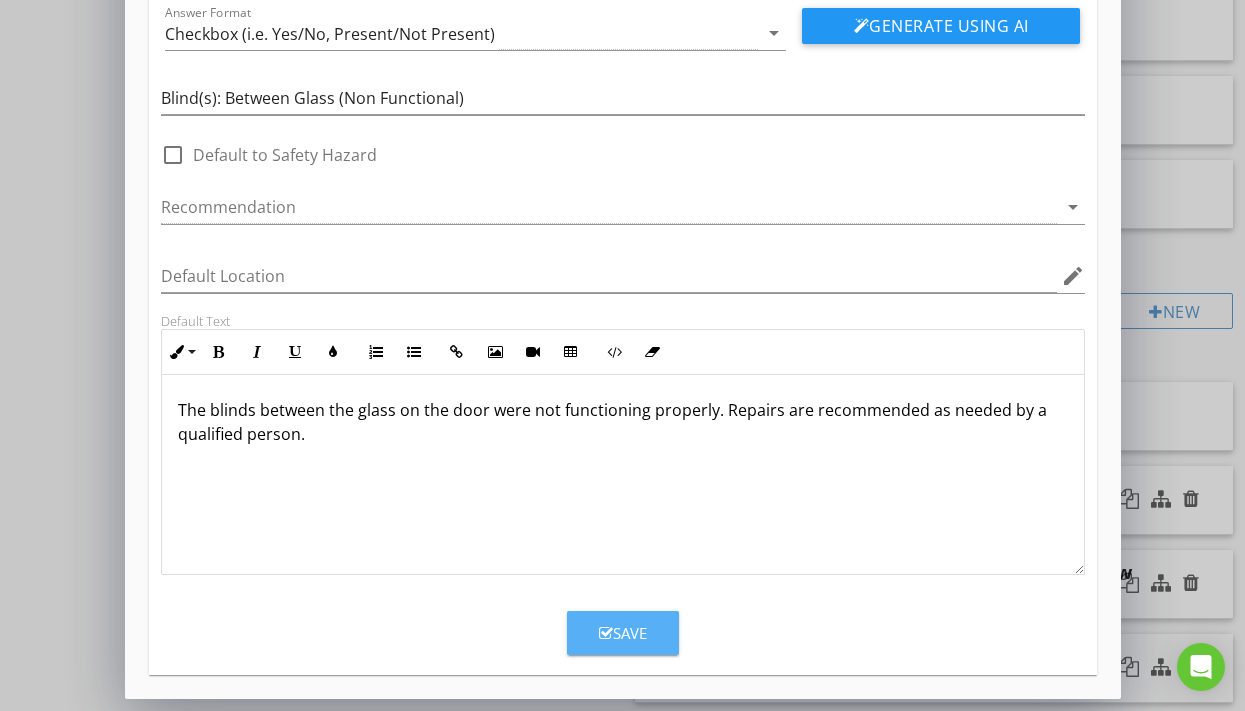click on "Save" at bounding box center [623, 633] 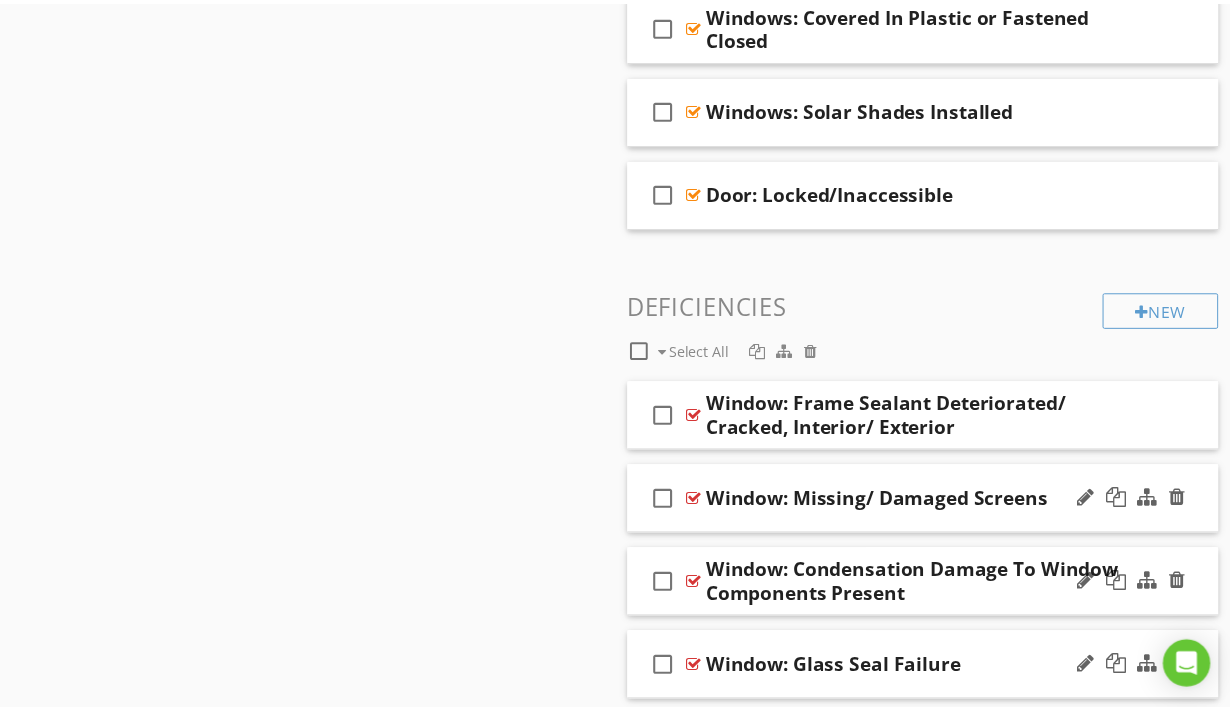 scroll, scrollTop: 50, scrollLeft: 0, axis: vertical 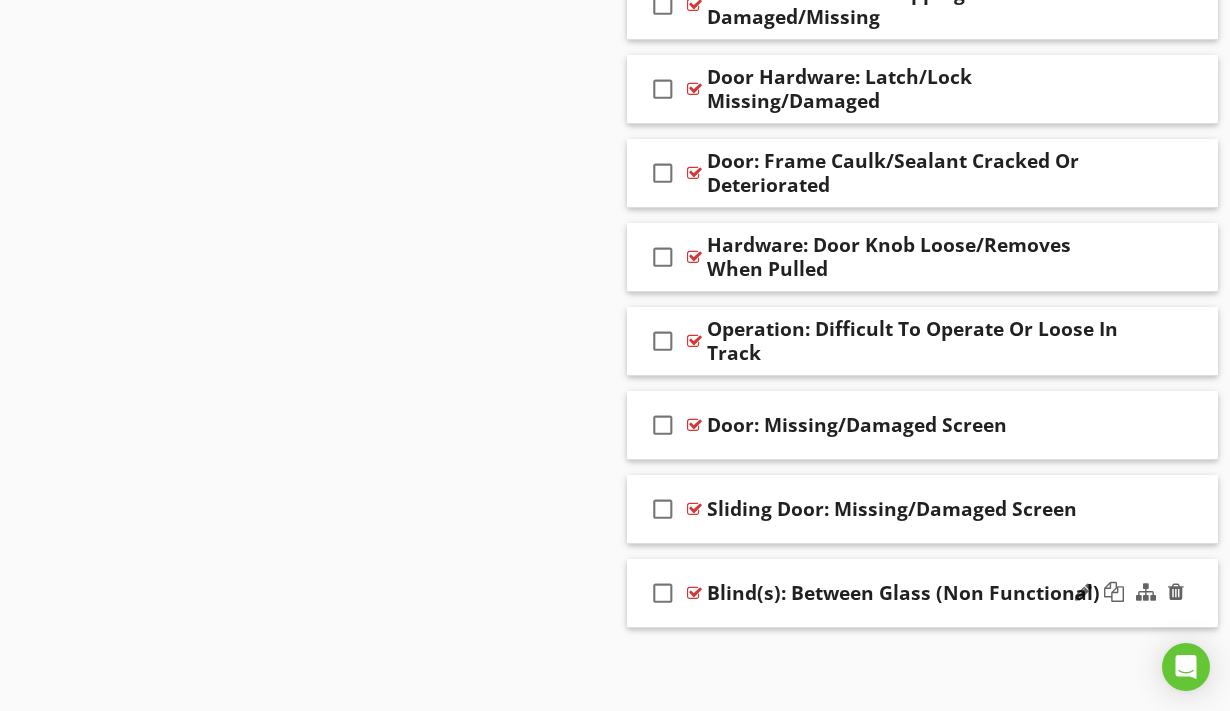 click on "check_box_outline_blank" at bounding box center (663, 593) 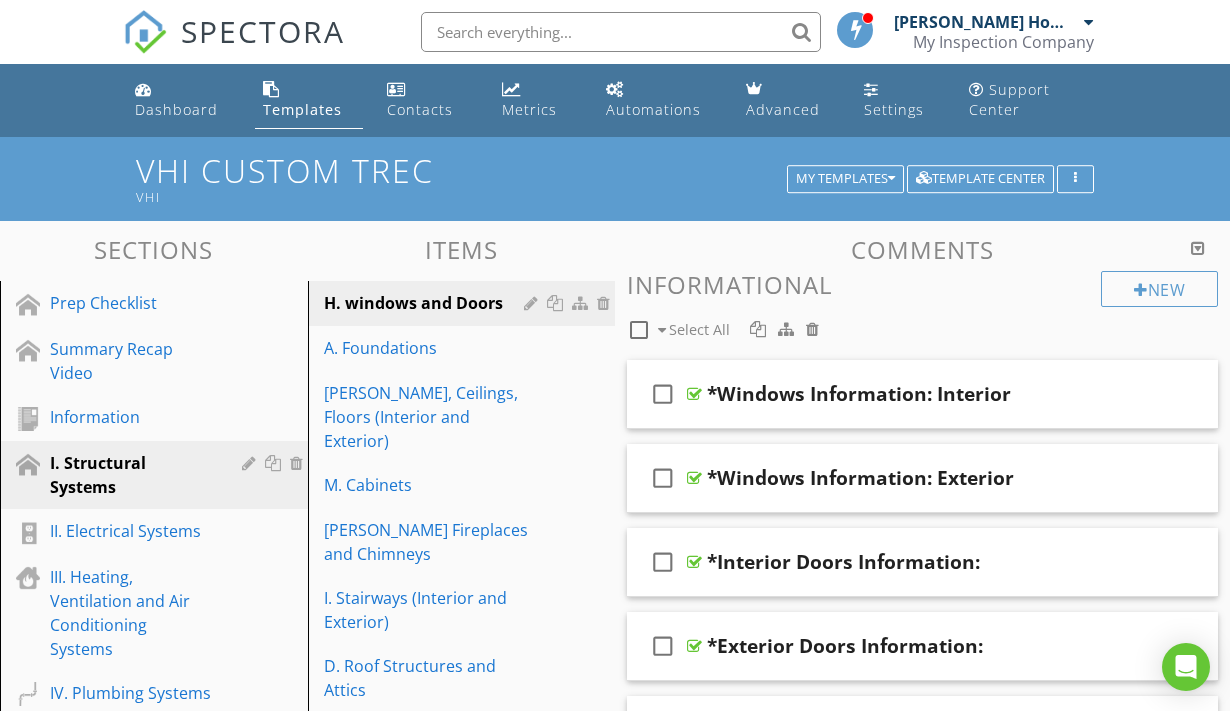 scroll, scrollTop: 380, scrollLeft: 0, axis: vertical 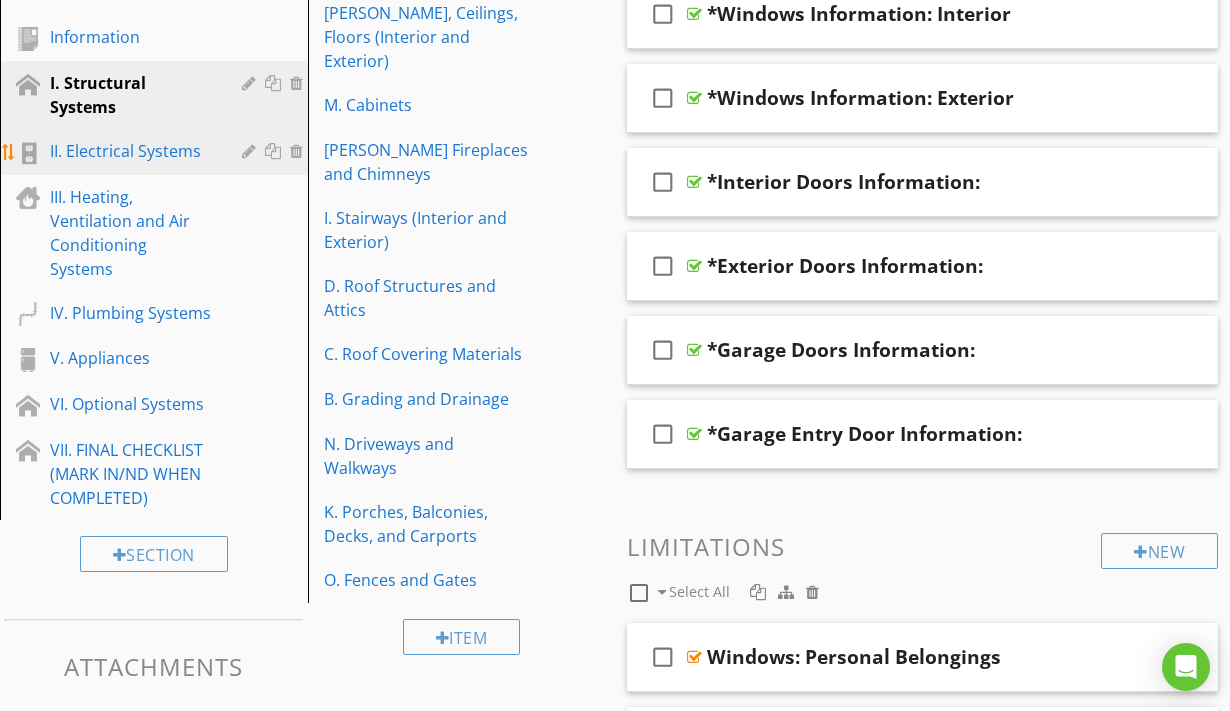 click on "II. Electrical Systems" at bounding box center (131, 151) 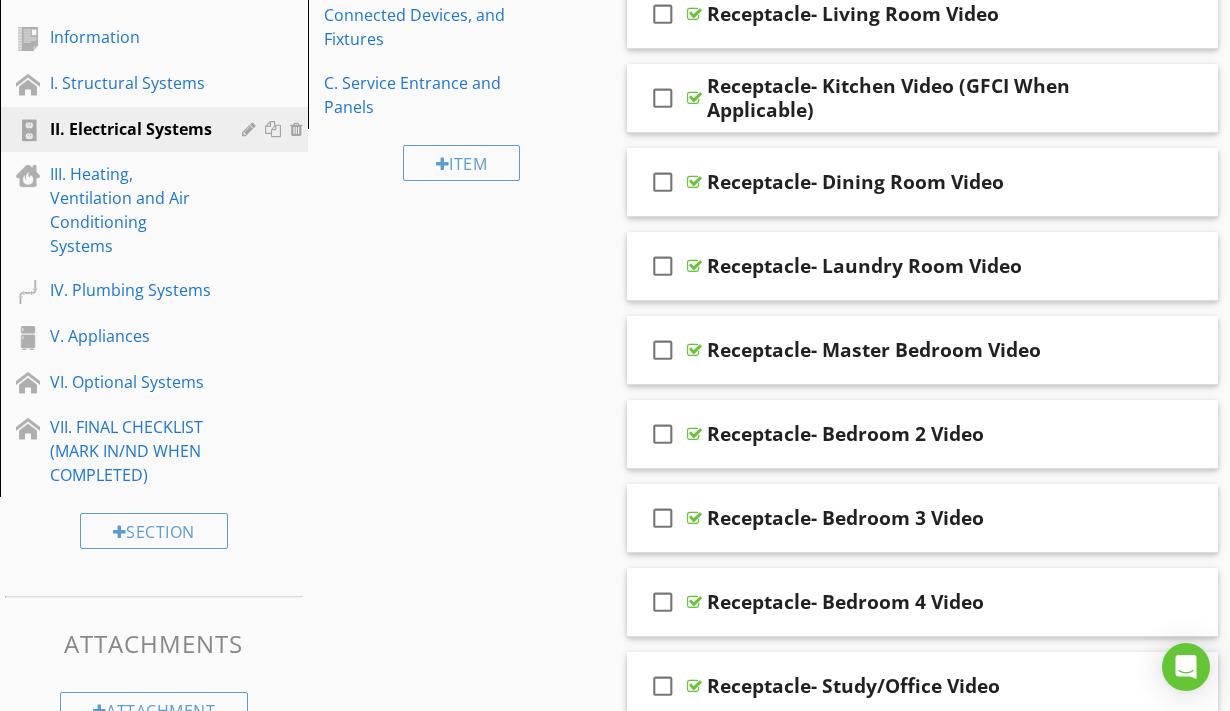 scroll, scrollTop: 271, scrollLeft: 0, axis: vertical 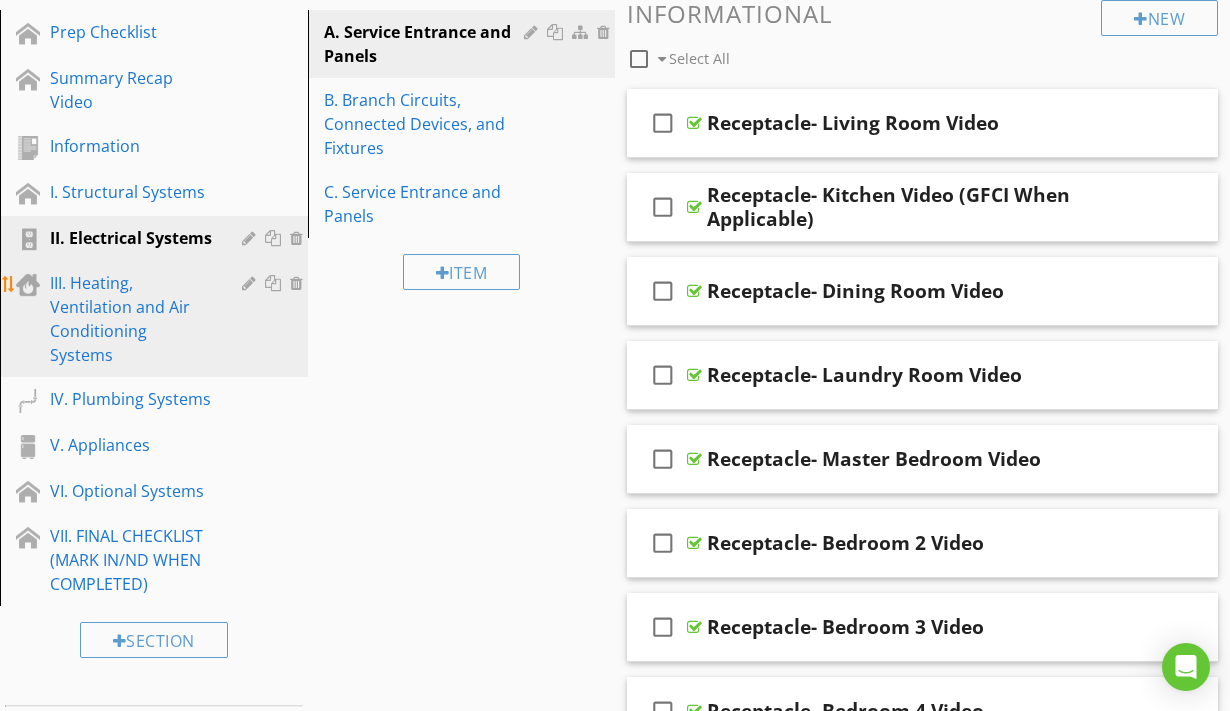 click on "III. Heating, Ventilation and Air Conditioning Systems" at bounding box center (131, 319) 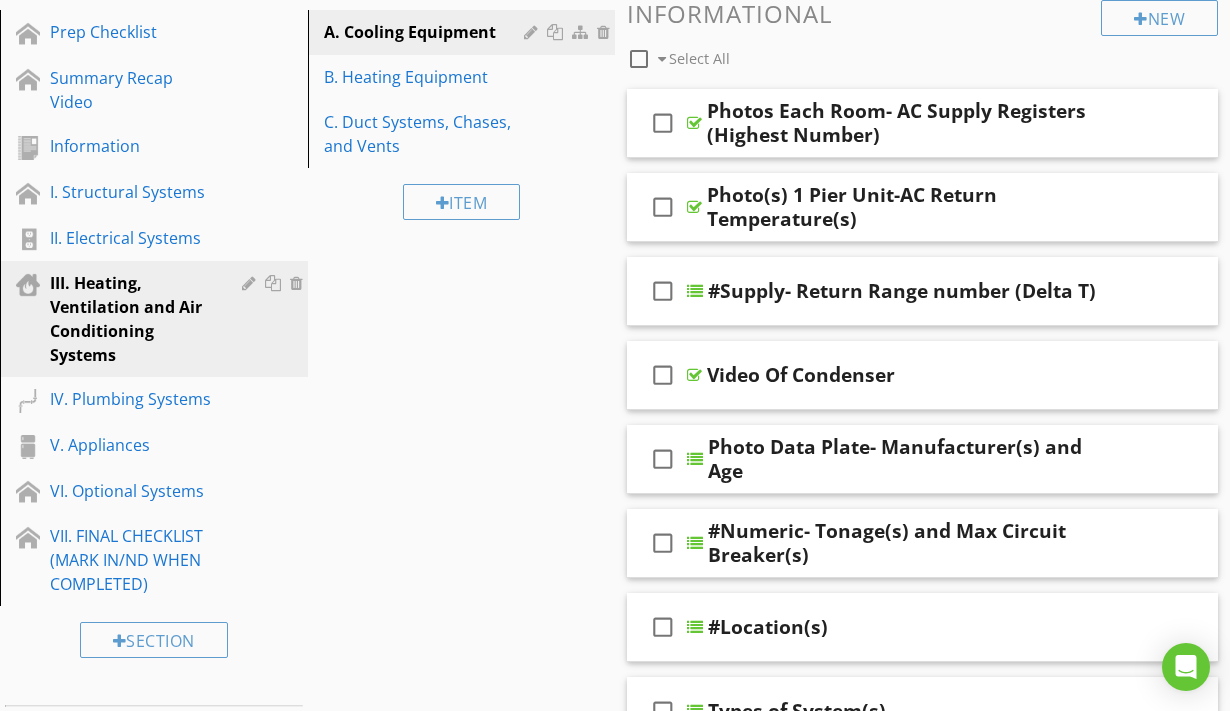 scroll, scrollTop: 409, scrollLeft: 0, axis: vertical 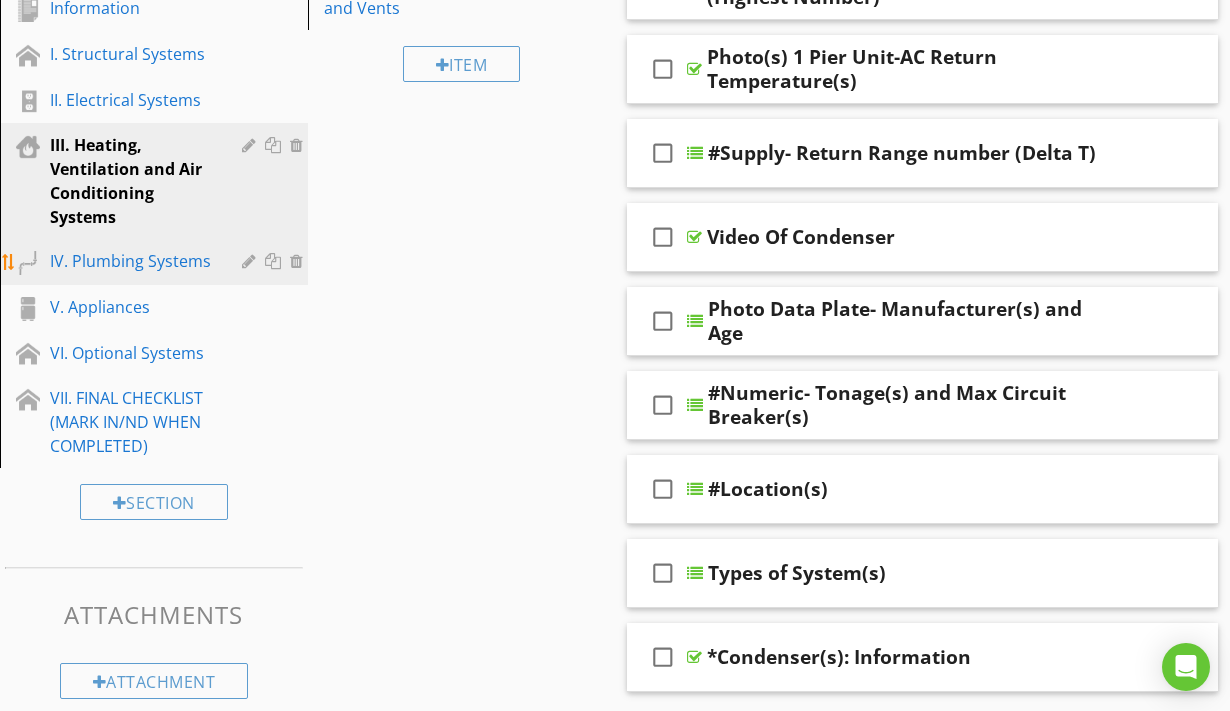 click on "IV. Plumbing Systems" at bounding box center (131, 261) 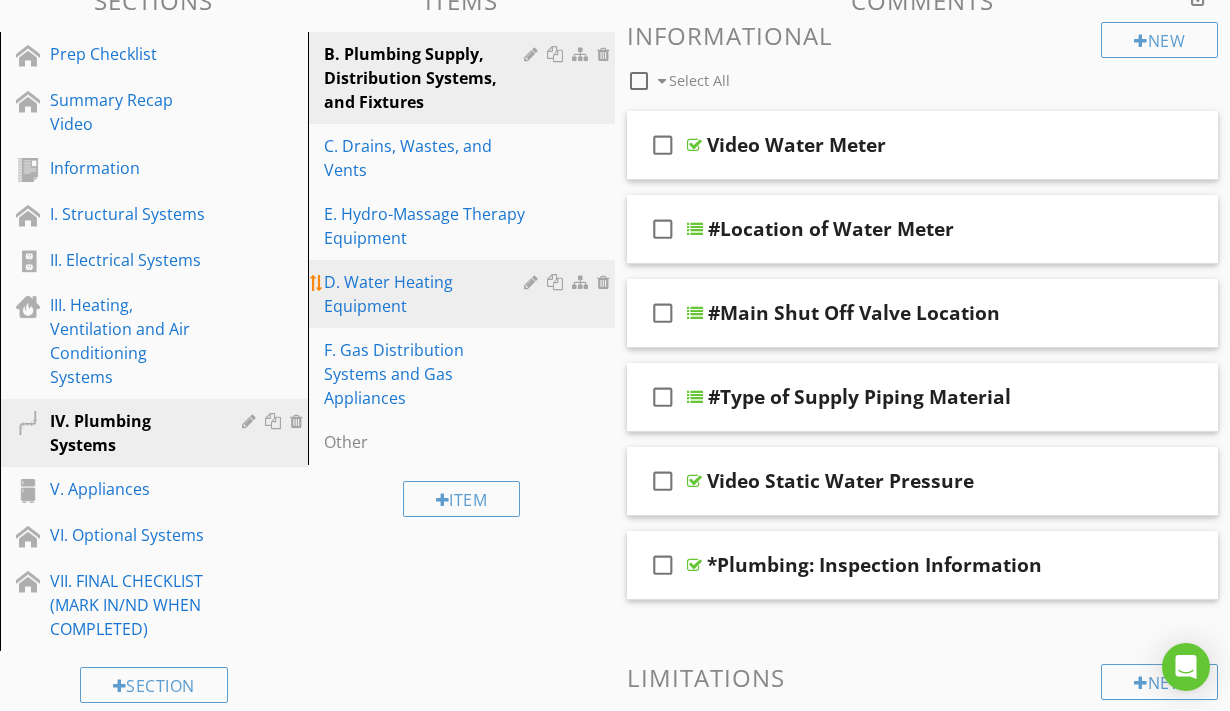 scroll, scrollTop: 378, scrollLeft: 0, axis: vertical 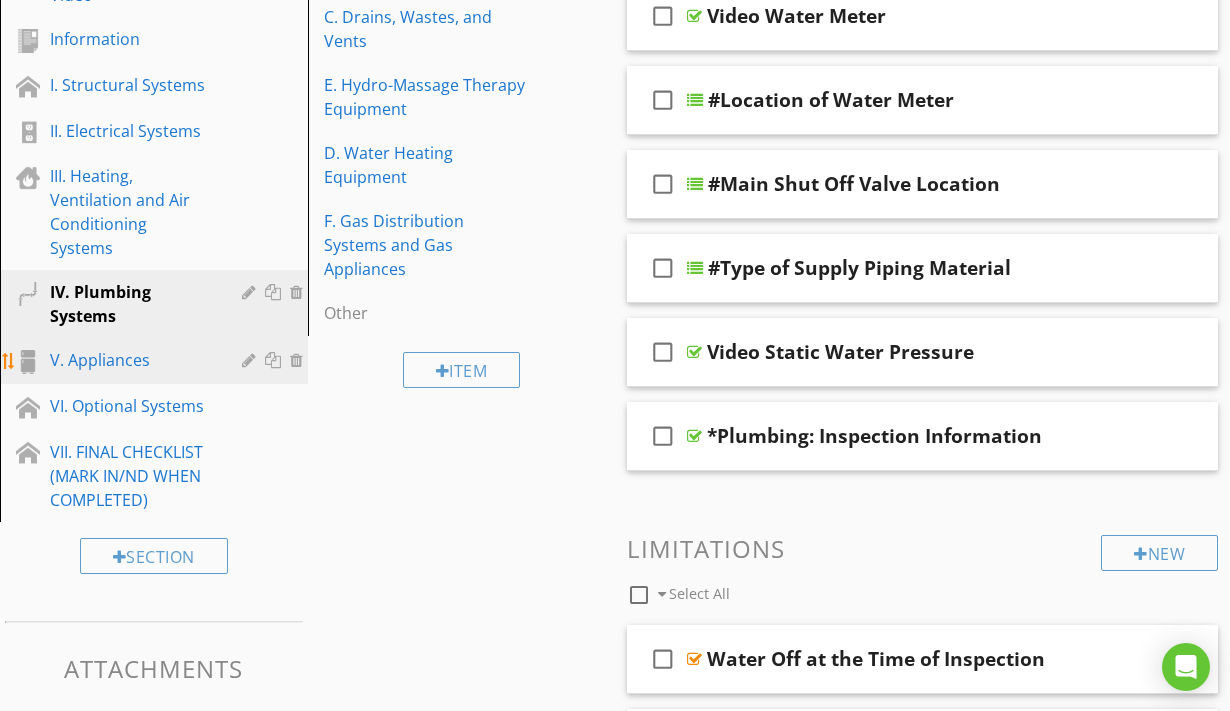 click on "V. Appliances" at bounding box center [131, 360] 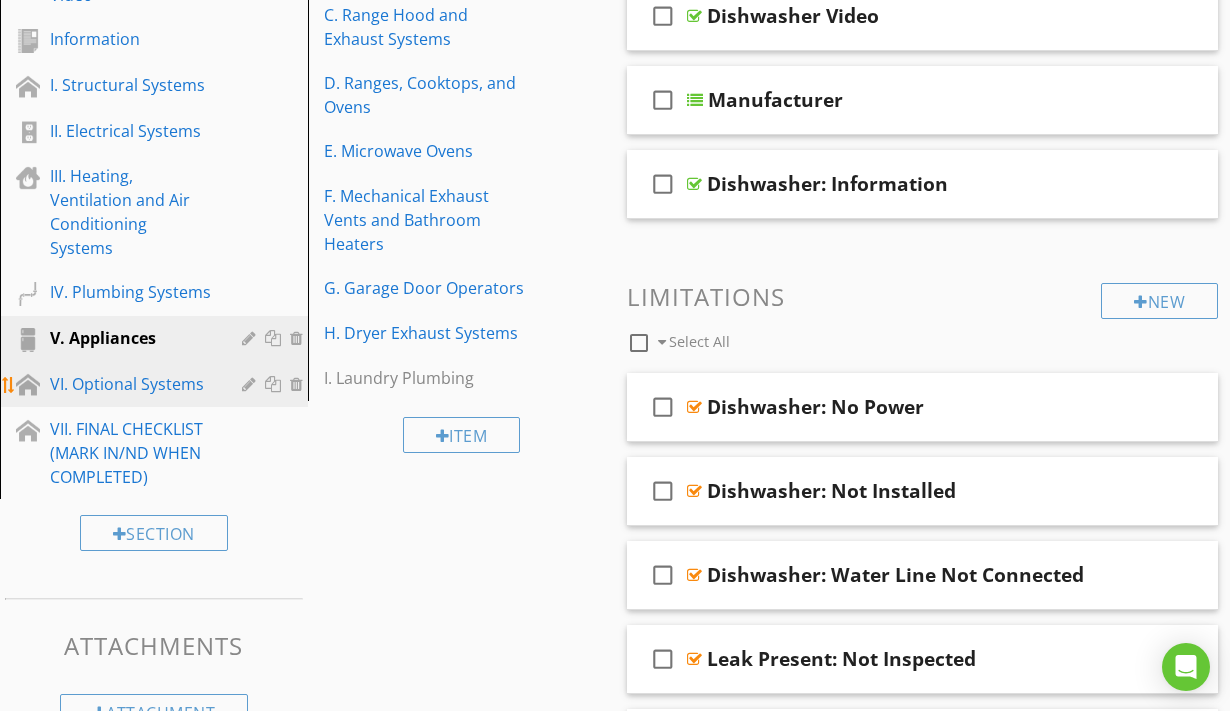 click on "VI. Optional Systems" at bounding box center [131, 384] 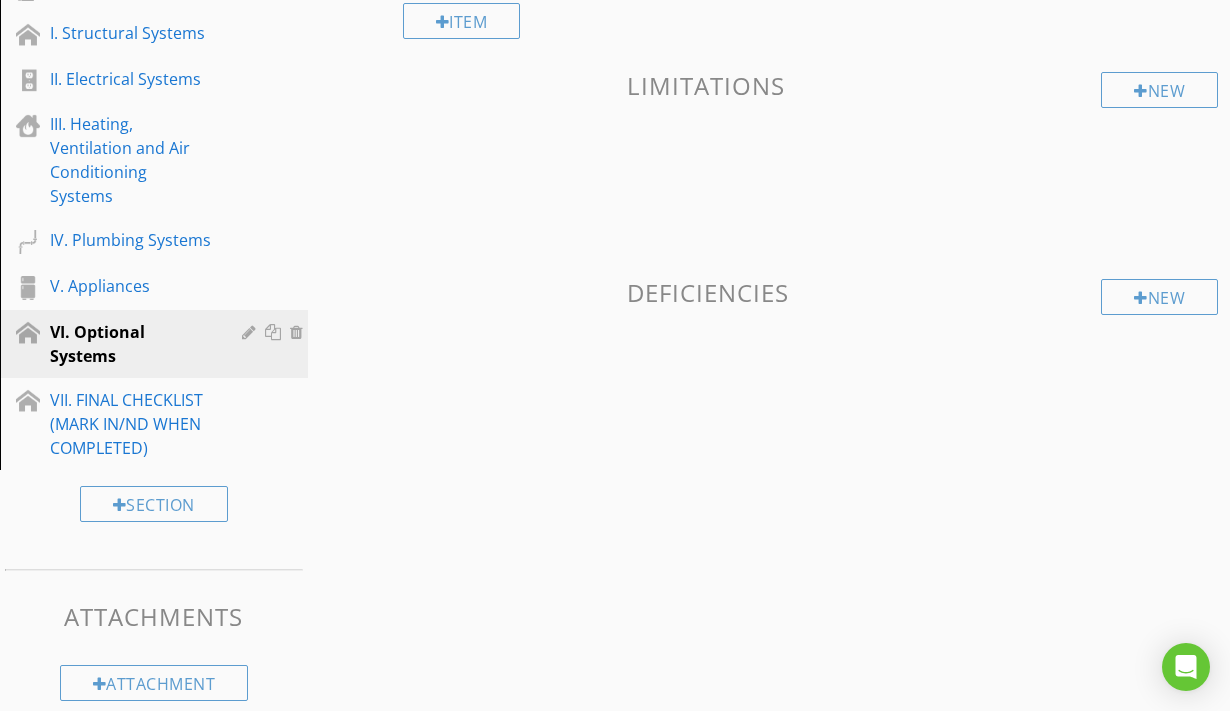 scroll, scrollTop: 243, scrollLeft: 0, axis: vertical 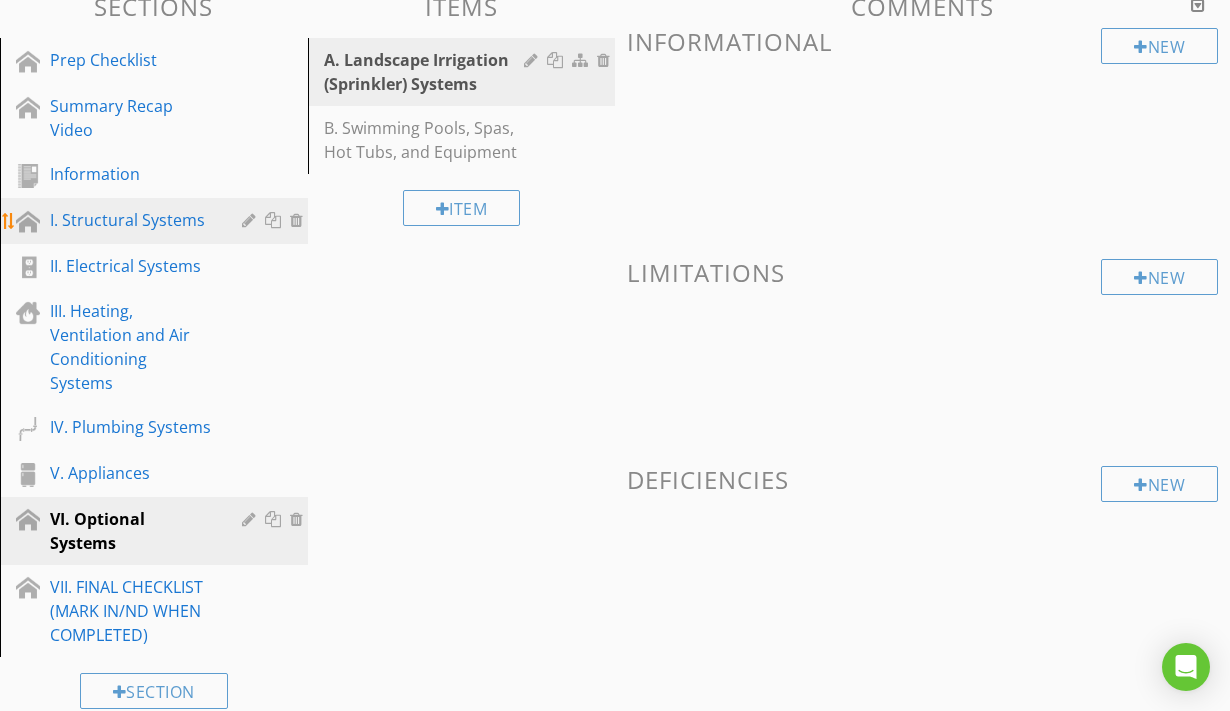 click on "I. Structural Systems" at bounding box center [131, 220] 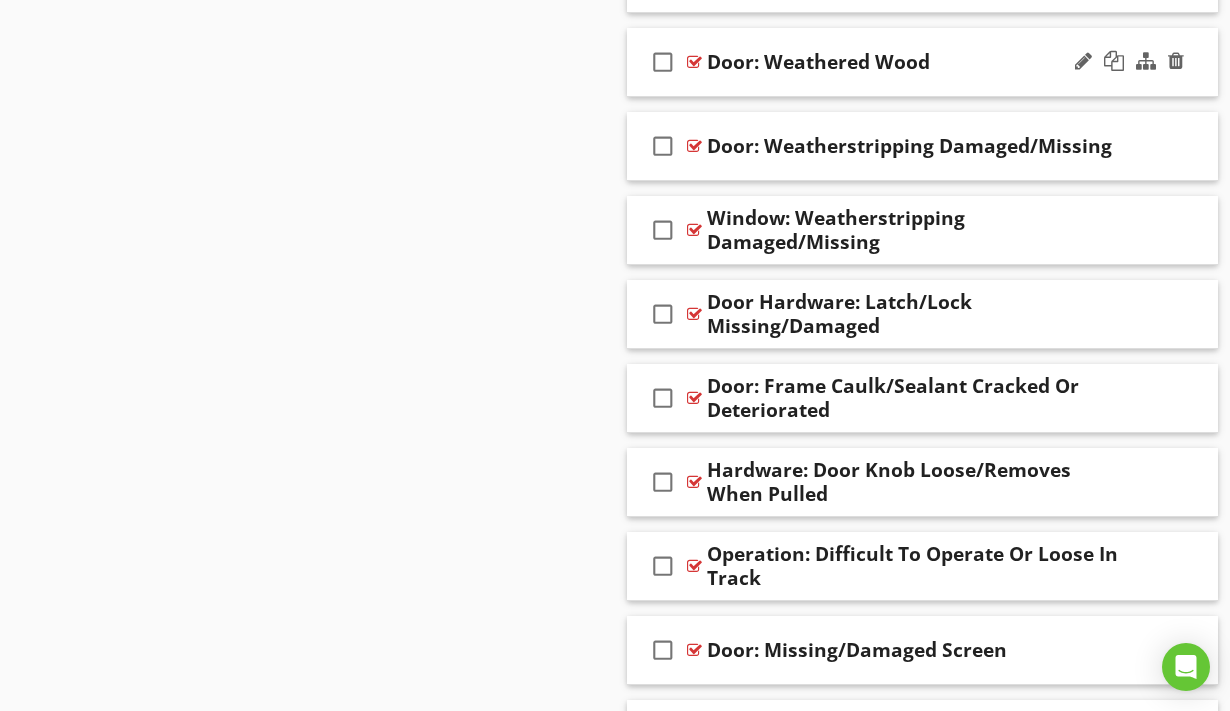 scroll, scrollTop: 3377, scrollLeft: 0, axis: vertical 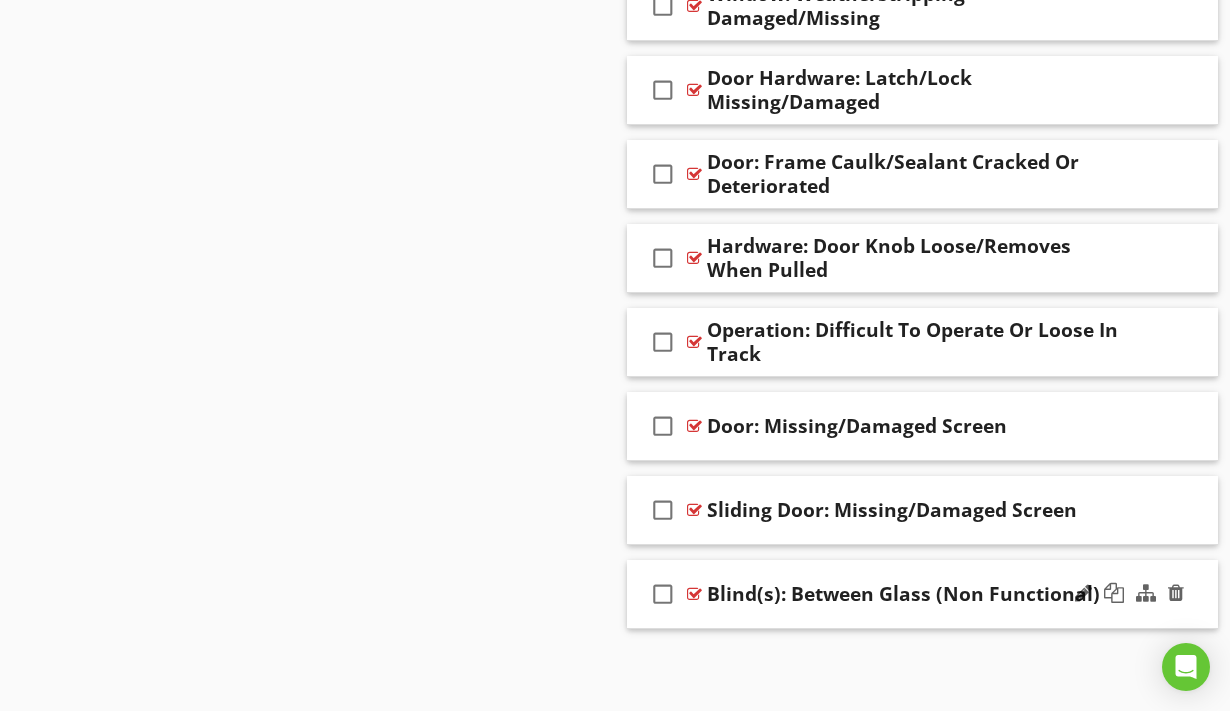 click on "check_box_outline_blank" at bounding box center (663, 594) 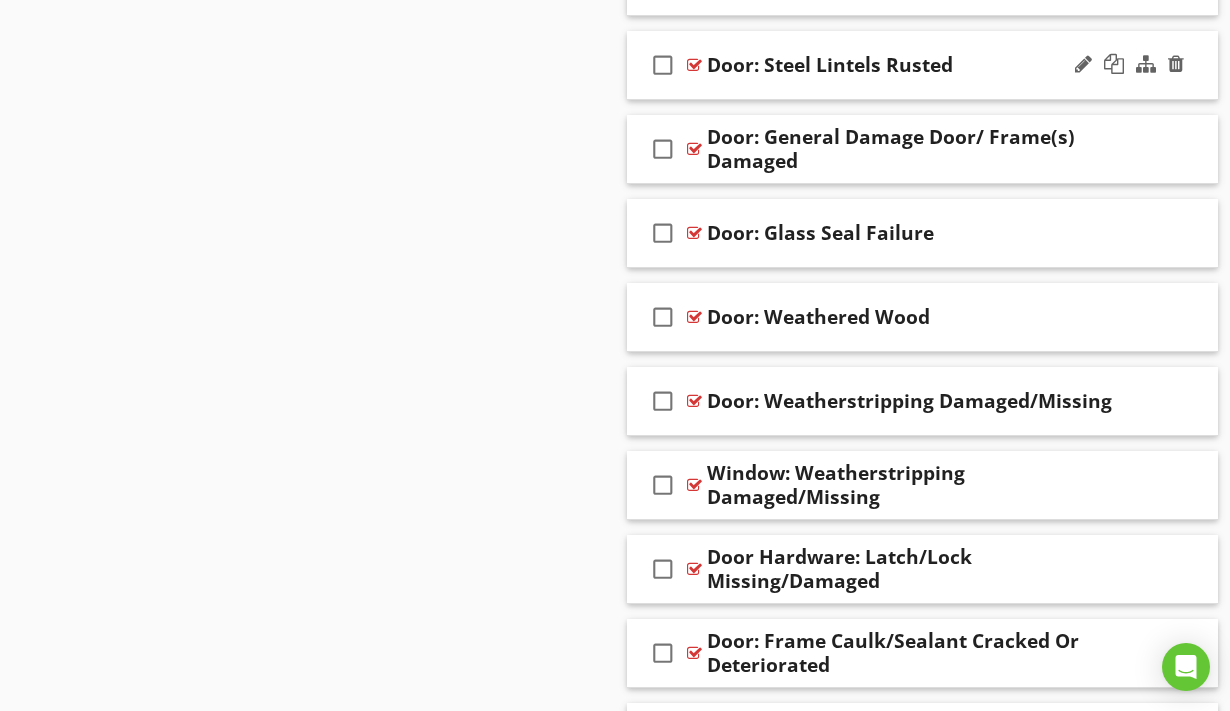 scroll, scrollTop: 2873, scrollLeft: 0, axis: vertical 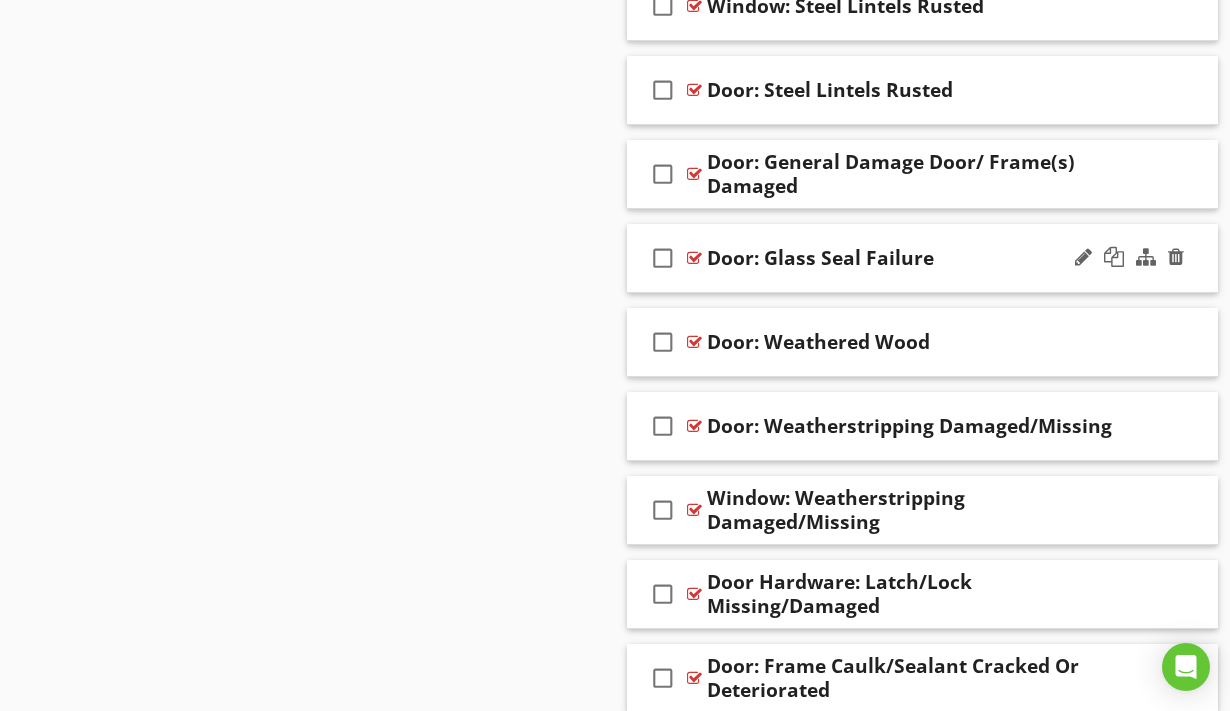 click on "check_box_outline_blank" at bounding box center (663, 258) 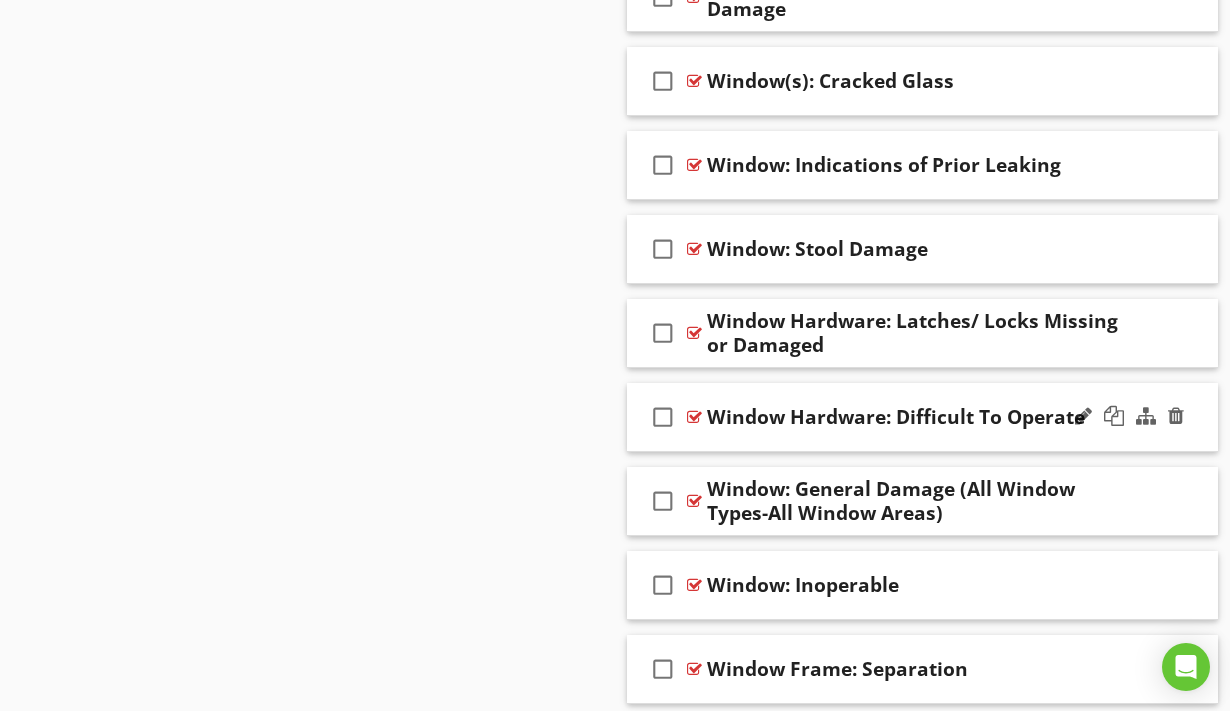 scroll, scrollTop: 1854, scrollLeft: 0, axis: vertical 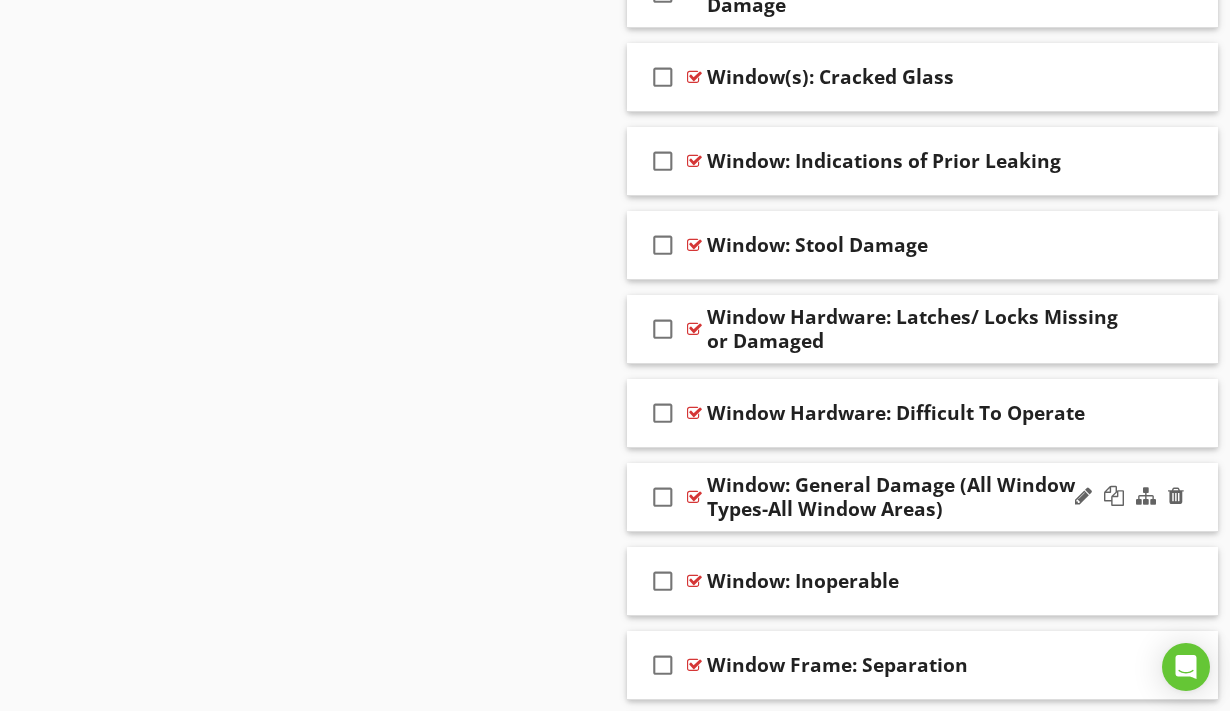 click on "check_box_outline_blank" at bounding box center [663, 497] 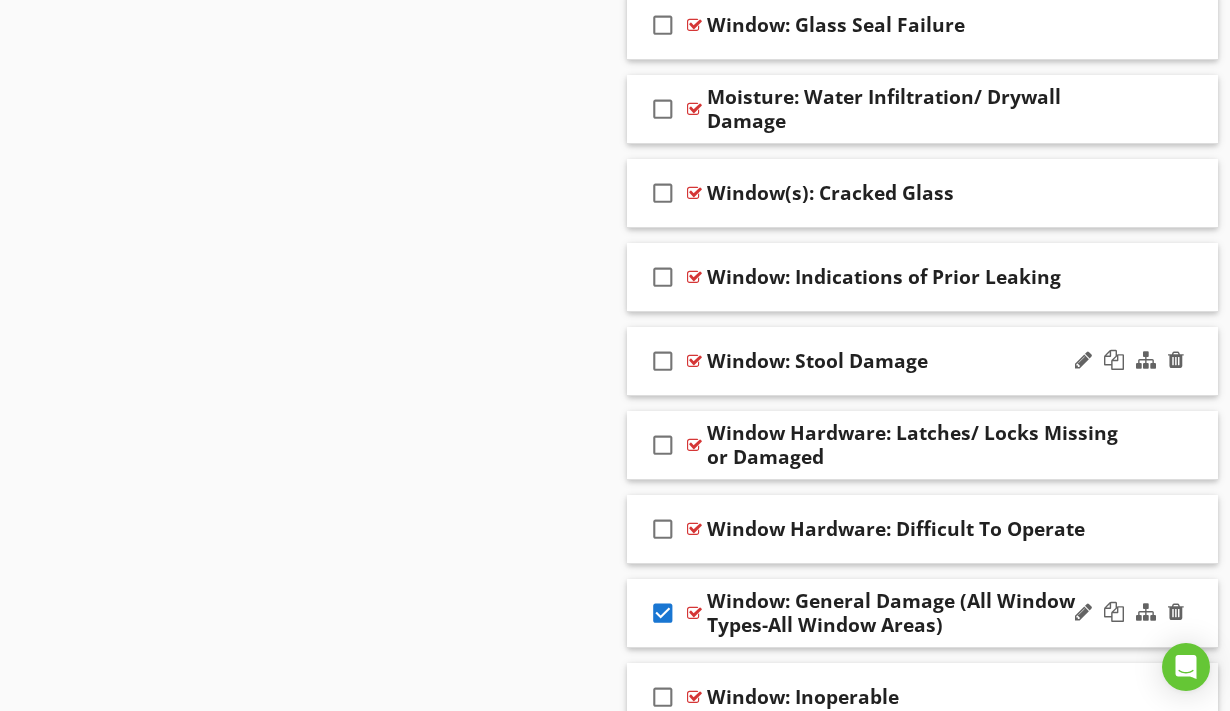 scroll, scrollTop: 1742, scrollLeft: 0, axis: vertical 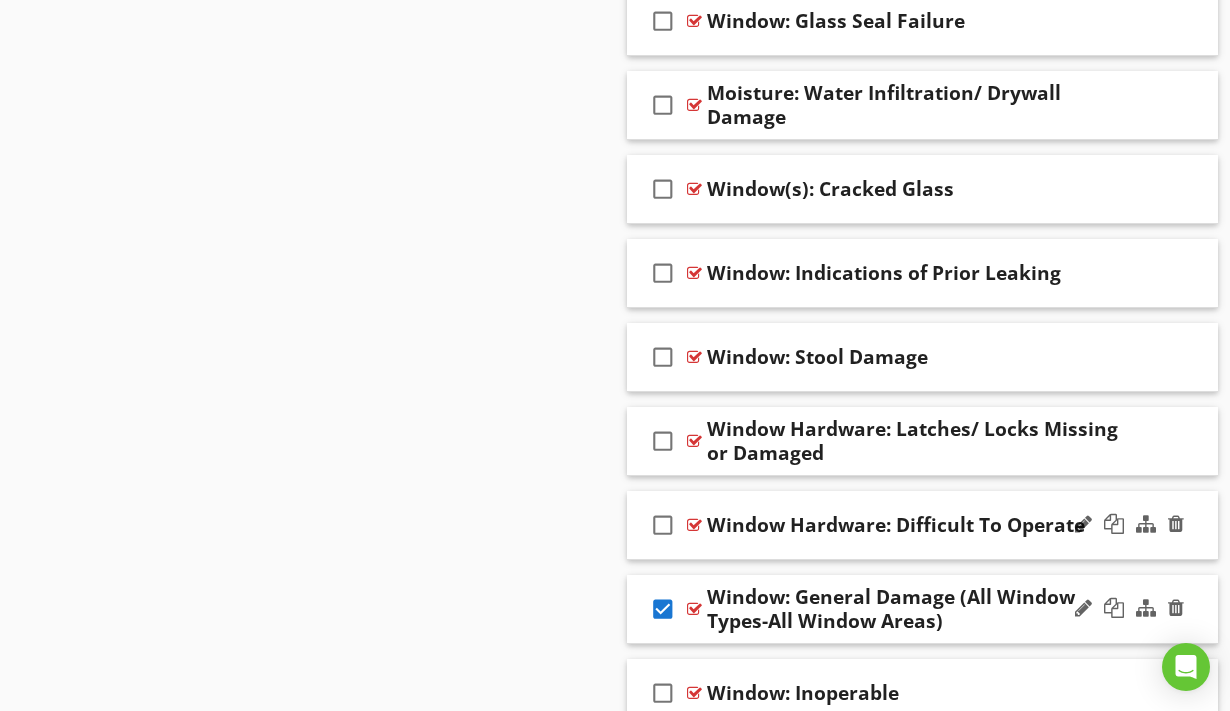 click on "check_box_outline_blank" at bounding box center [663, 525] 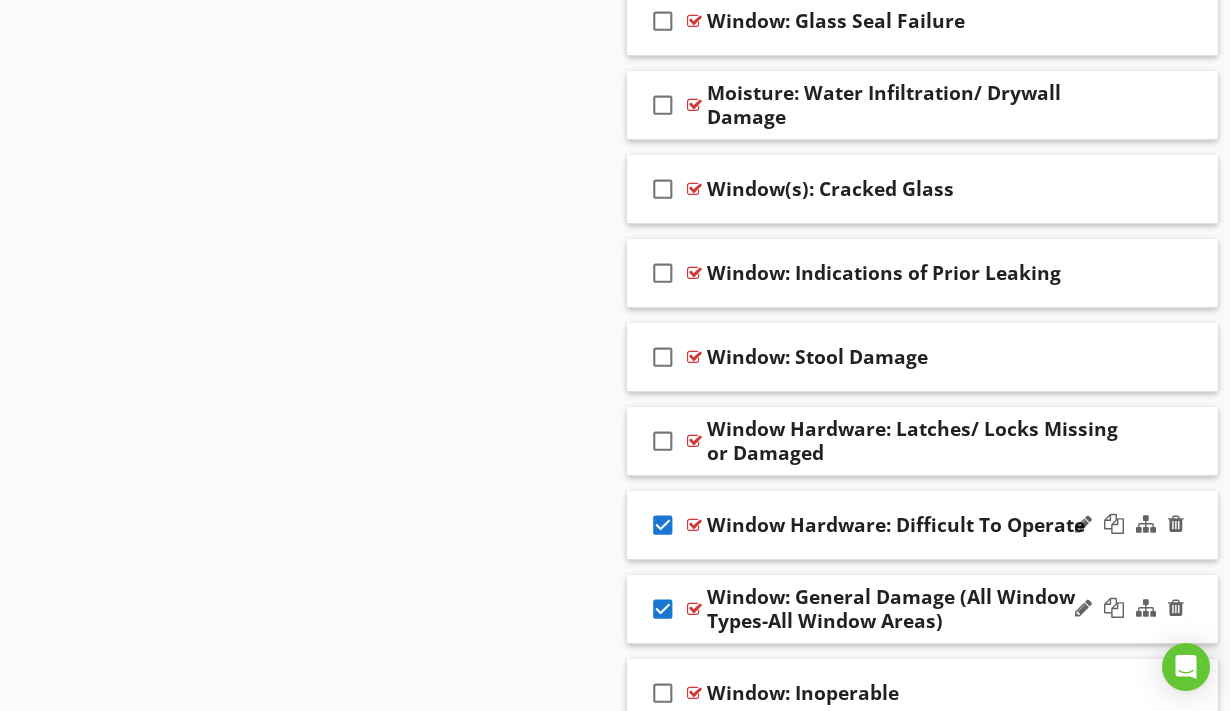 scroll, scrollTop: 1870, scrollLeft: 0, axis: vertical 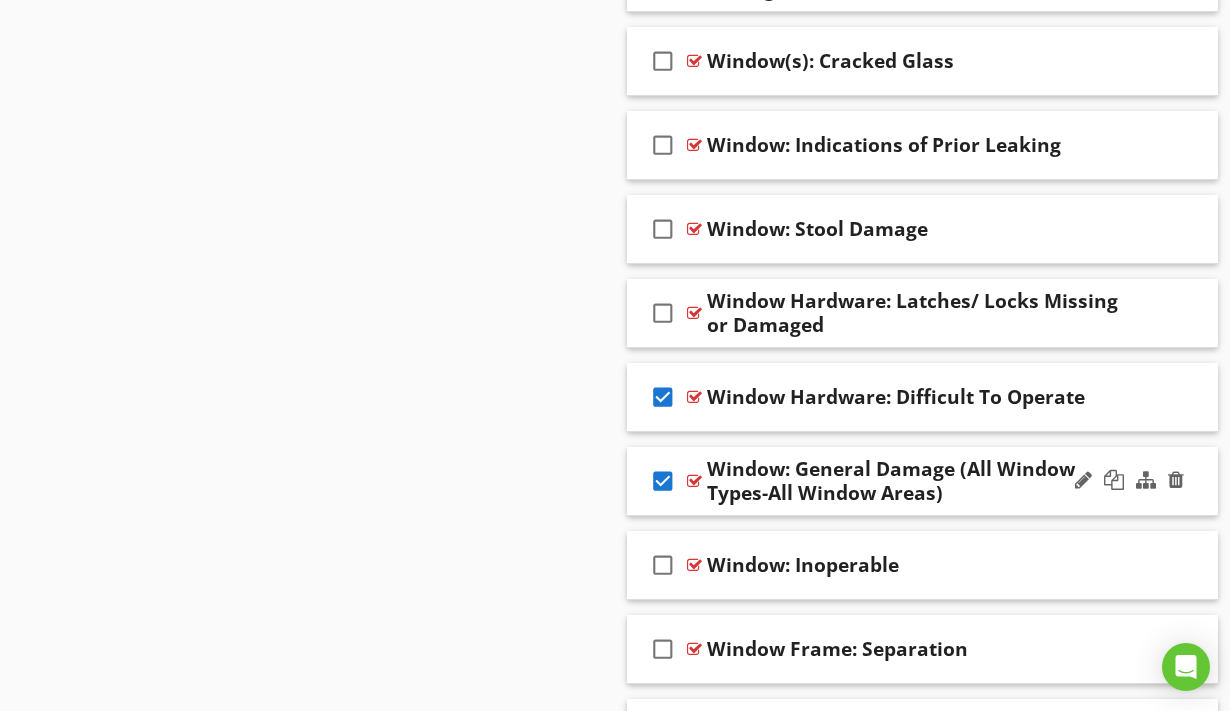 click on "check_box" at bounding box center (663, 481) 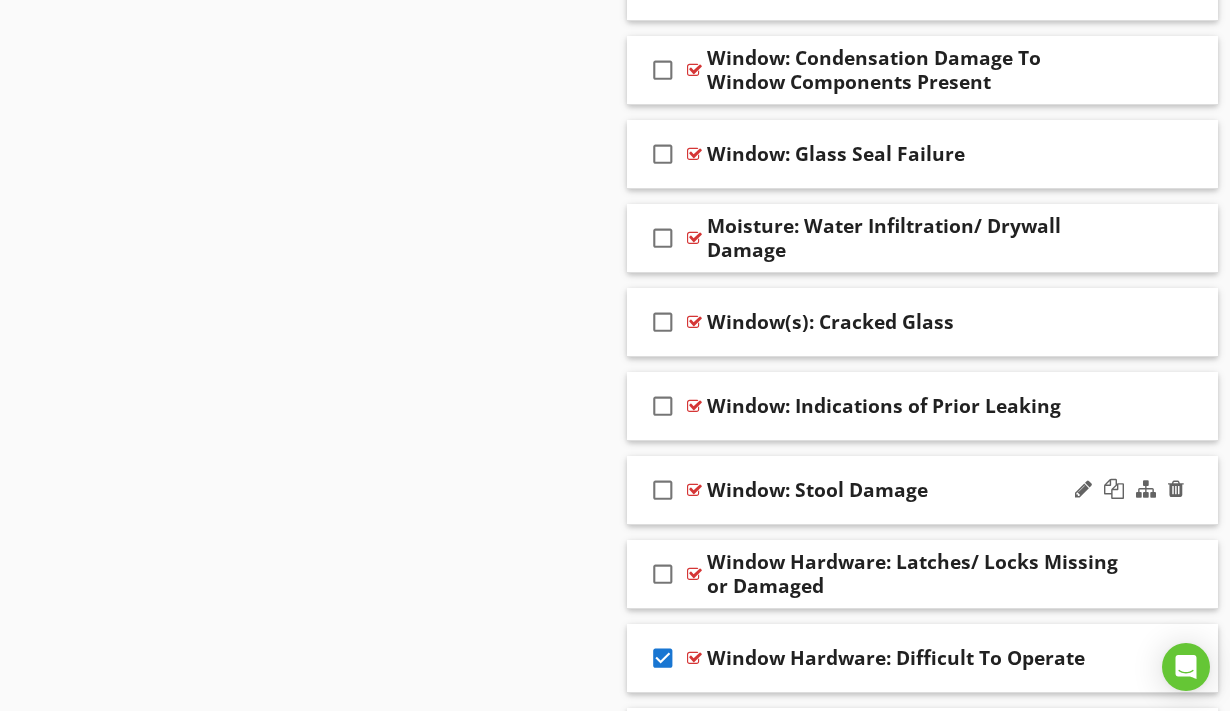 scroll, scrollTop: 1764, scrollLeft: 0, axis: vertical 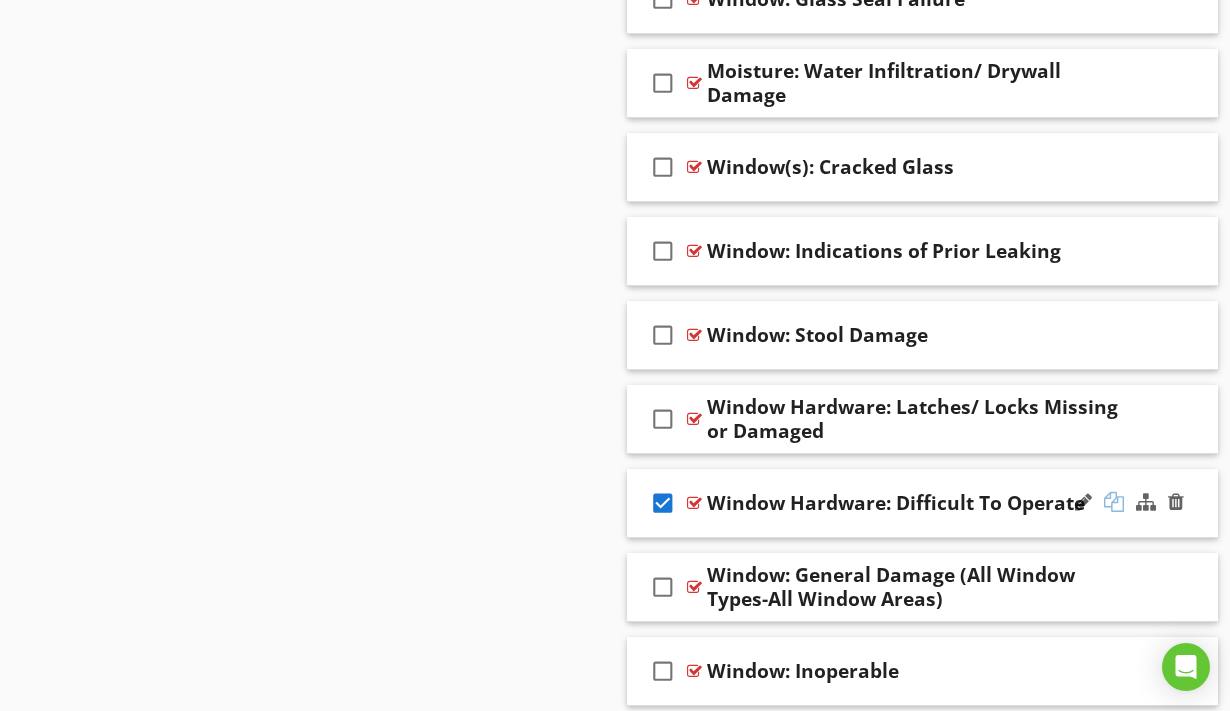 click at bounding box center [1114, 502] 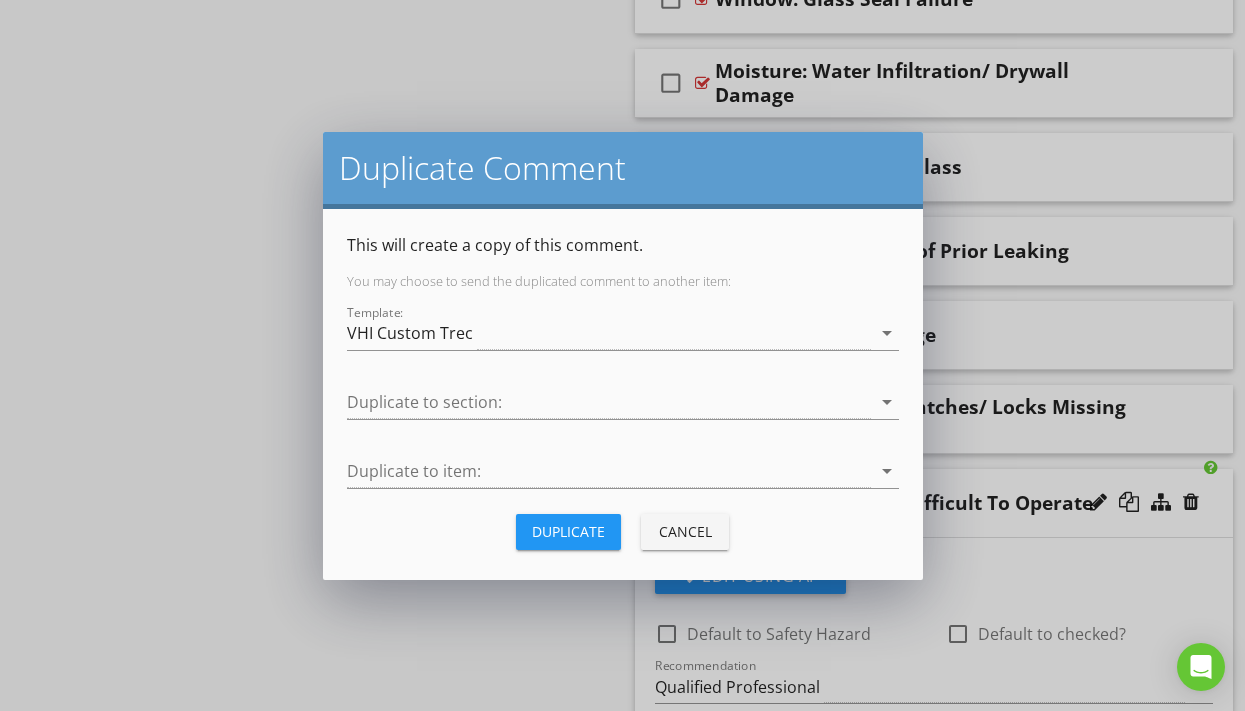 click on "Cancel" at bounding box center [685, 531] 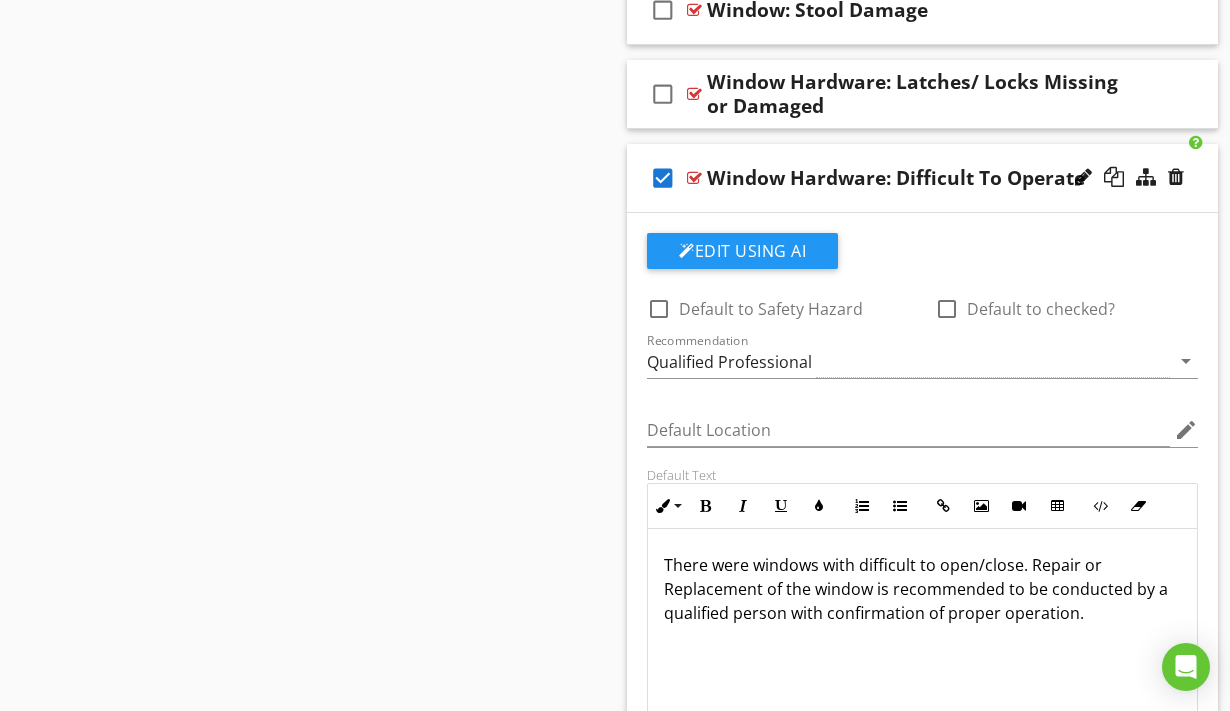 scroll, scrollTop: 2085, scrollLeft: 0, axis: vertical 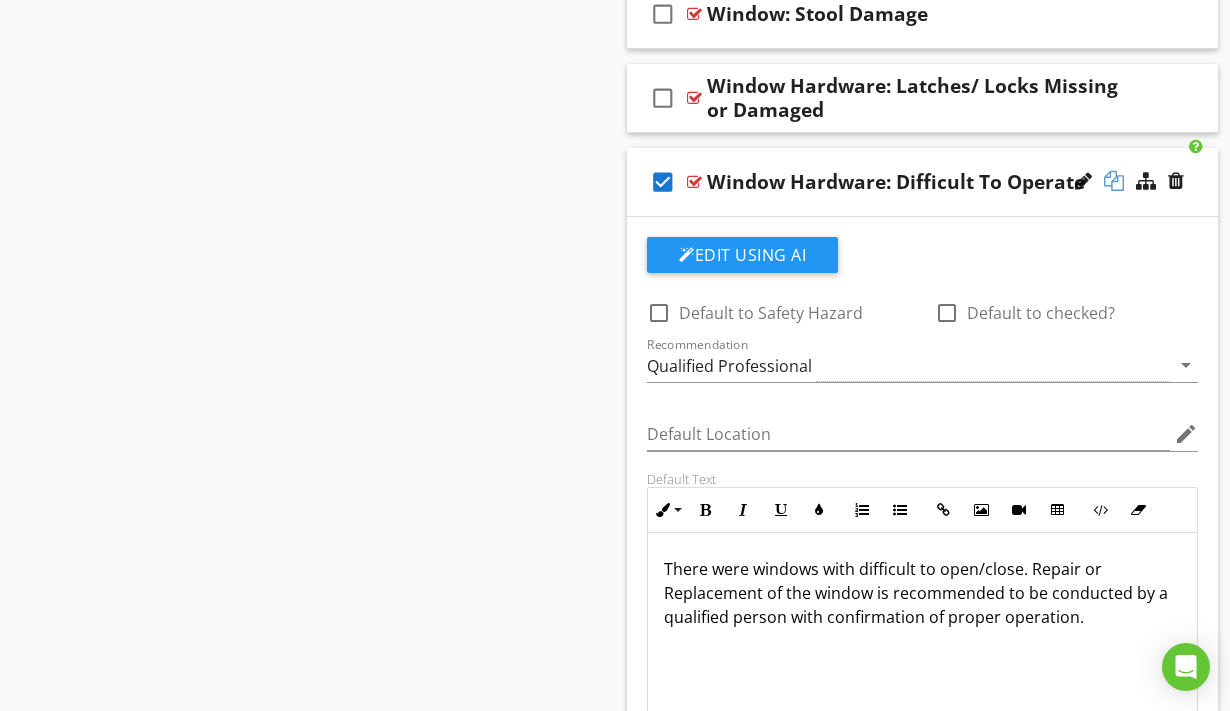 click at bounding box center [1114, 181] 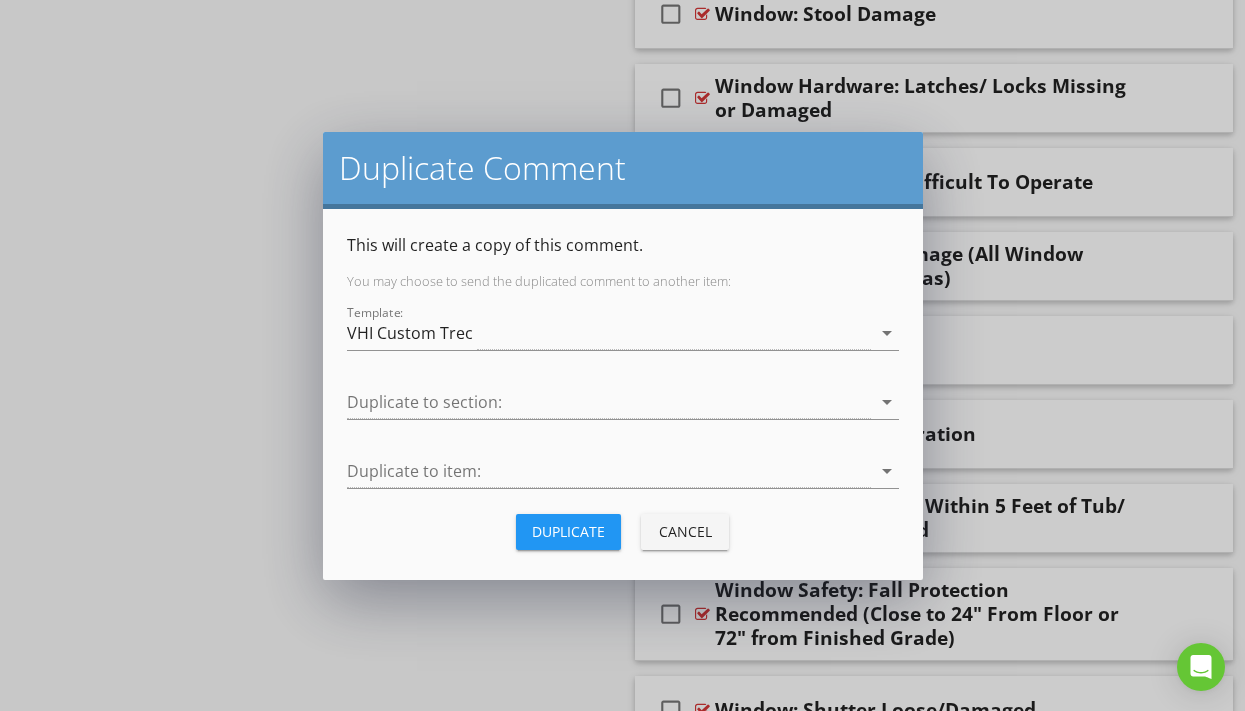 click on "Cancel" at bounding box center (685, 531) 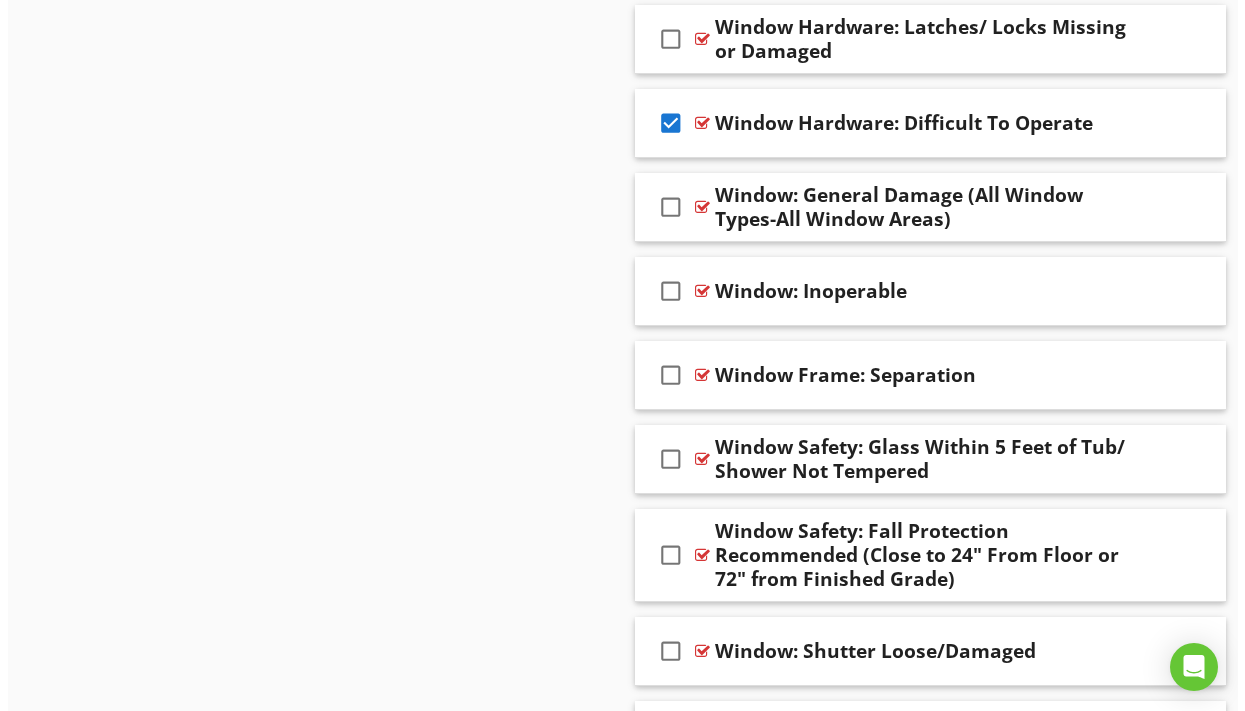 scroll, scrollTop: 1227, scrollLeft: 0, axis: vertical 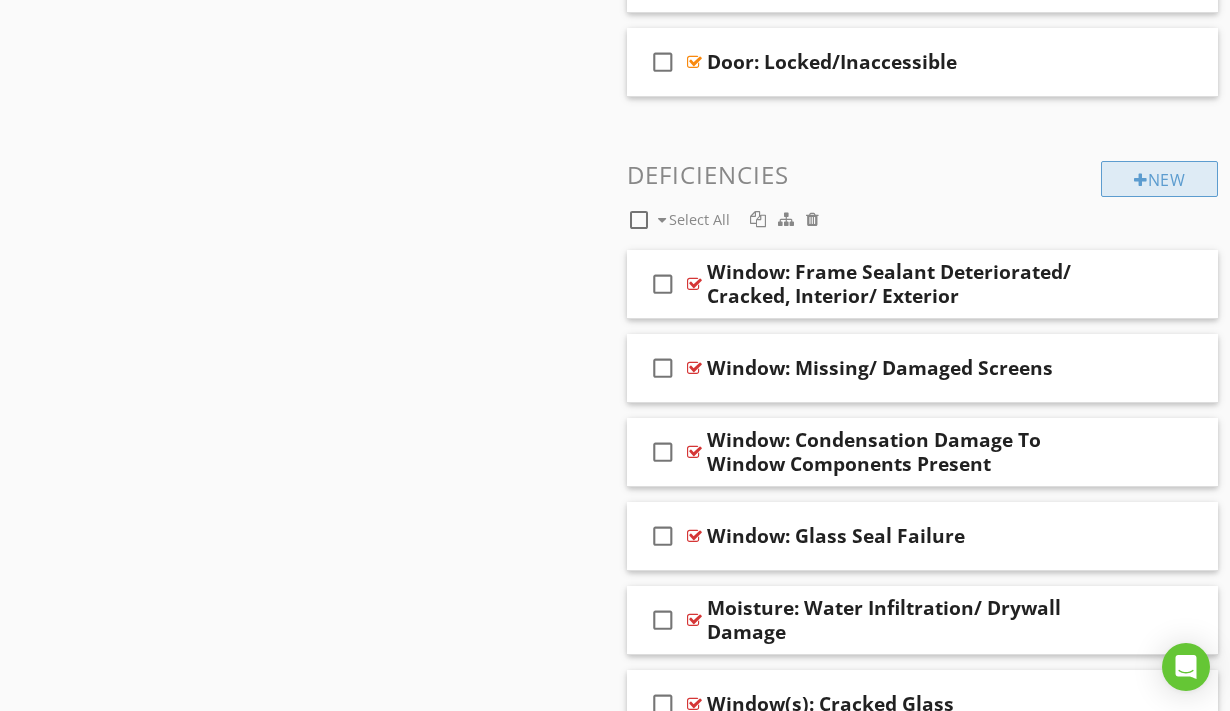 click on "New" at bounding box center (1159, 179) 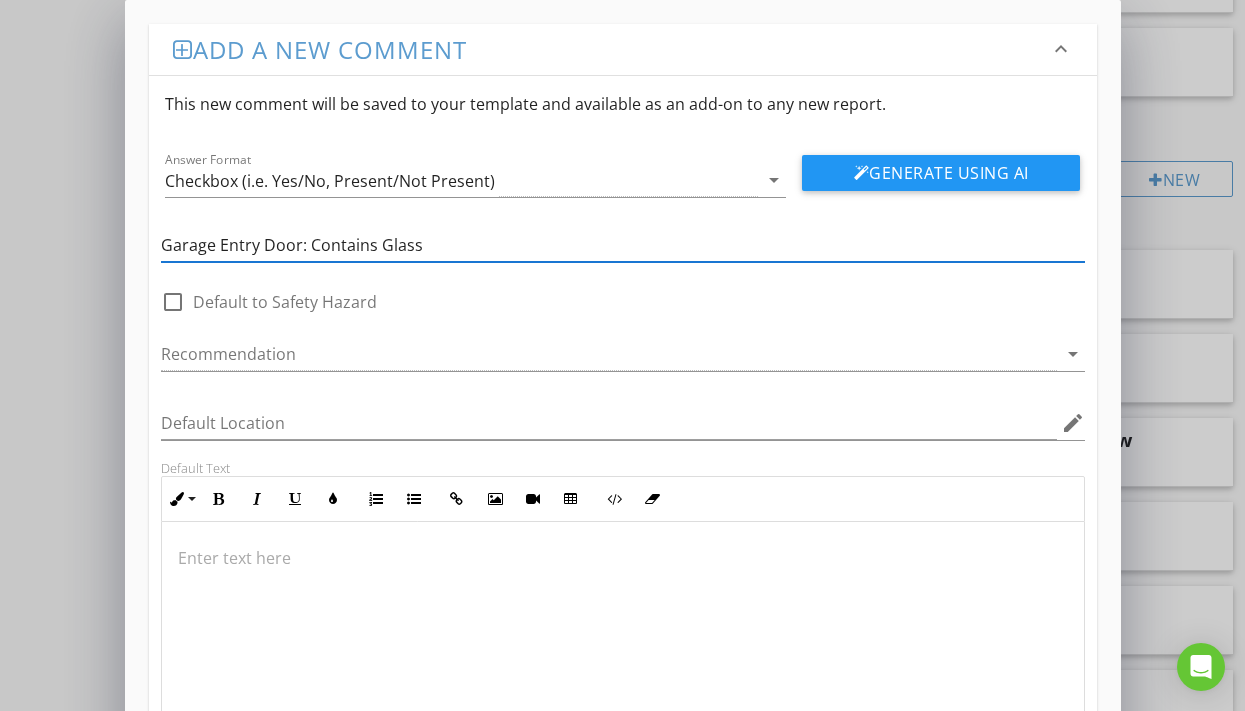 type on "Garage Entry Door: Contains Glass" 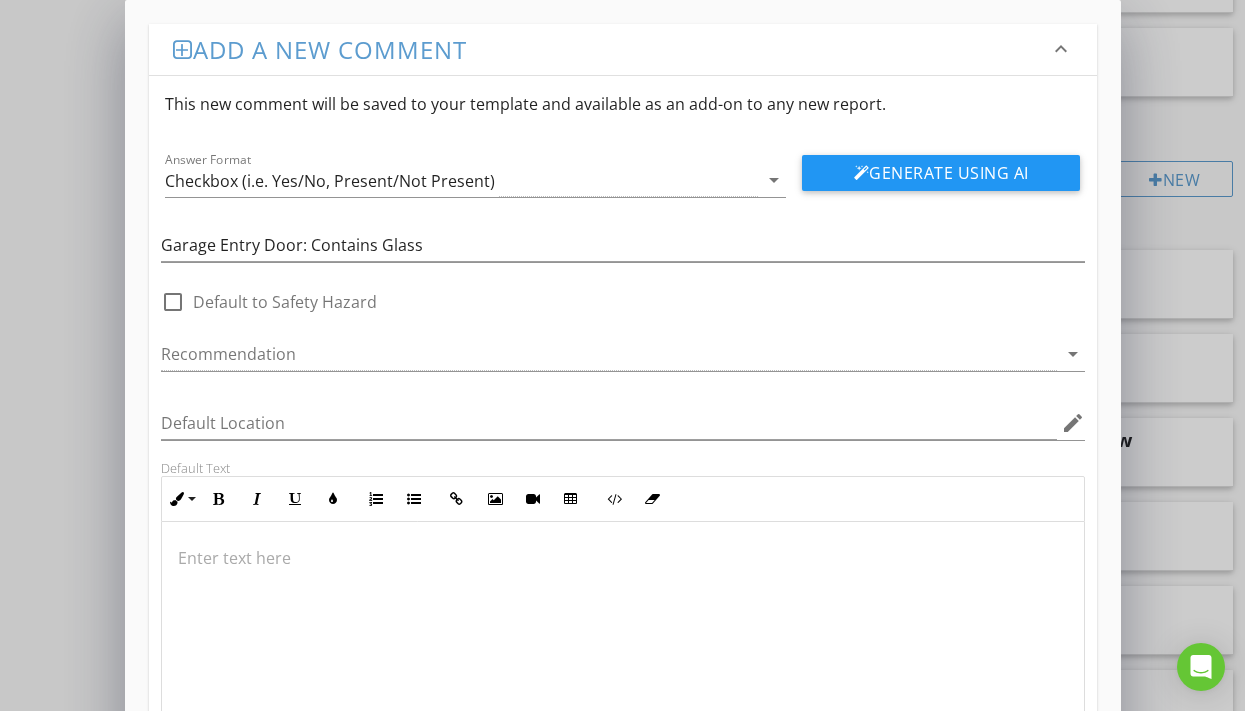 type 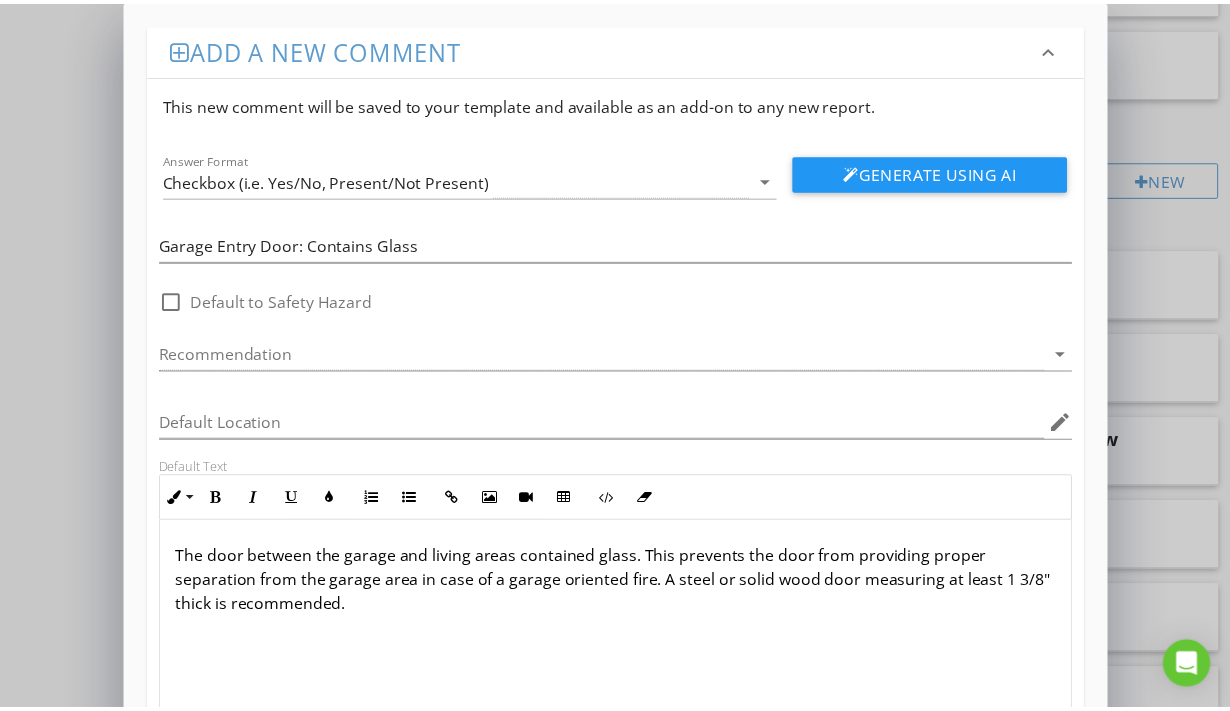 scroll, scrollTop: 140, scrollLeft: 0, axis: vertical 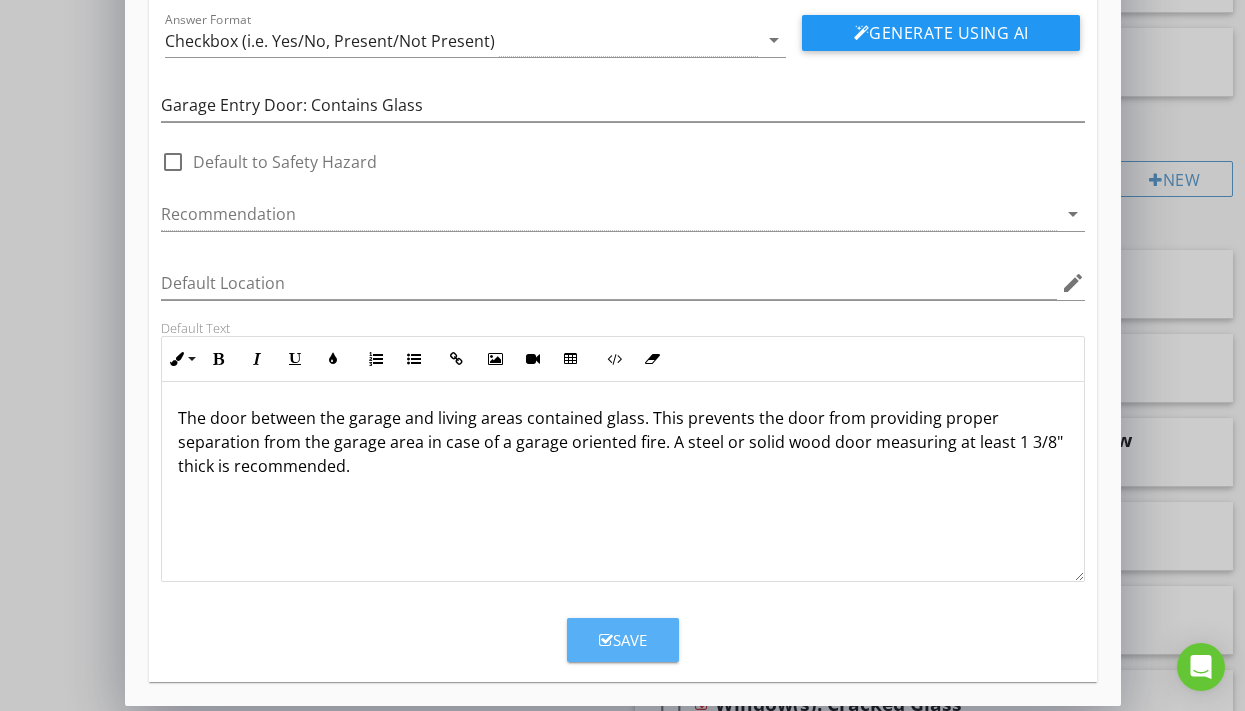 click on "Save" at bounding box center [623, 640] 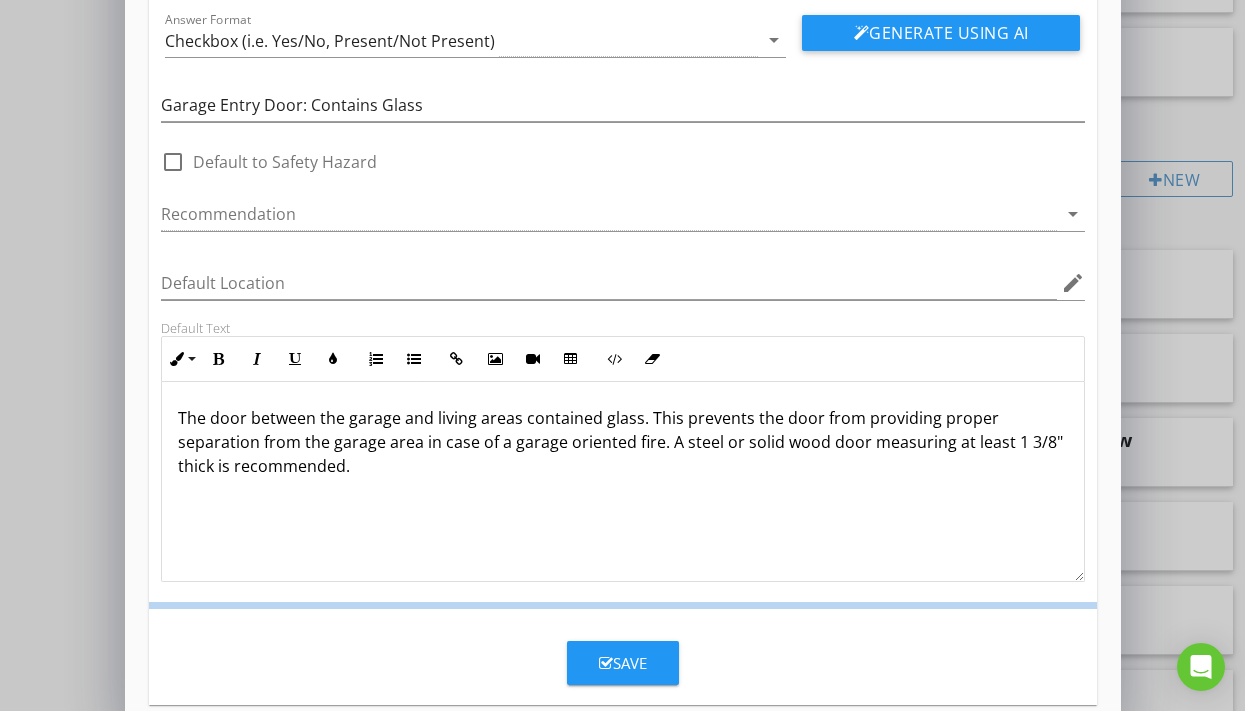 scroll, scrollTop: 50, scrollLeft: 0, axis: vertical 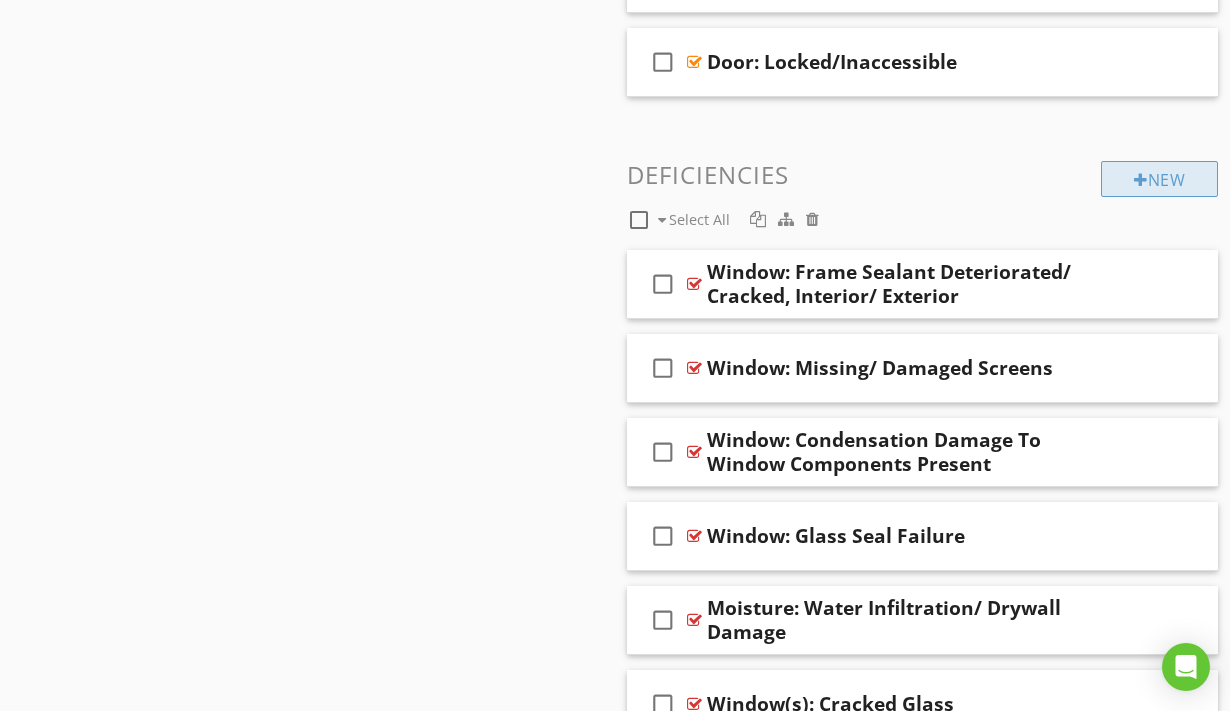 click on "New" at bounding box center [1159, 179] 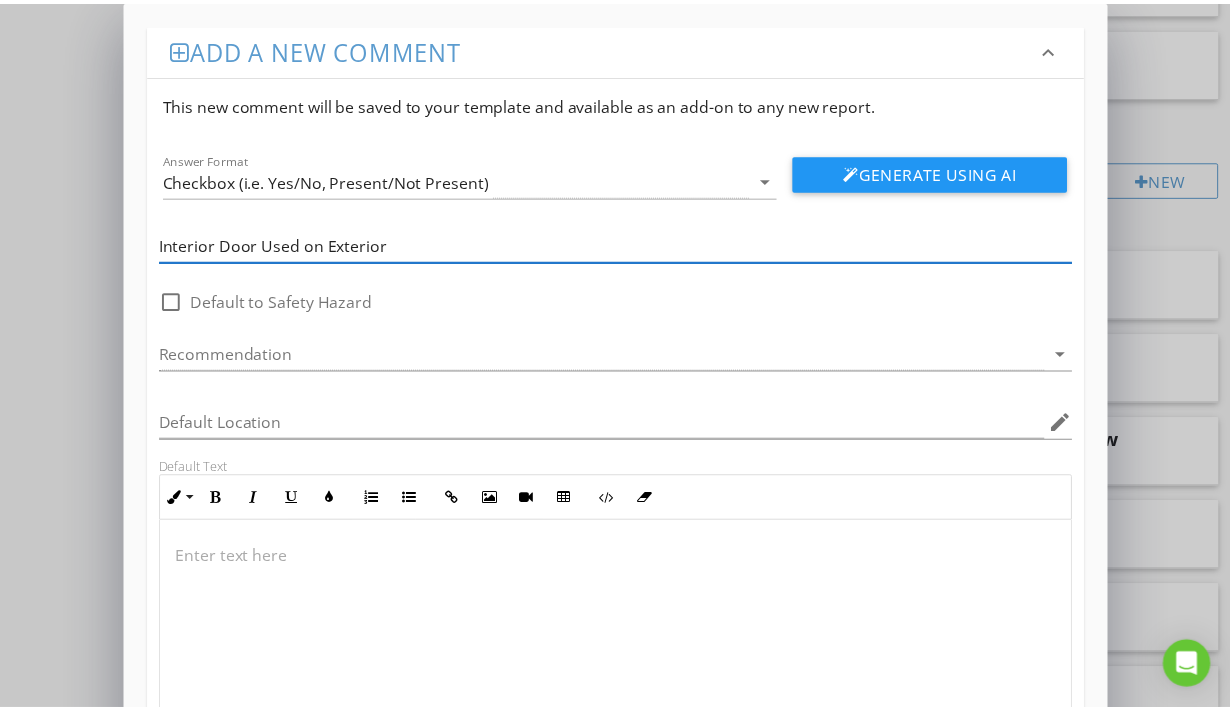 scroll, scrollTop: 147, scrollLeft: 0, axis: vertical 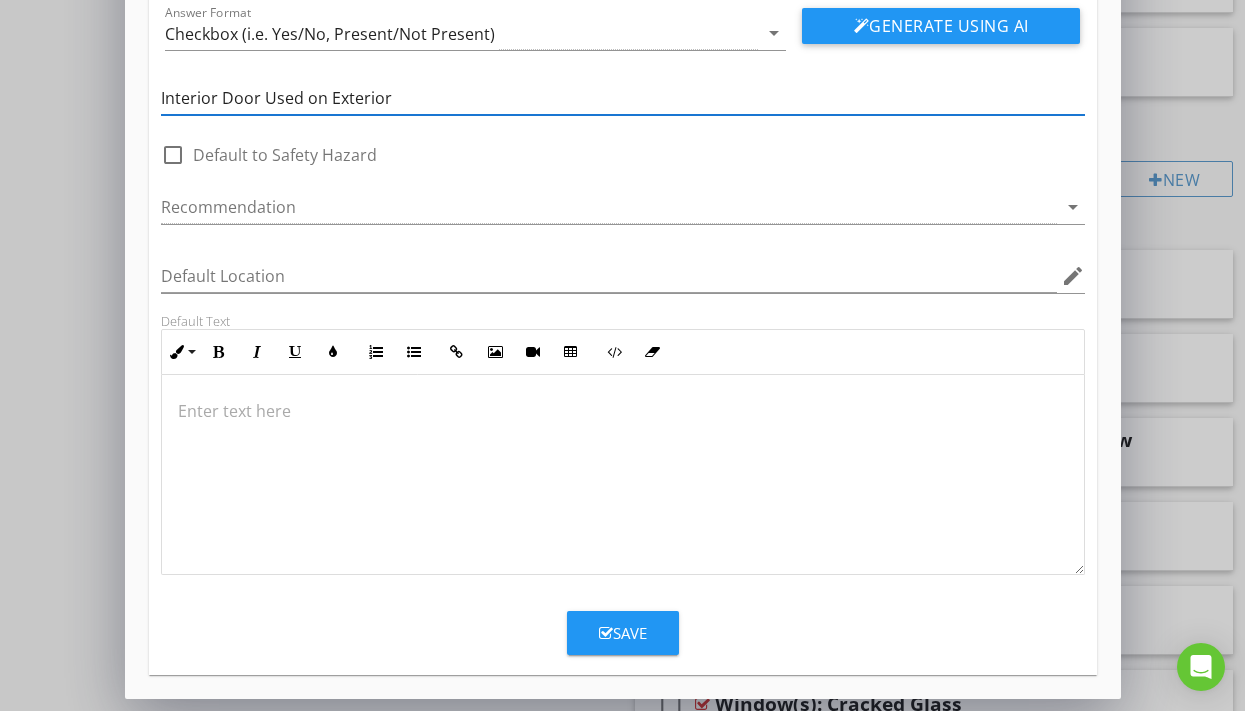 type on "Interior Door Used on Exterior" 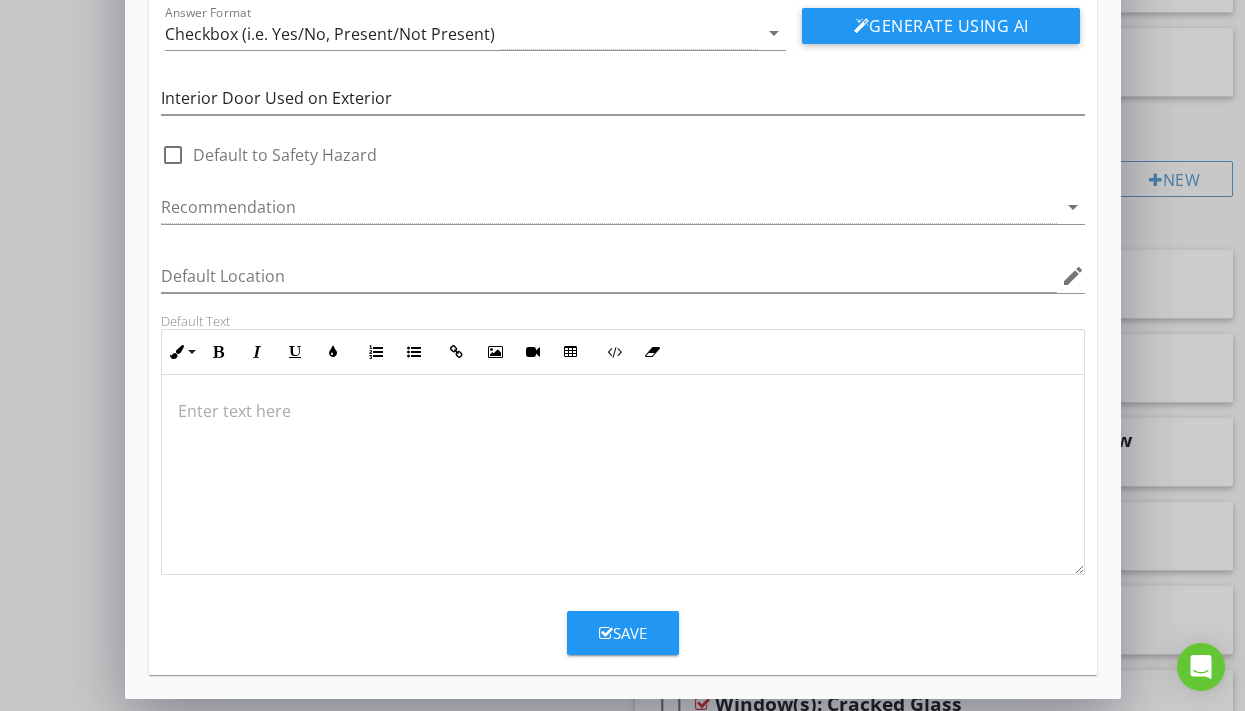 type 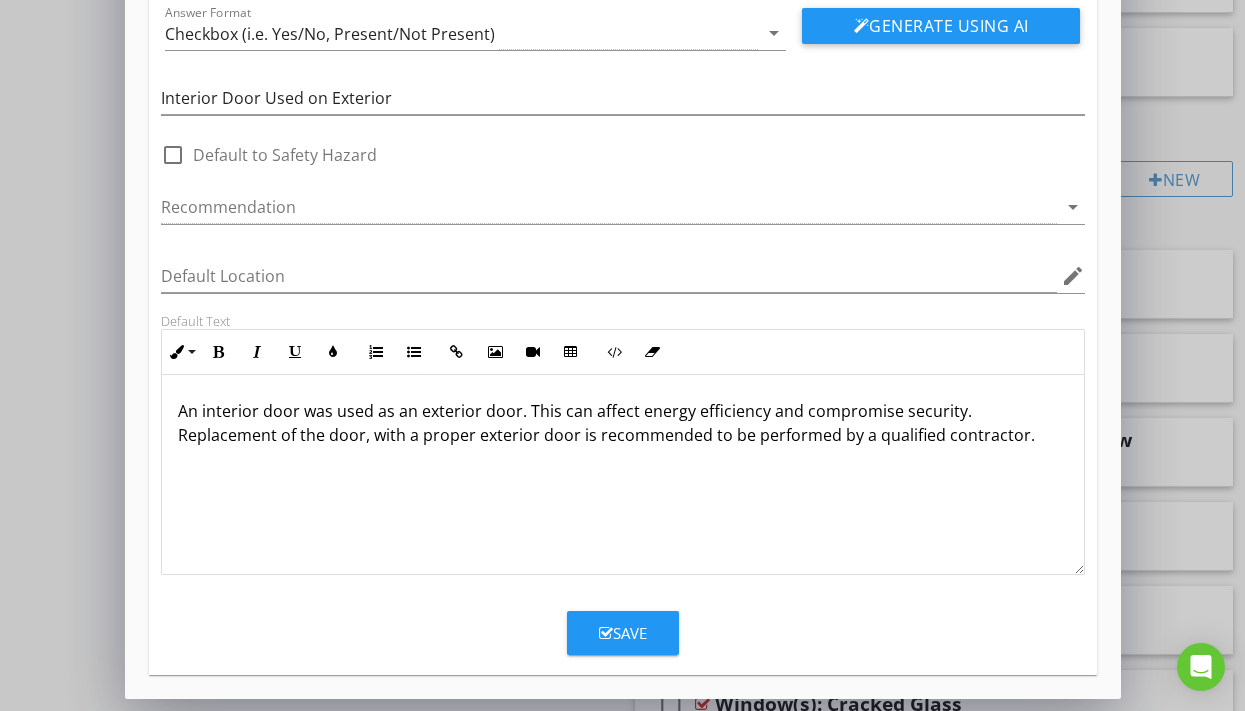 click on "Save" at bounding box center (623, 633) 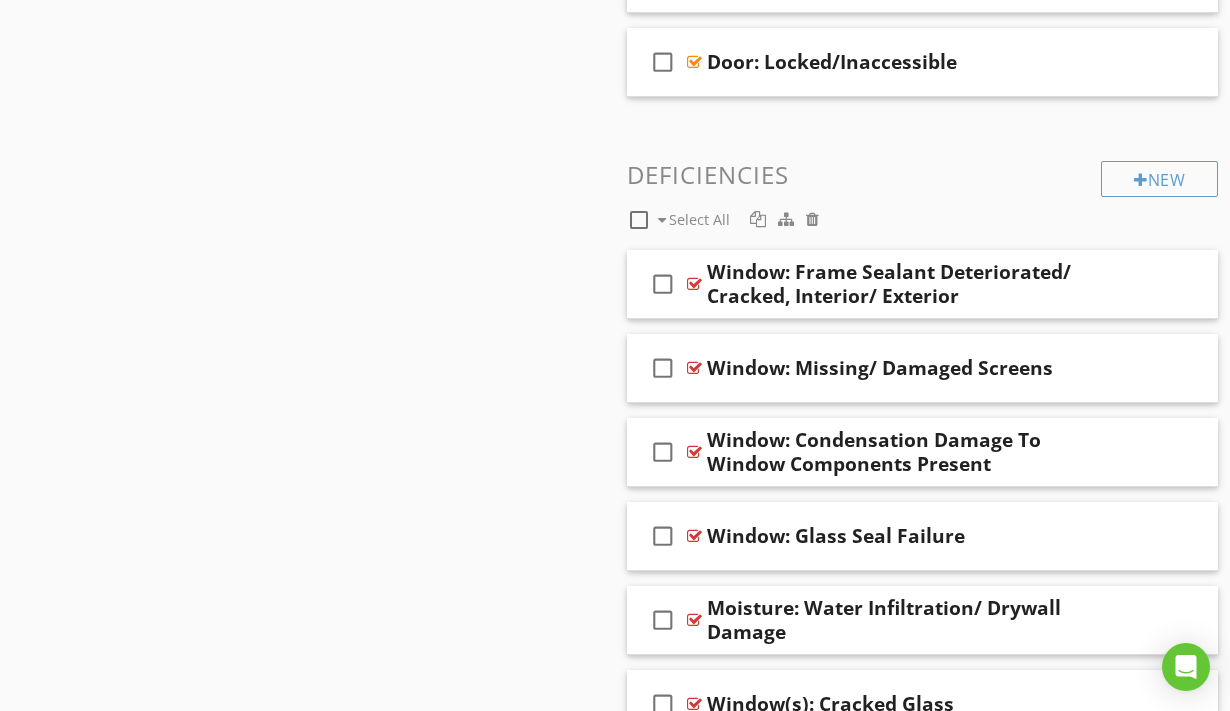 scroll, scrollTop: 50, scrollLeft: 0, axis: vertical 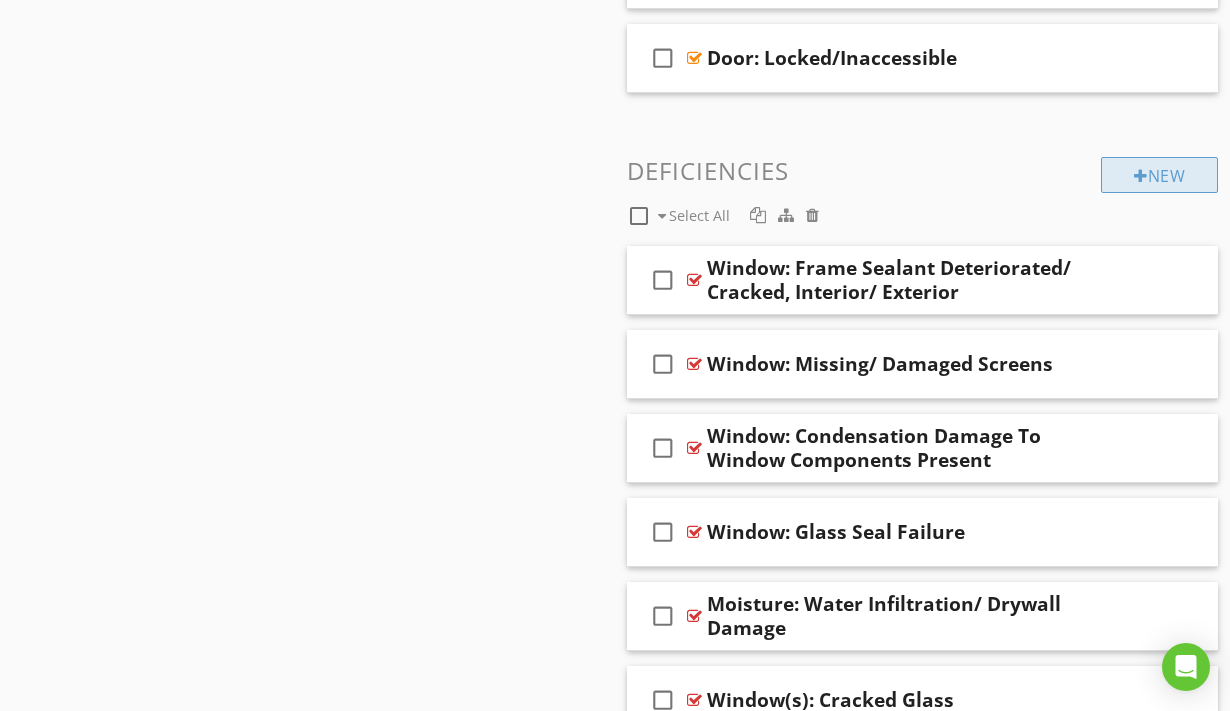 click on "New" at bounding box center (1159, 175) 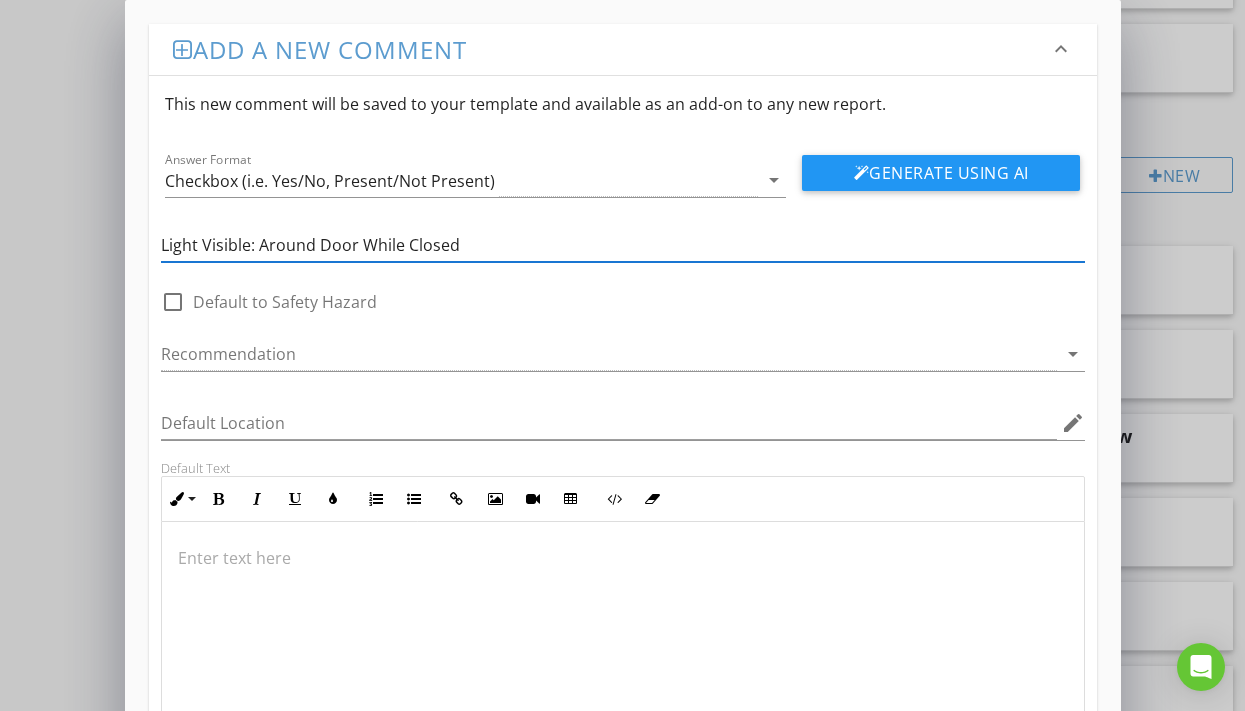type on "Light Visible: Around Door While Closed" 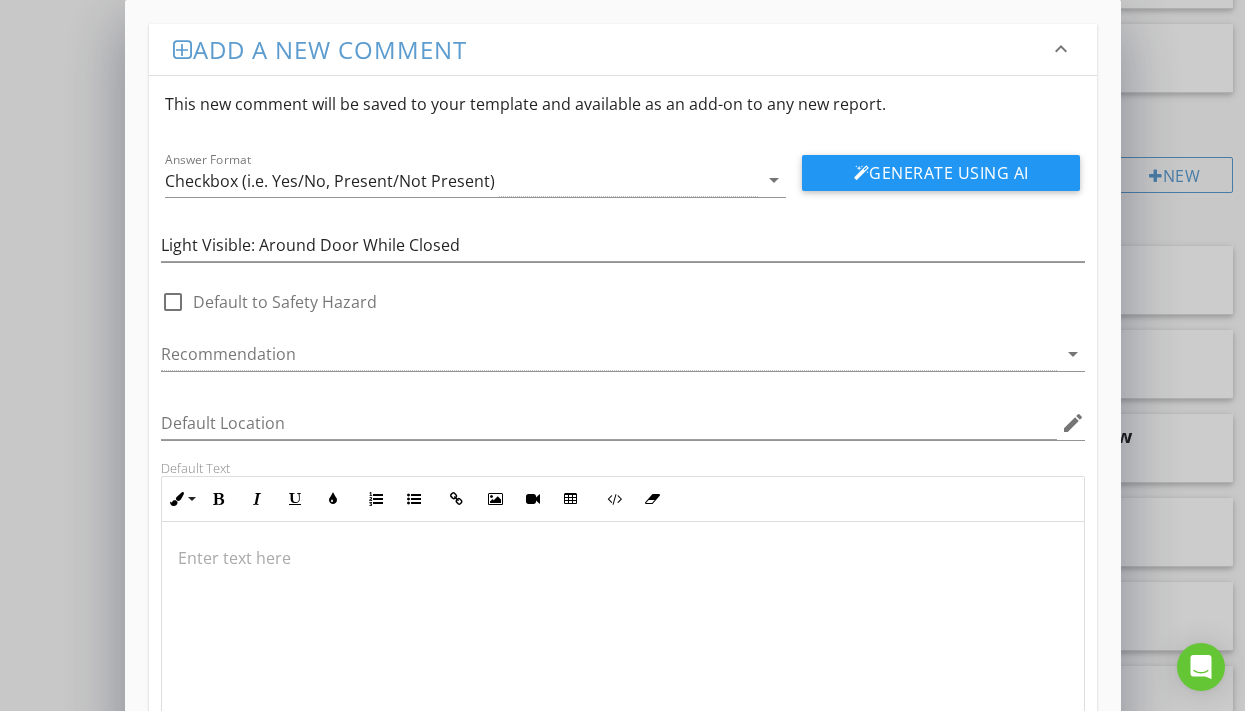 scroll, scrollTop: 1, scrollLeft: 0, axis: vertical 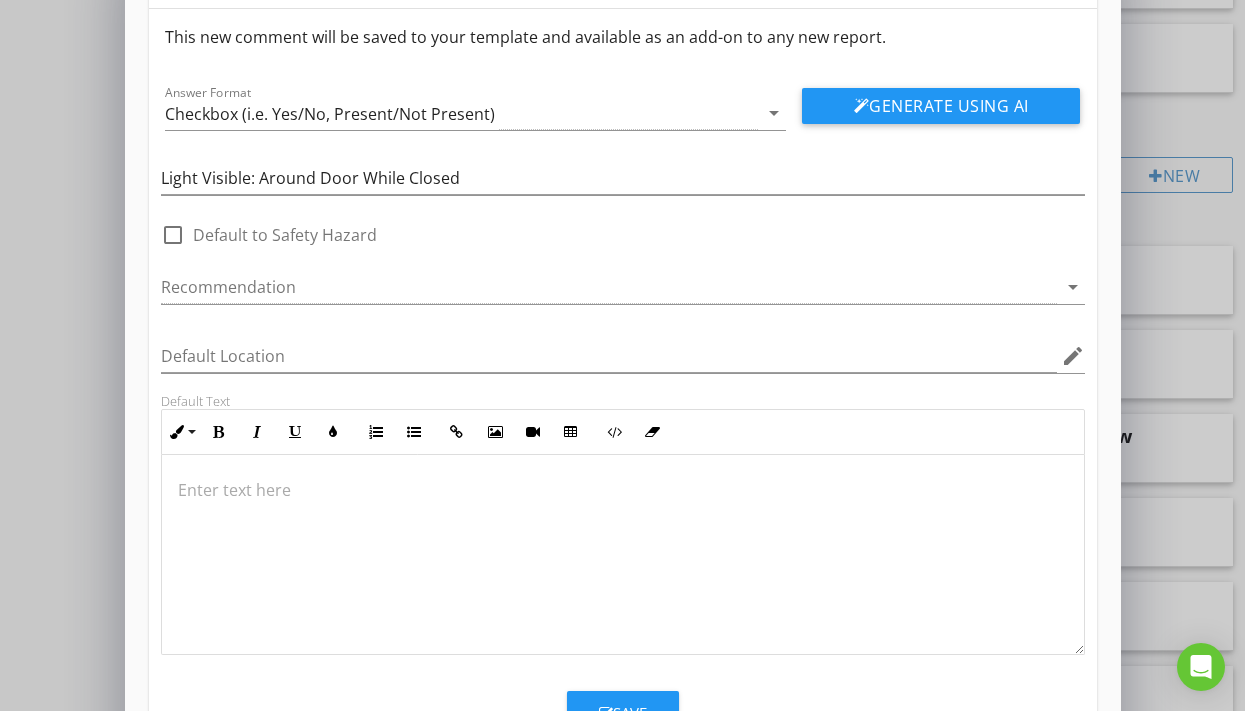 type 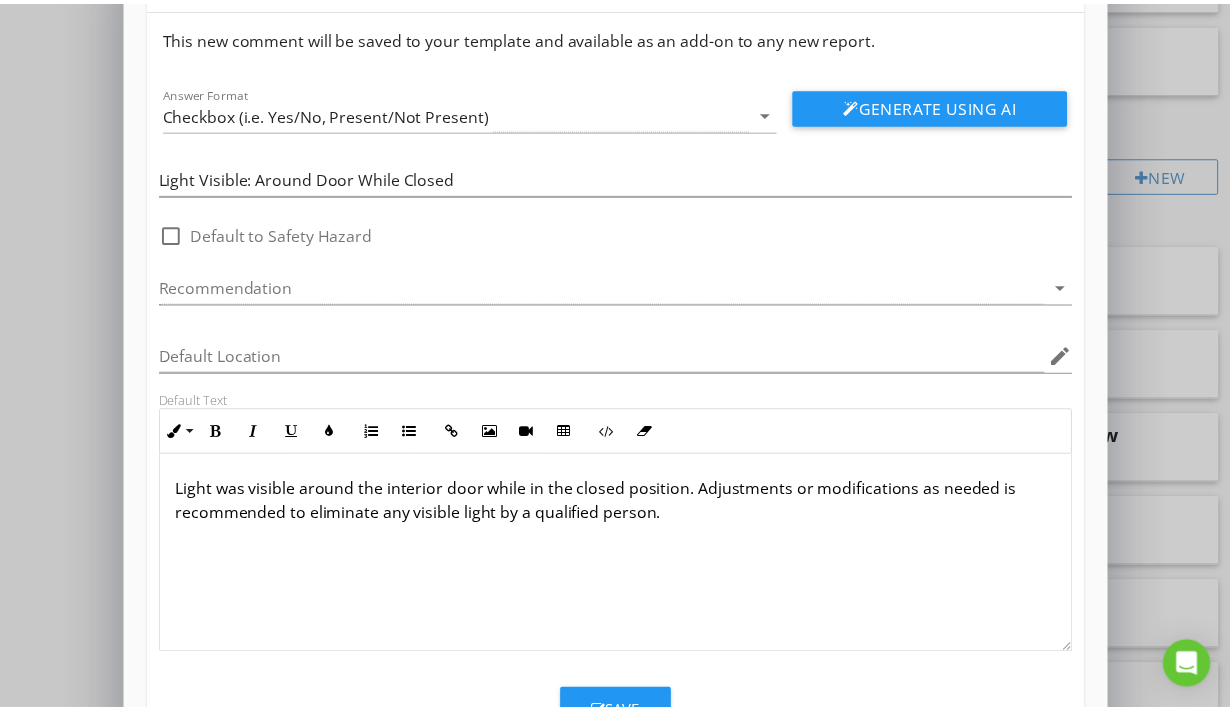 scroll, scrollTop: 147, scrollLeft: 0, axis: vertical 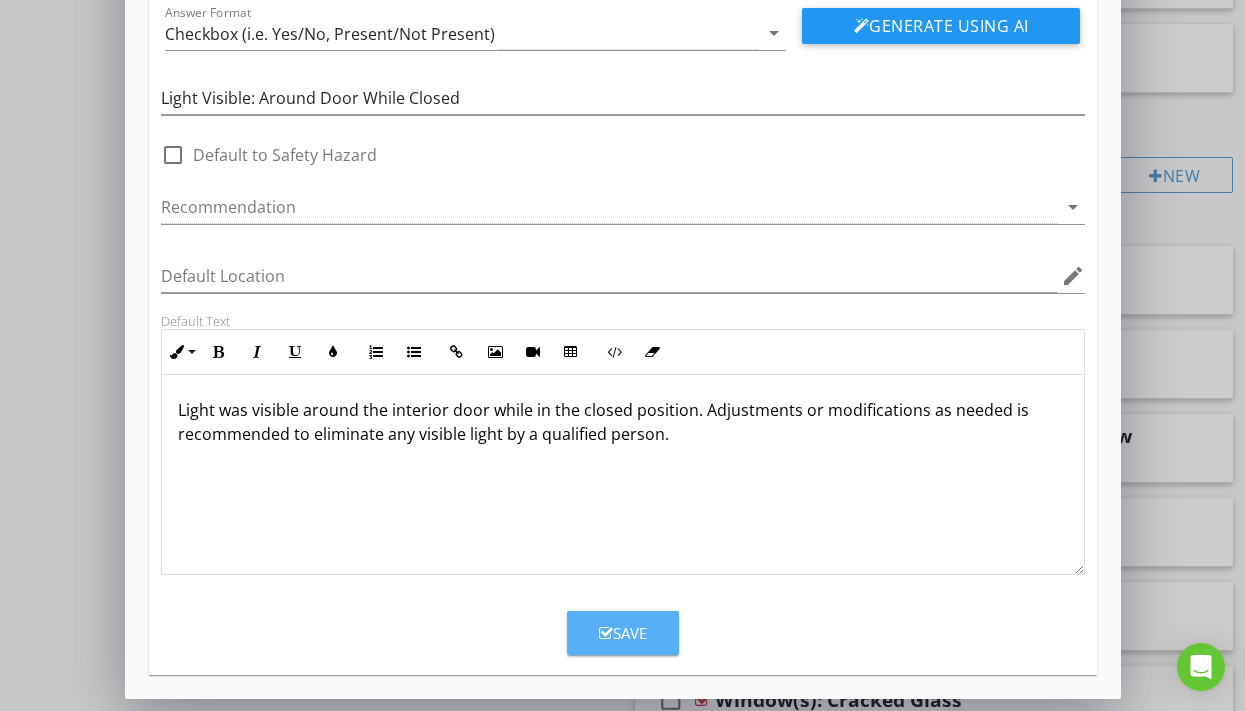 click on "Save" at bounding box center [623, 633] 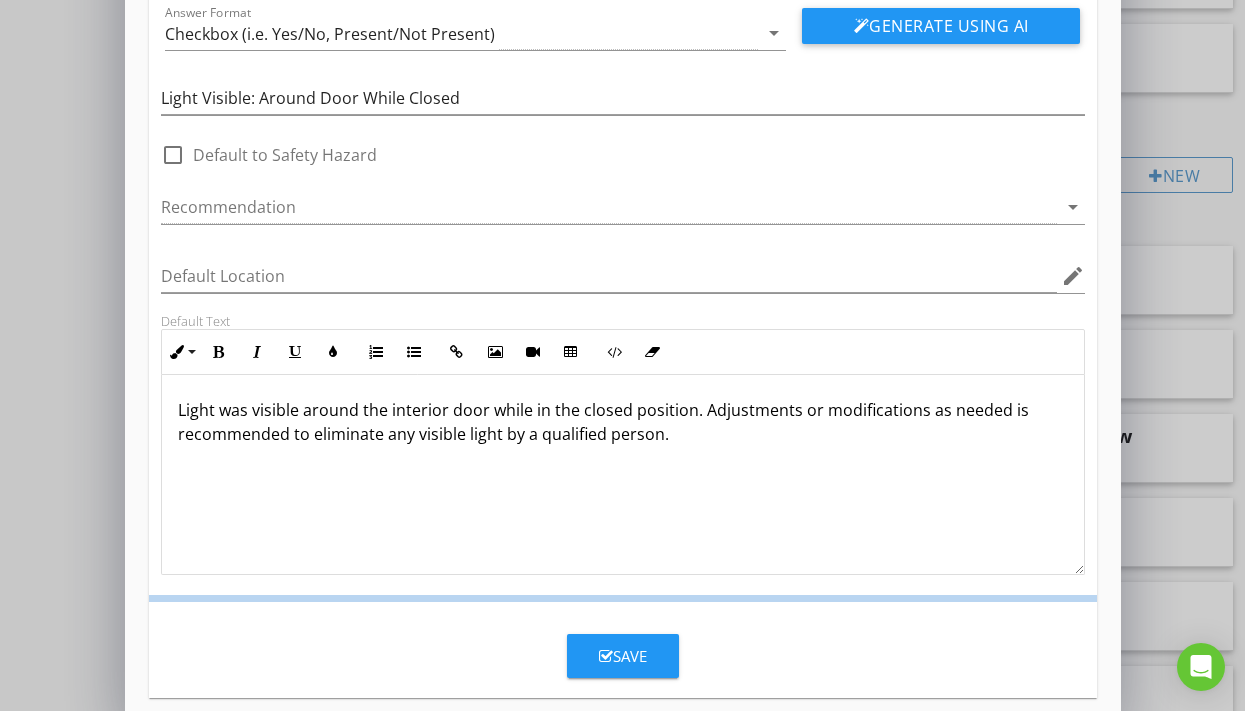 scroll, scrollTop: 50, scrollLeft: 0, axis: vertical 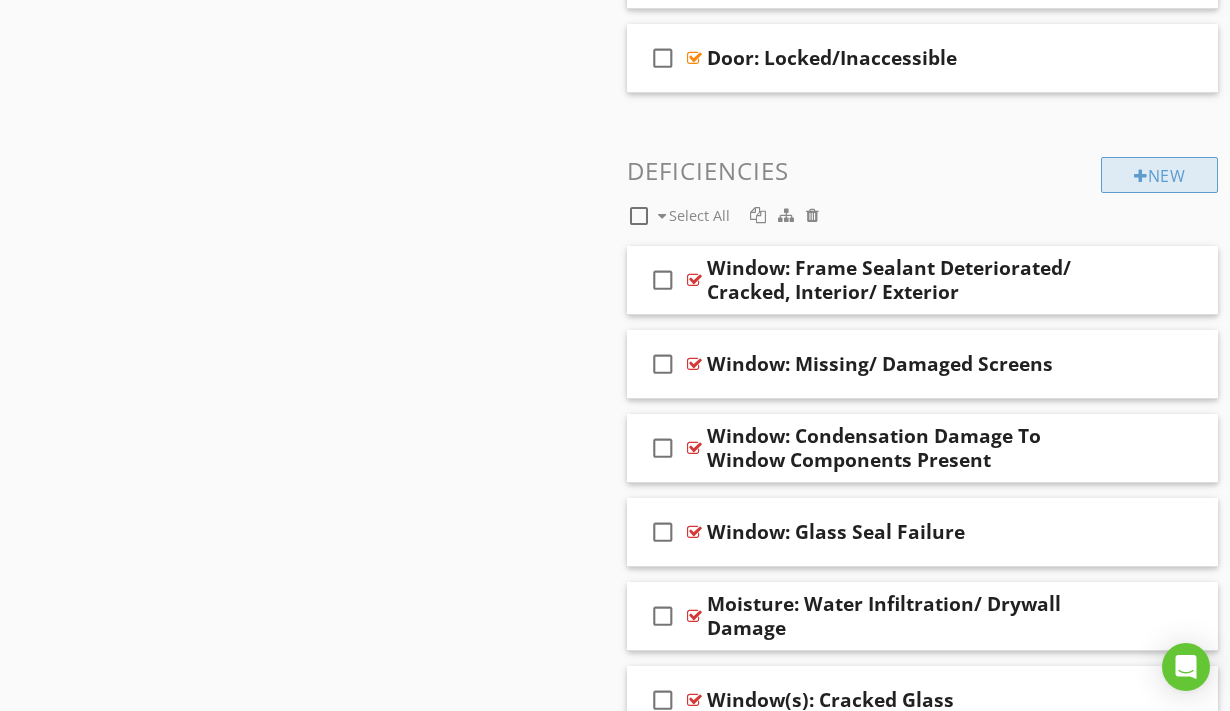 click on "New" at bounding box center [1159, 175] 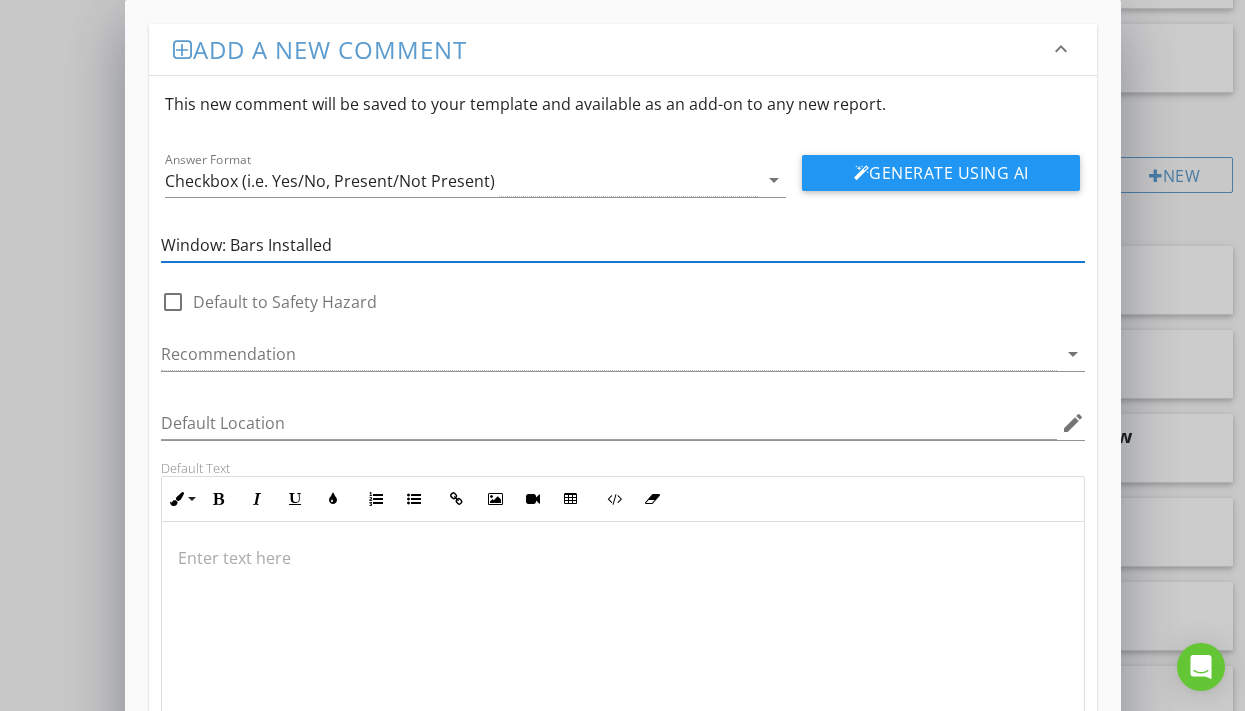 scroll, scrollTop: 1, scrollLeft: 0, axis: vertical 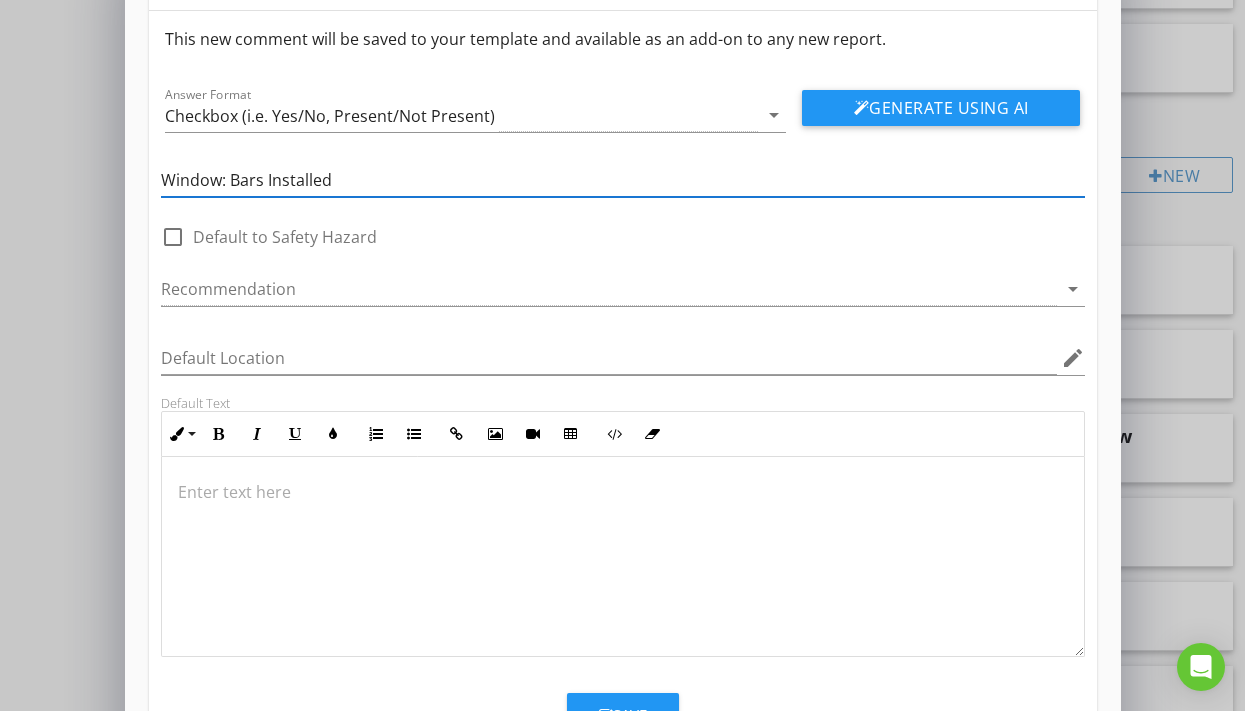 type on "Window: Bars Installed" 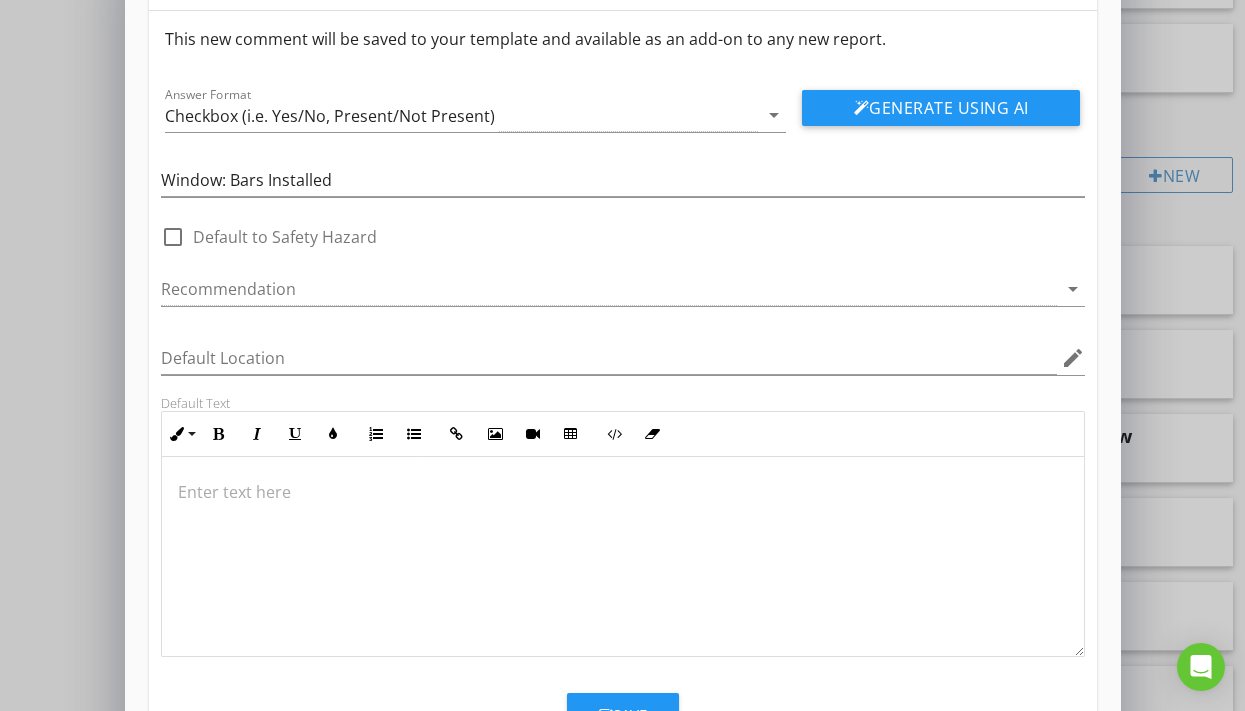 click at bounding box center [623, 556] 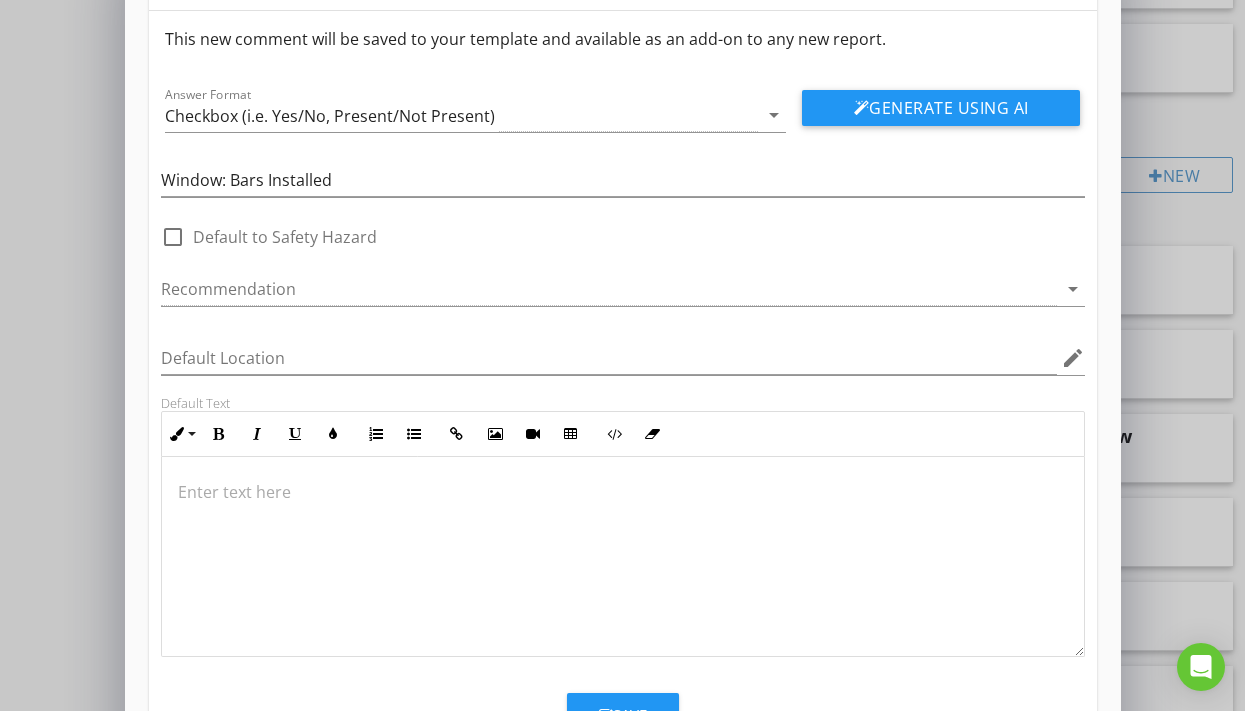 type 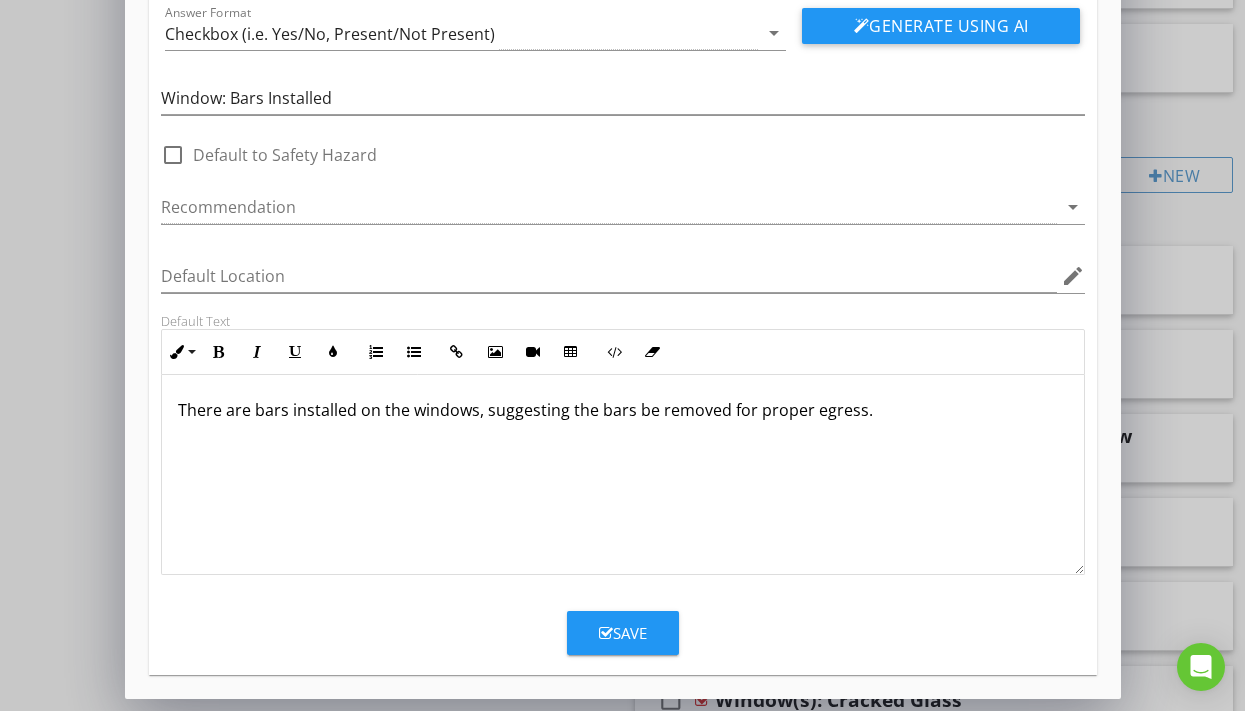 click on "Save" at bounding box center [623, 633] 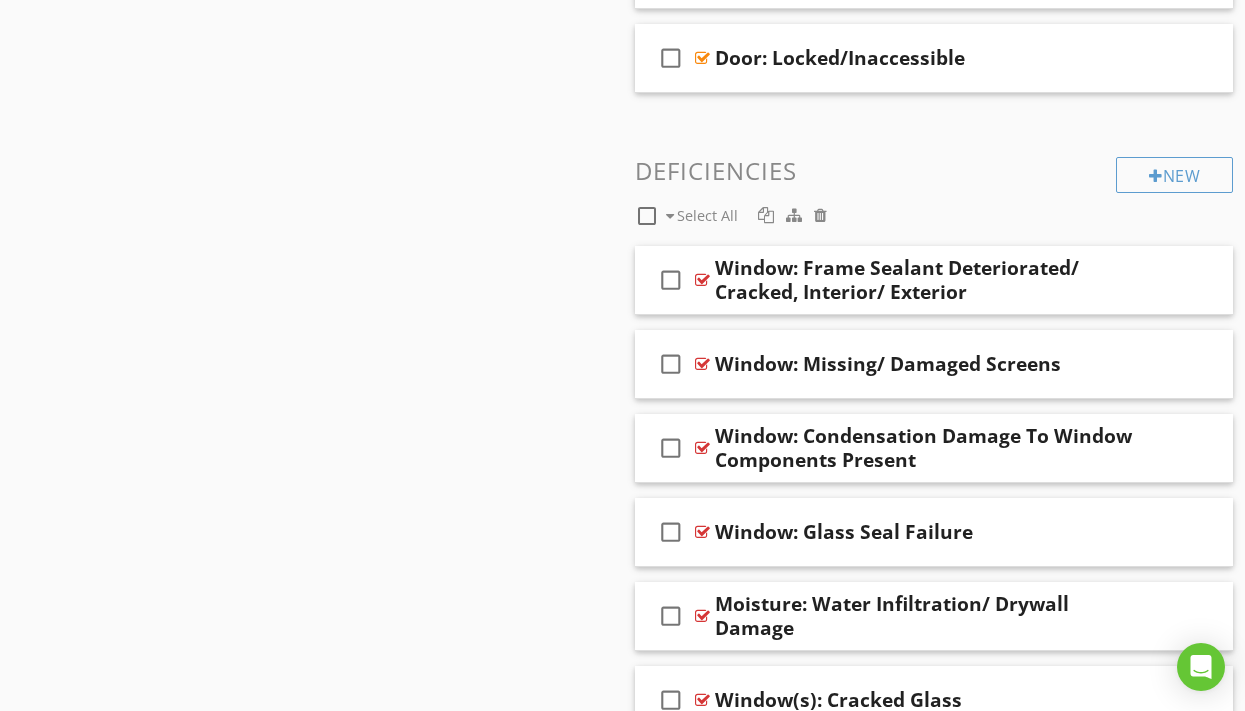 scroll, scrollTop: 50, scrollLeft: 0, axis: vertical 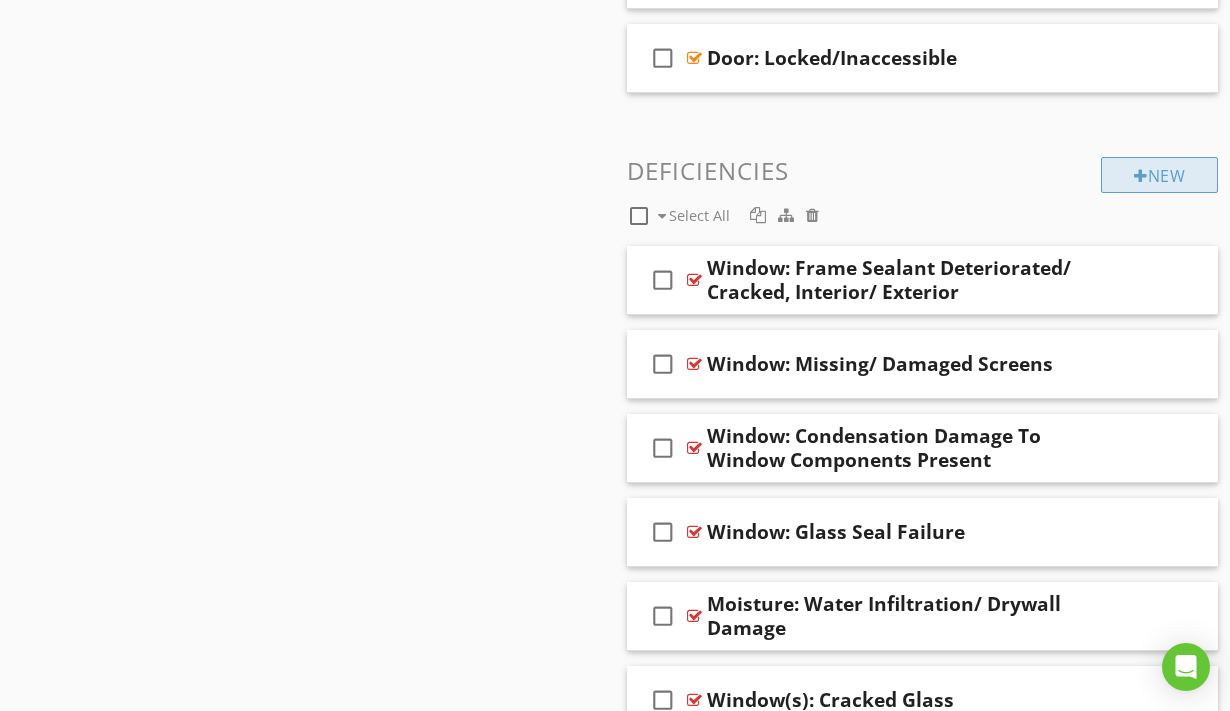 click on "New" at bounding box center [1159, 175] 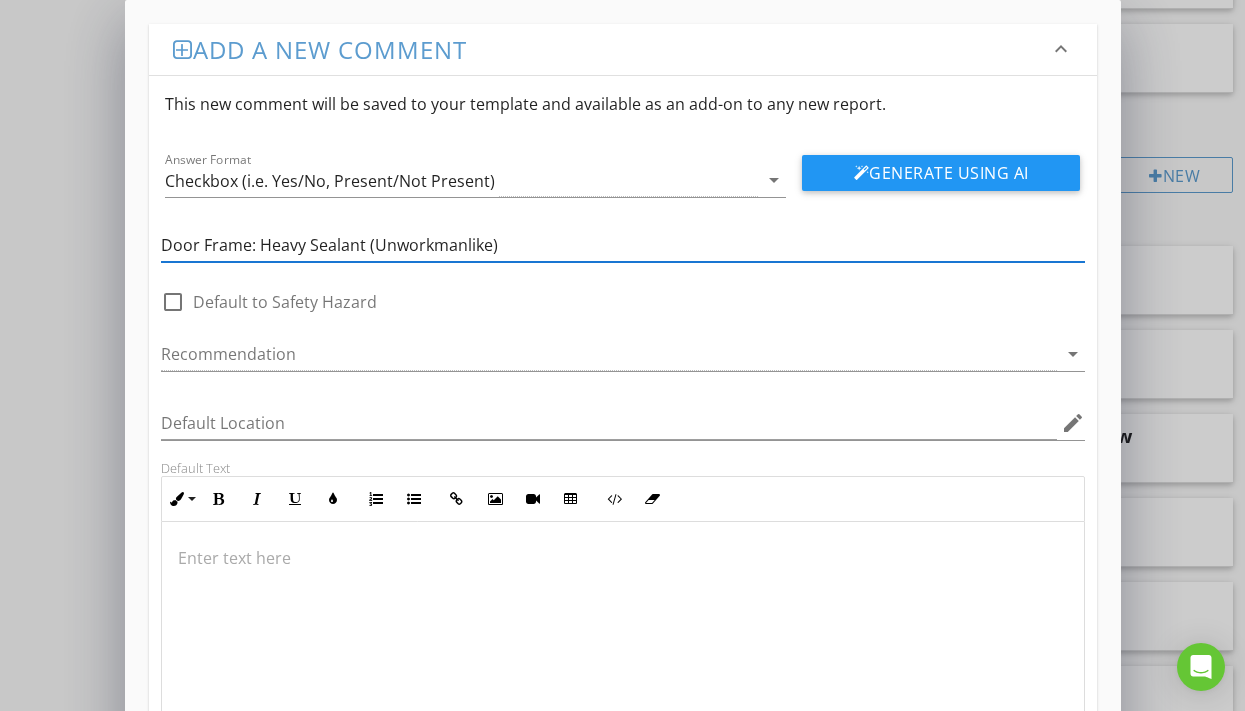 scroll, scrollTop: 1, scrollLeft: 0, axis: vertical 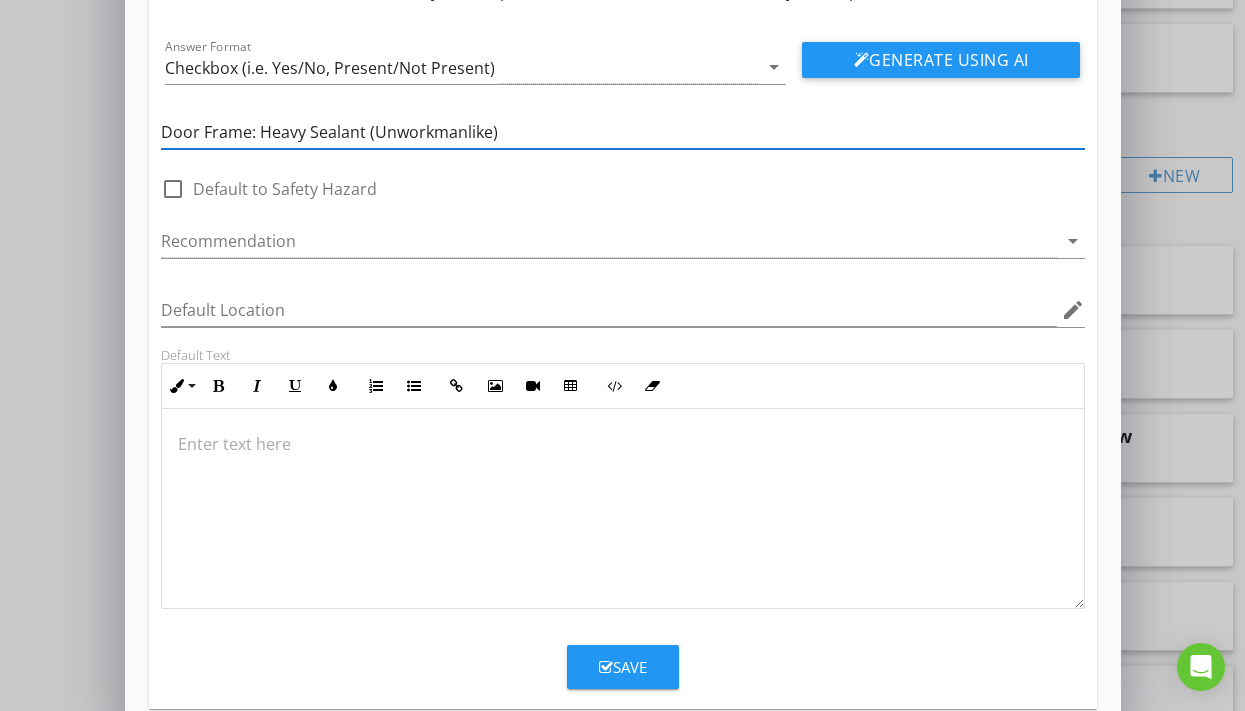 type on "Door Frame: Heavy Sealant (Unworkmanlike)" 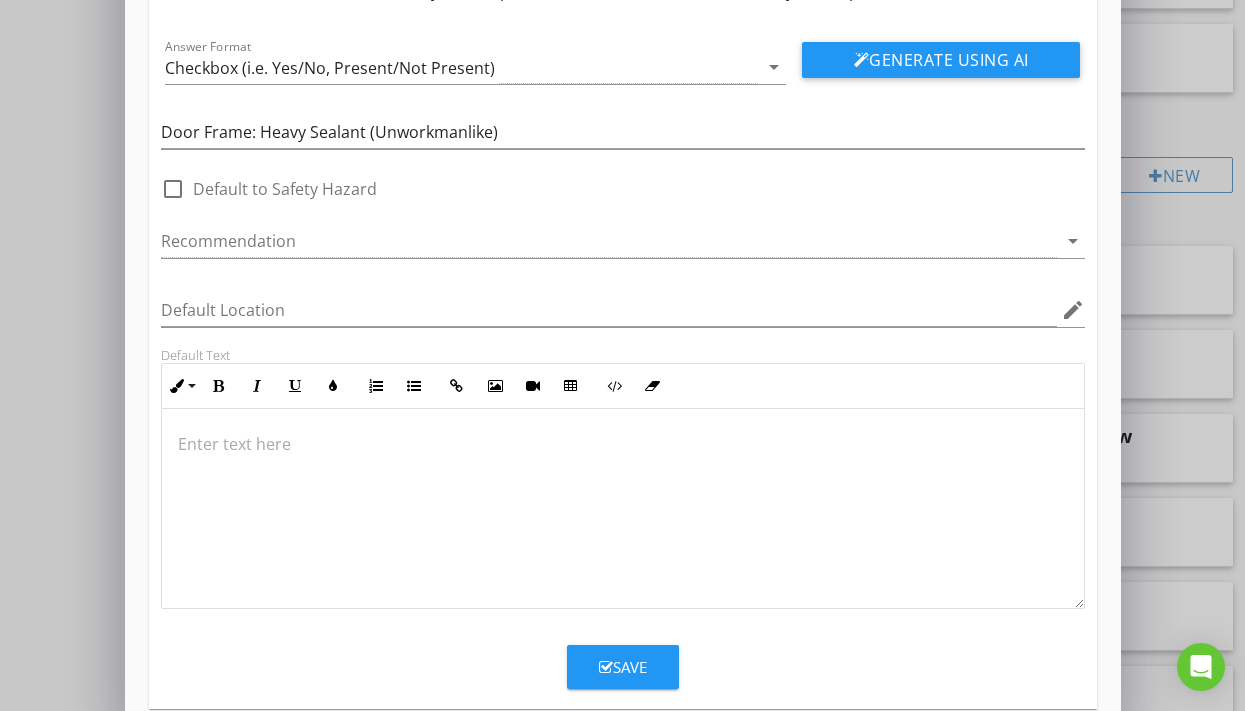 type 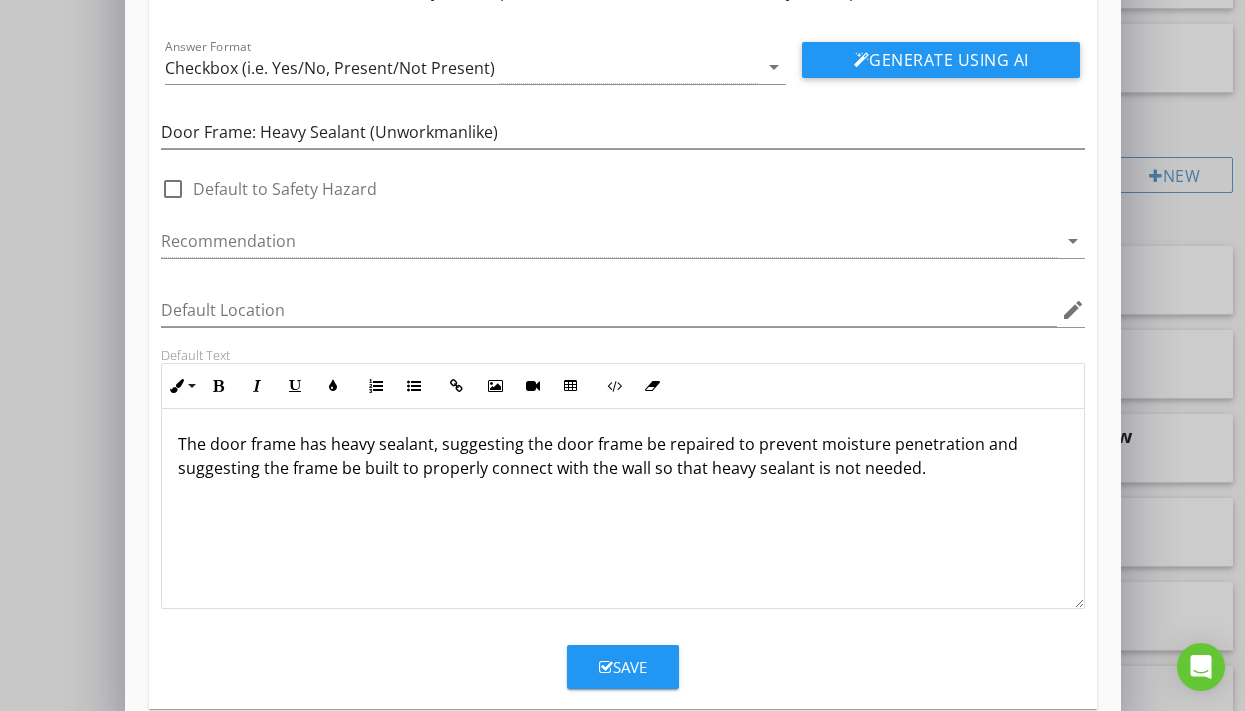 click on "Save" at bounding box center (623, 667) 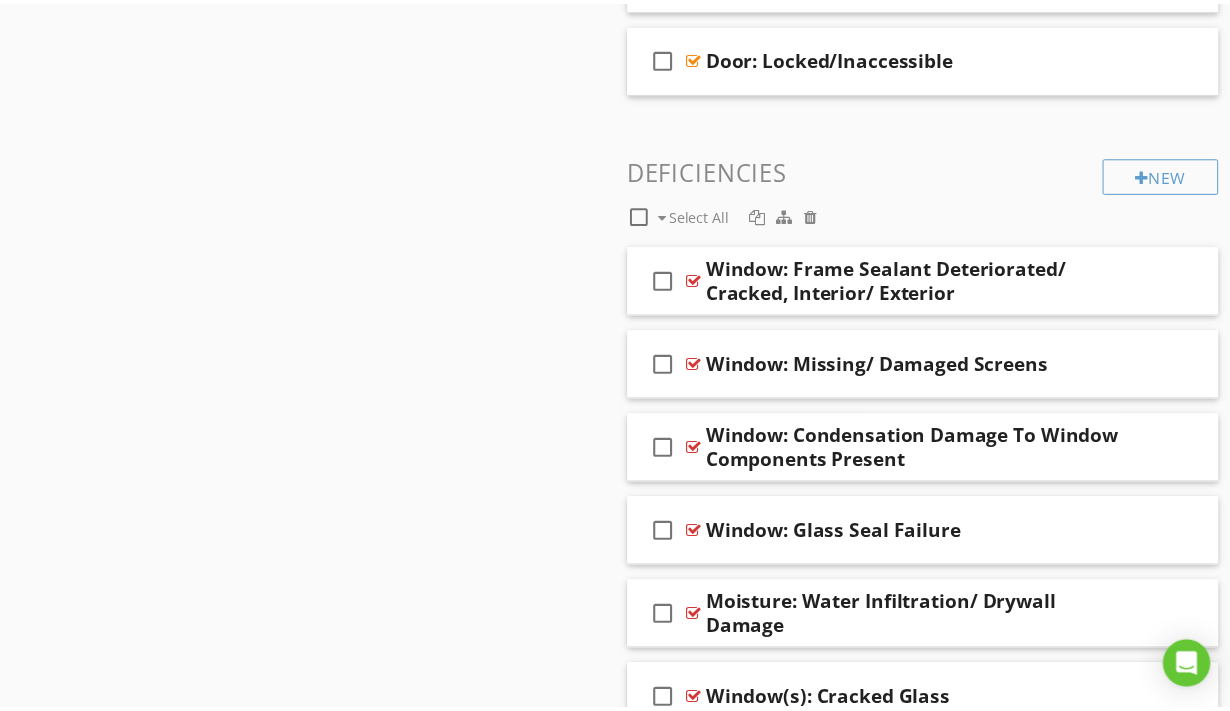 scroll, scrollTop: 50, scrollLeft: 0, axis: vertical 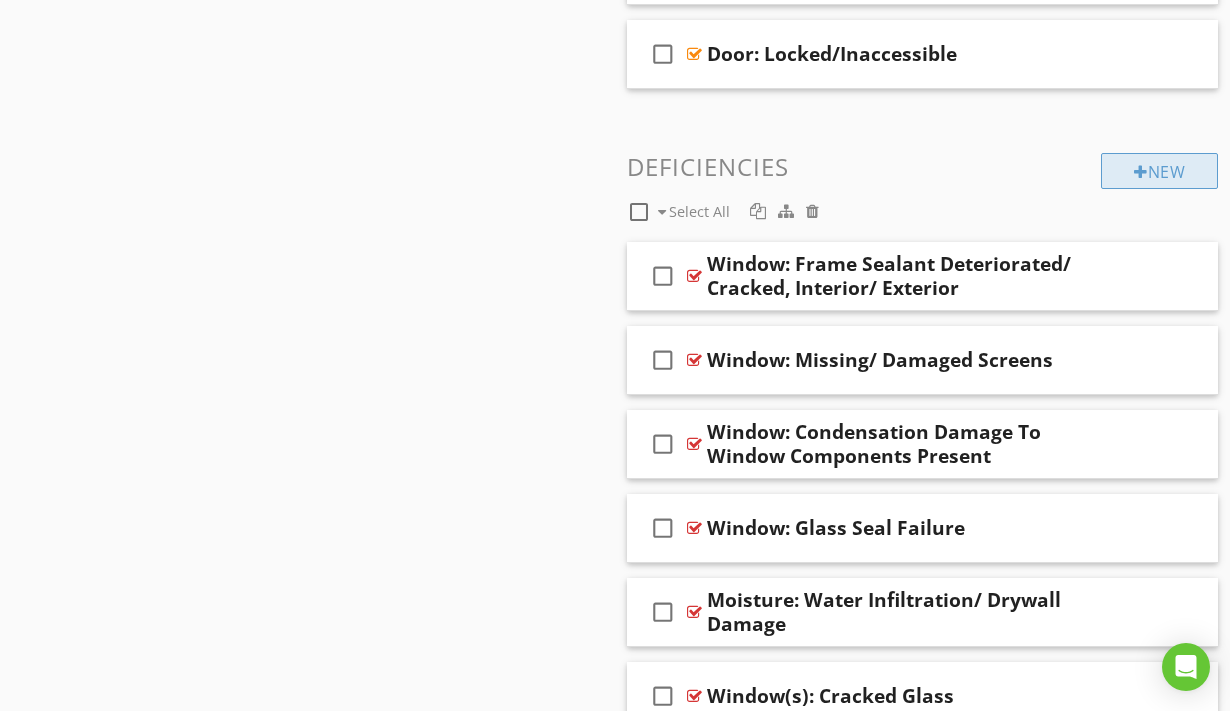 click on "New" at bounding box center [1159, 171] 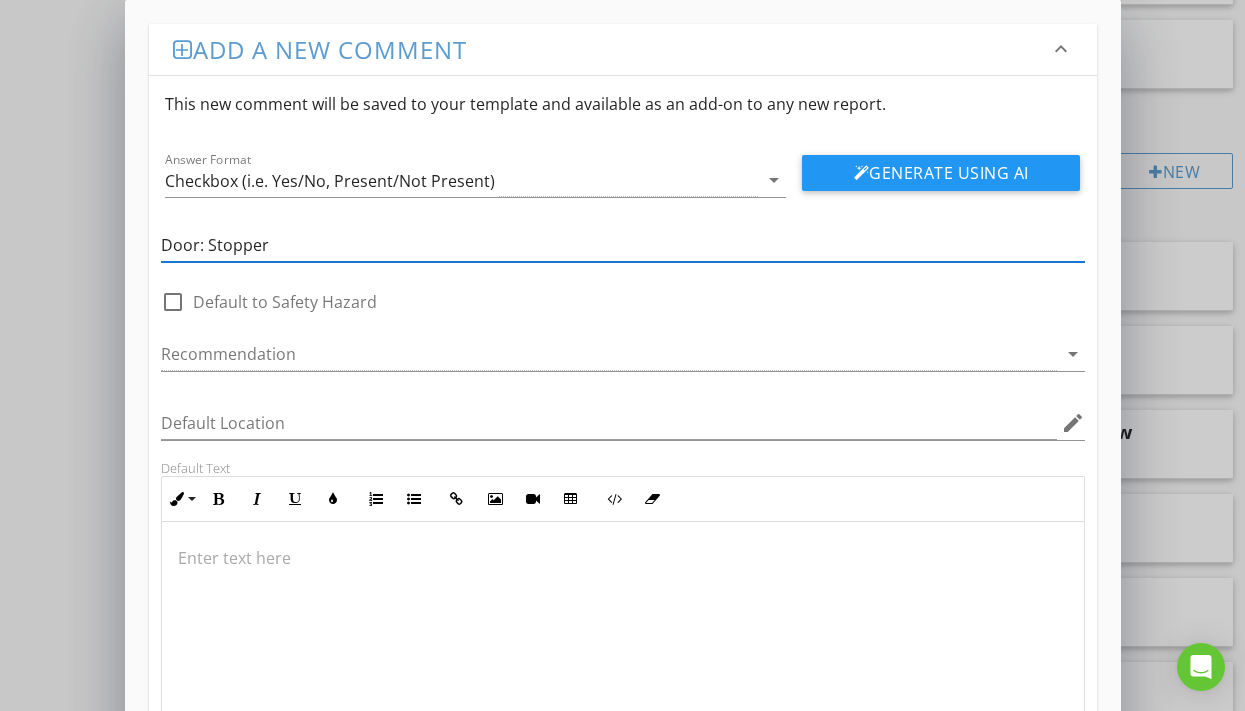 type on "Door: Stopper" 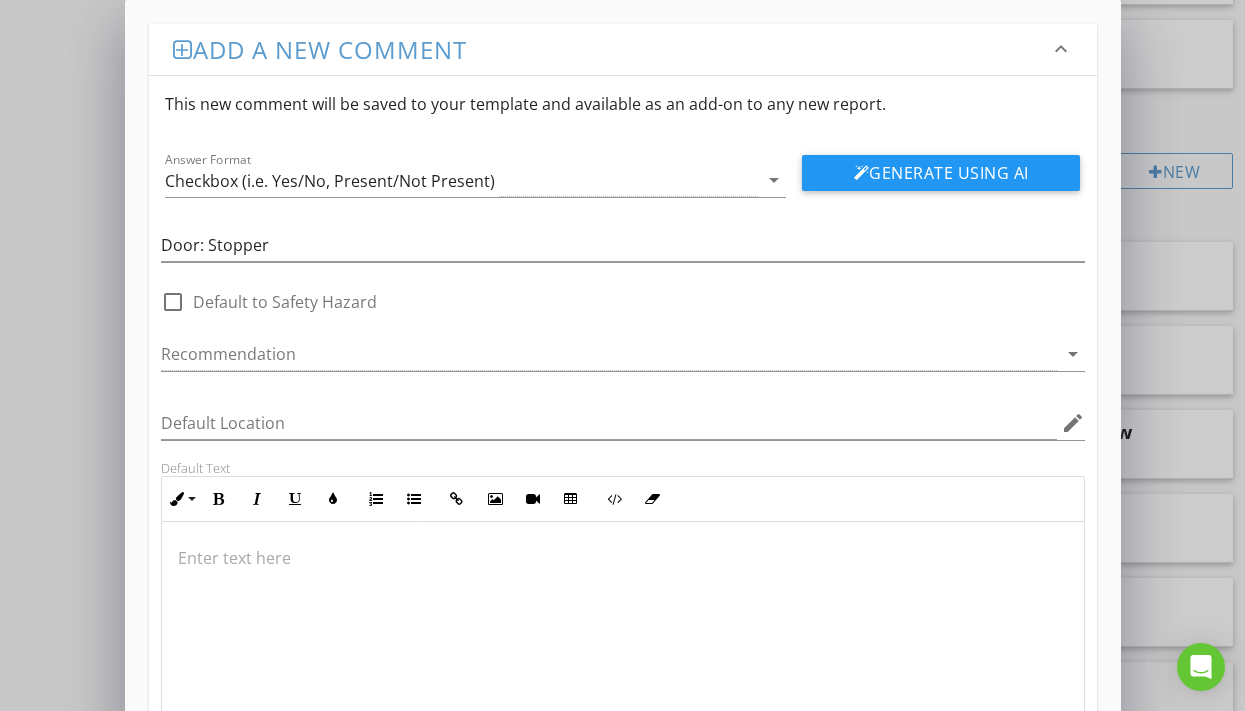 click at bounding box center [623, 558] 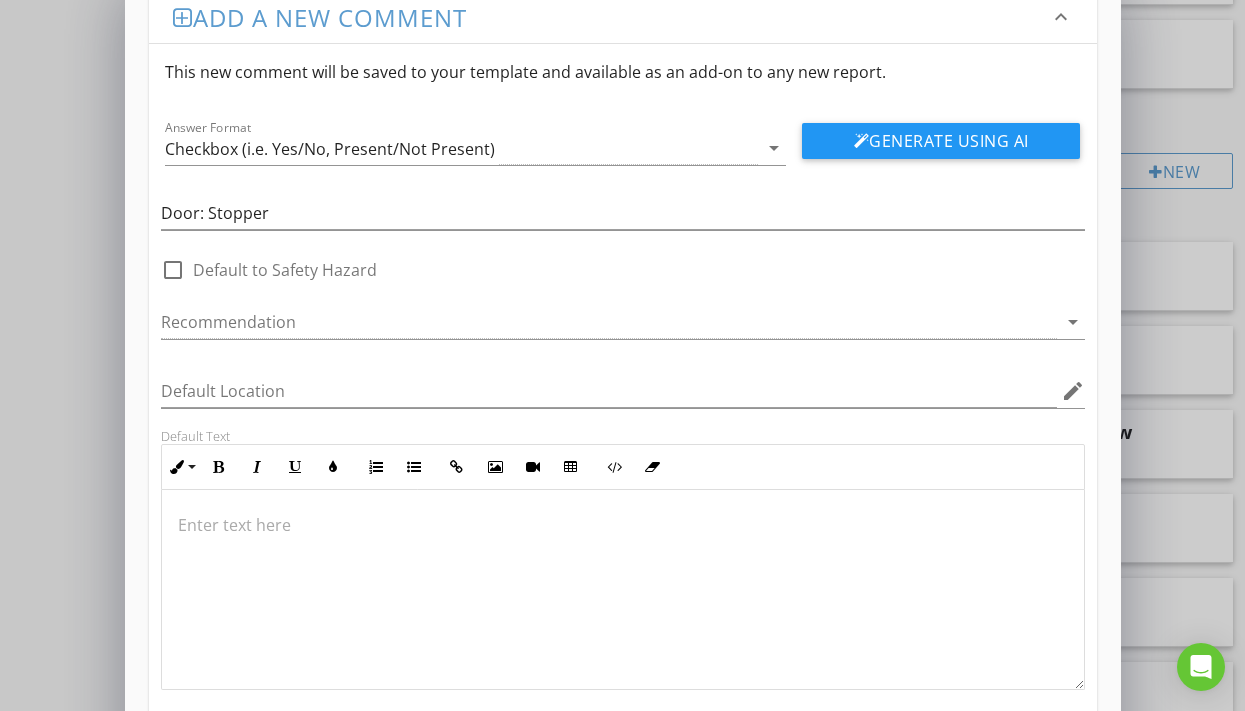 scroll, scrollTop: 72, scrollLeft: 0, axis: vertical 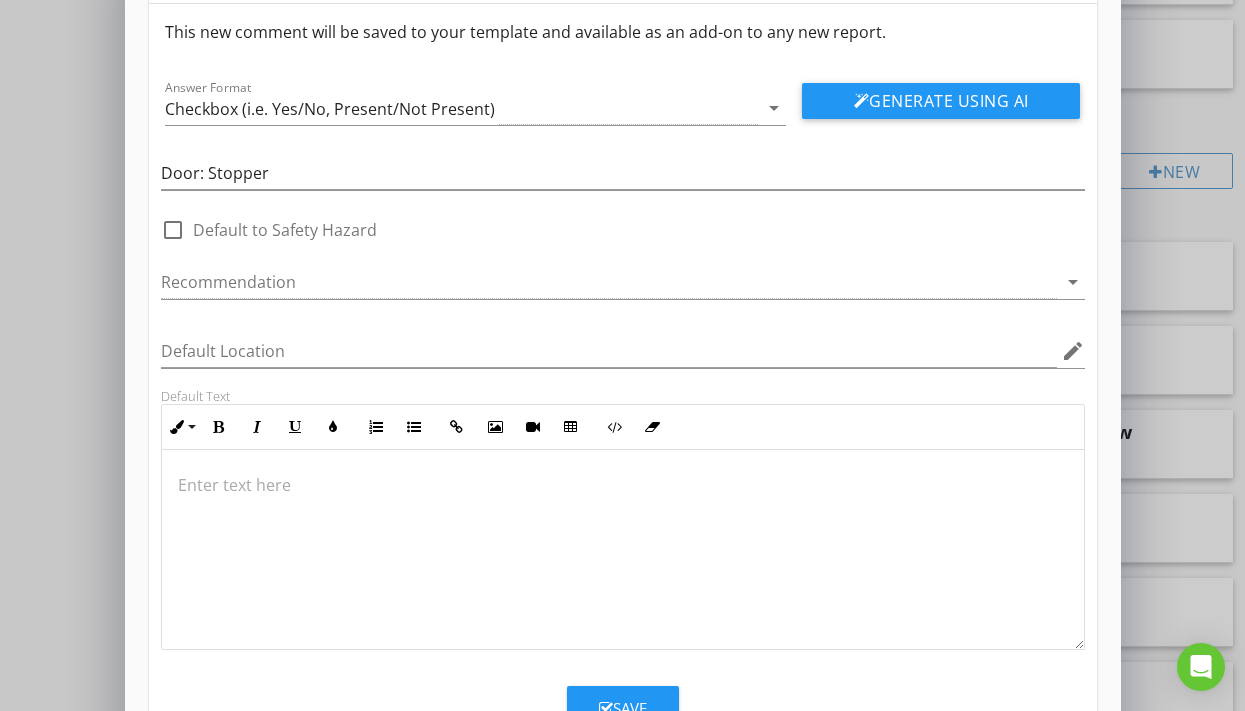 type 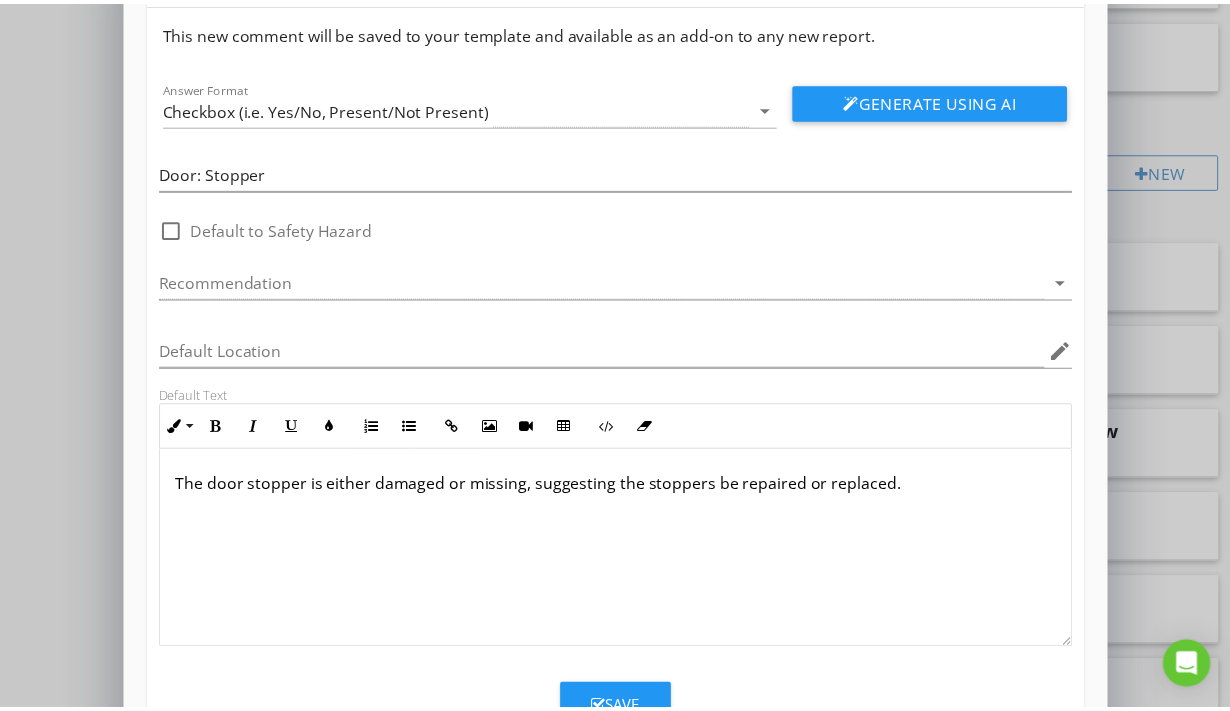 scroll, scrollTop: 110, scrollLeft: 0, axis: vertical 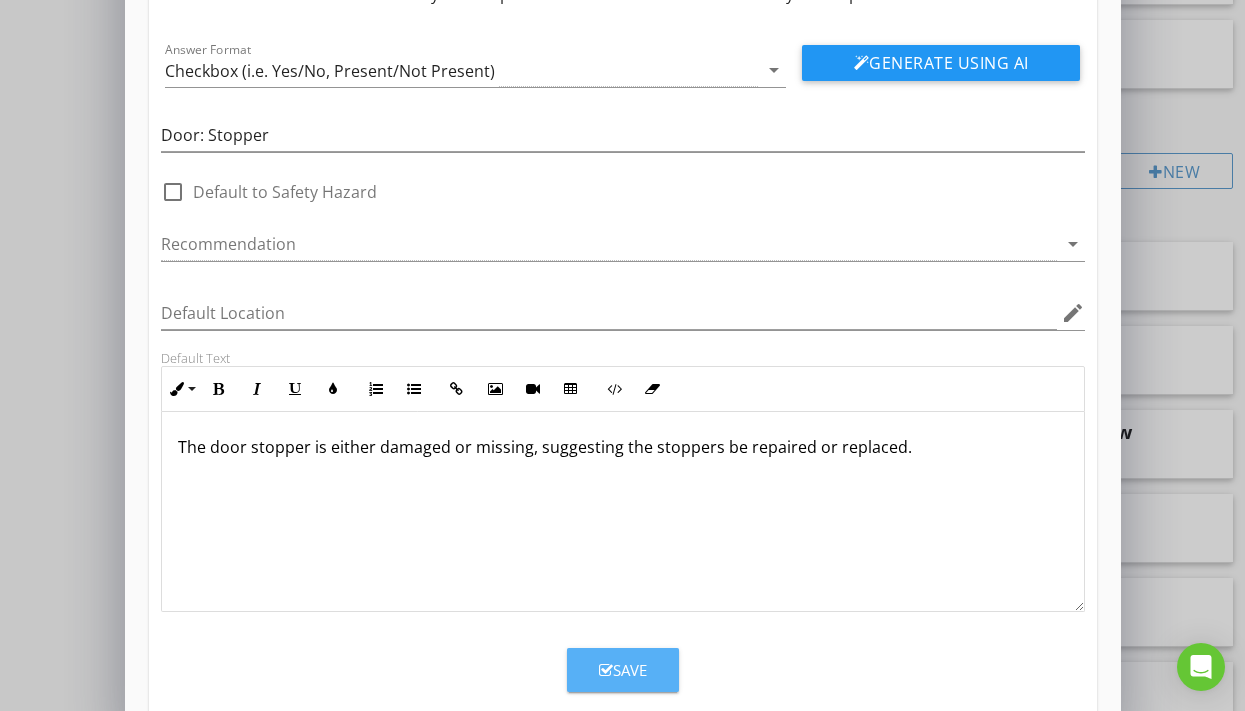 click on "Save" at bounding box center (623, 670) 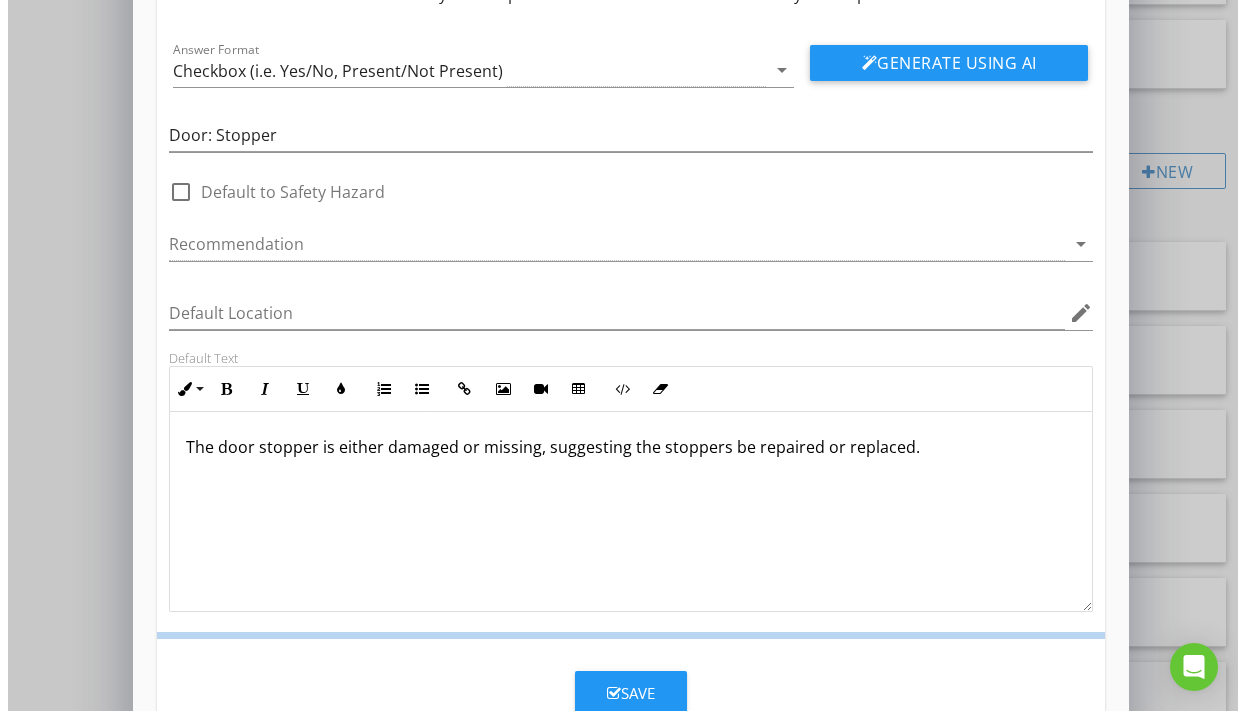 scroll, scrollTop: 50, scrollLeft: 0, axis: vertical 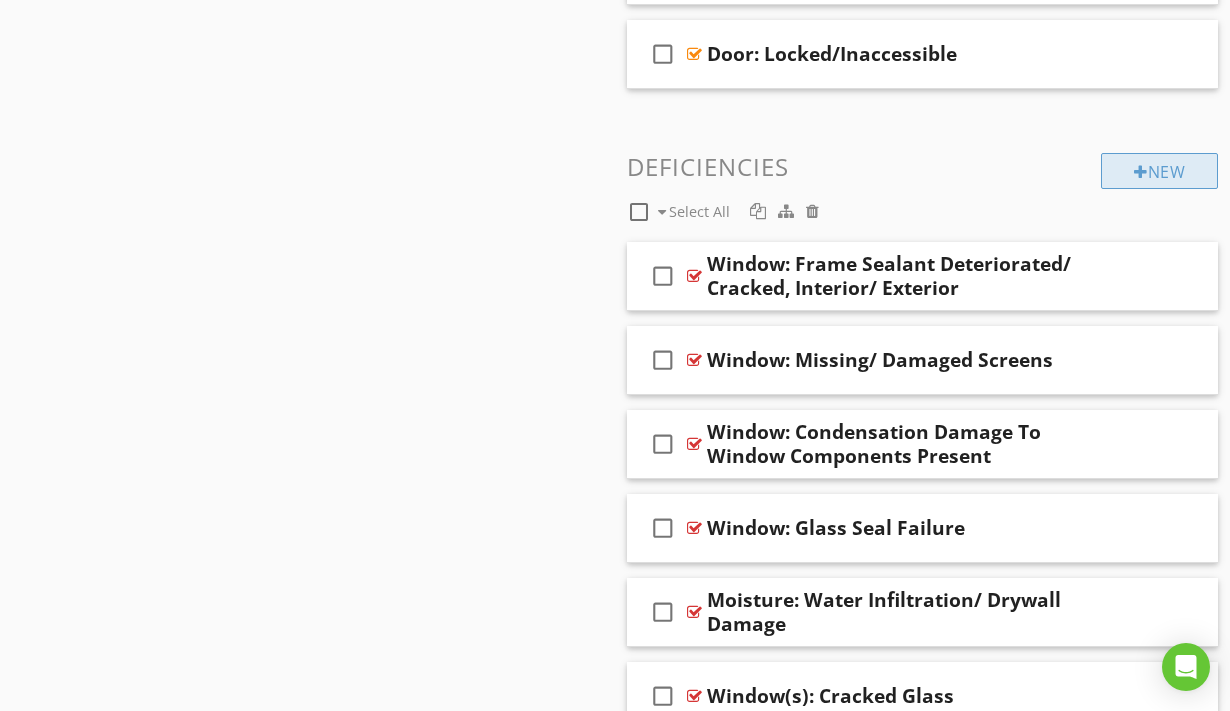 click on "New" at bounding box center (1159, 171) 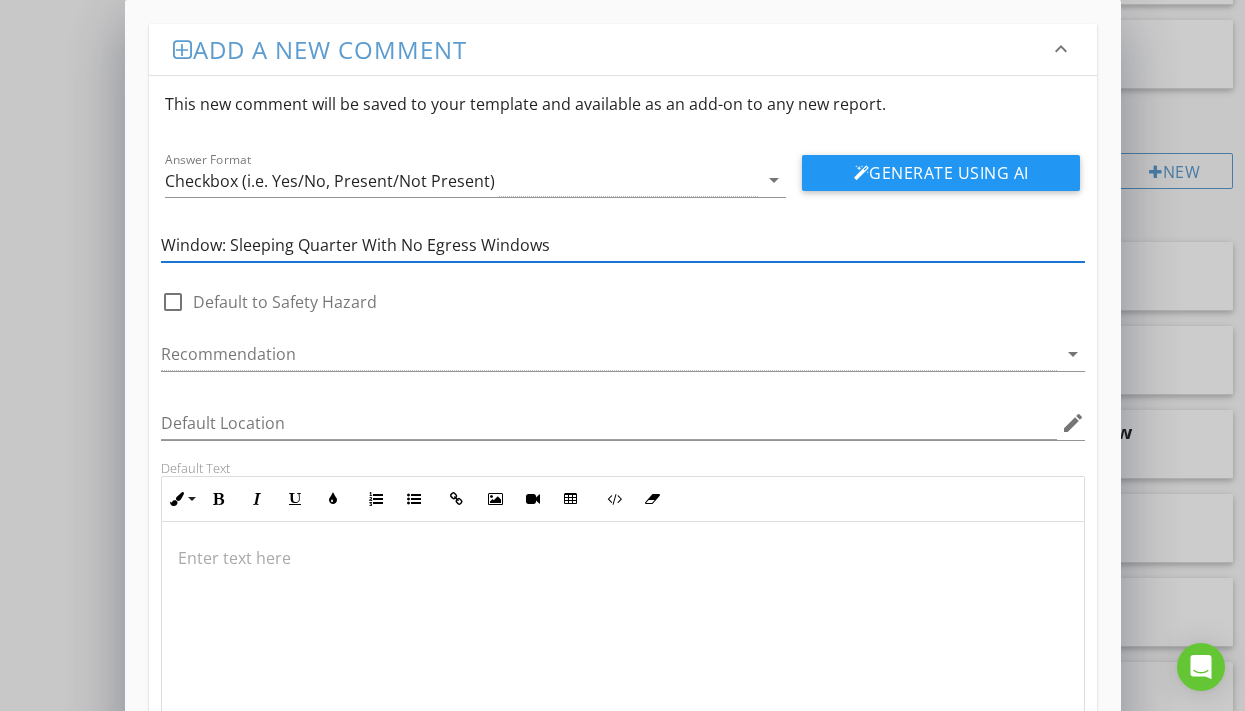 type on "Window: Sleeping Quarter With No Egress Windows" 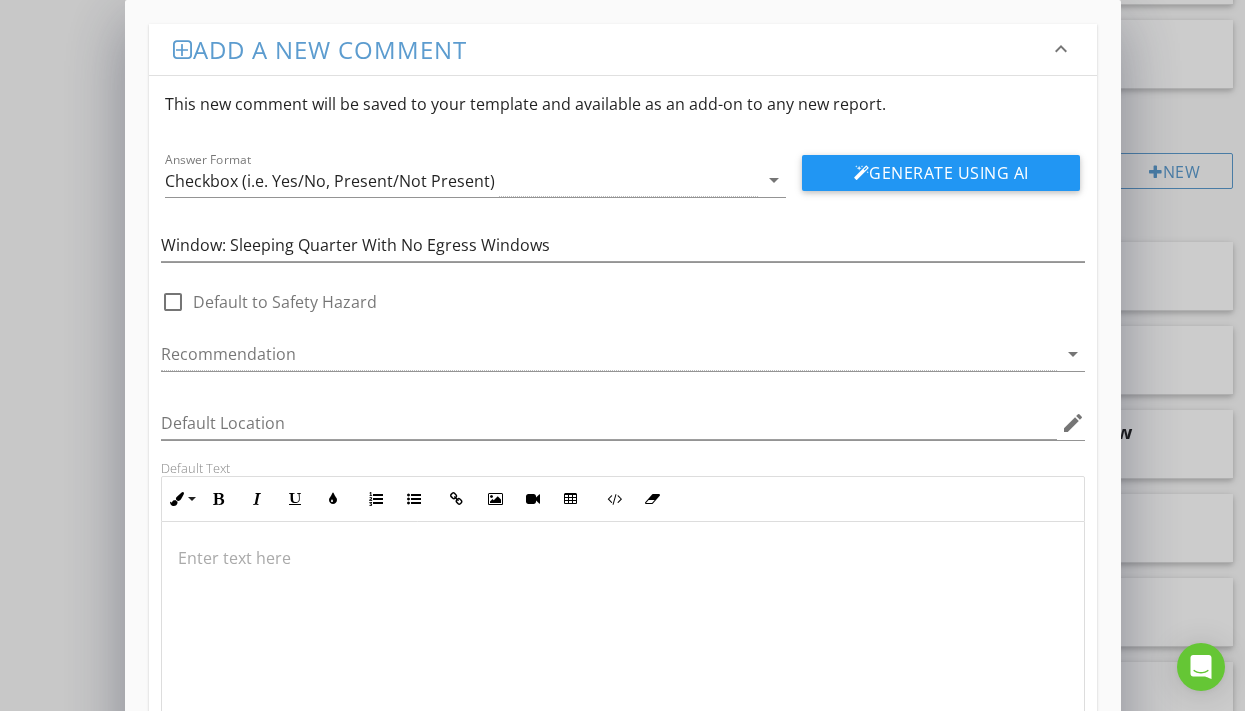type 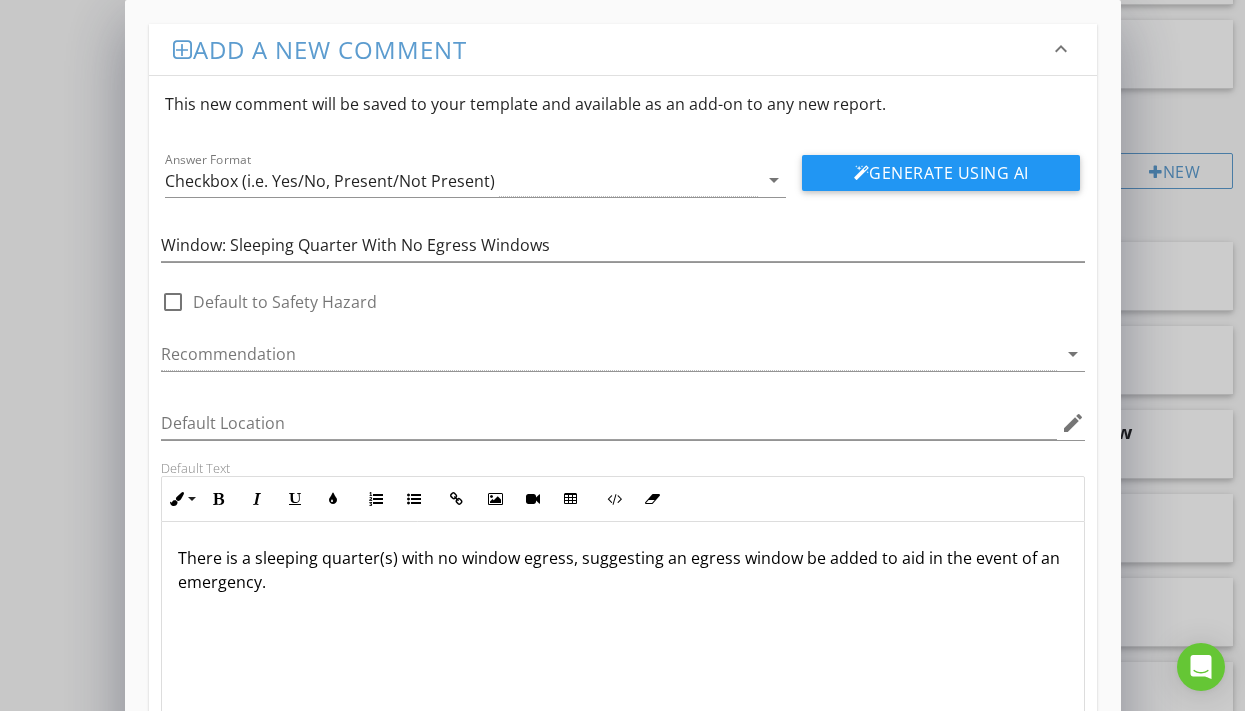 click on "There is a sleeping quarter(s) with no window egress, suggesting an egress window be added to aid in the event of an emergency." at bounding box center [623, 570] 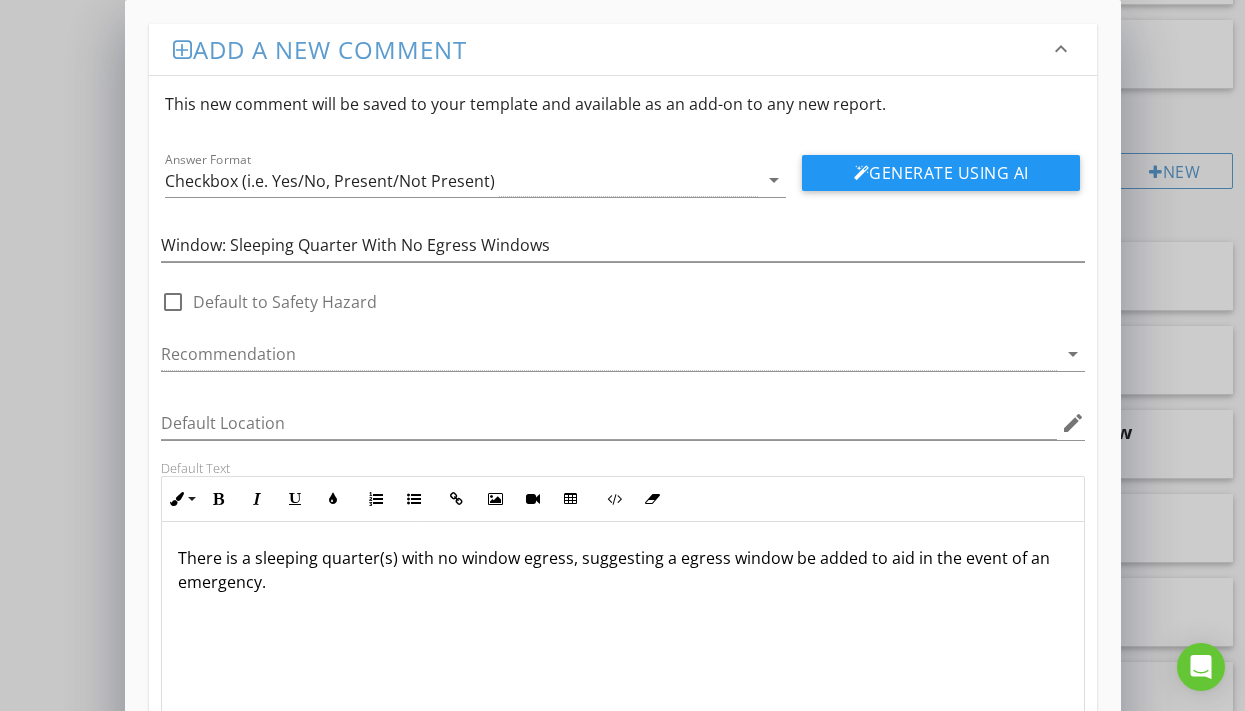 click on "There is a sleeping quarter(s) with no window egress, suggesting a egress window be added to aid in the event of an emergency." at bounding box center (623, 570) 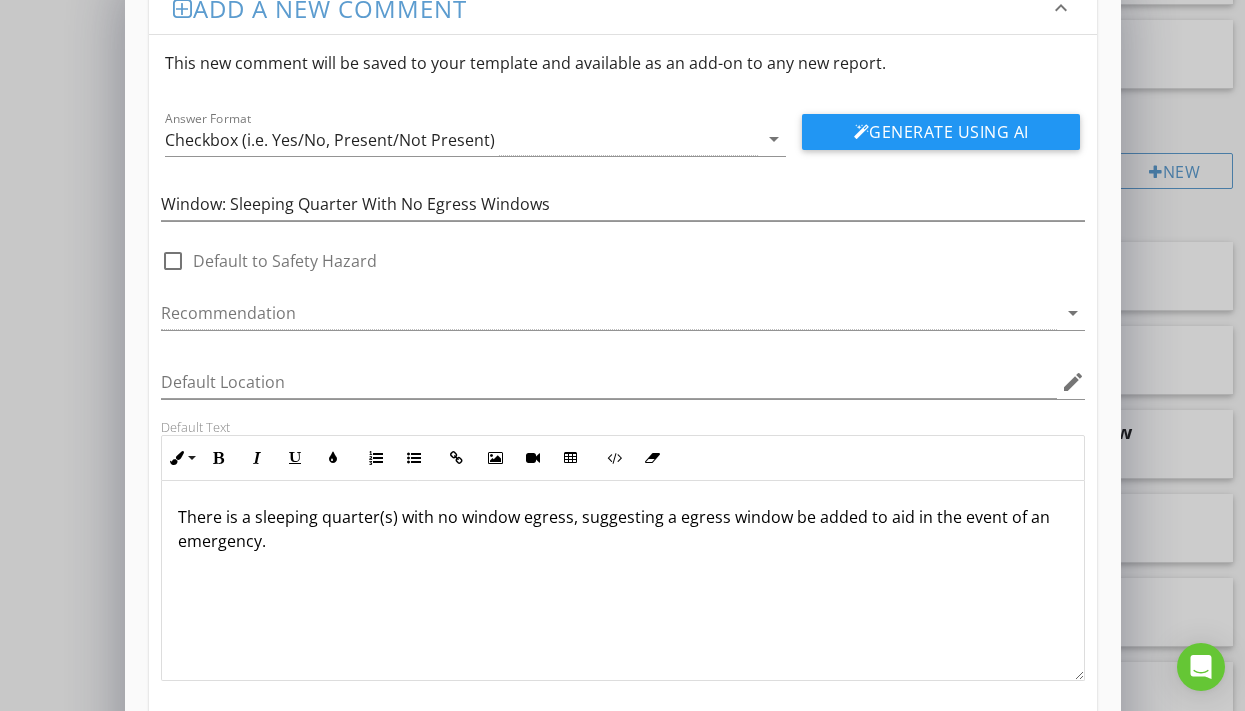 scroll, scrollTop: 1, scrollLeft: 0, axis: vertical 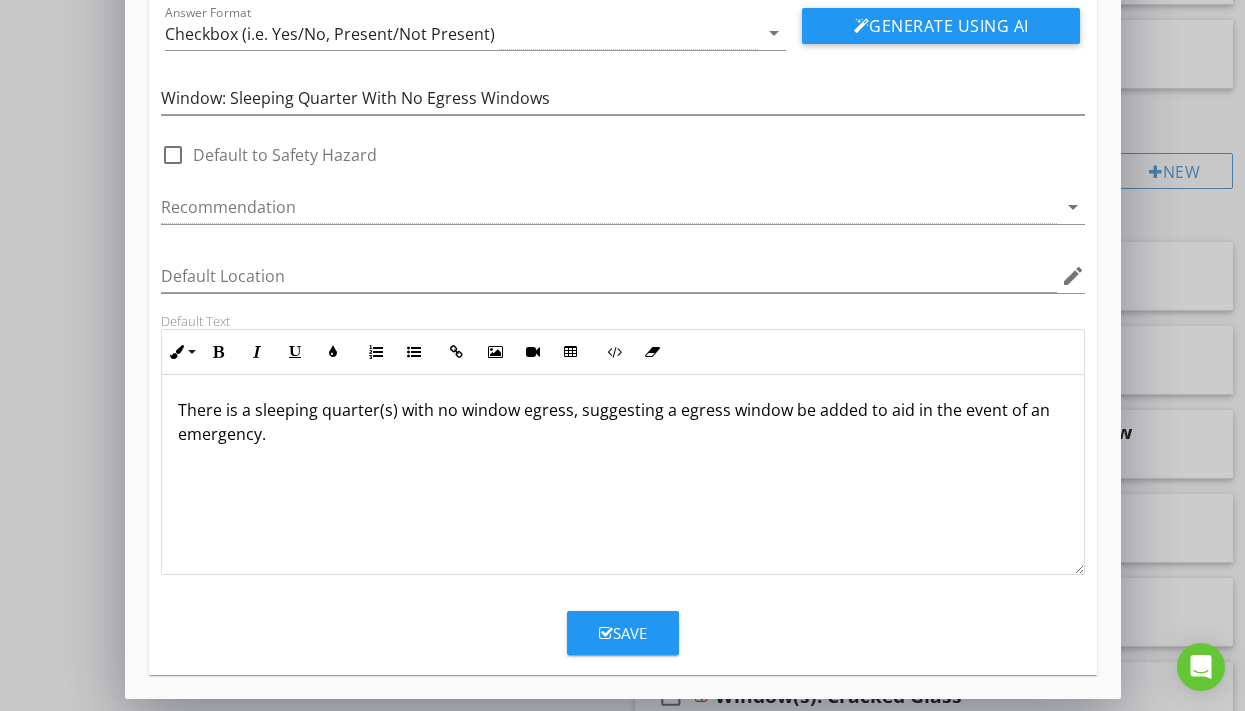 click on "Save" at bounding box center [623, 633] 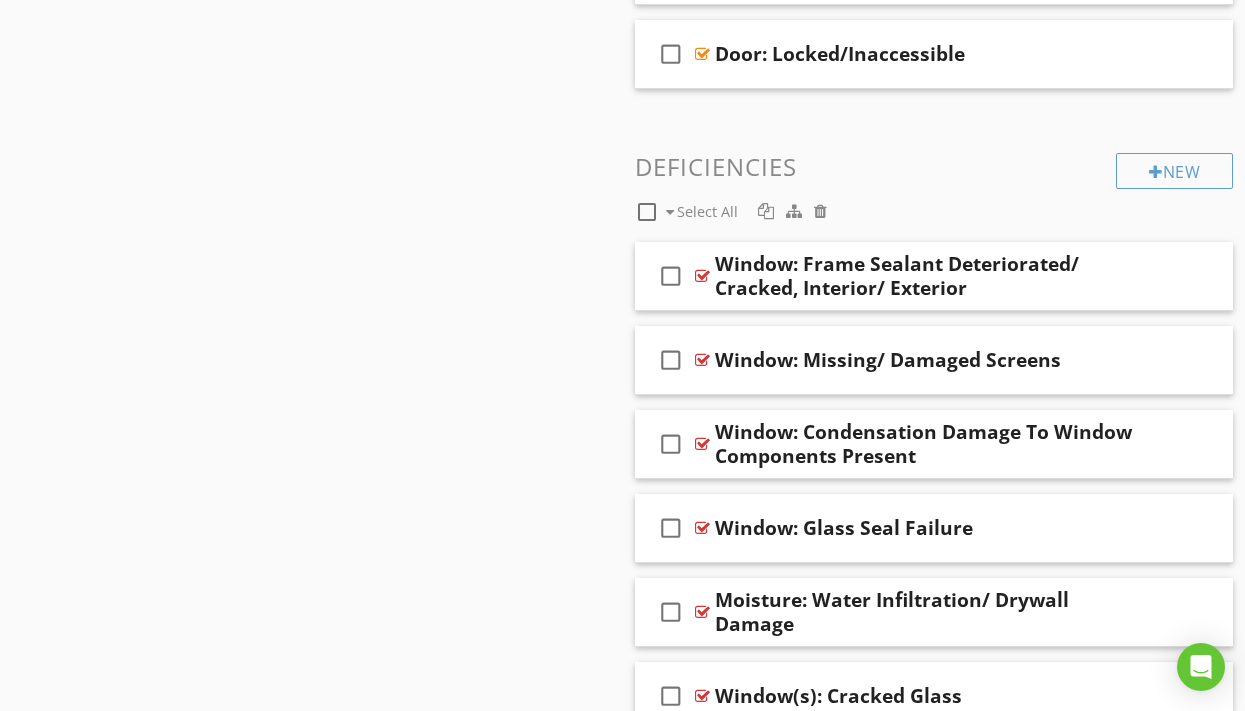 scroll, scrollTop: 50, scrollLeft: 0, axis: vertical 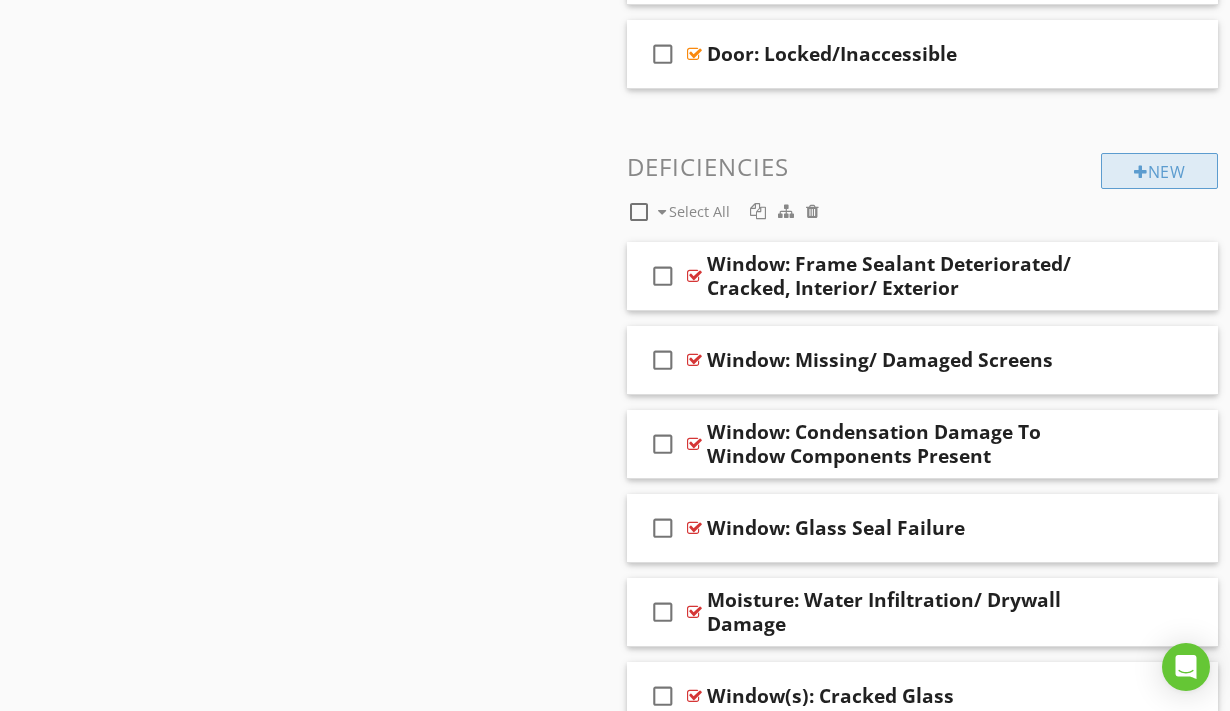 click on "New" at bounding box center (1159, 171) 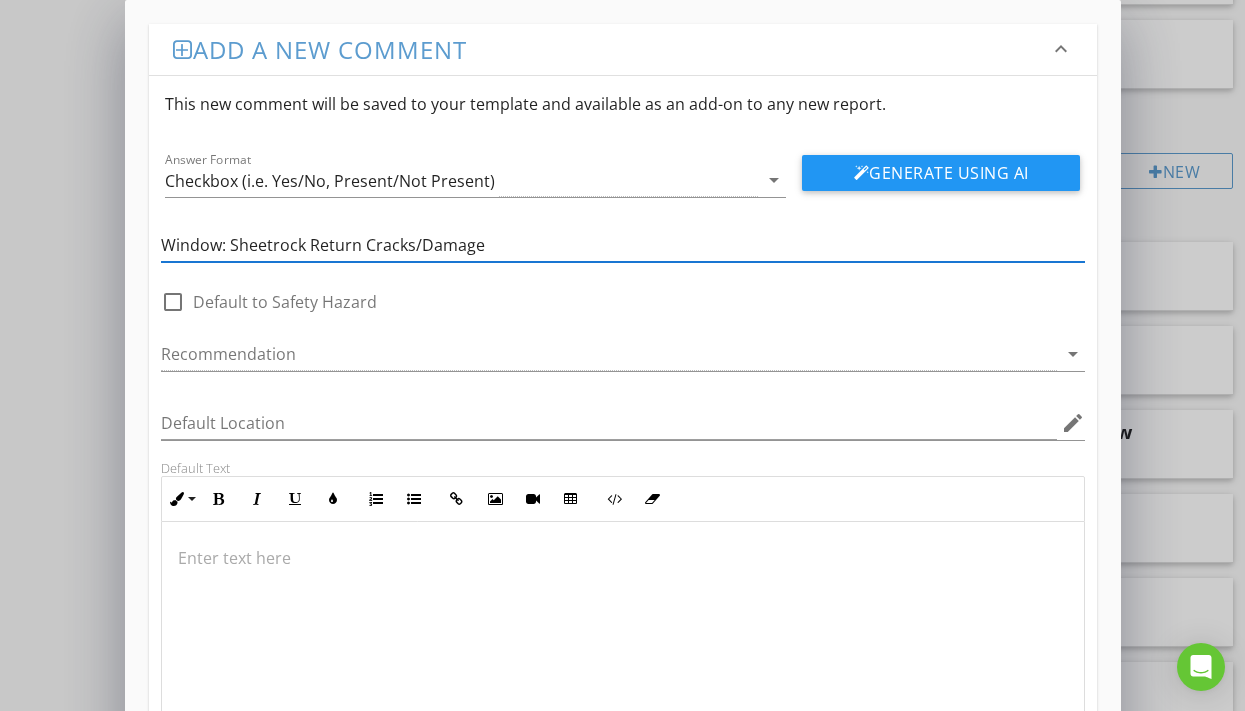 type on "Window: Sheetrock Return Cracks/Damage" 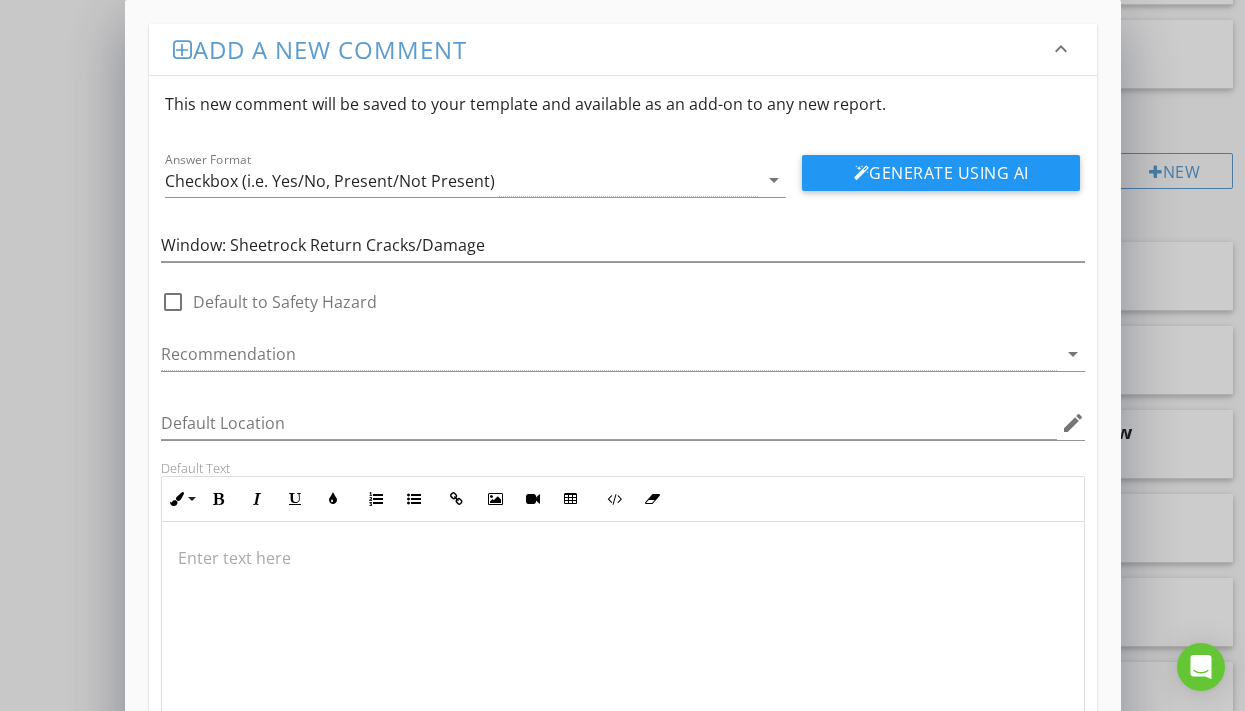 type 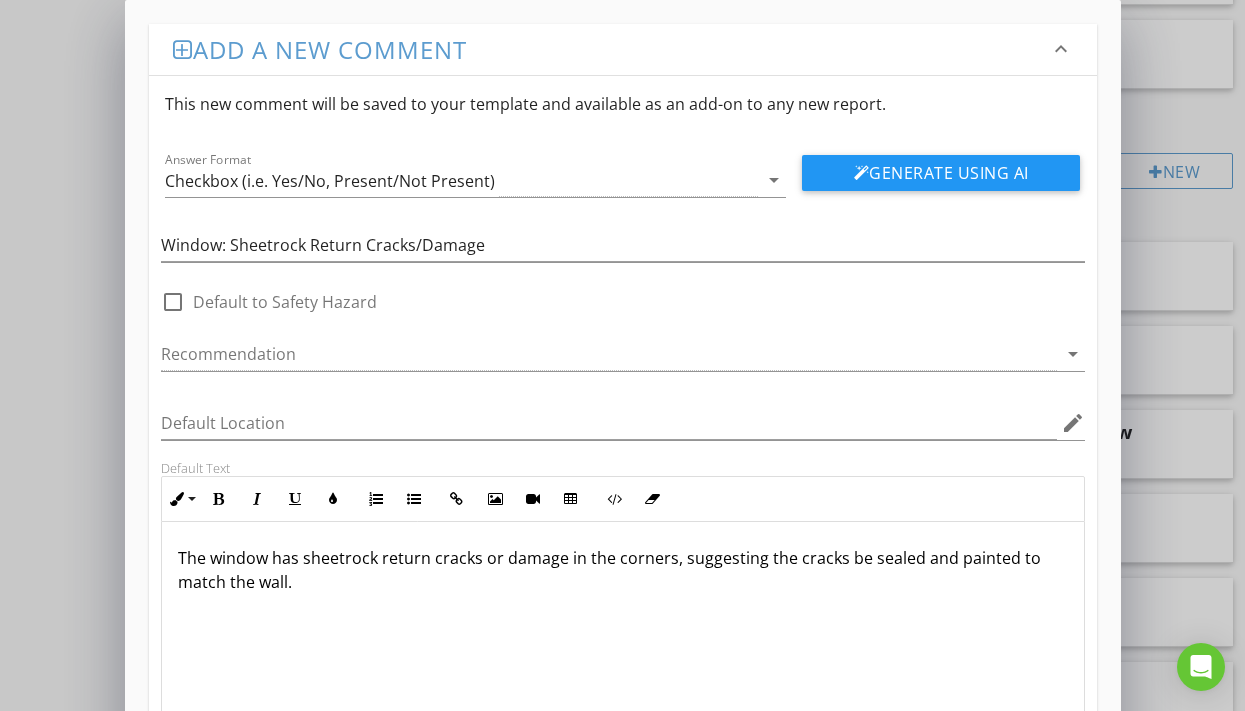 scroll, scrollTop: 1, scrollLeft: 0, axis: vertical 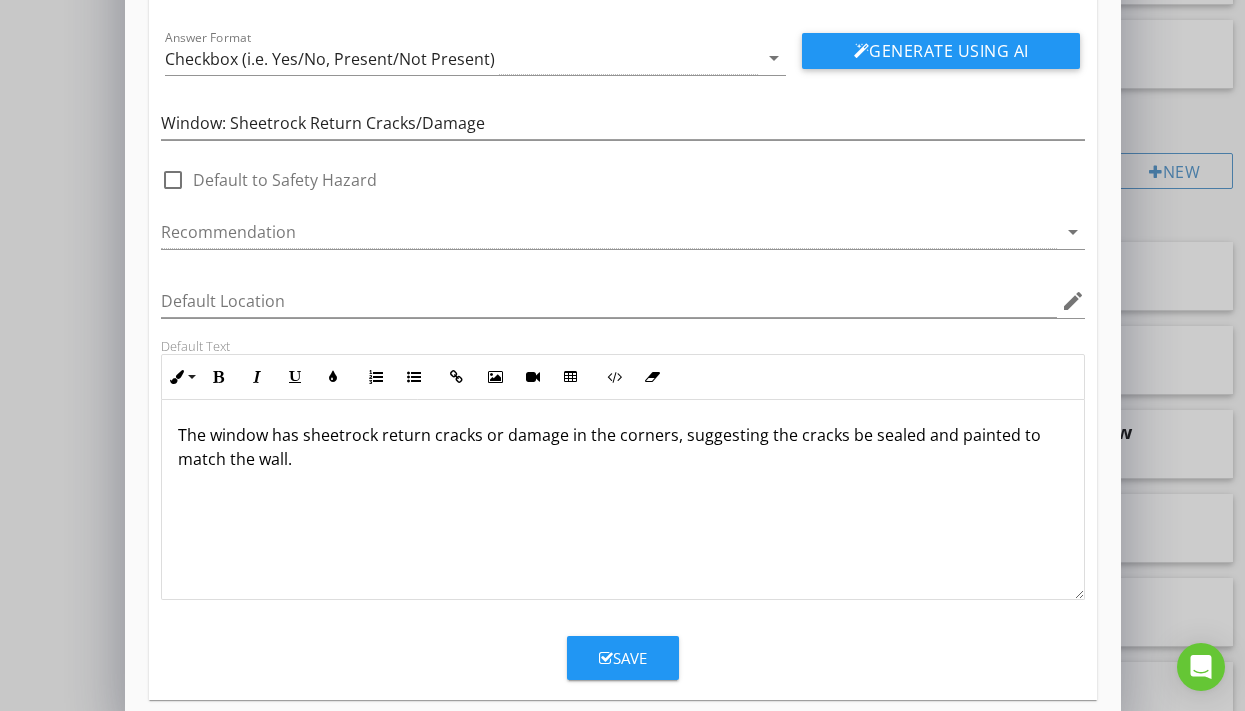 click on "Save" at bounding box center [623, 658] 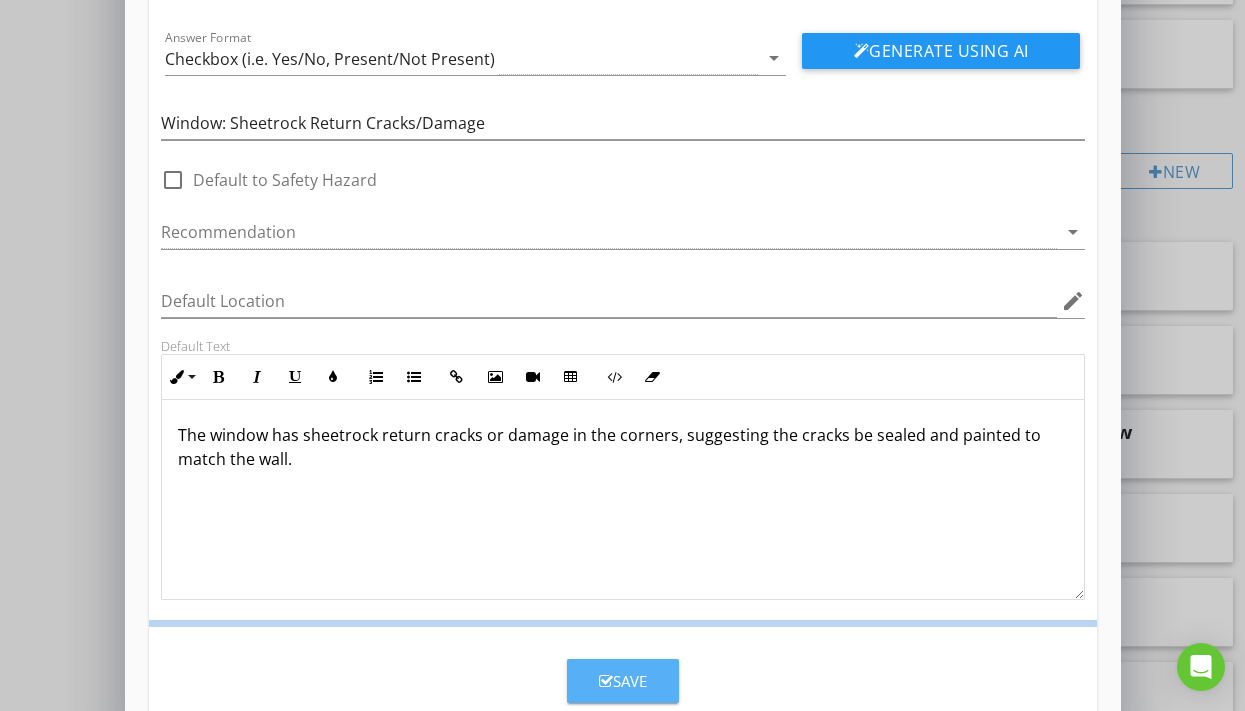 scroll, scrollTop: 50, scrollLeft: 0, axis: vertical 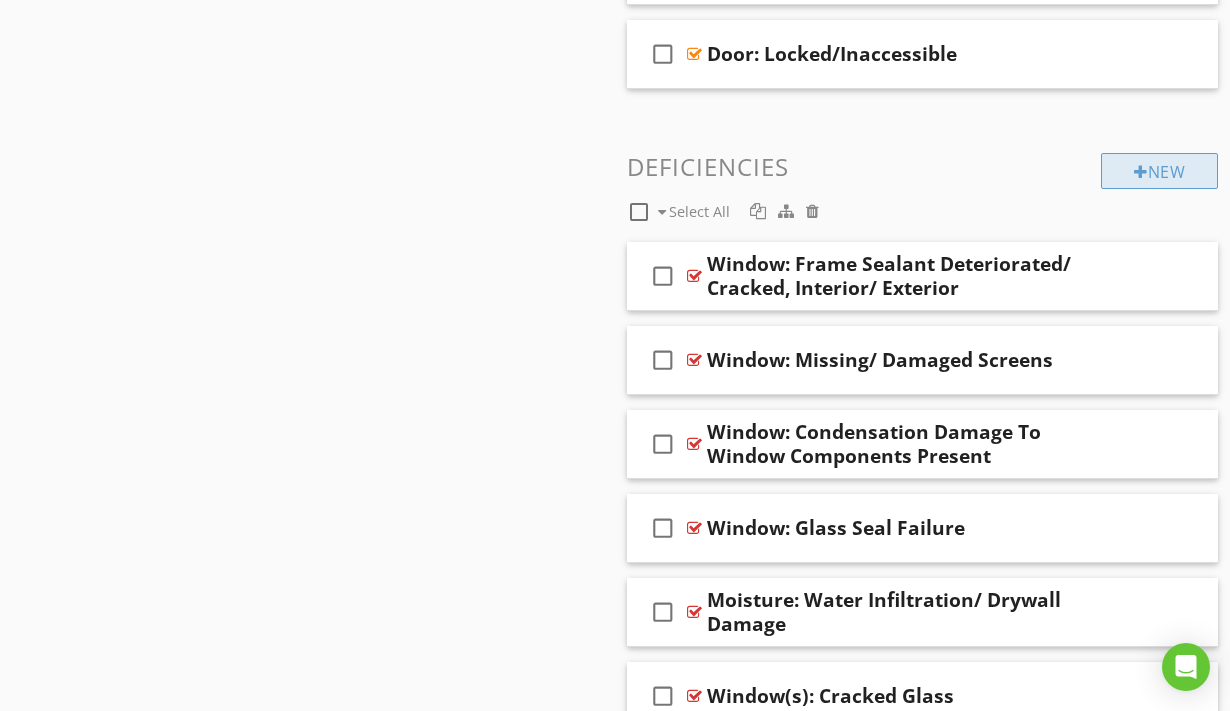 click on "New" at bounding box center [1159, 171] 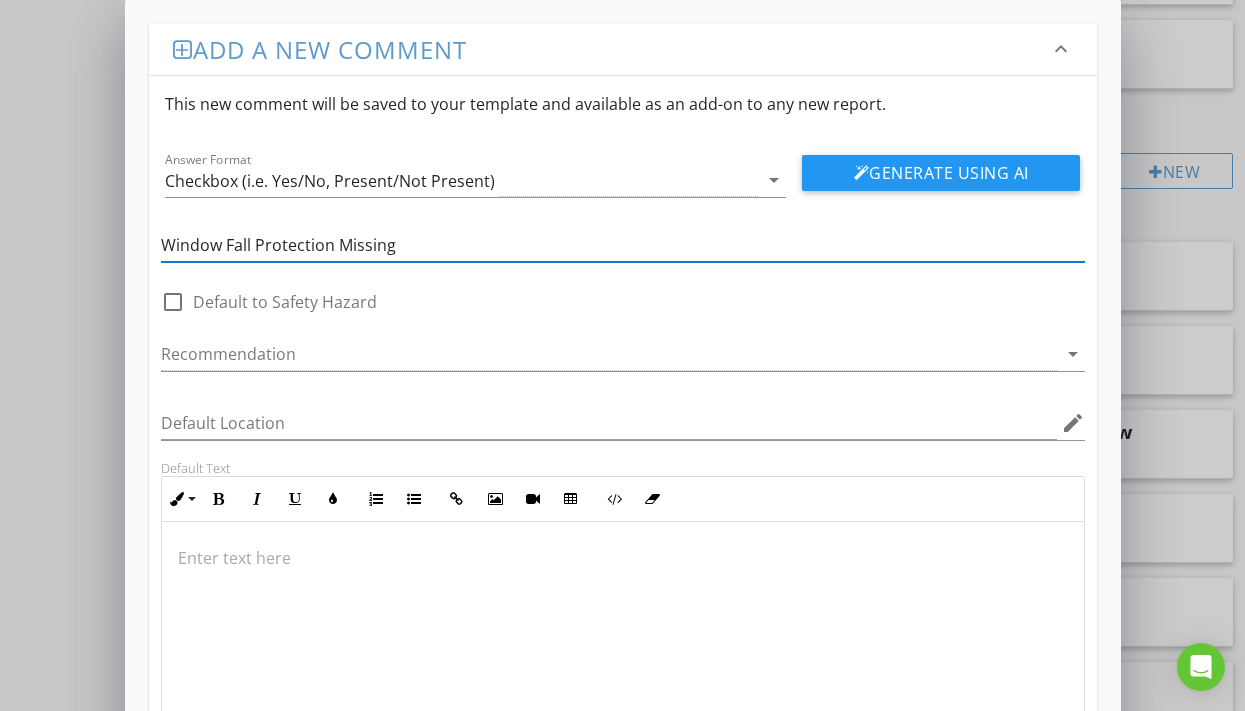 type on "Window Fall Protection Missing" 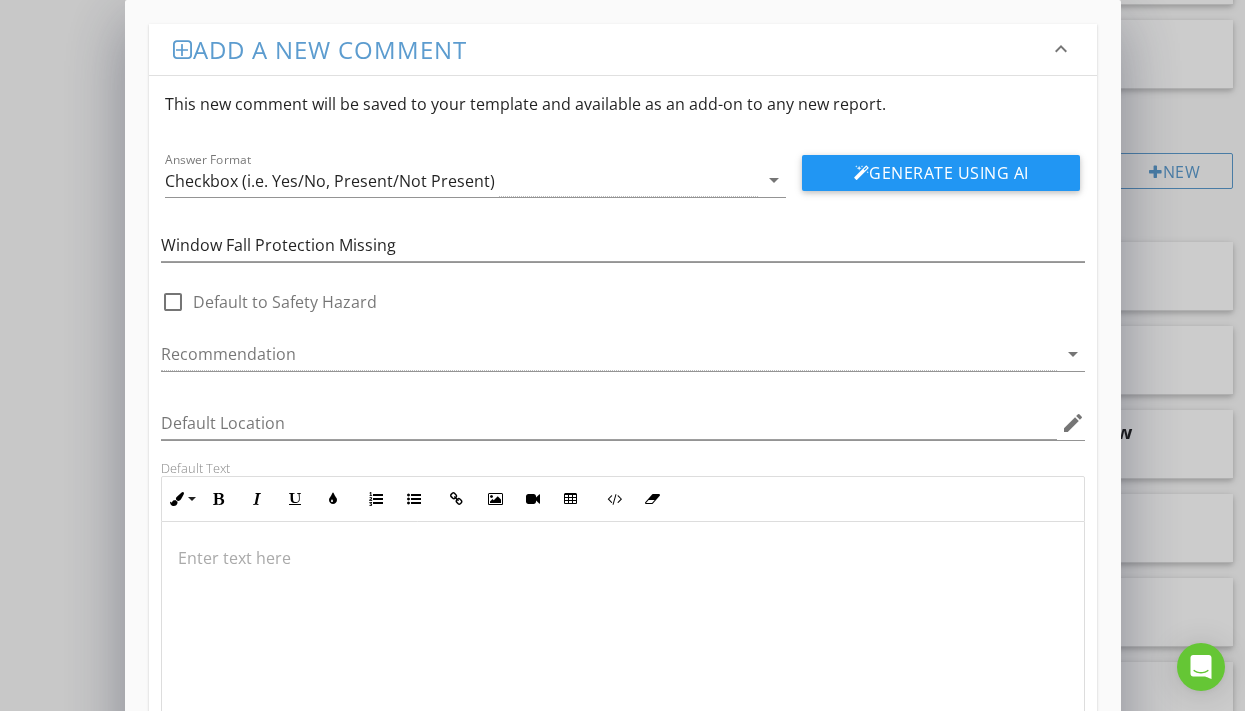 click at bounding box center [623, 622] 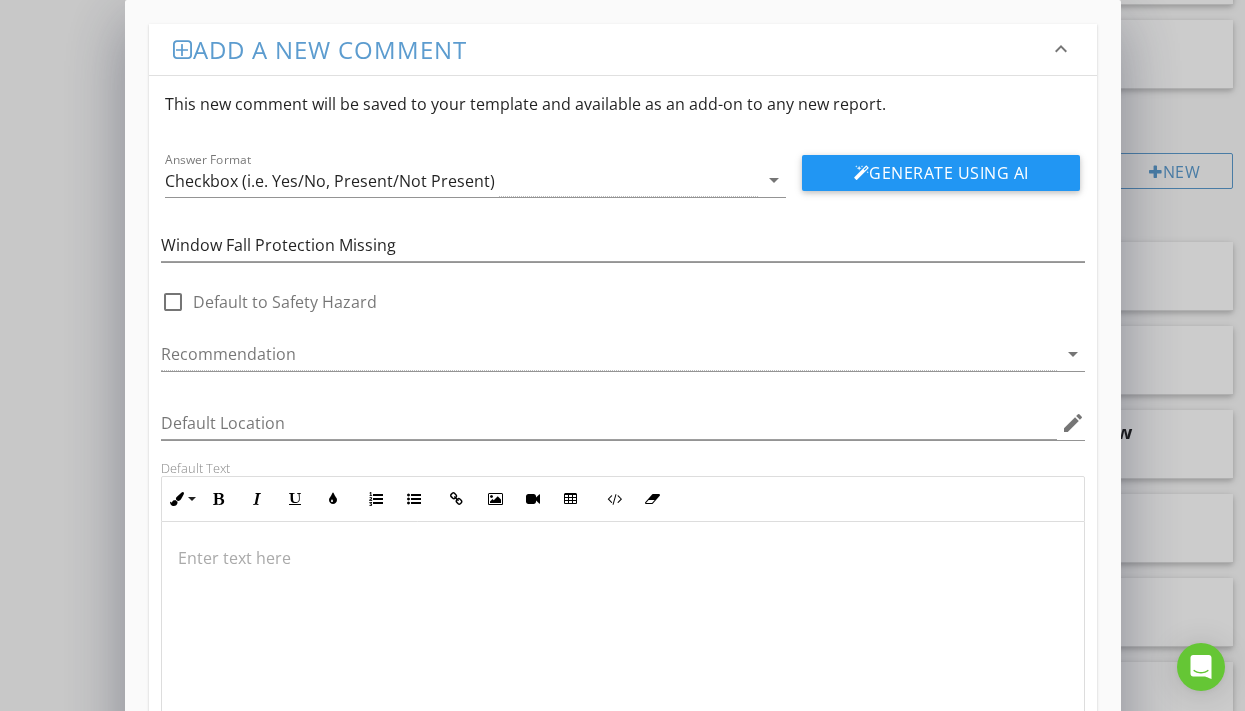 type 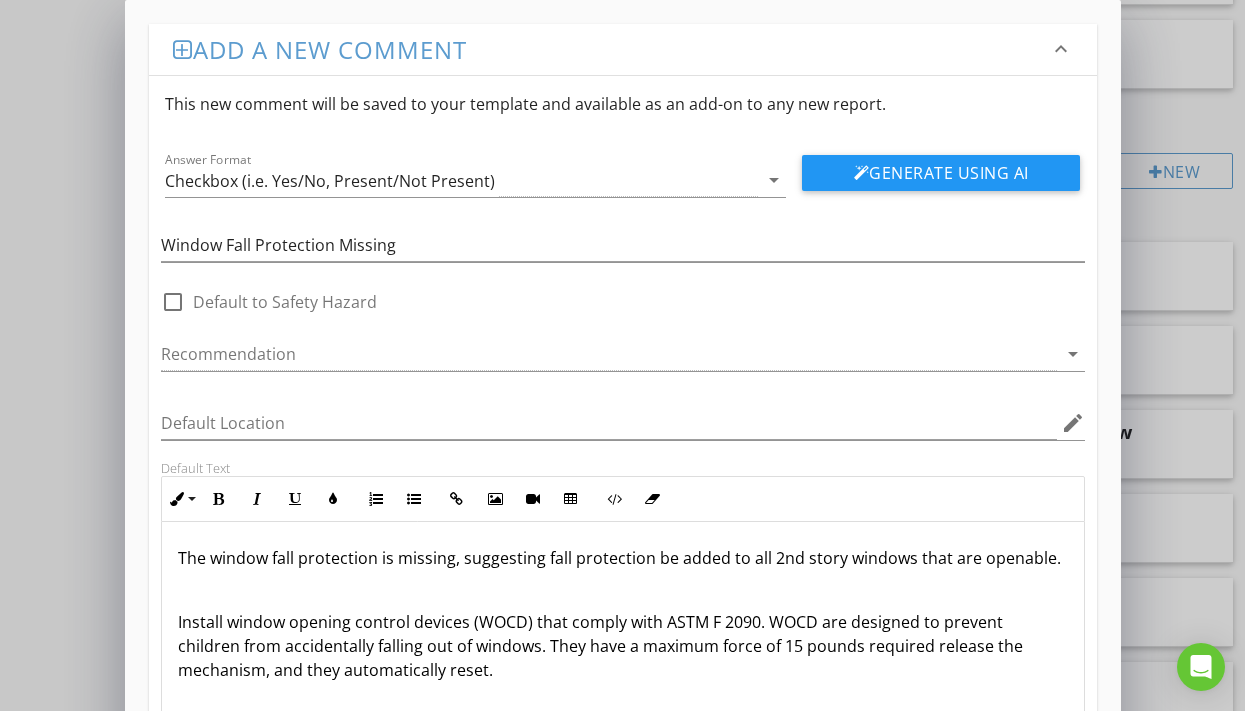 scroll, scrollTop: 1, scrollLeft: 0, axis: vertical 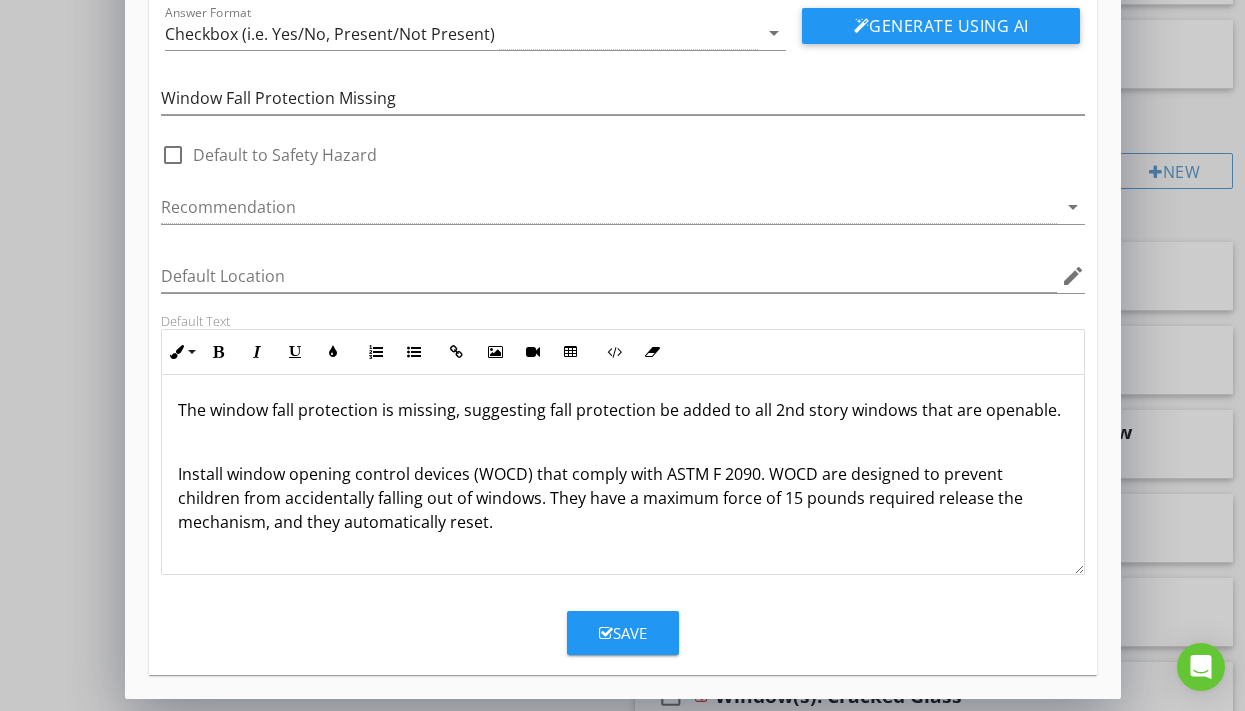 click on "Save" at bounding box center [623, 633] 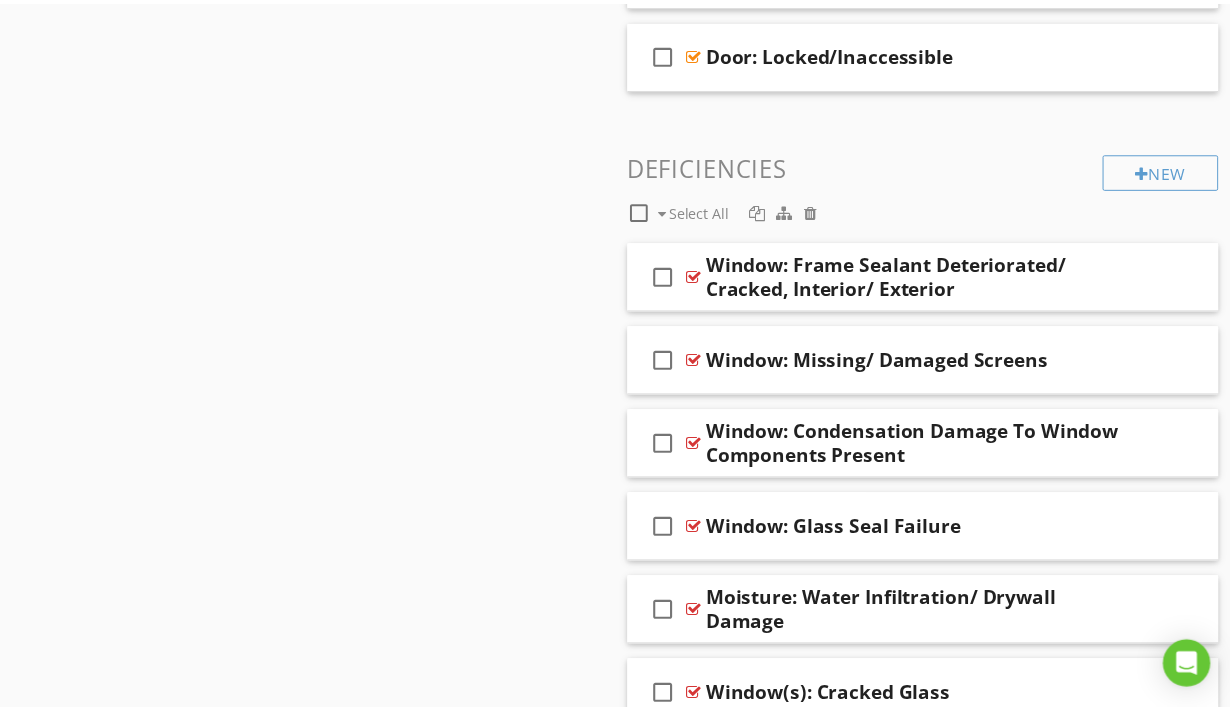 scroll, scrollTop: 50, scrollLeft: 0, axis: vertical 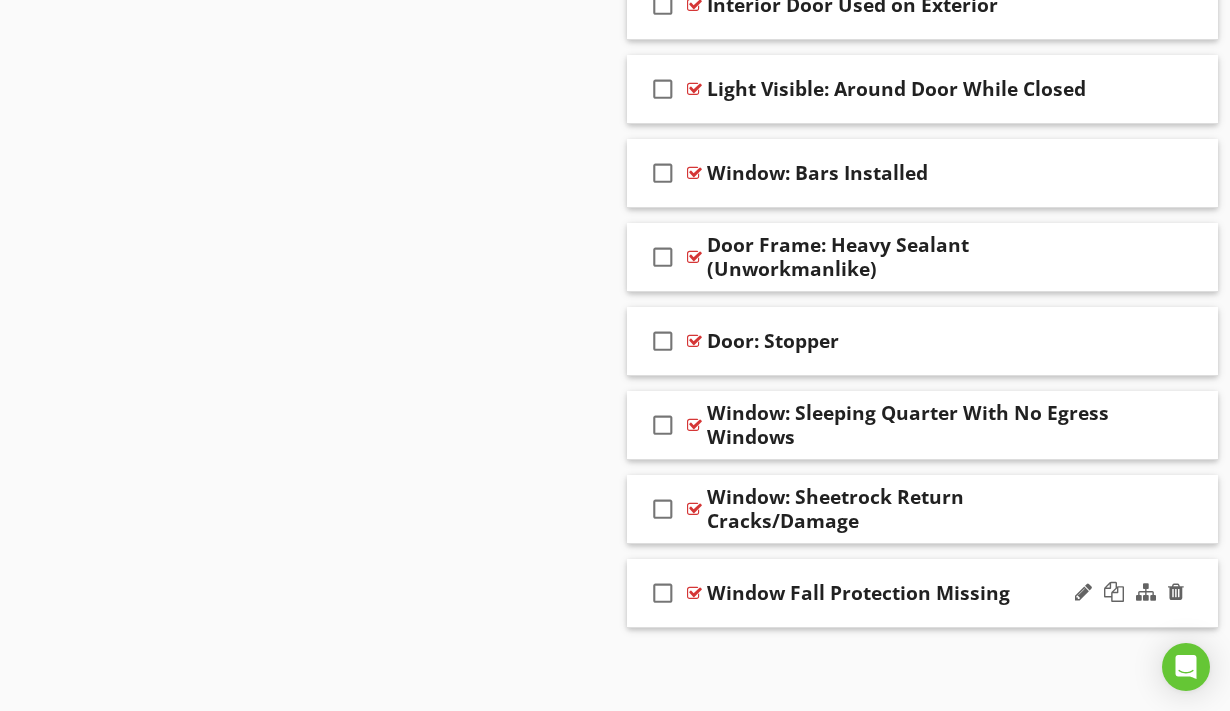 click on "check_box_outline_blank" at bounding box center [663, 593] 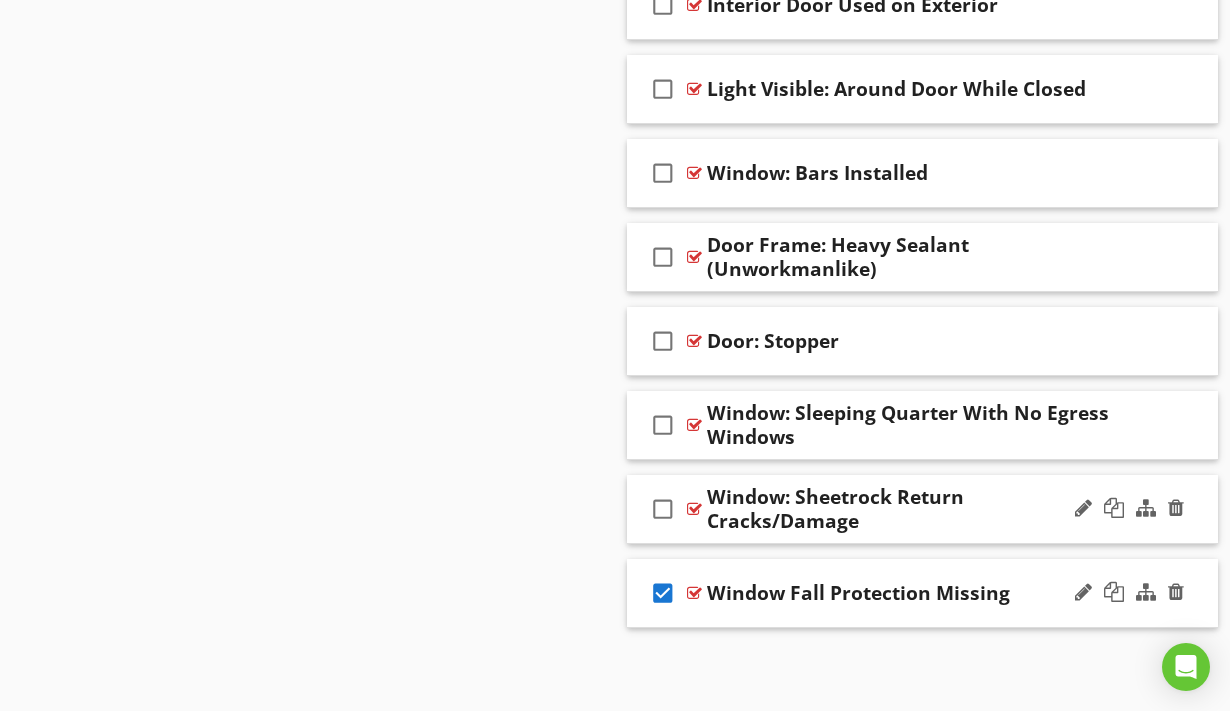 click on "check_box_outline_blank" at bounding box center [663, 509] 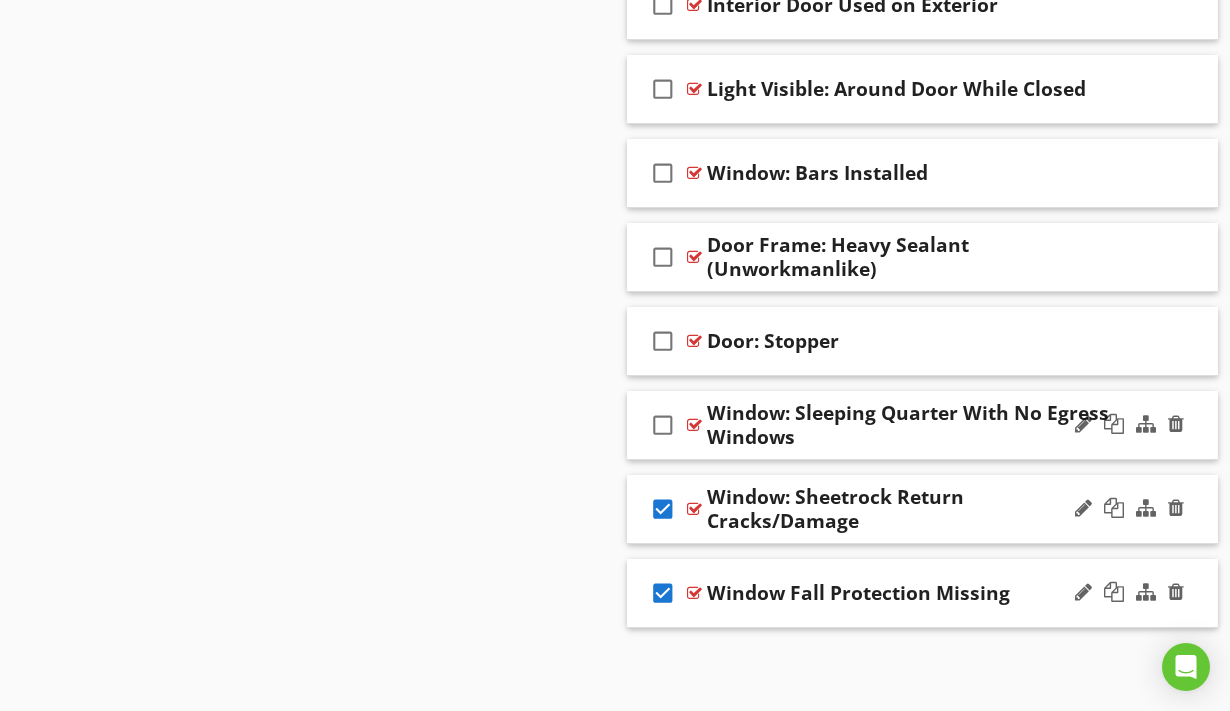 click on "check_box_outline_blank" at bounding box center [663, 425] 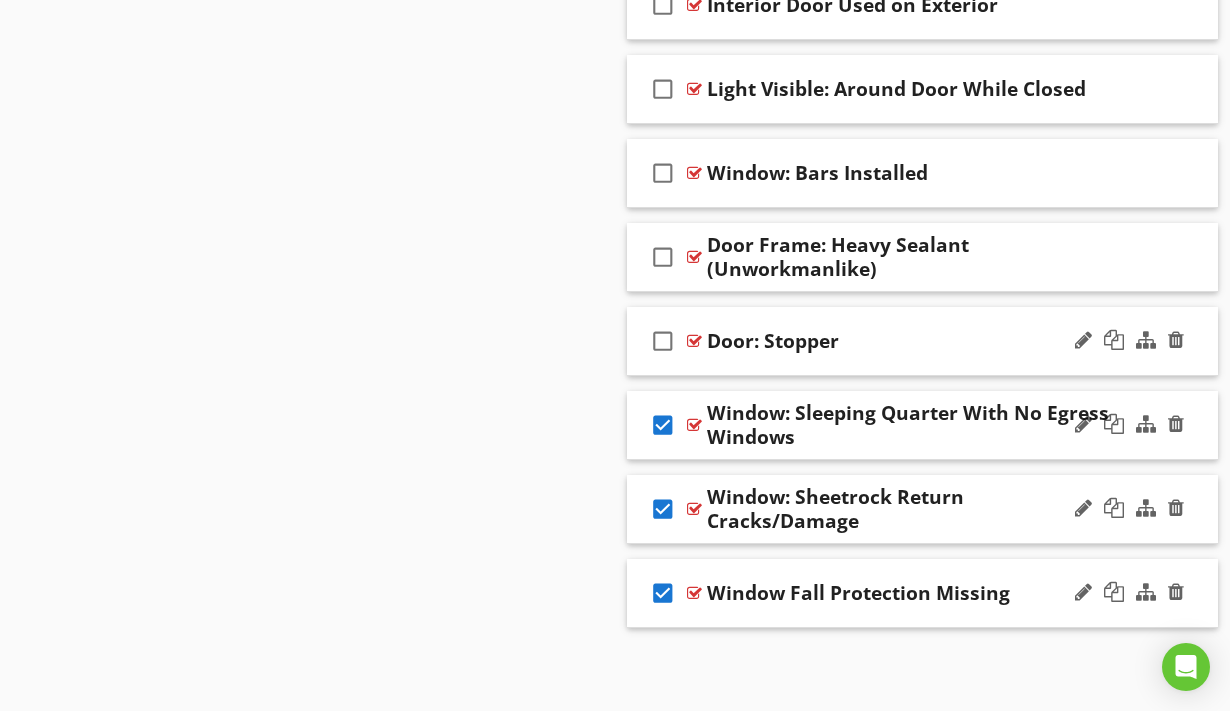 click on "check_box_outline_blank" at bounding box center [663, 341] 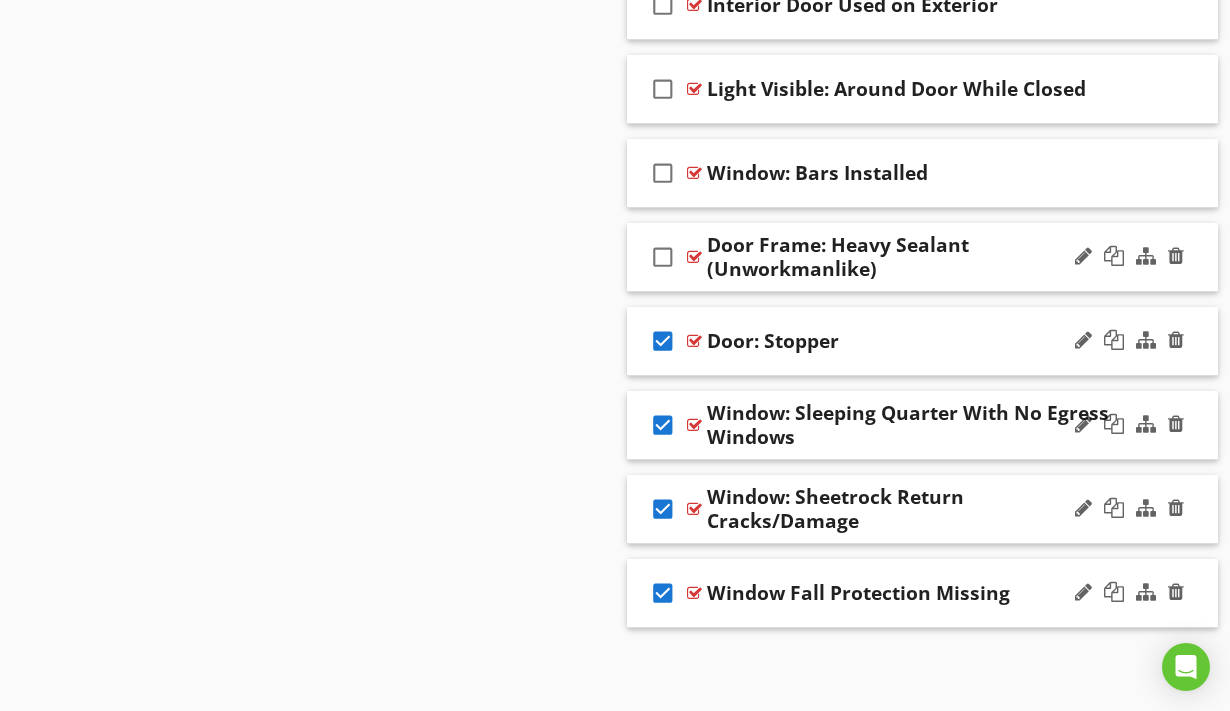 click on "check_box_outline_blank" at bounding box center [663, 257] 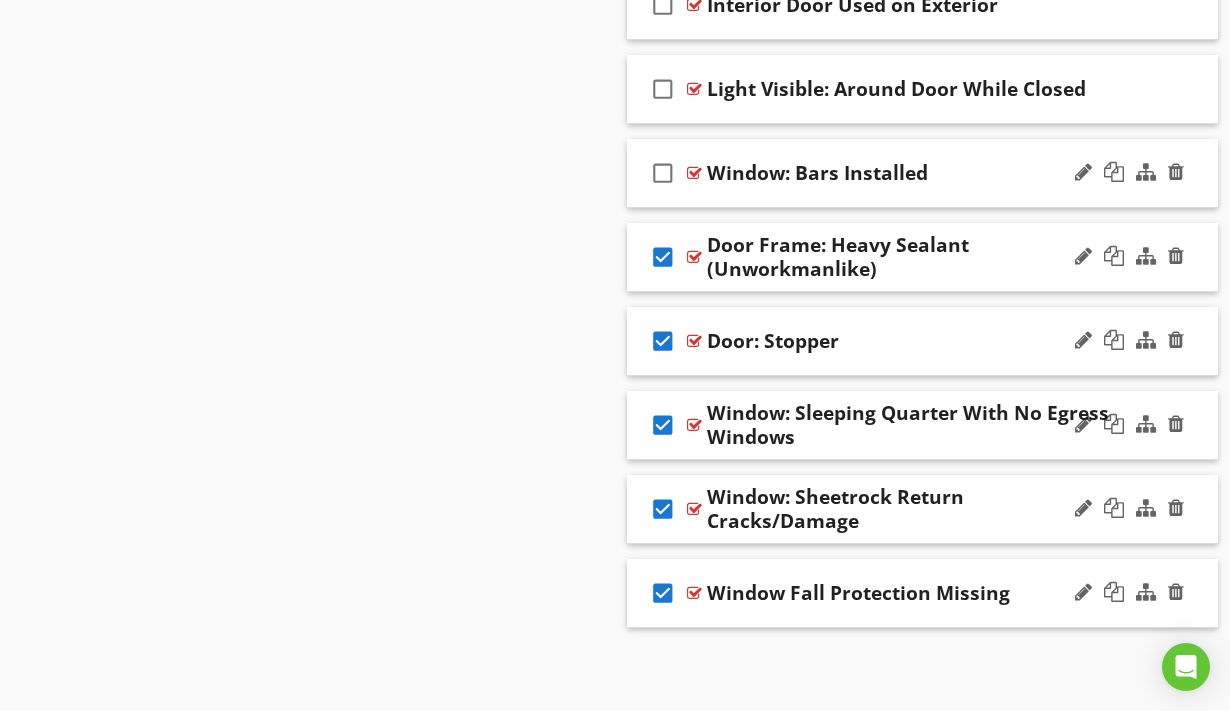click on "check_box_outline_blank" at bounding box center (663, 173) 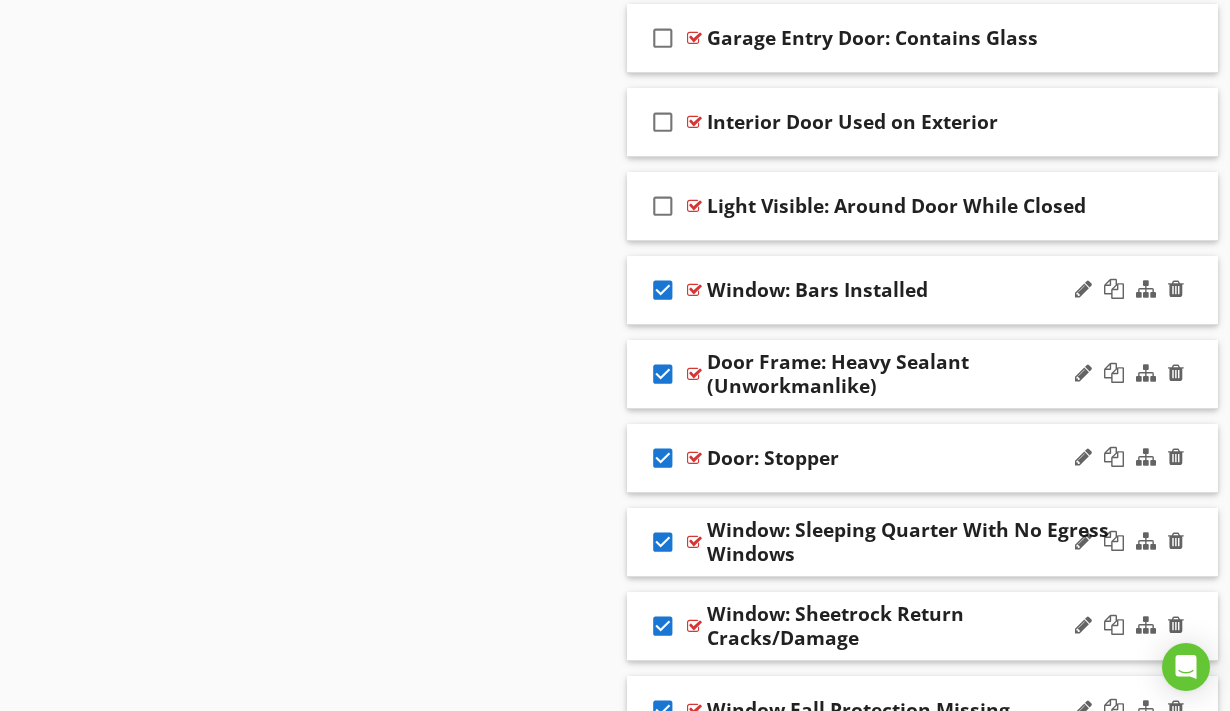 scroll, scrollTop: 3897, scrollLeft: 0, axis: vertical 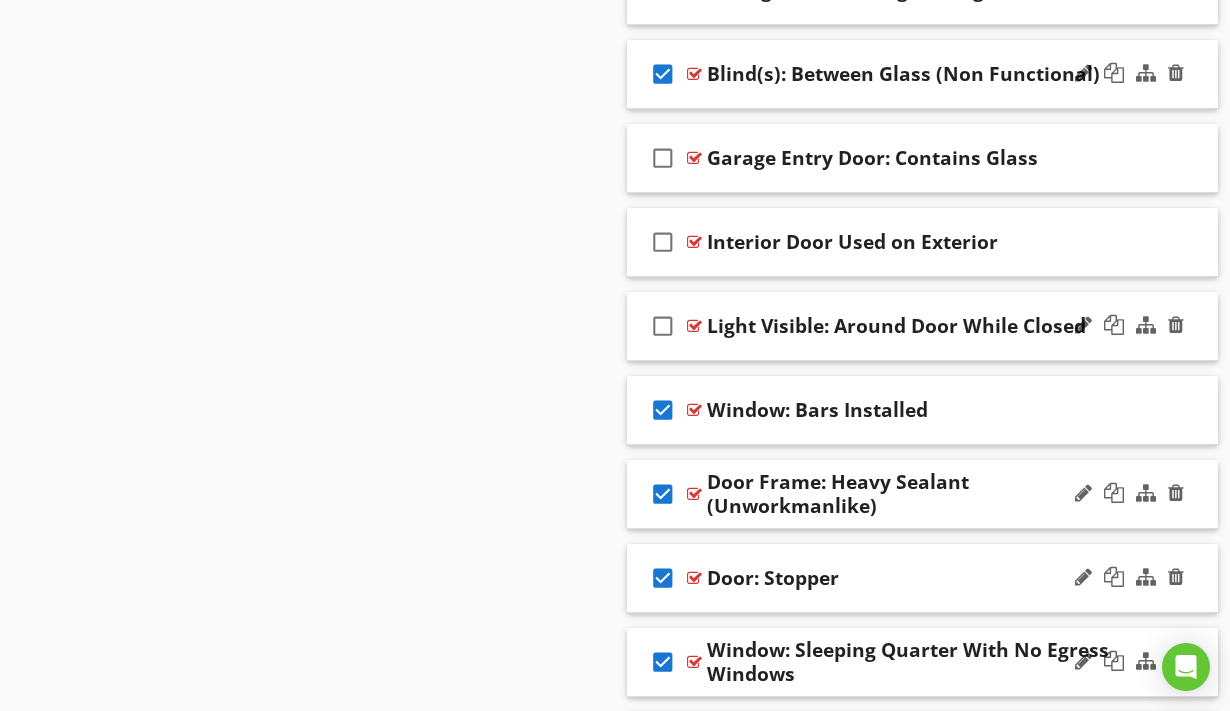 click on "check_box_outline_blank" at bounding box center [663, 326] 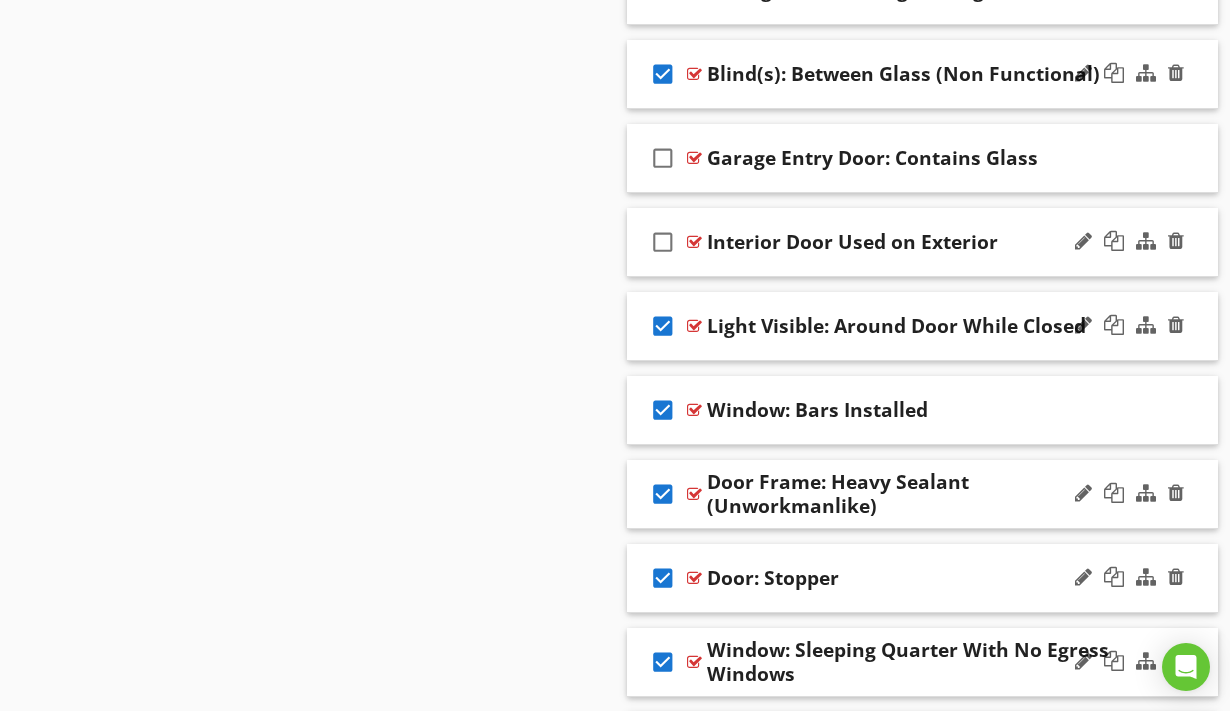 click on "check_box_outline_blank" at bounding box center [663, 242] 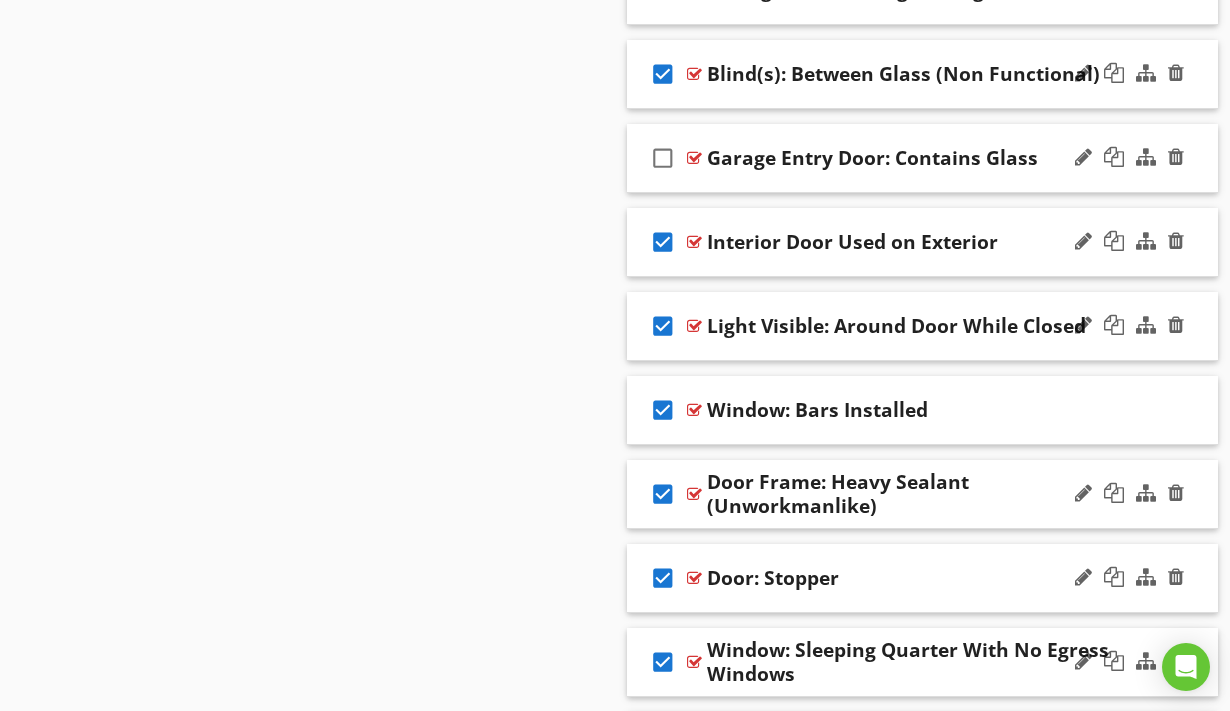 click on "check_box_outline_blank" at bounding box center [663, 158] 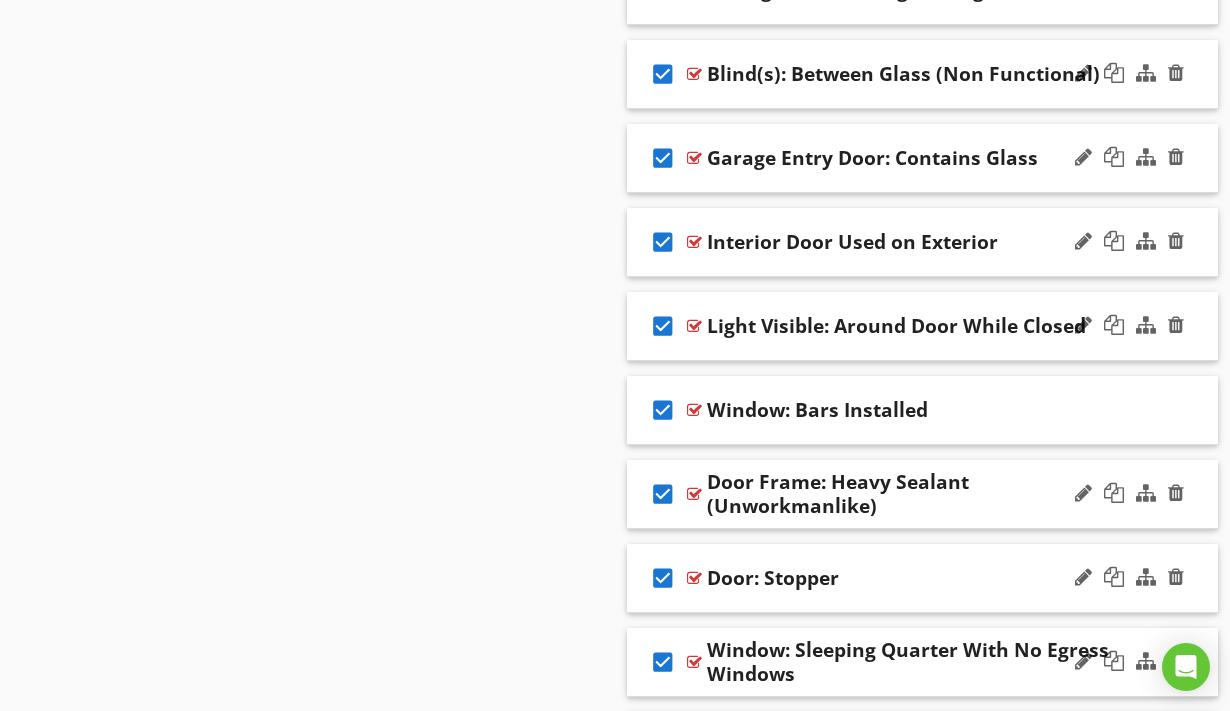 scroll, scrollTop: 3870, scrollLeft: 0, axis: vertical 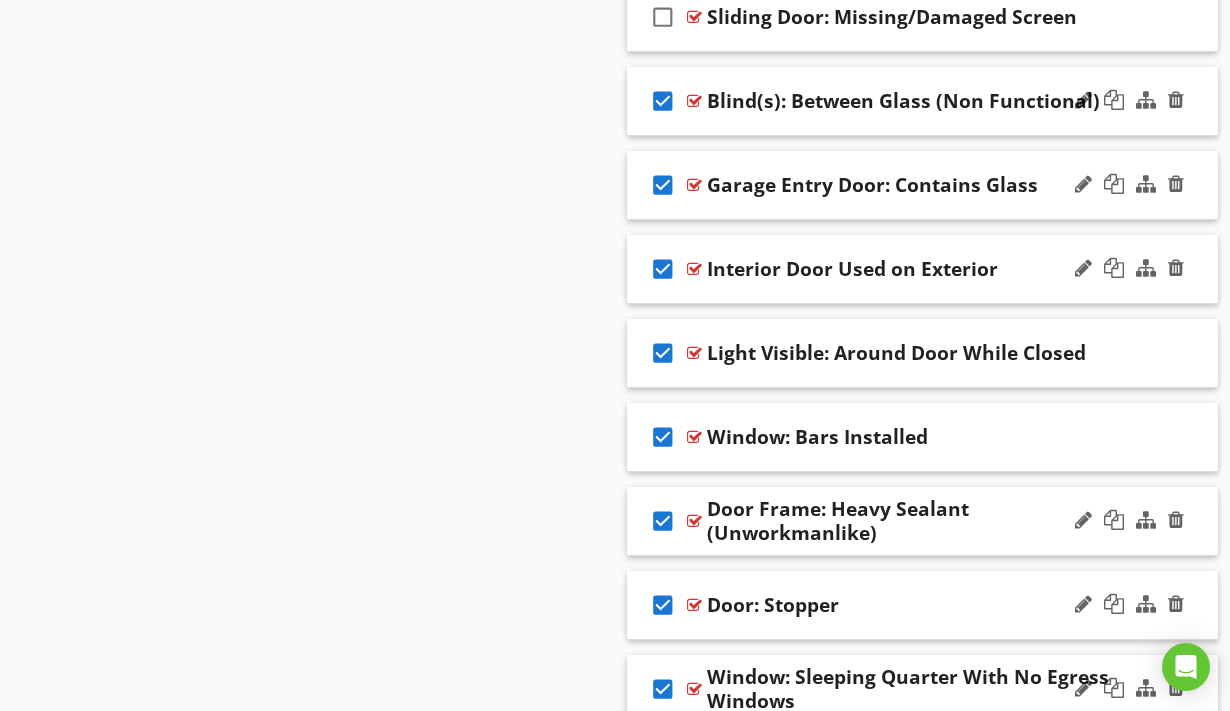 click on "check_box" at bounding box center [663, 101] 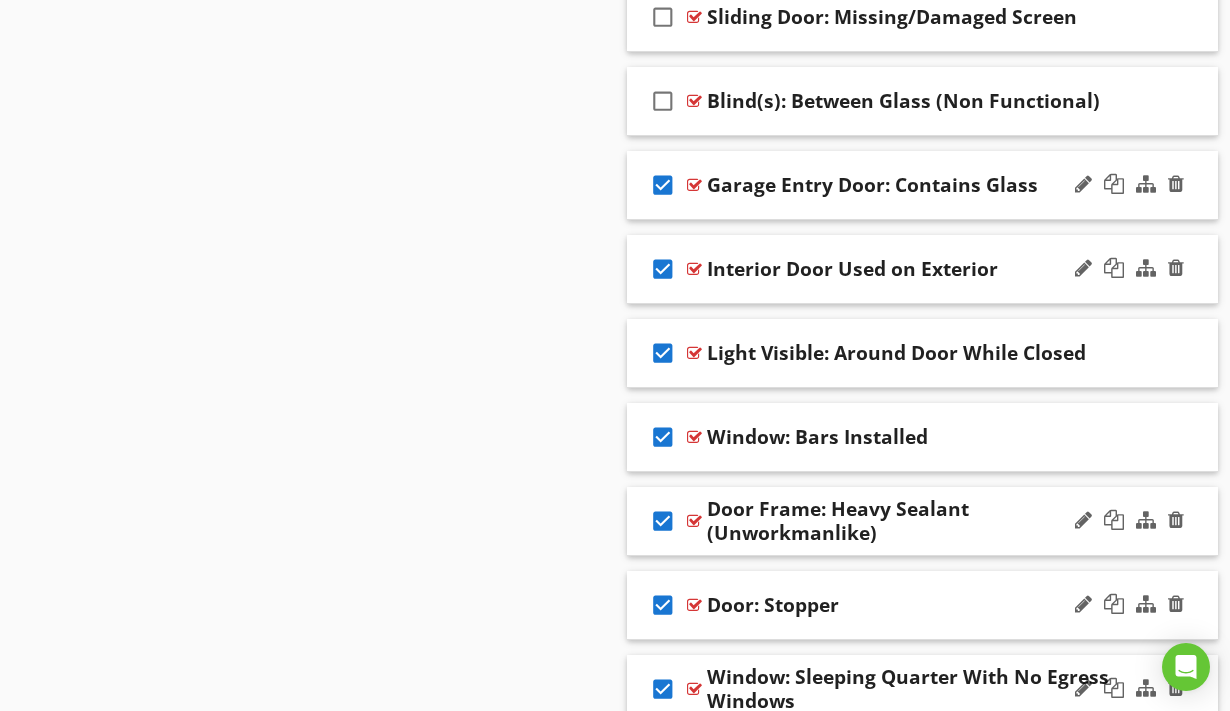click on "check_box" at bounding box center [663, 185] 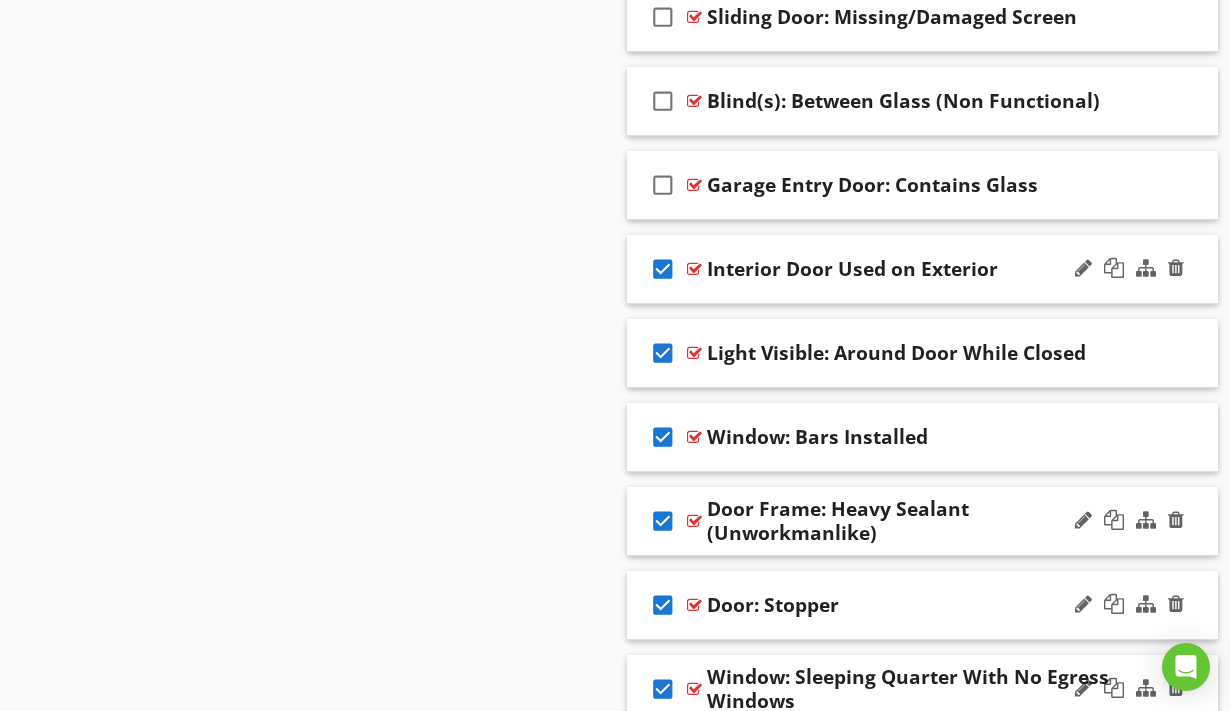 click on "check_box" at bounding box center [663, 269] 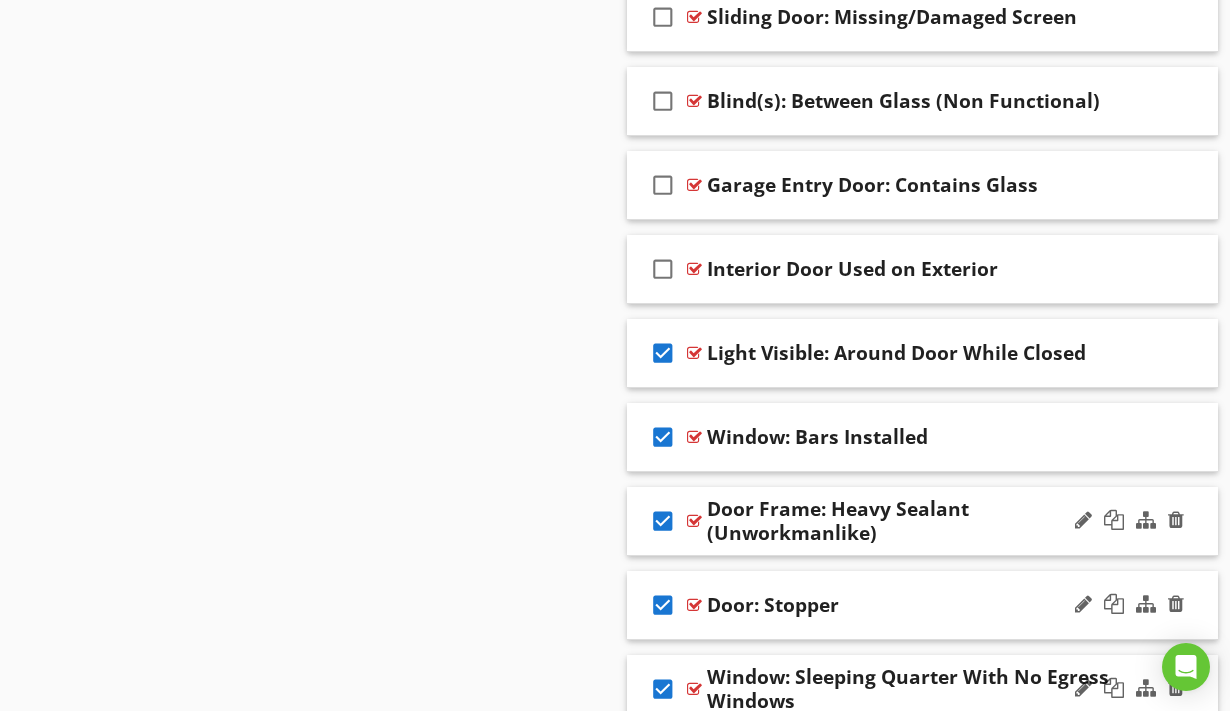 click on "check_box" at bounding box center [663, 353] 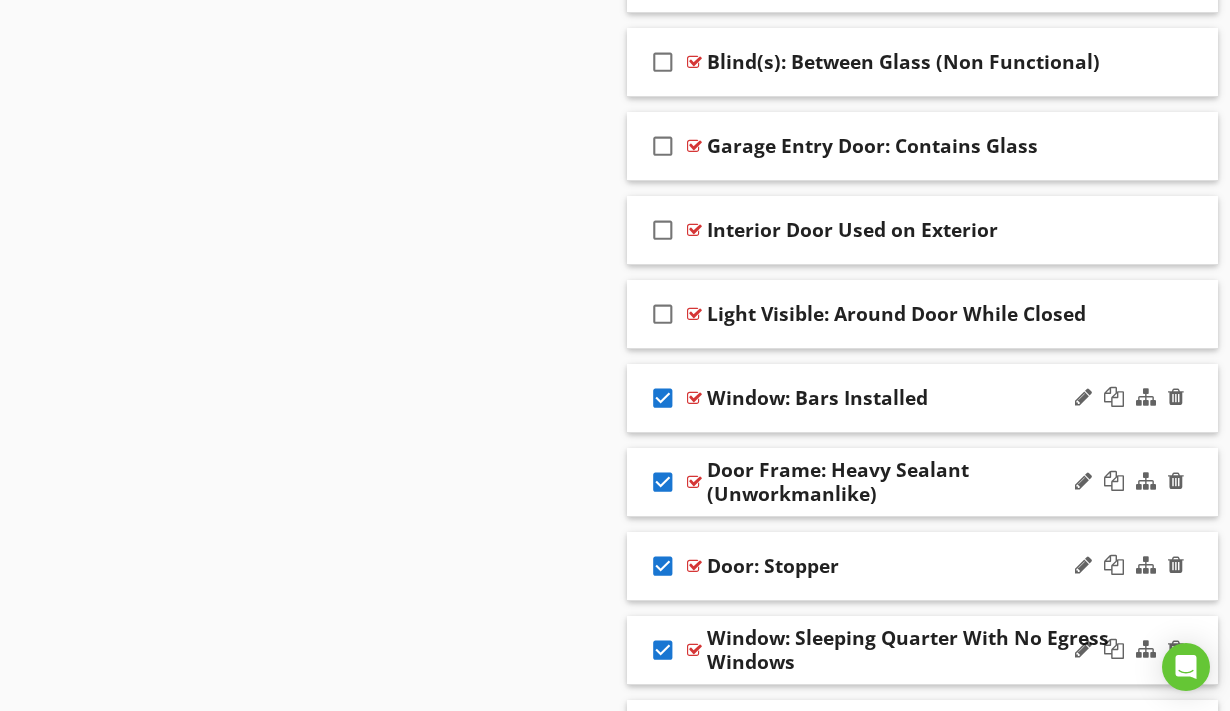 scroll, scrollTop: 4134, scrollLeft: 0, axis: vertical 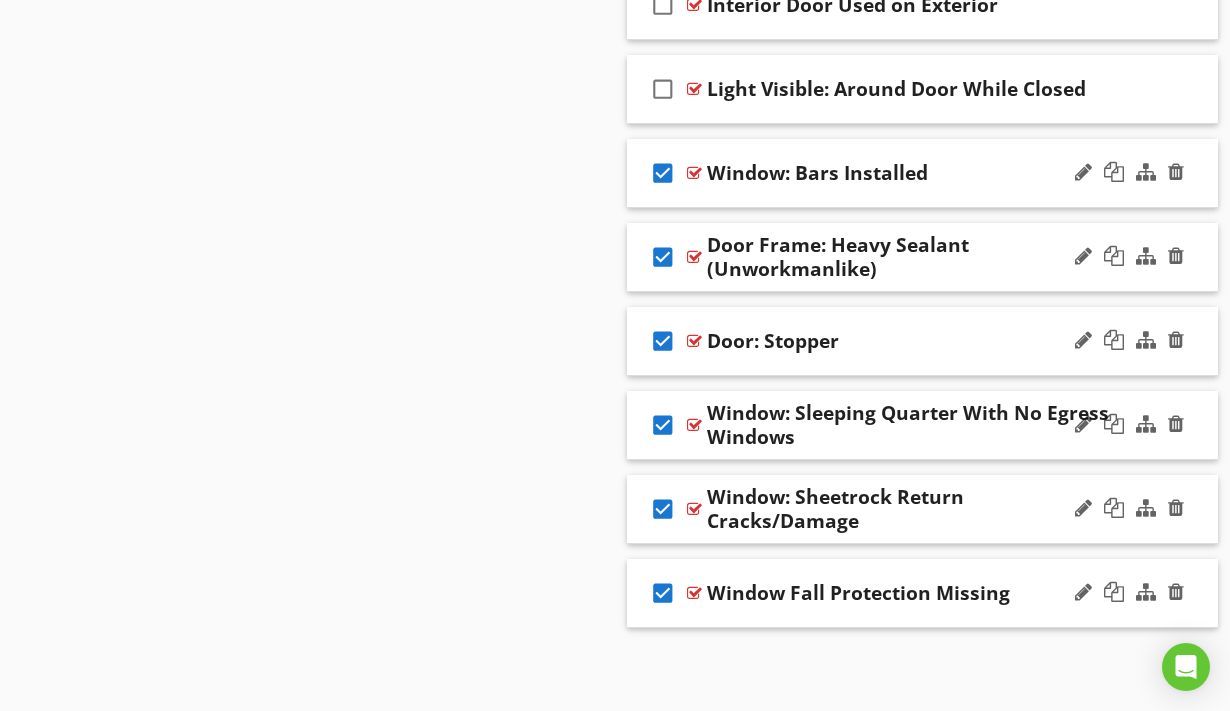 click on "check_box" at bounding box center (663, 173) 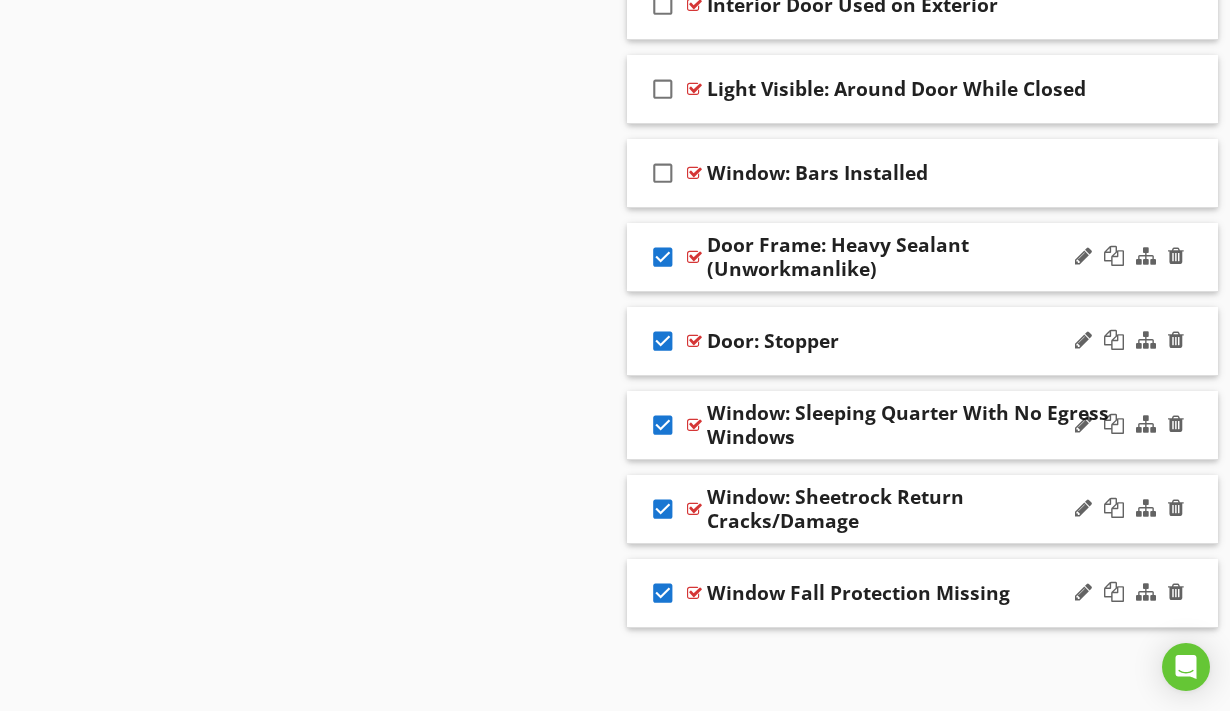 click on "check_box" at bounding box center [663, 257] 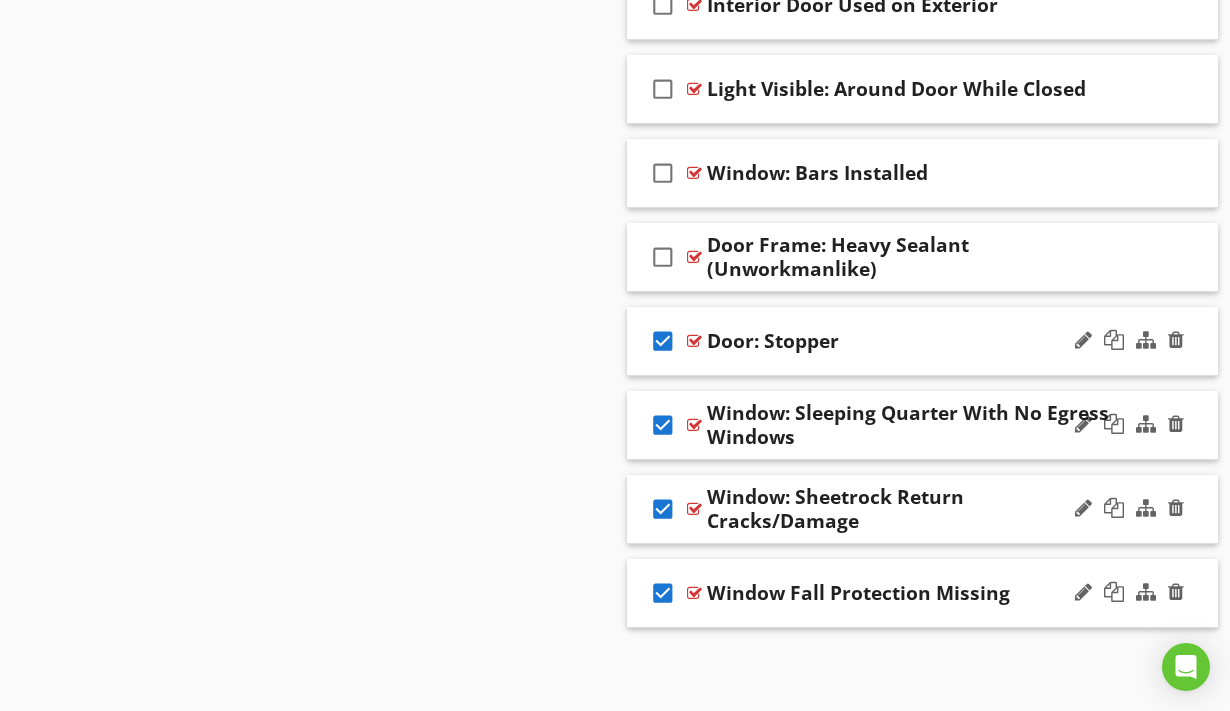 click on "check_box" at bounding box center (663, 341) 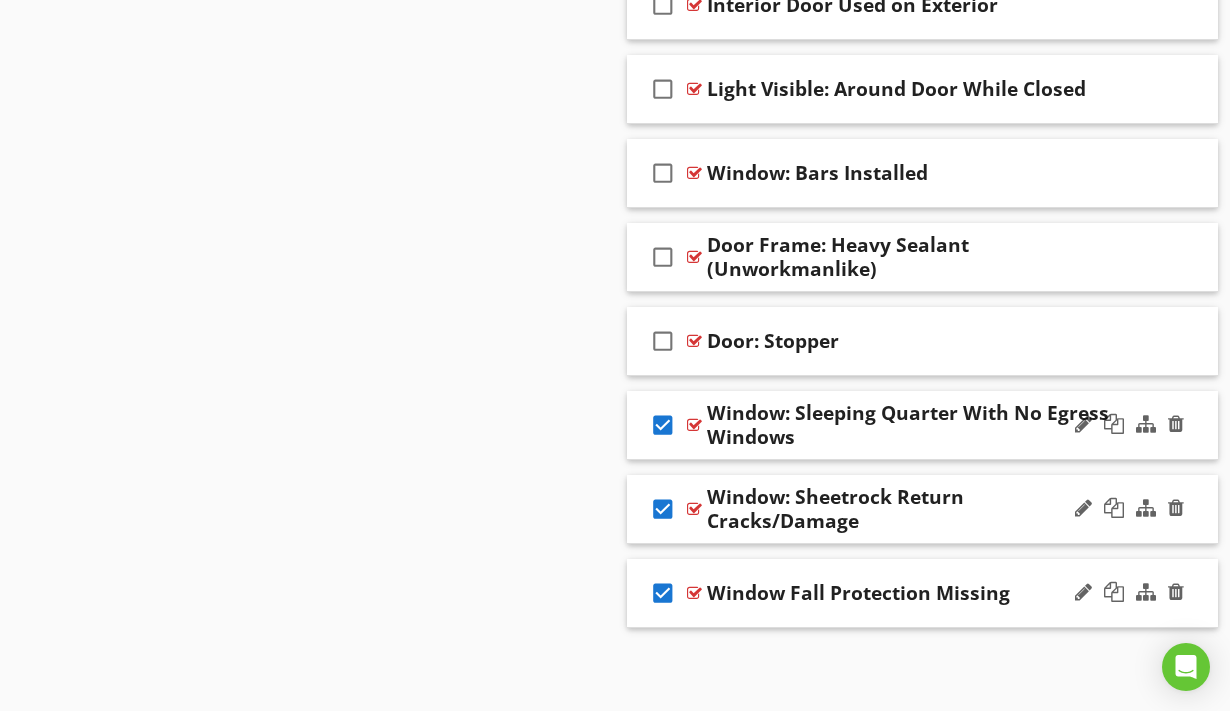 click on "check_box" at bounding box center [663, 425] 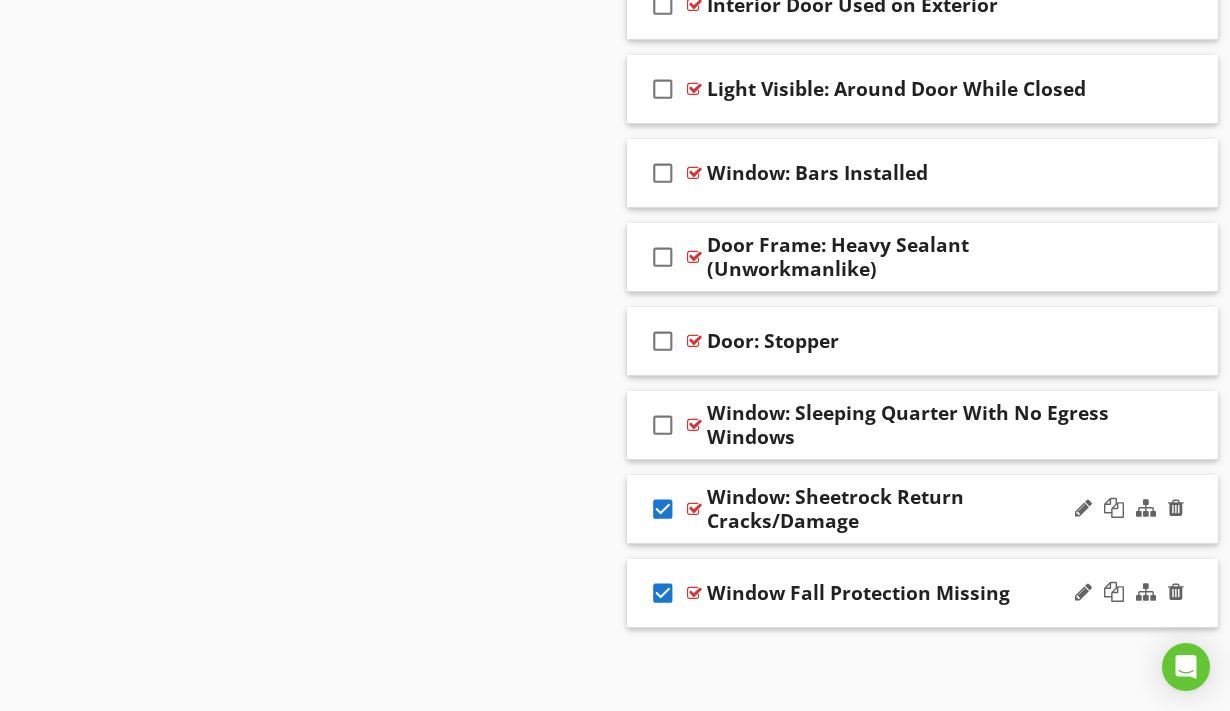 click on "check_box" at bounding box center (663, 509) 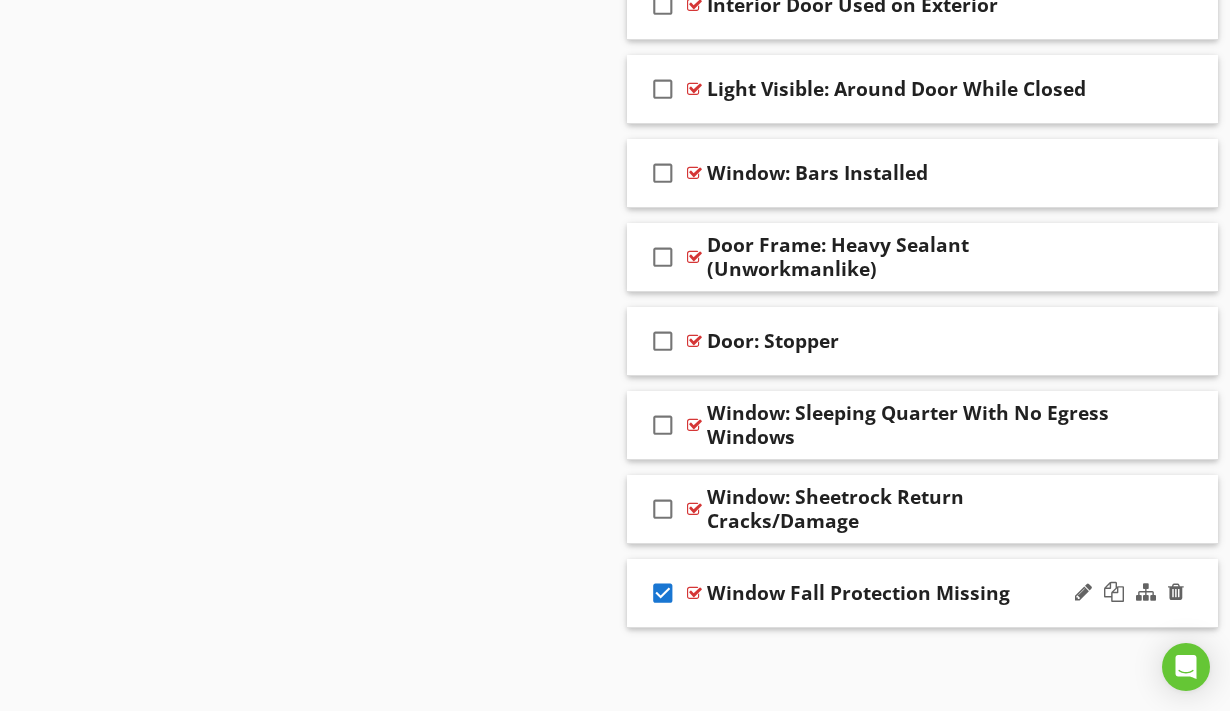 click on "check_box" at bounding box center [663, 593] 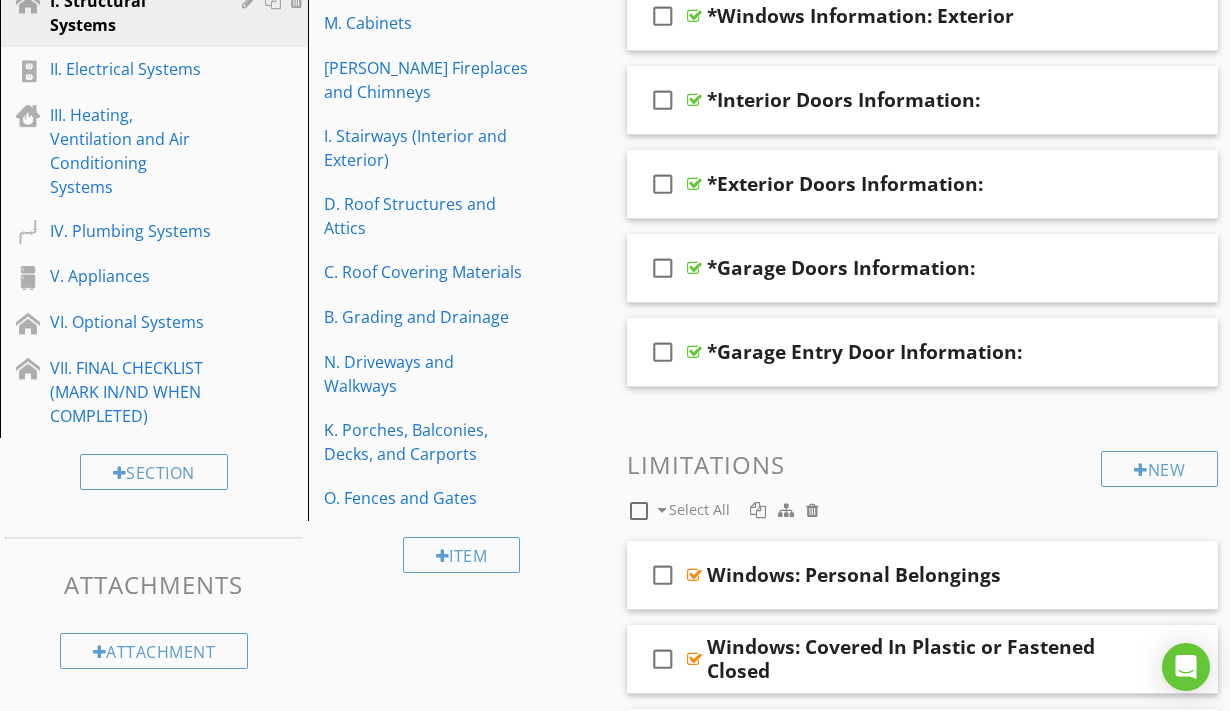 scroll, scrollTop: 0, scrollLeft: 0, axis: both 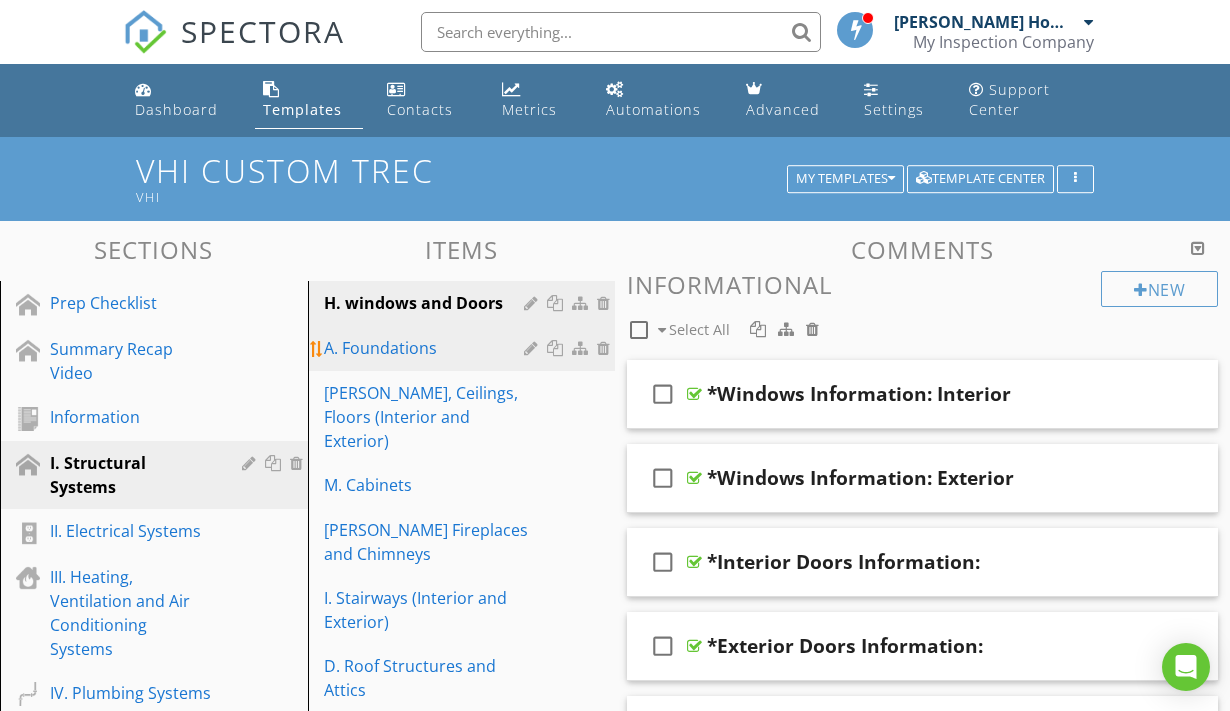 click on "A. Foundations" at bounding box center (427, 348) 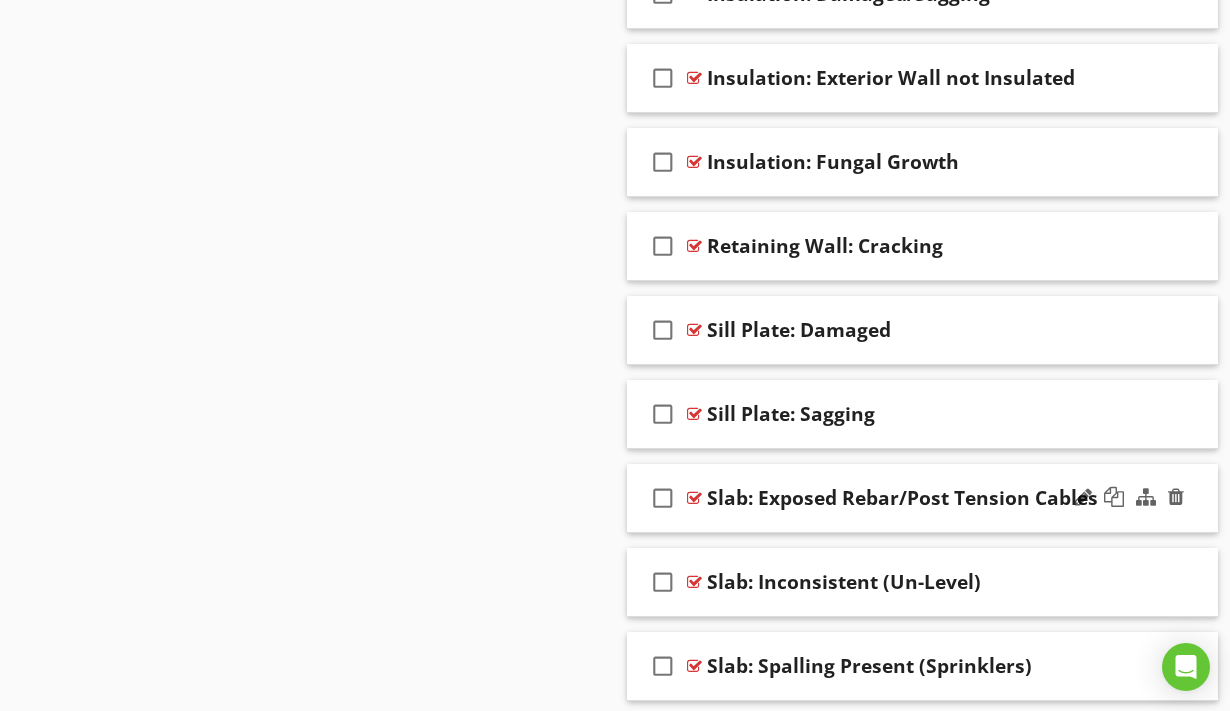 scroll, scrollTop: 4445, scrollLeft: 0, axis: vertical 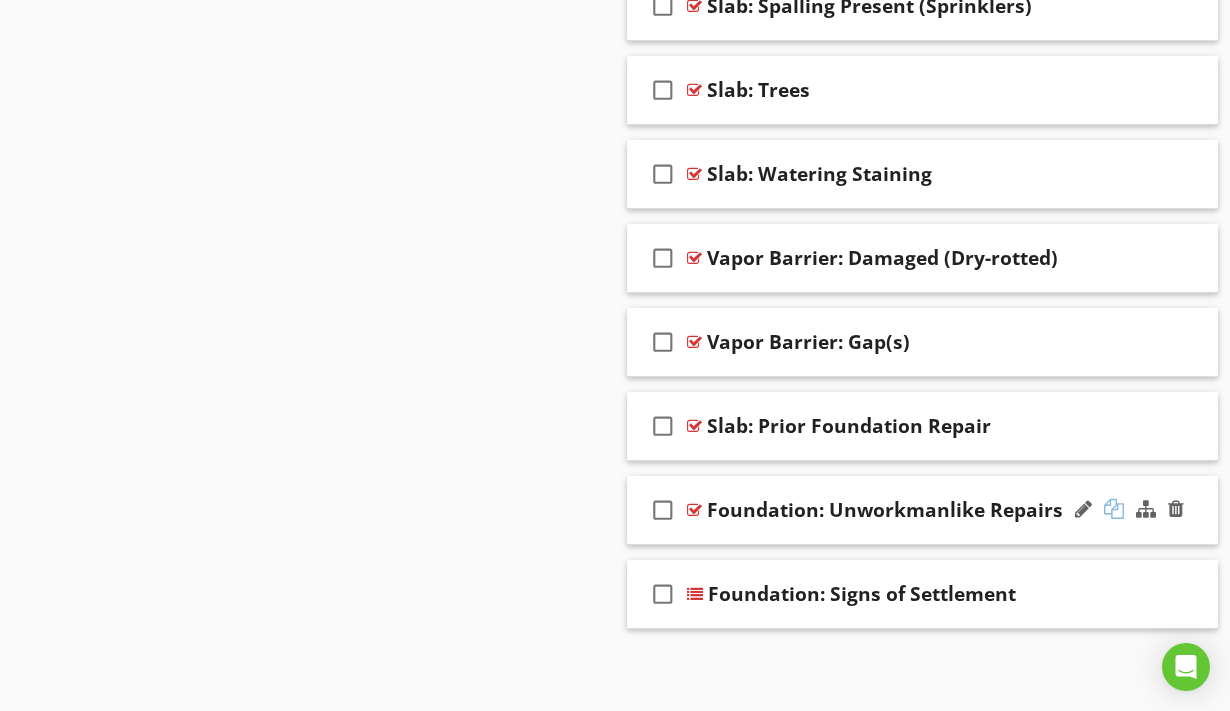 click at bounding box center [1114, 509] 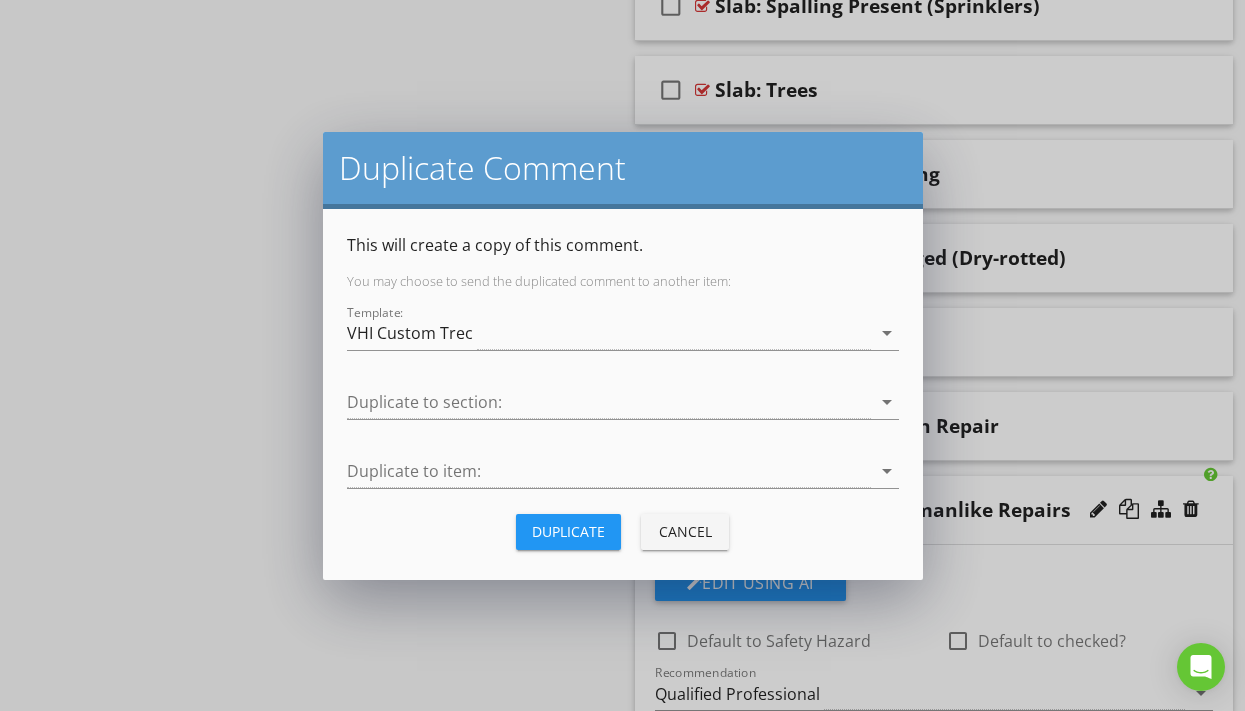 click on "Cancel" at bounding box center [685, 531] 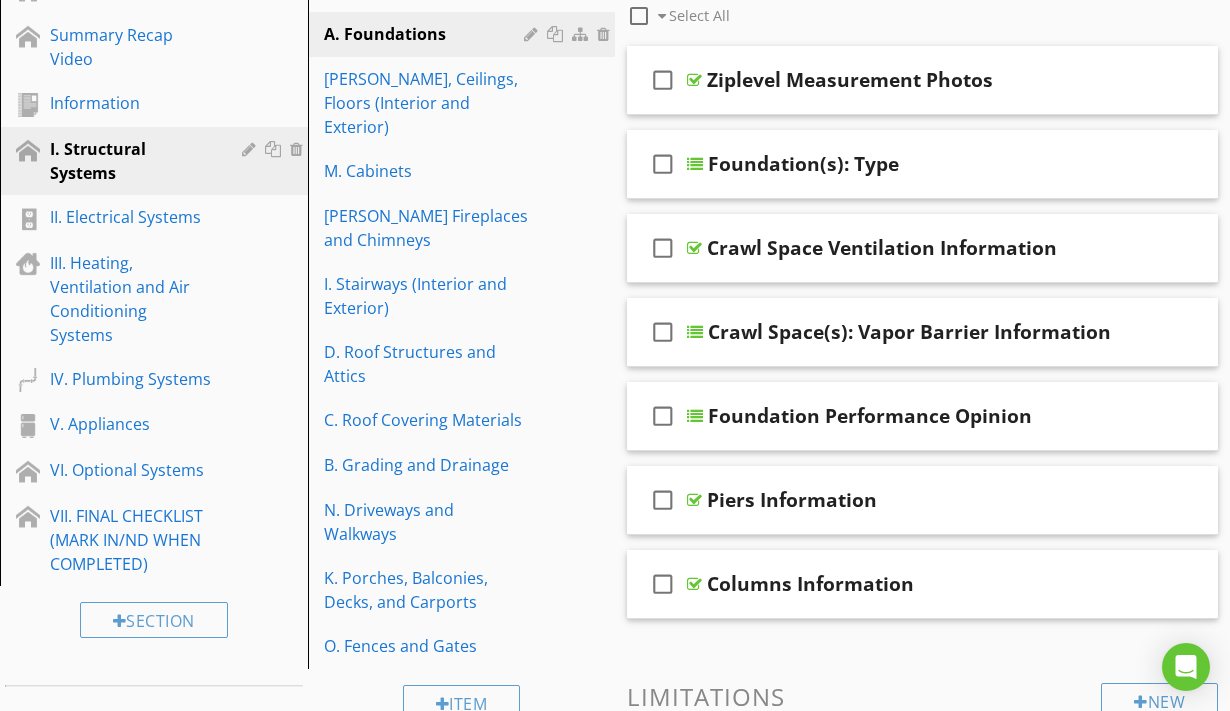 scroll, scrollTop: 0, scrollLeft: 0, axis: both 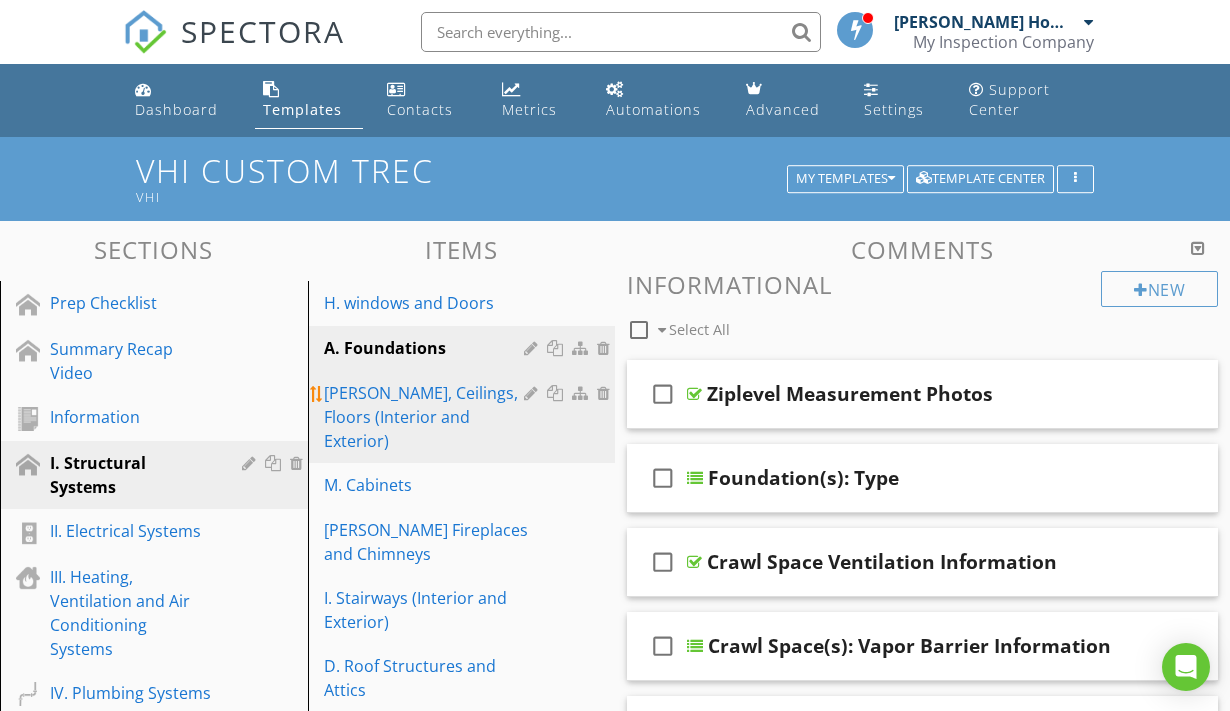 click on "[PERSON_NAME], Ceilings, Floors (Interior and Exterior)" at bounding box center (427, 417) 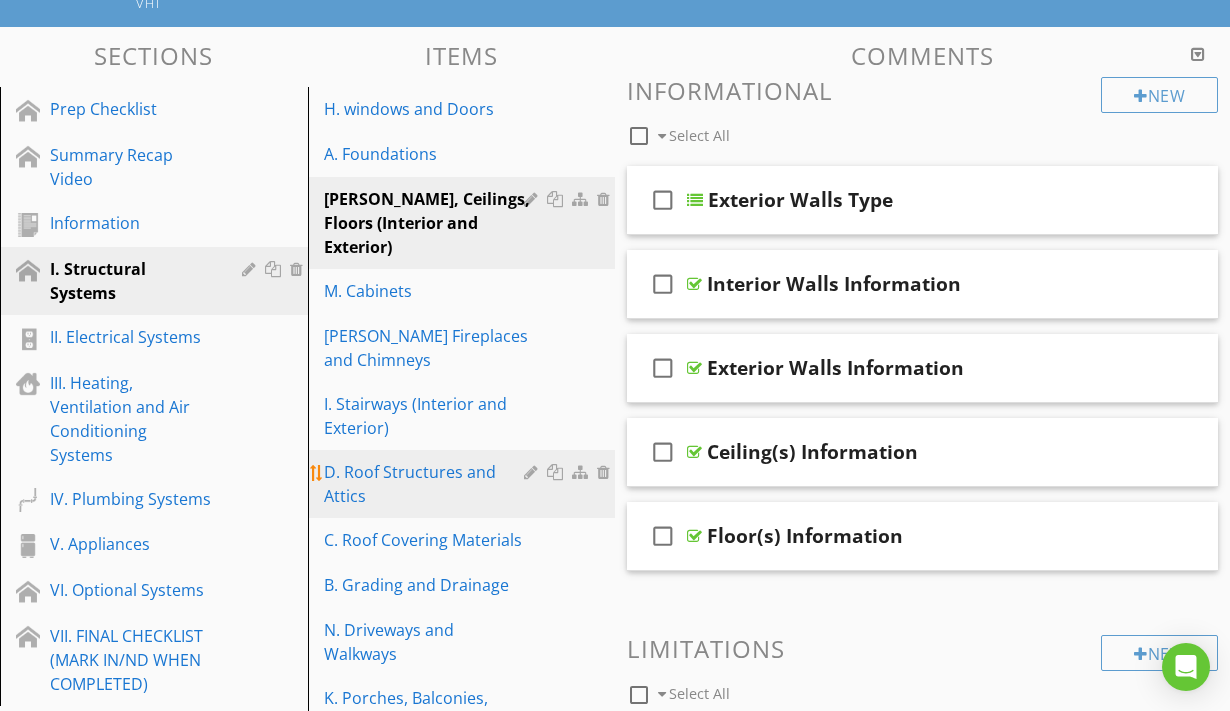 scroll, scrollTop: 43, scrollLeft: 0, axis: vertical 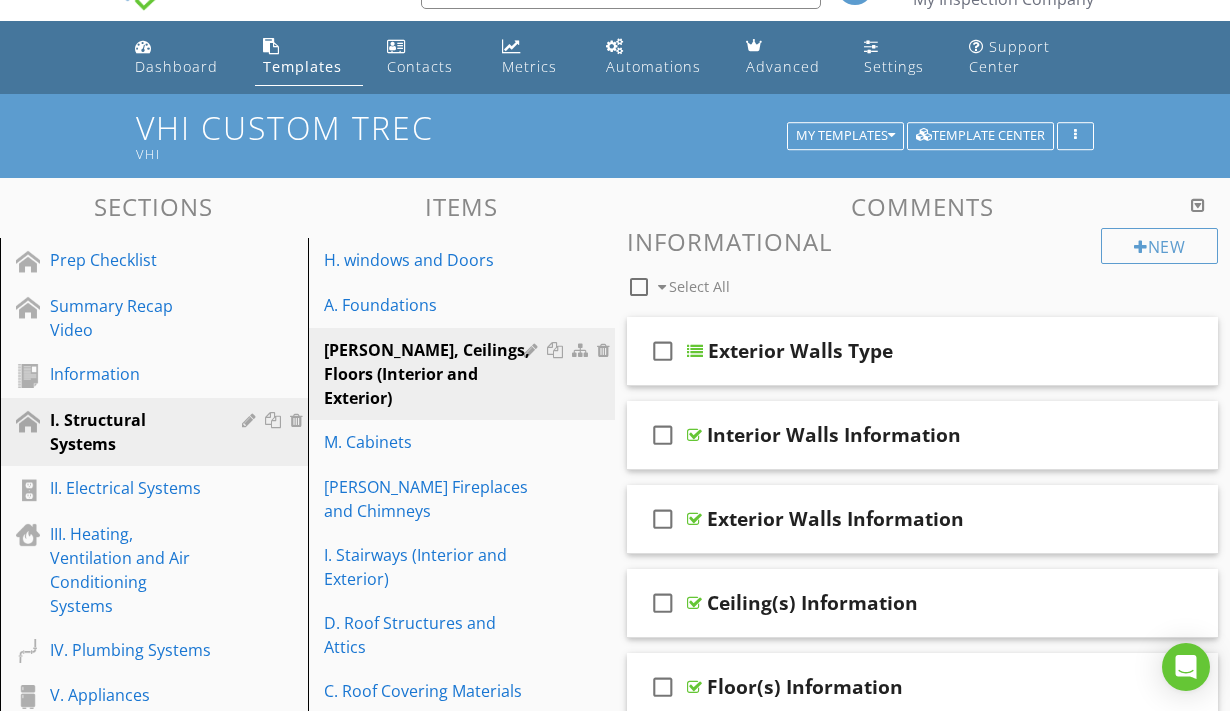 click on "Comments" at bounding box center [922, 206] 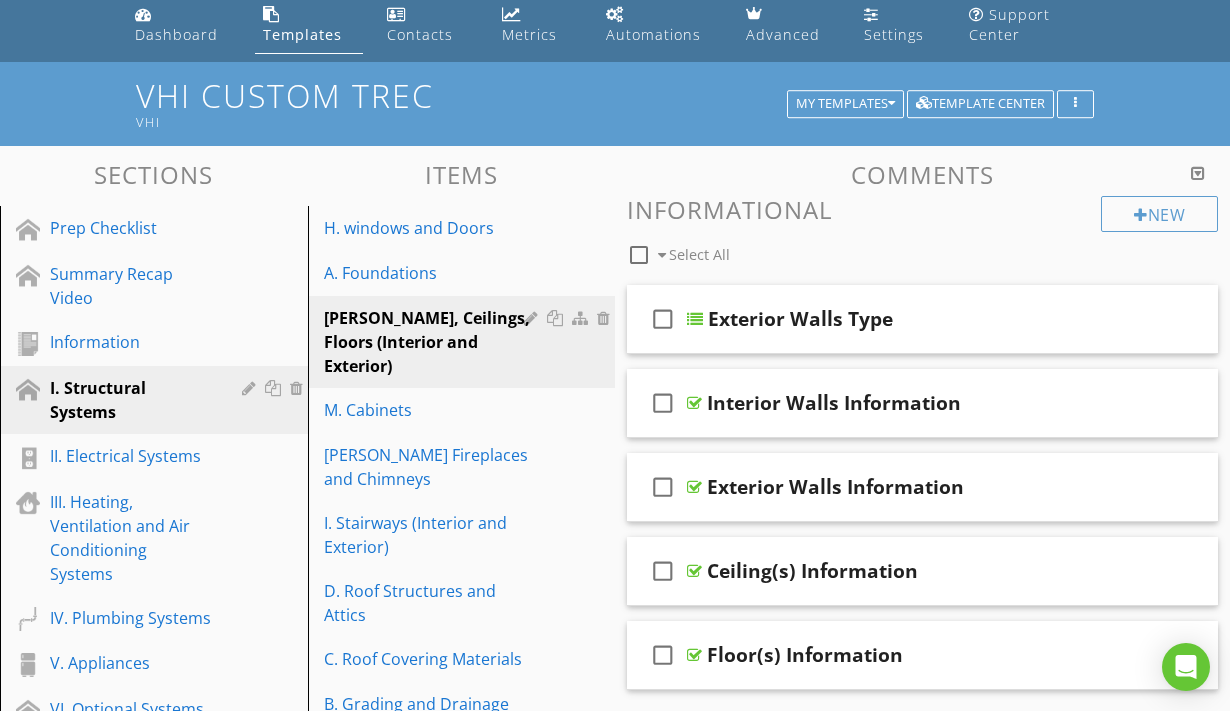 scroll, scrollTop: 39, scrollLeft: 0, axis: vertical 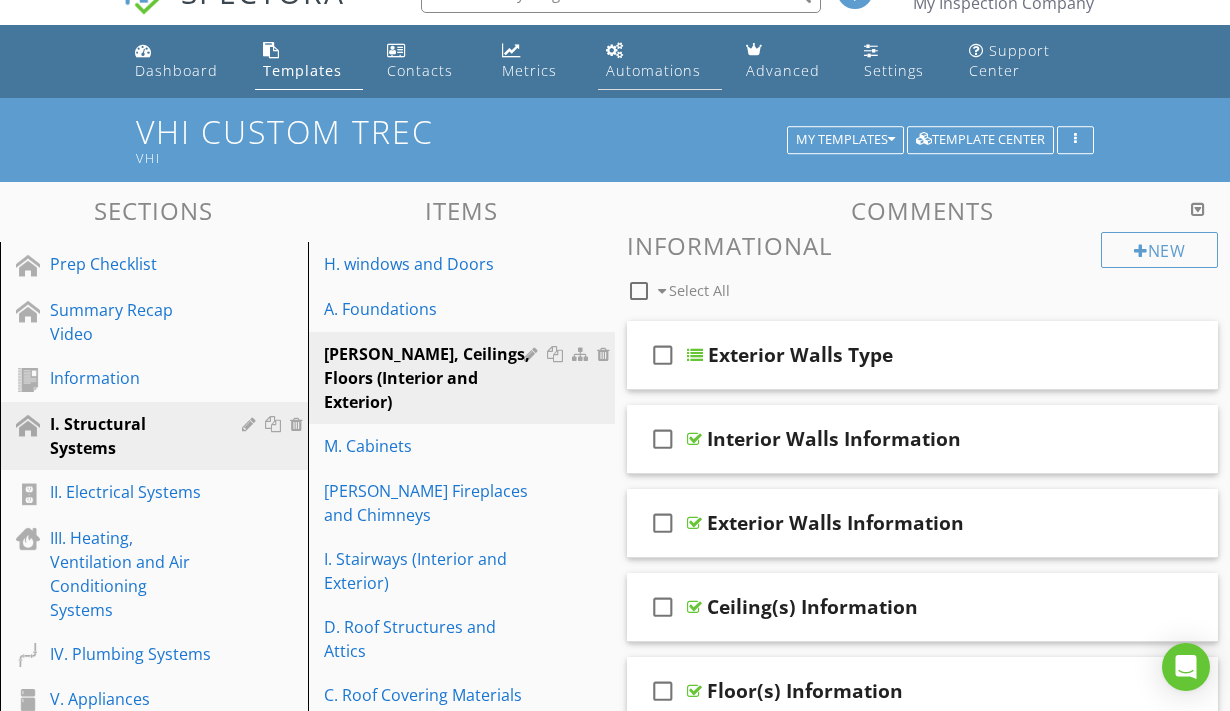 click on "Automations" at bounding box center [653, 70] 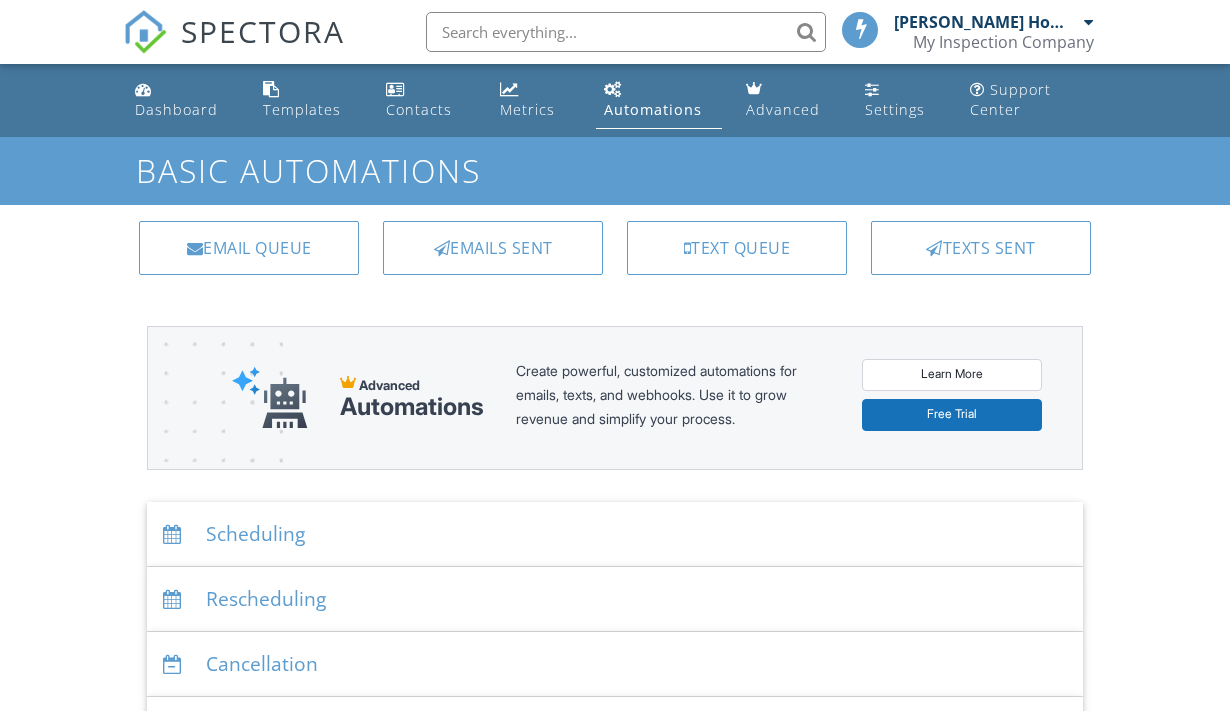 scroll, scrollTop: 0, scrollLeft: 0, axis: both 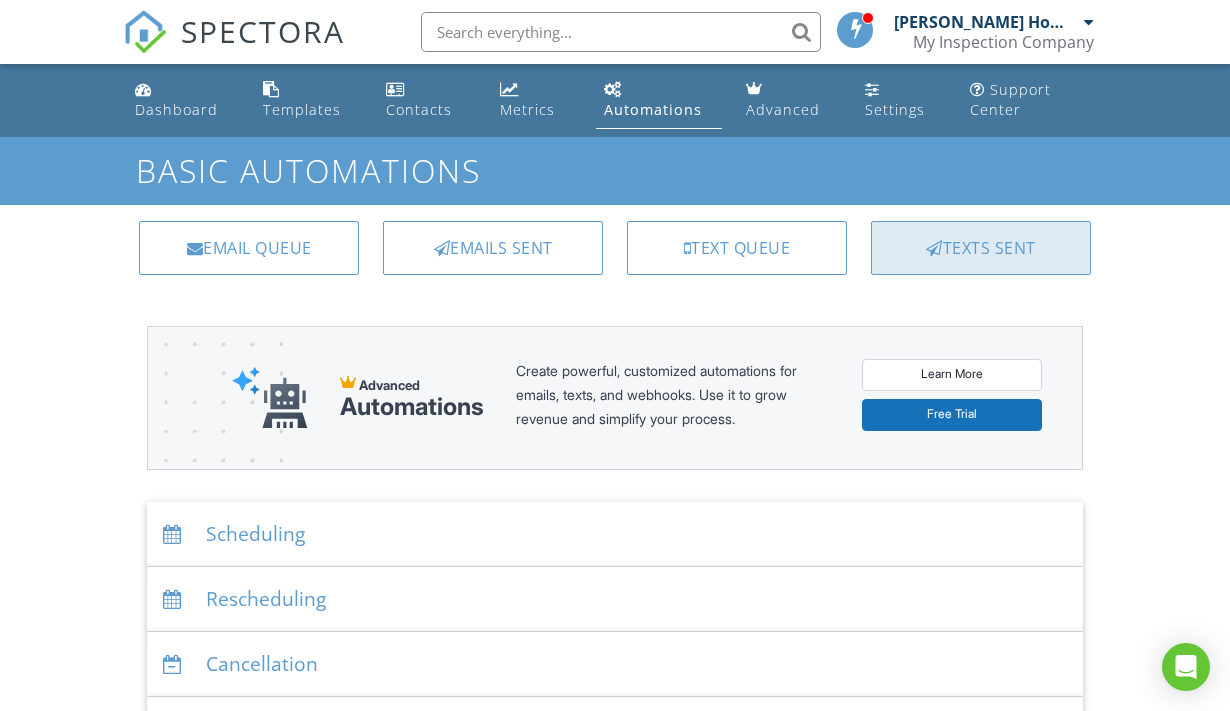 click on "Texts Sent" at bounding box center (981, 248) 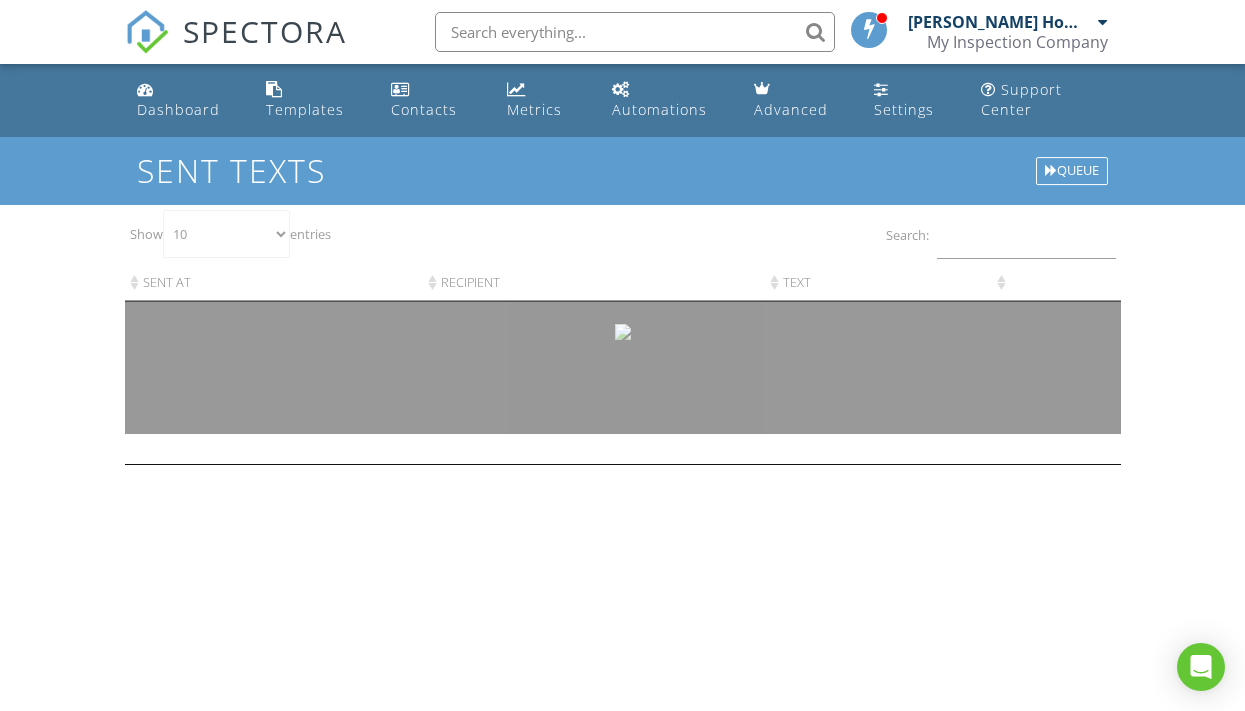 scroll, scrollTop: 0, scrollLeft: 0, axis: both 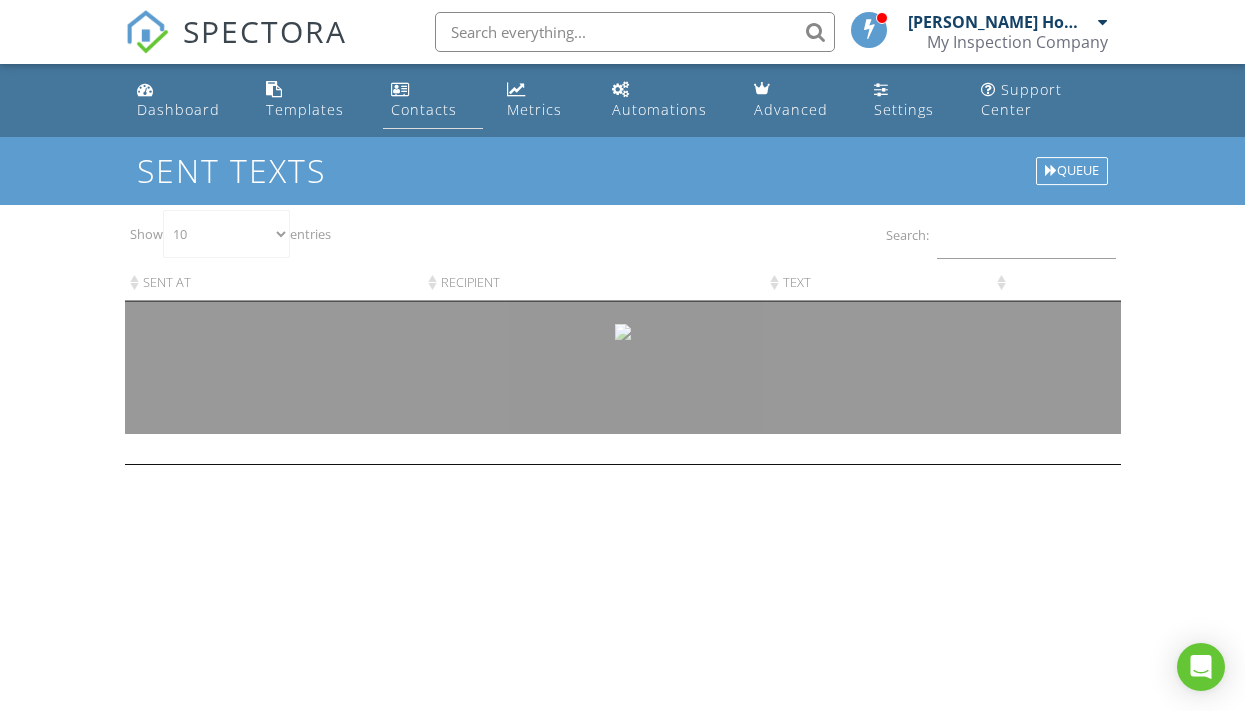 click on "Contacts" at bounding box center [433, 100] 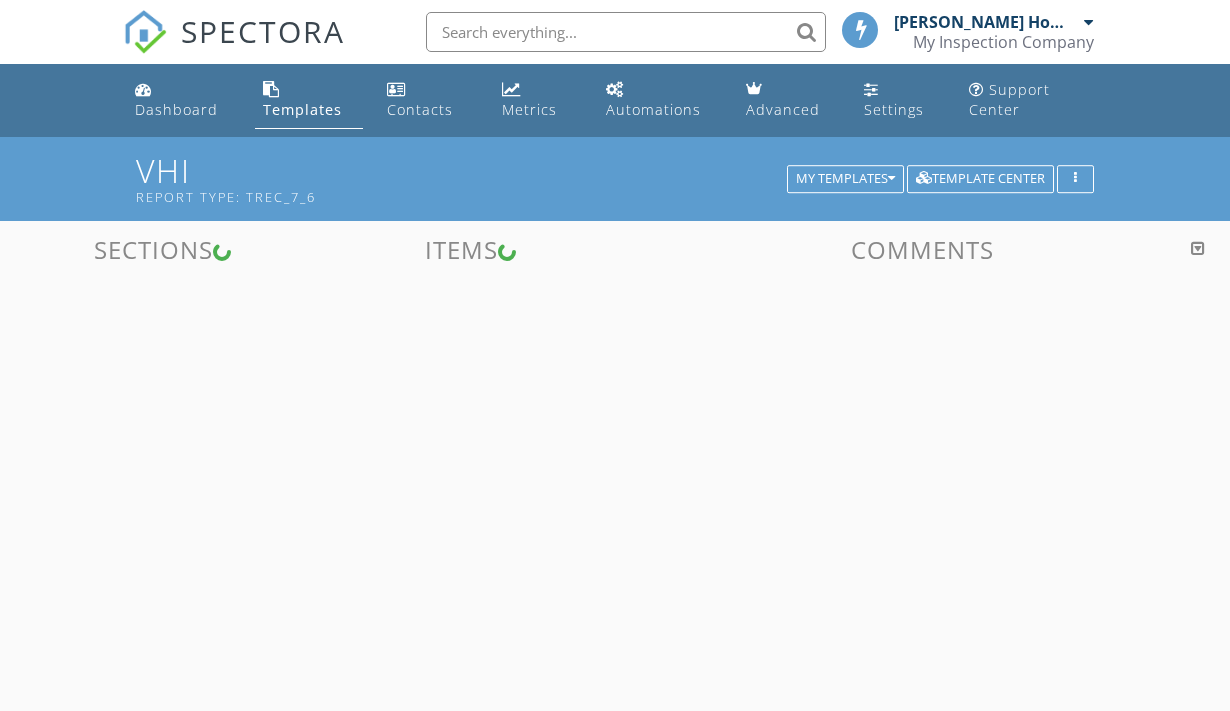 scroll, scrollTop: 0, scrollLeft: 0, axis: both 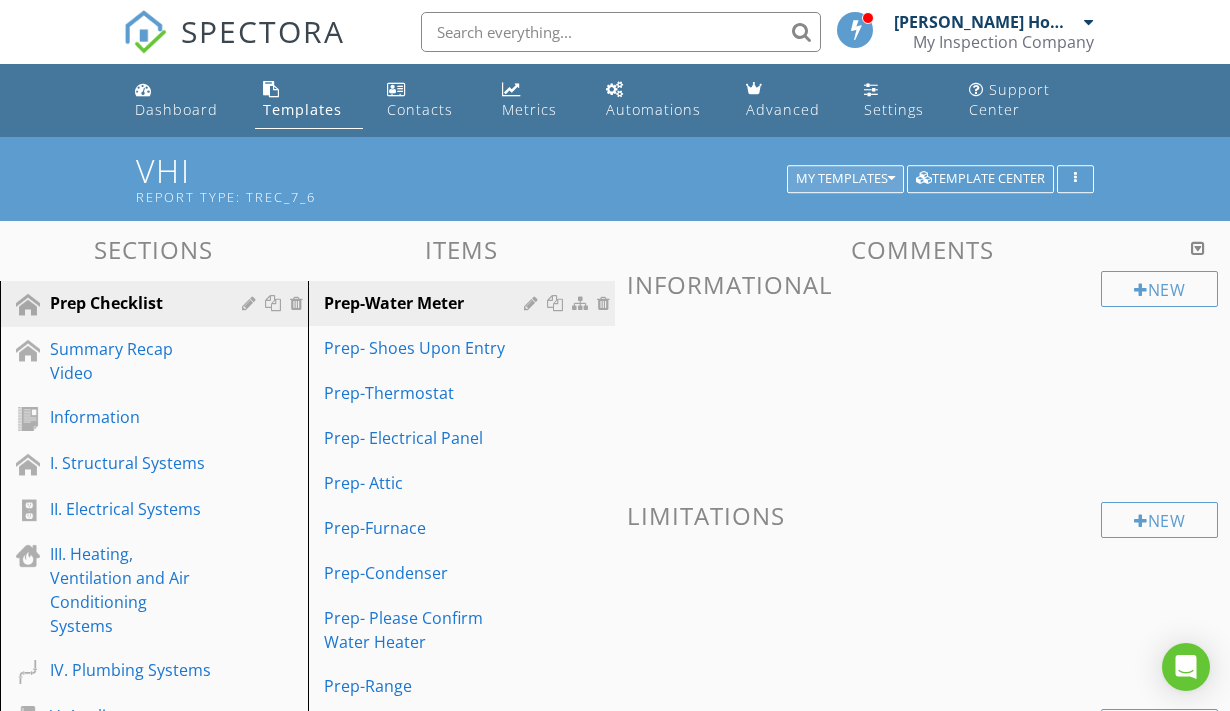 click on "My Templates" at bounding box center [845, 179] 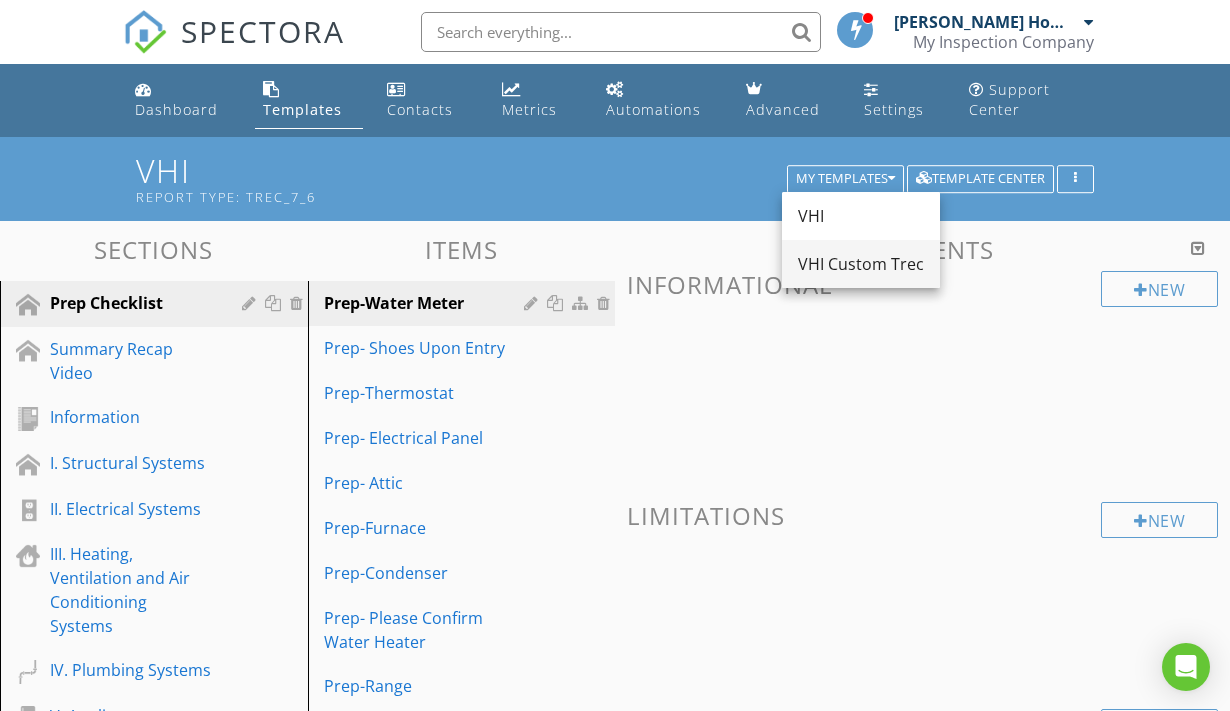 click on "VHI Custom Trec" at bounding box center (861, 264) 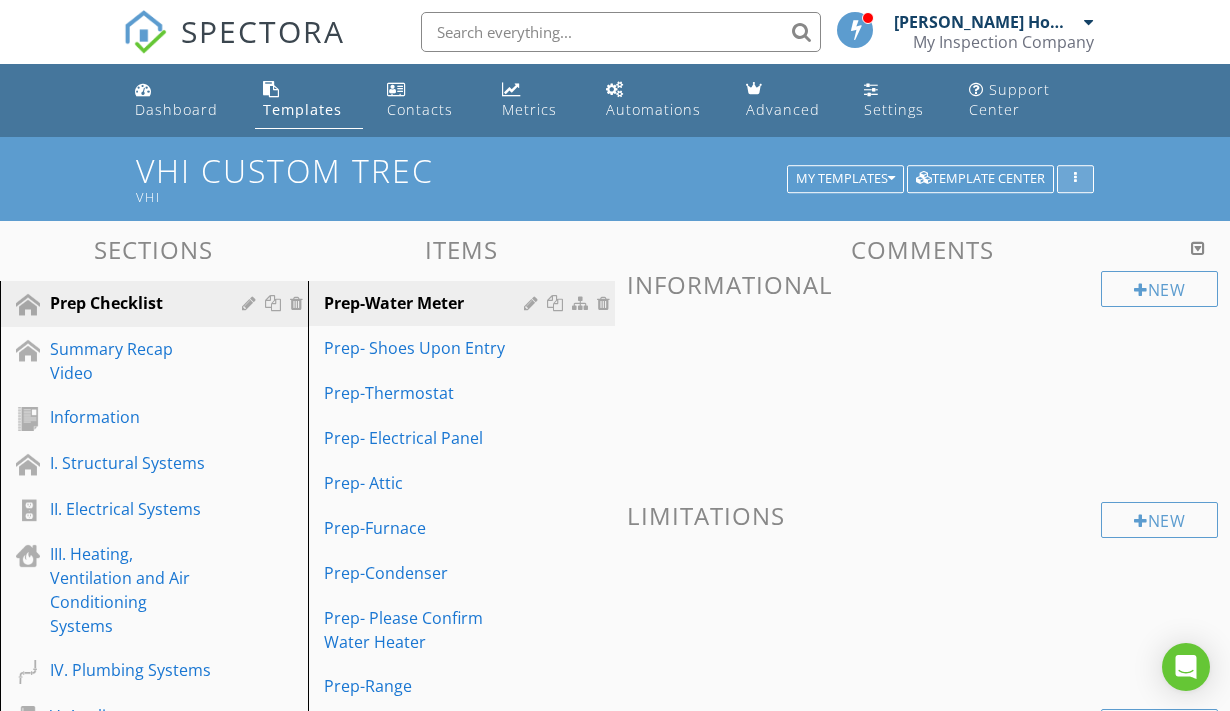 click at bounding box center [1075, 179] 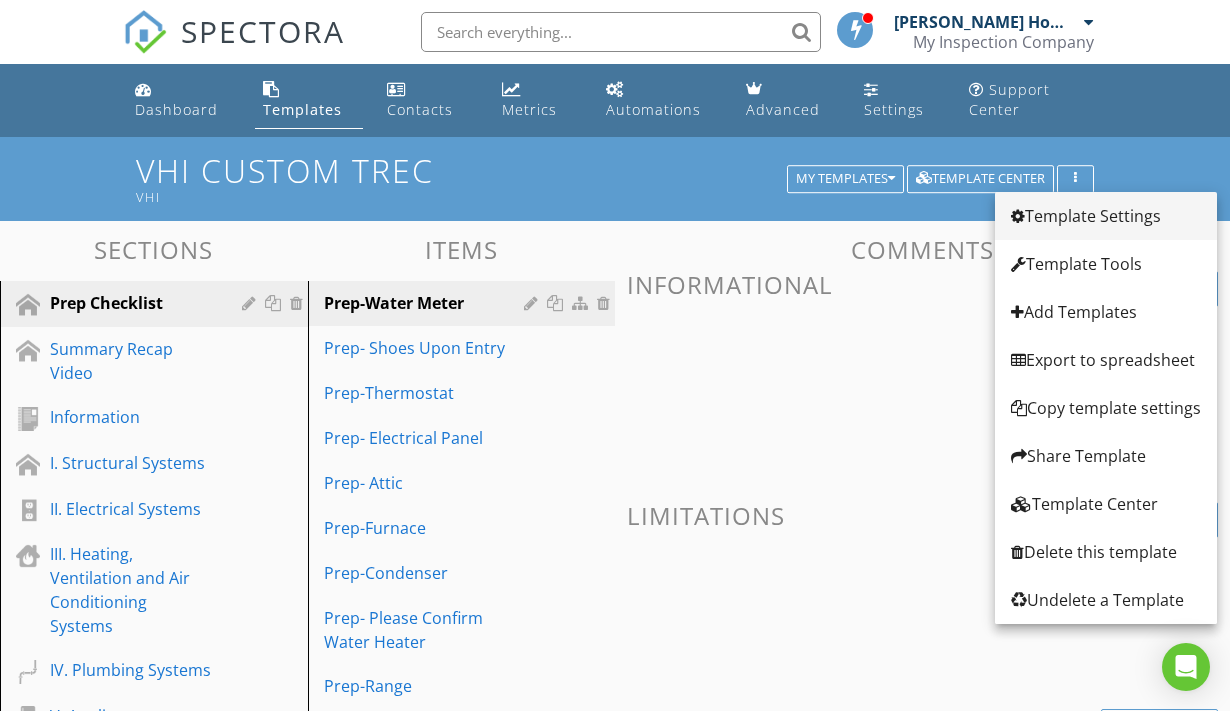 click on "Template Settings" at bounding box center [1106, 216] 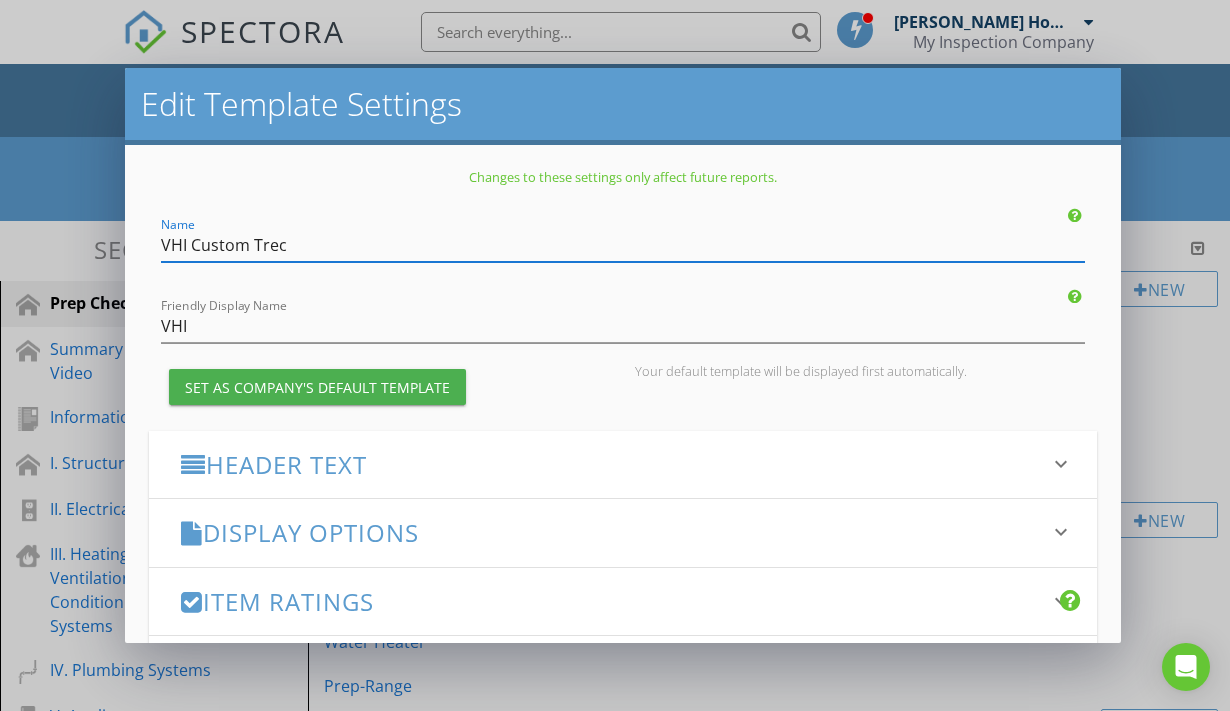 click on "Edit Template Settings   Changes to these settings only affect future reports.     Name VHI Custom Trec     Friendly Display Name VHI
Set as Company's Default Template
Your default template will be displayed first
automatically.
Header Text
keyboard_arrow_down   Full Report Header Text     Summary Header Text
Display Options
keyboard_arrow_down     check_box Display Category Counts Summary
What does this look like?
check_box_outline_blank Display 'Items Inspected' Count
With
vs
without
check_box_outline_blank Display Inspector Signature   Configure Signature
Where does this display?
check_box Display Standards of Practice
Set per-section by clicking the 'pencil' icon next to each
section.
What does this look like?
check_box Display Contractor Recommendations" at bounding box center [615, 355] 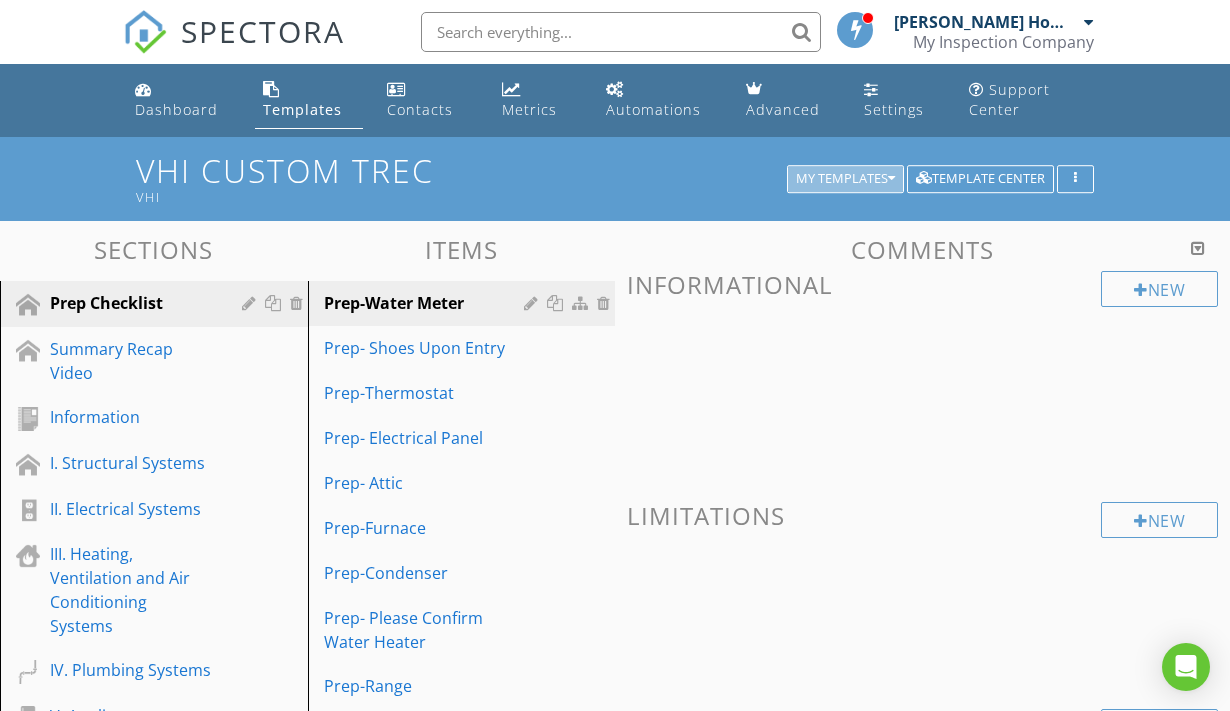 click on "My Templates" at bounding box center (845, 179) 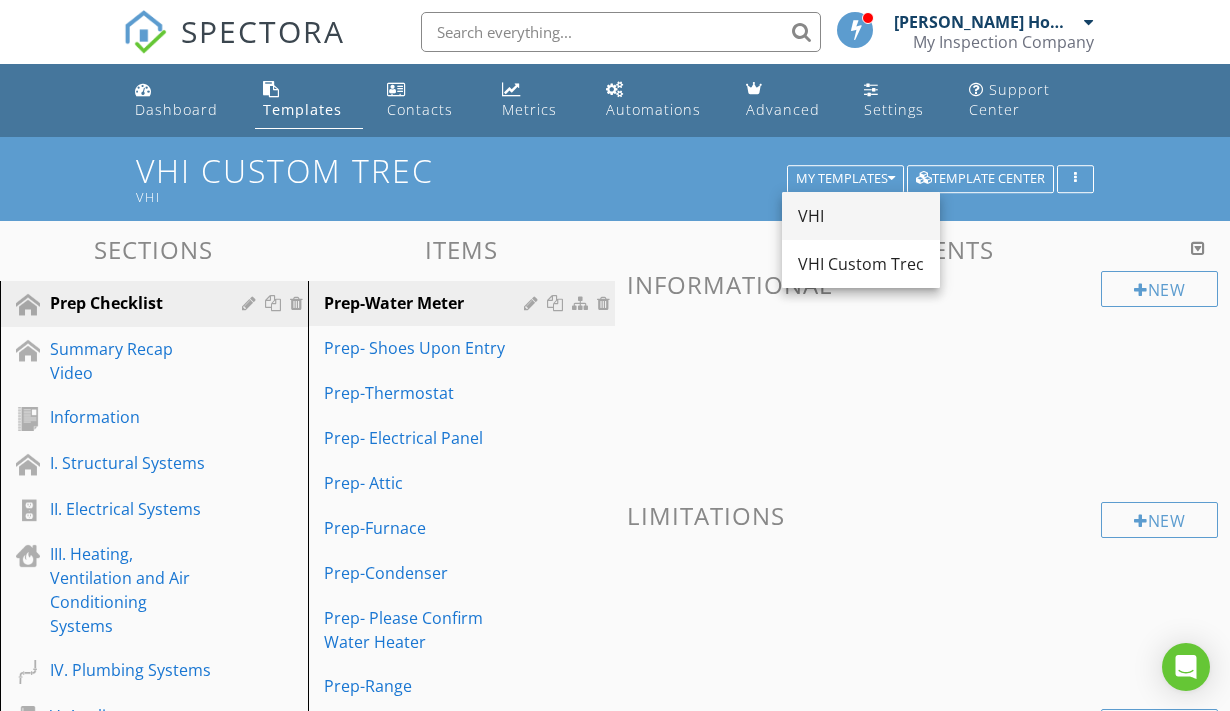 click on "VHI" at bounding box center (861, 216) 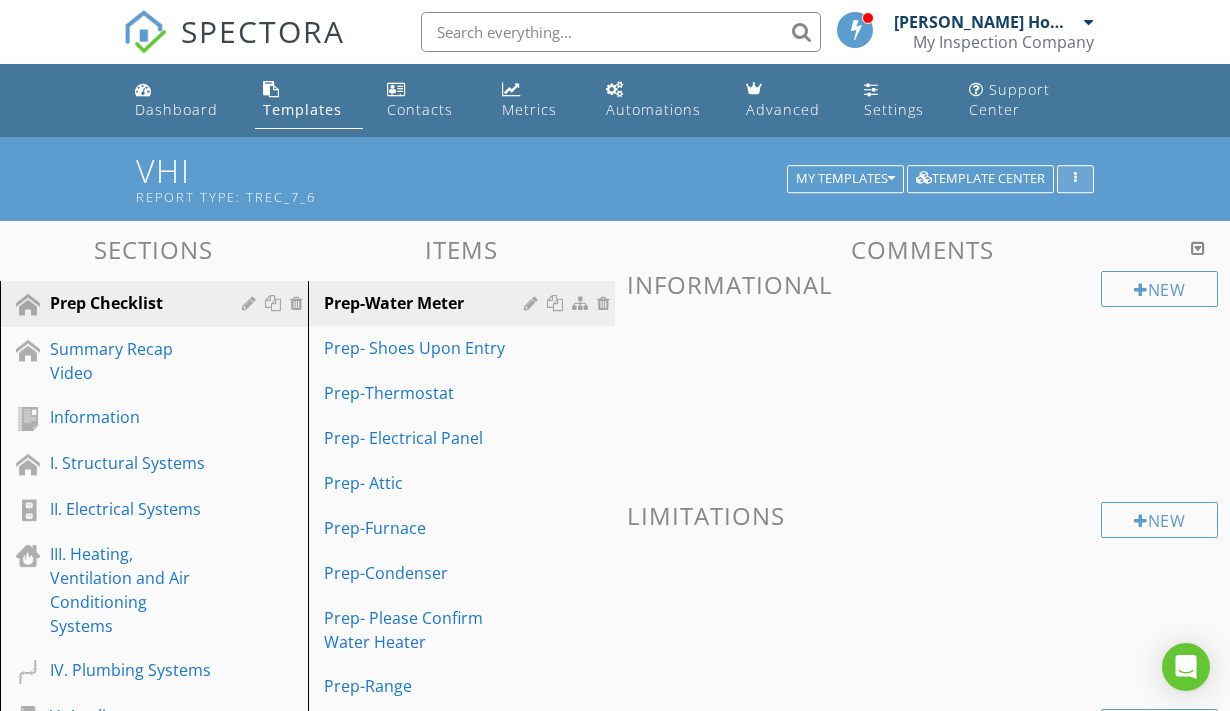 click at bounding box center (1075, 179) 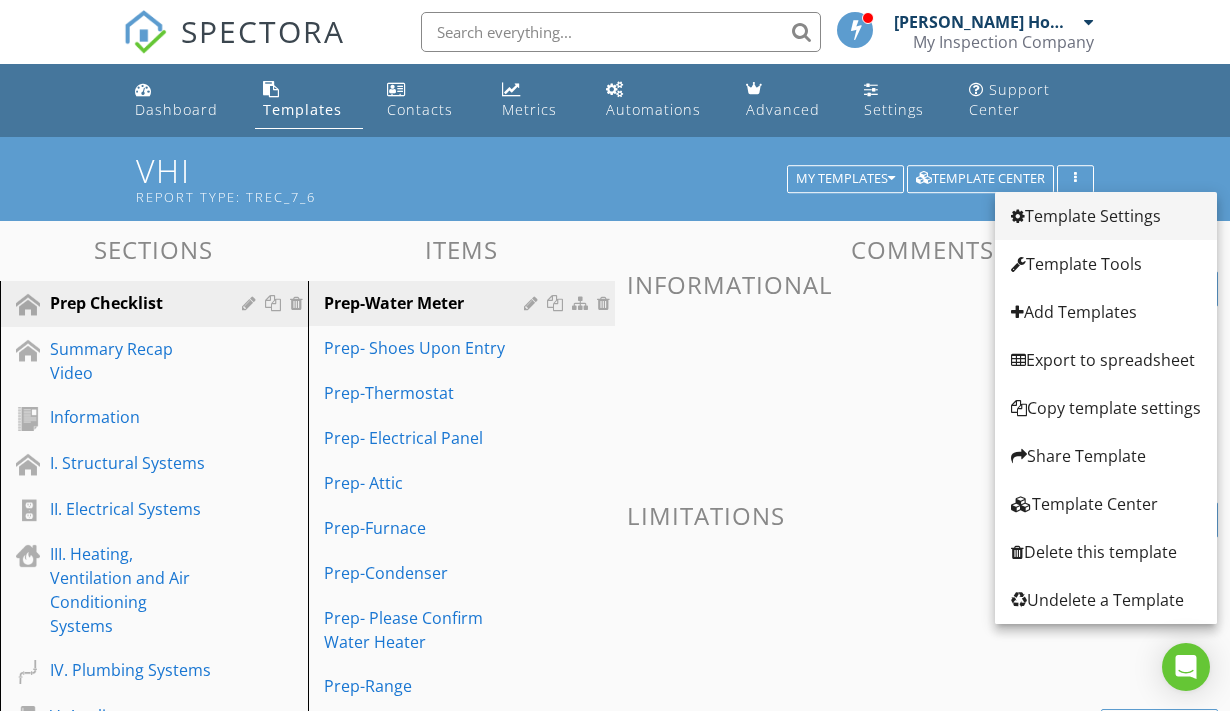 click on "Template Settings" at bounding box center (1106, 216) 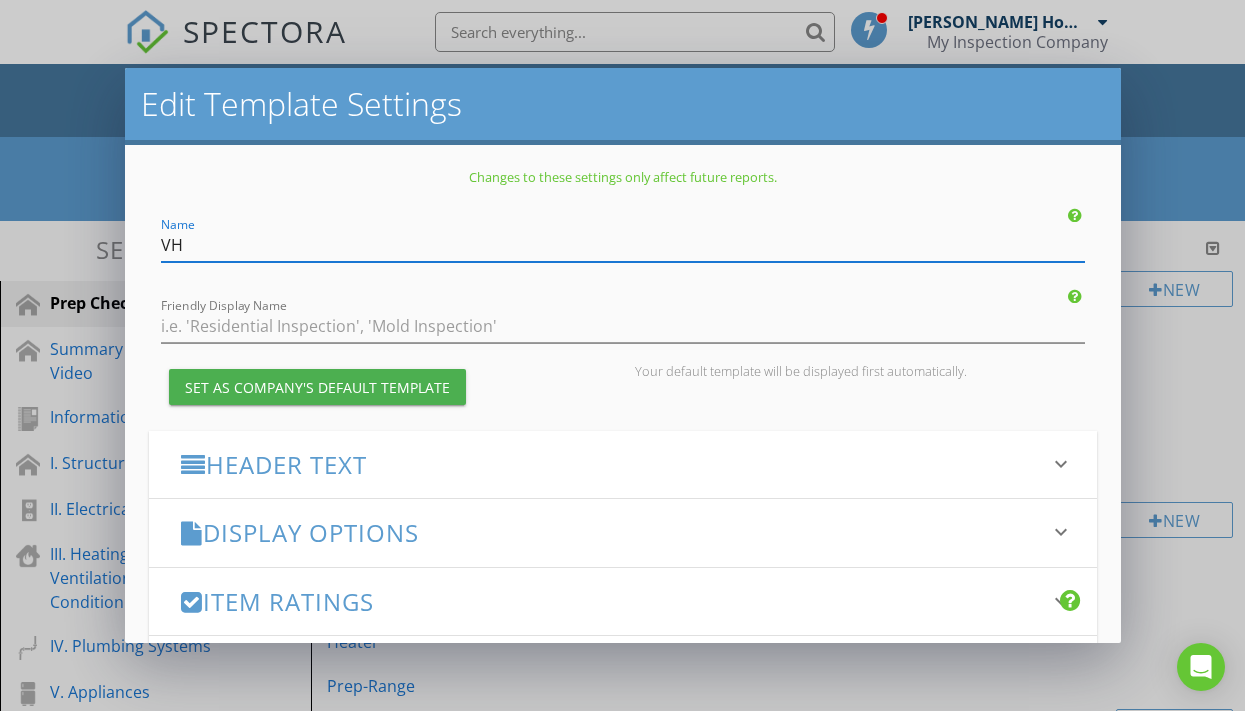 type on "V" 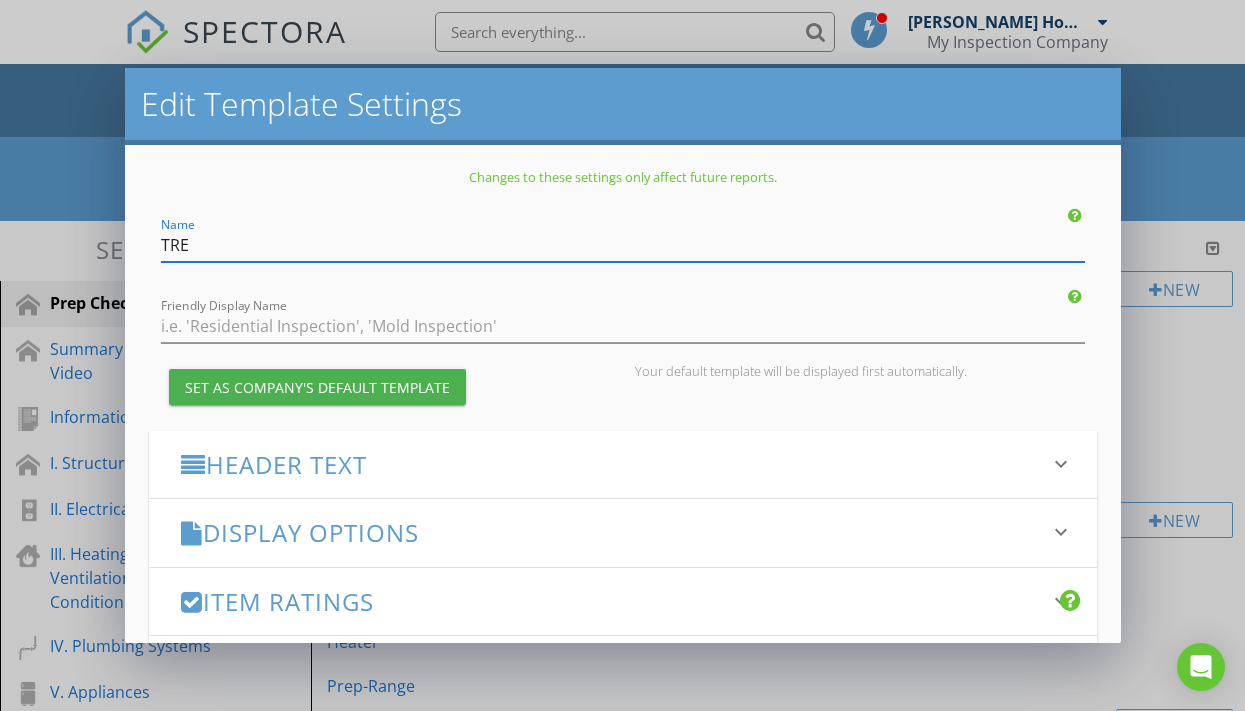 type on "TREC" 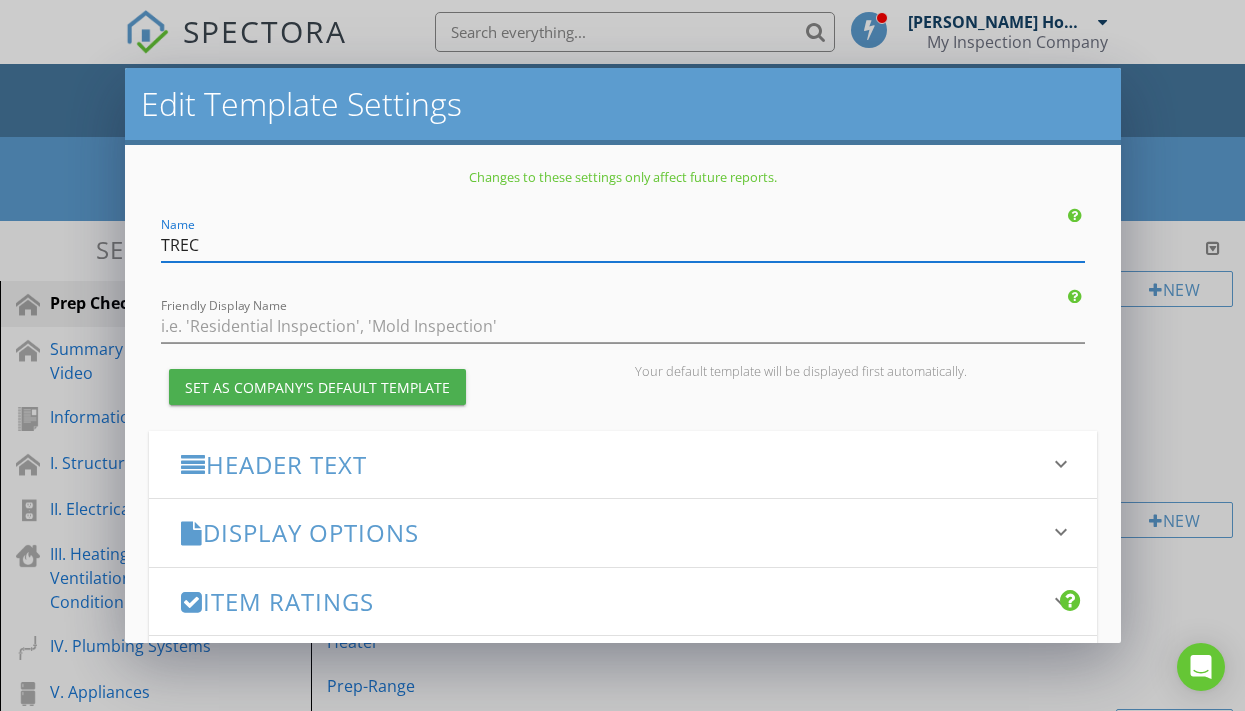click on "Edit Template Settings   Changes to these settings only affect future reports.     Name TREC     Friendly Display Name
Set as Company's Default Template
Your default template will be displayed first
automatically.
Header Text
keyboard_arrow_down   Full Report Header Text     Summary Header Text
Display Options
keyboard_arrow_down     check_box Display Category Counts Summary
What does this look like?
check_box_outline_blank Display 'Items Inspected' Count
With
vs
without
check_box_outline_blank Display Inspector Signature   Configure Signature
Where does this display?
check_box Display Standards of Practice
Set per-section by clicking the 'pencil' icon next to each
section.
What does this look like?
check_box Display Contractor Recommendations     check_box" at bounding box center [622, 355] 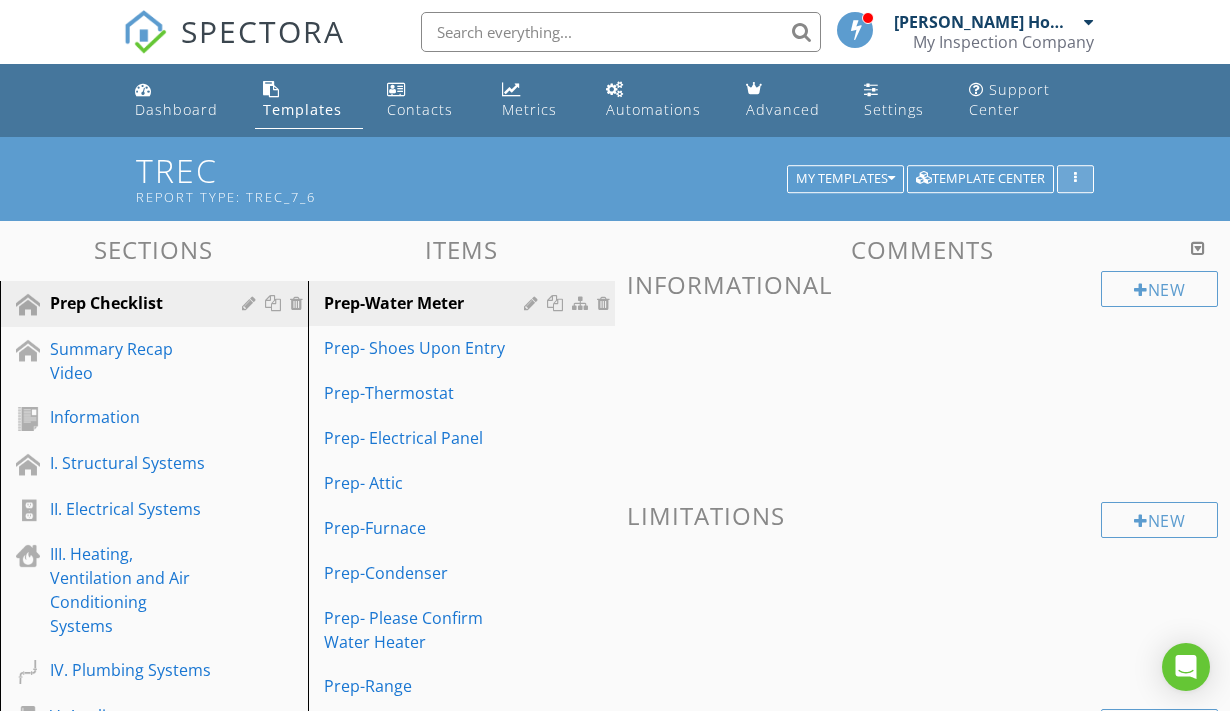 click at bounding box center (1075, 179) 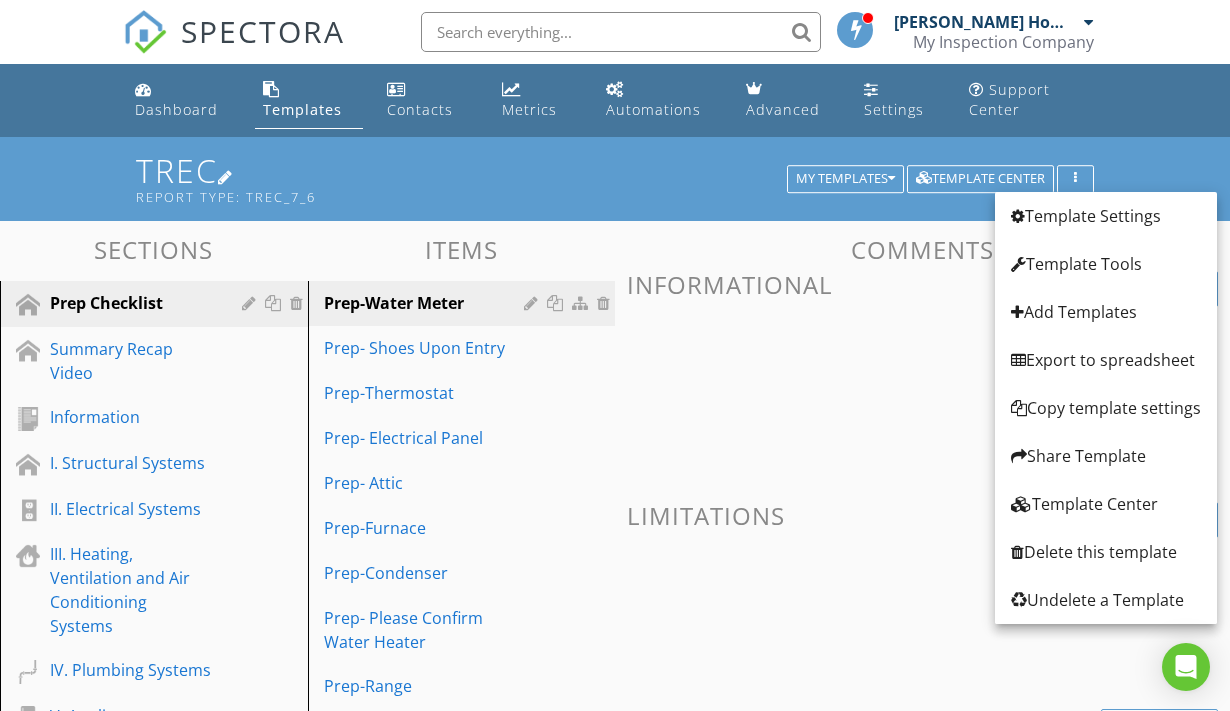 click on "Report Type: TREC_7_6" at bounding box center [465, 197] 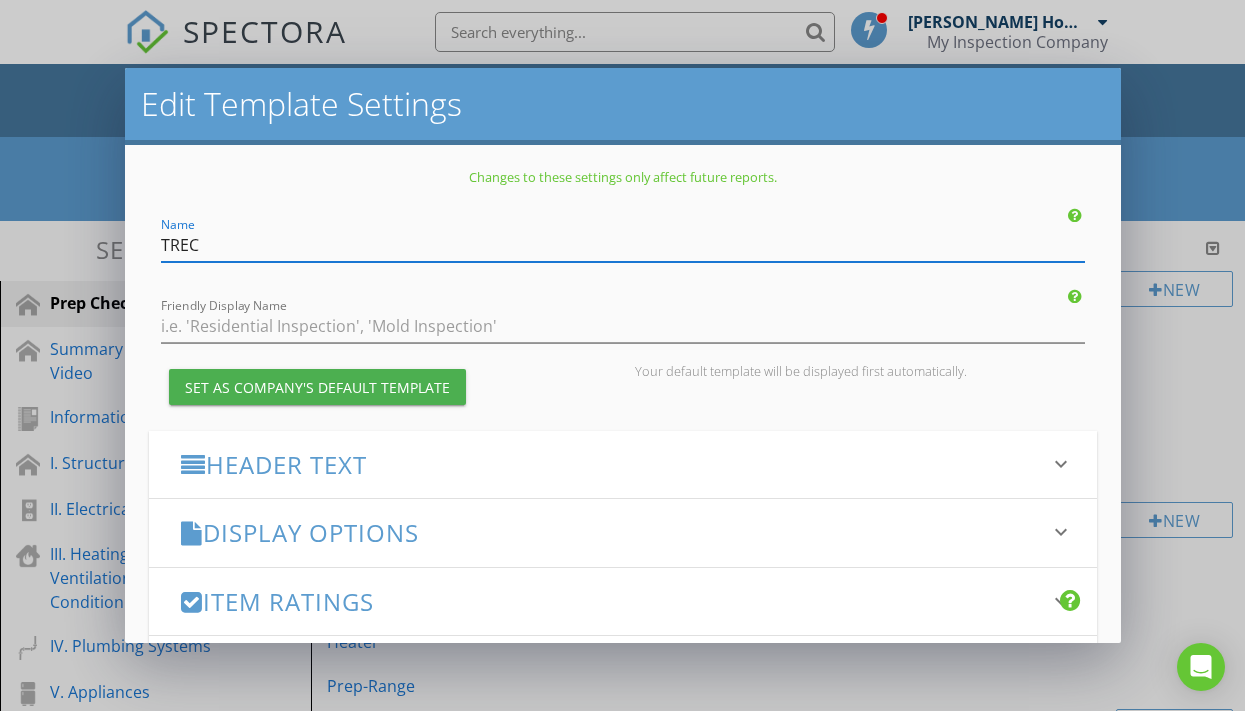 click on "Edit Template Settings   Changes to these settings only affect future reports.     Name TREC     Friendly Display Name
Set as Company's Default Template
Your default template will be displayed first
automatically.
Header Text
keyboard_arrow_down   Full Report Header Text     Summary Header Text
Display Options
keyboard_arrow_down     check_box Display Category Counts Summary
What does this look like?
check_box_outline_blank Display 'Items Inspected' Count
With
vs
without
check_box_outline_blank Display Inspector Signature   Configure Signature
Where does this display?
check_box Display Standards of Practice
Set per-section by clicking the 'pencil' icon next to each
section.
What does this look like?
check_box Display Contractor Recommendations     check_box" at bounding box center (622, 355) 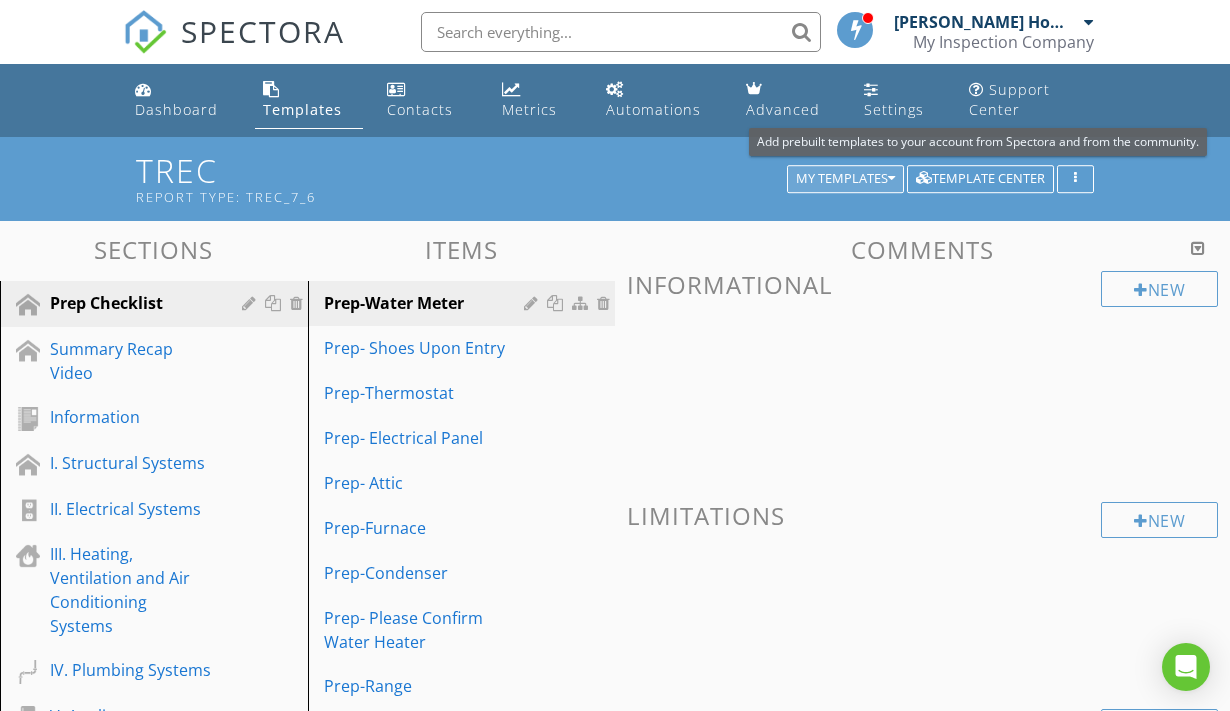 click on "My Templates" at bounding box center [845, 179] 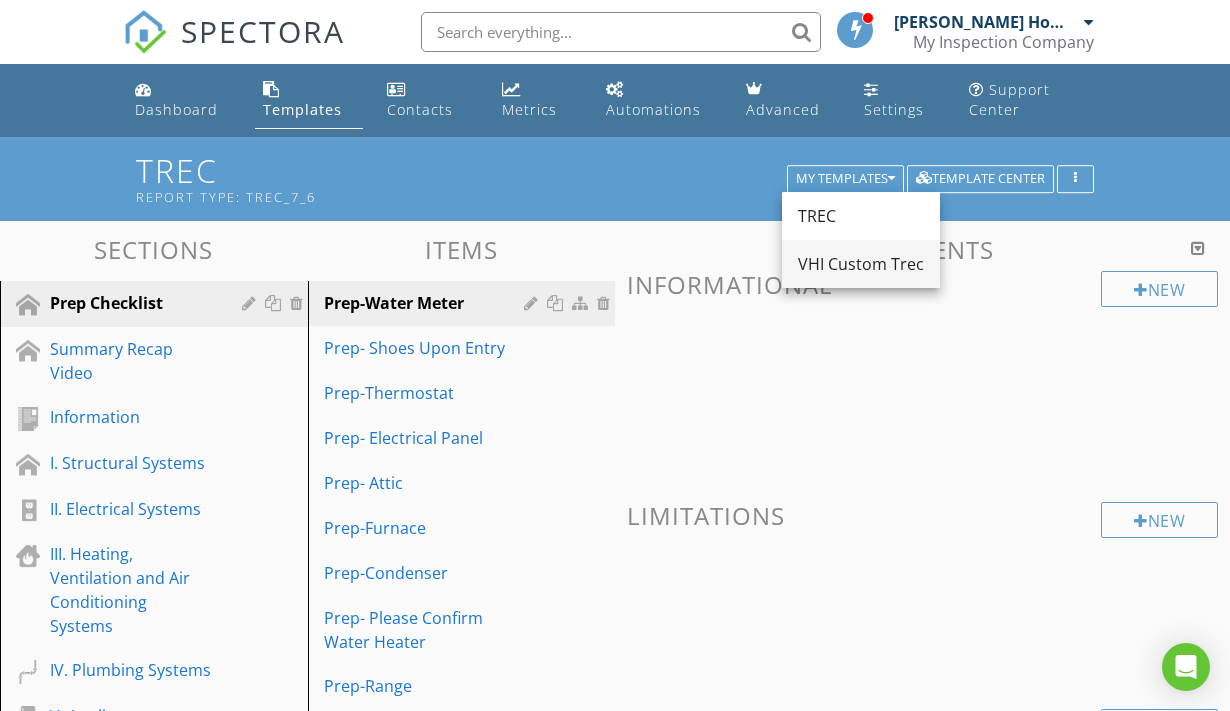 click on "VHI Custom Trec" at bounding box center (861, 264) 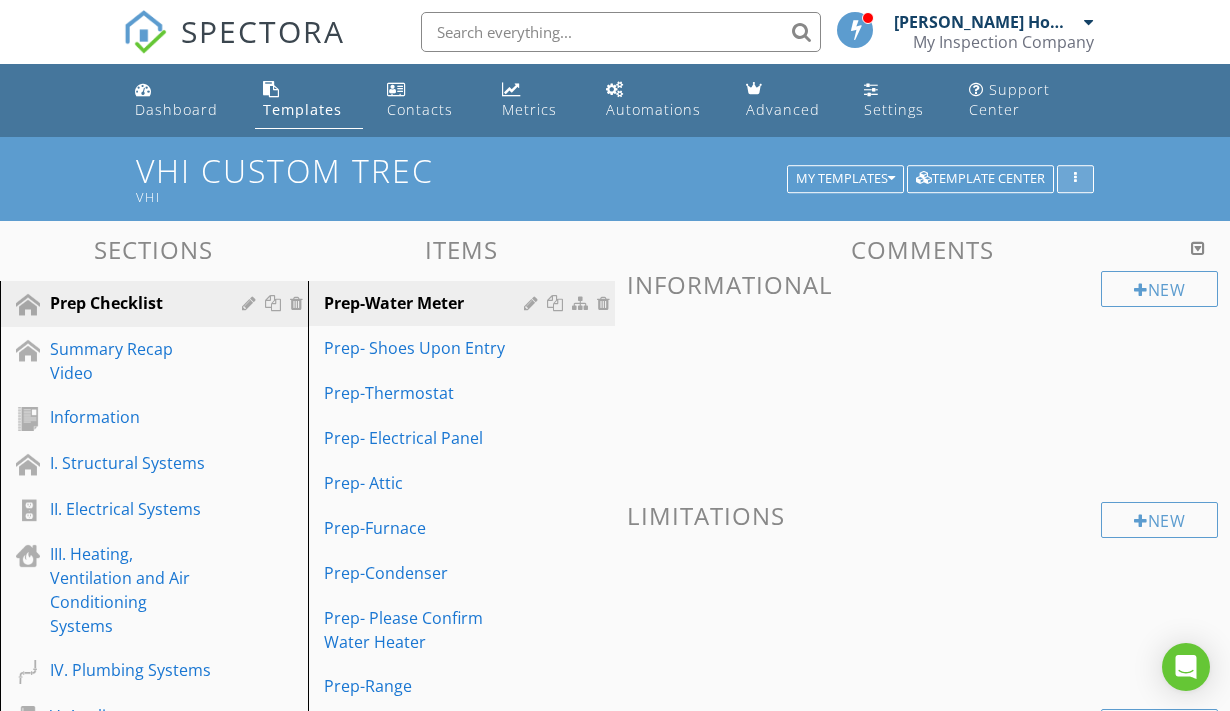 click at bounding box center (1075, 179) 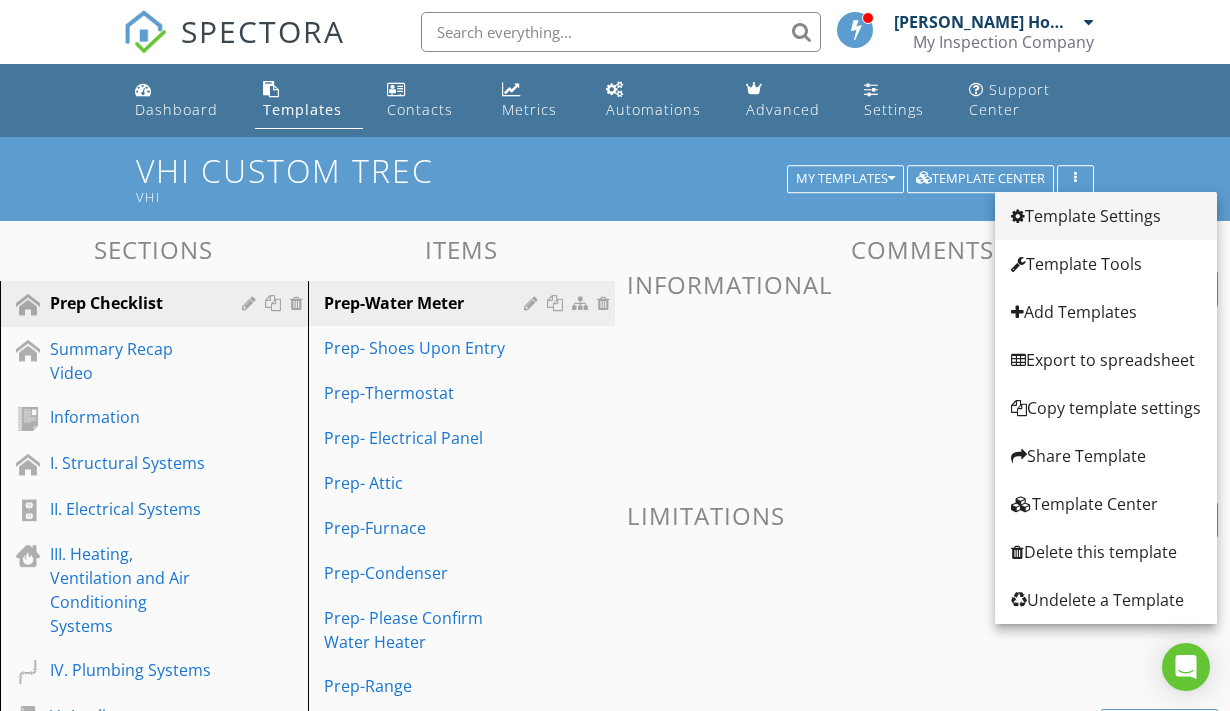 click on "Template Settings" at bounding box center [1106, 216] 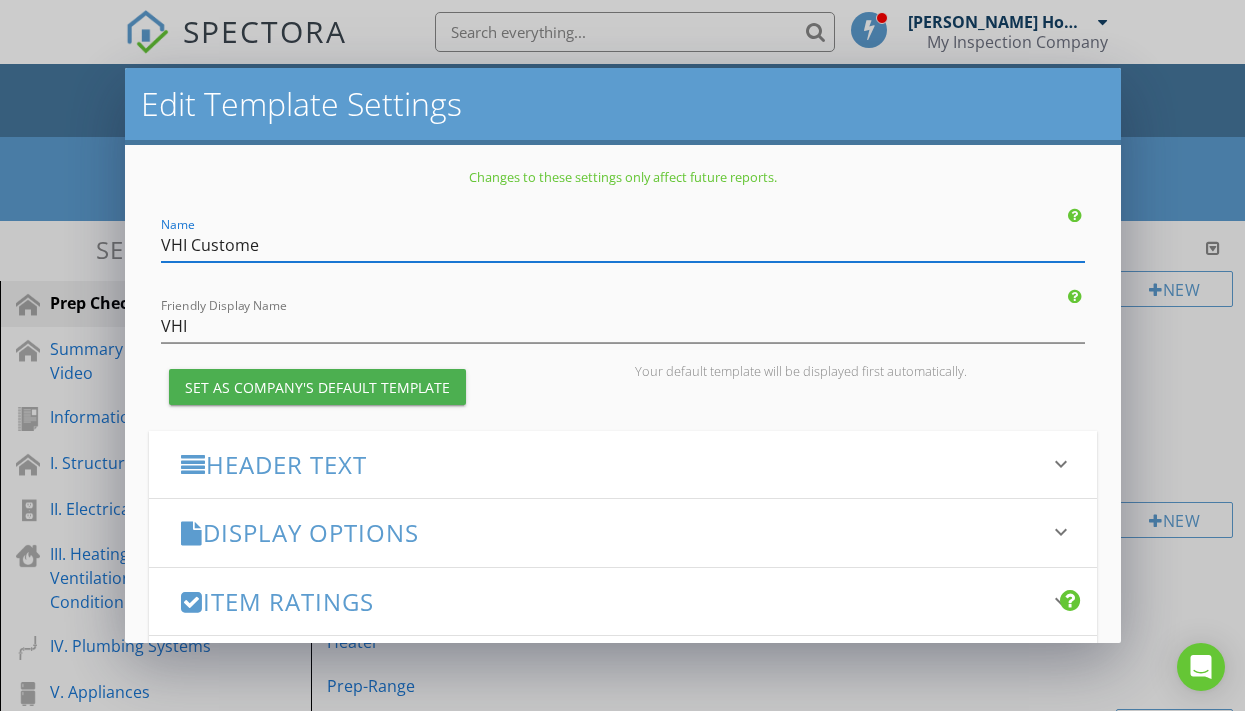 type on "VHI Custom" 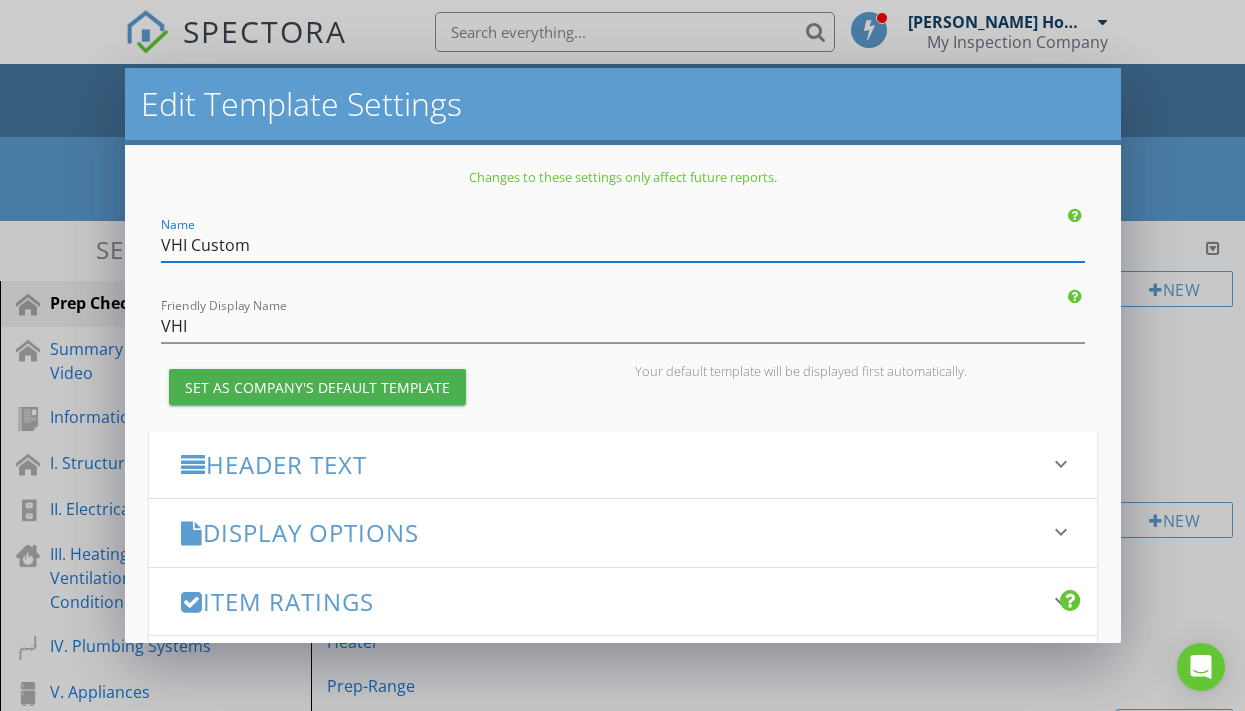 click on "Edit Template Settings   Changes to these settings only affect future reports.     Name VHI Custom     Friendly Display Name VHI
Set as Company's Default Template
Your default template will be displayed first
automatically.
Header Text
keyboard_arrow_down   Full Report Header Text     Summary Header Text
Display Options
keyboard_arrow_down     check_box Display Category Counts Summary
What does this look like?
check_box_outline_blank Display 'Items Inspected' Count
With
vs
without
check_box_outline_blank Display Inspector Signature   Configure Signature
Where does this display?
check_box Display Standards of Practice
Set per-section by clicking the 'pencil' icon next to each
section.
What does this look like?
check_box Display Contractor Recommendations" at bounding box center (622, 355) 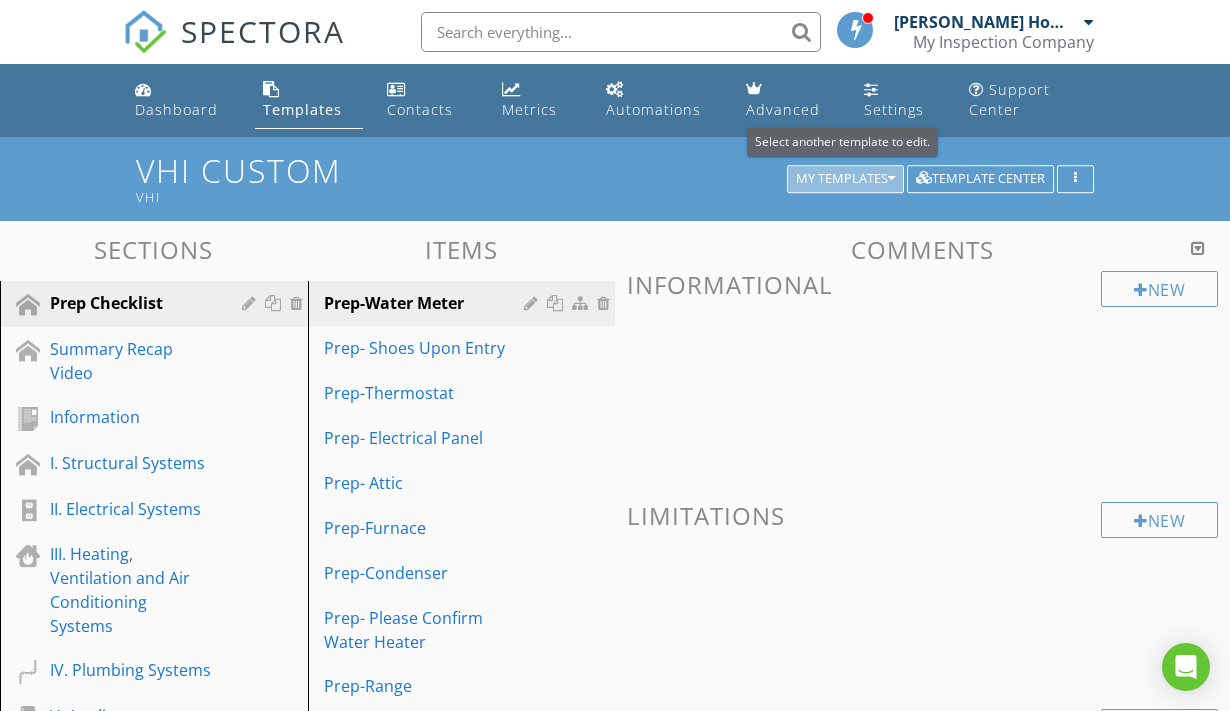 click on "My Templates" at bounding box center (845, 179) 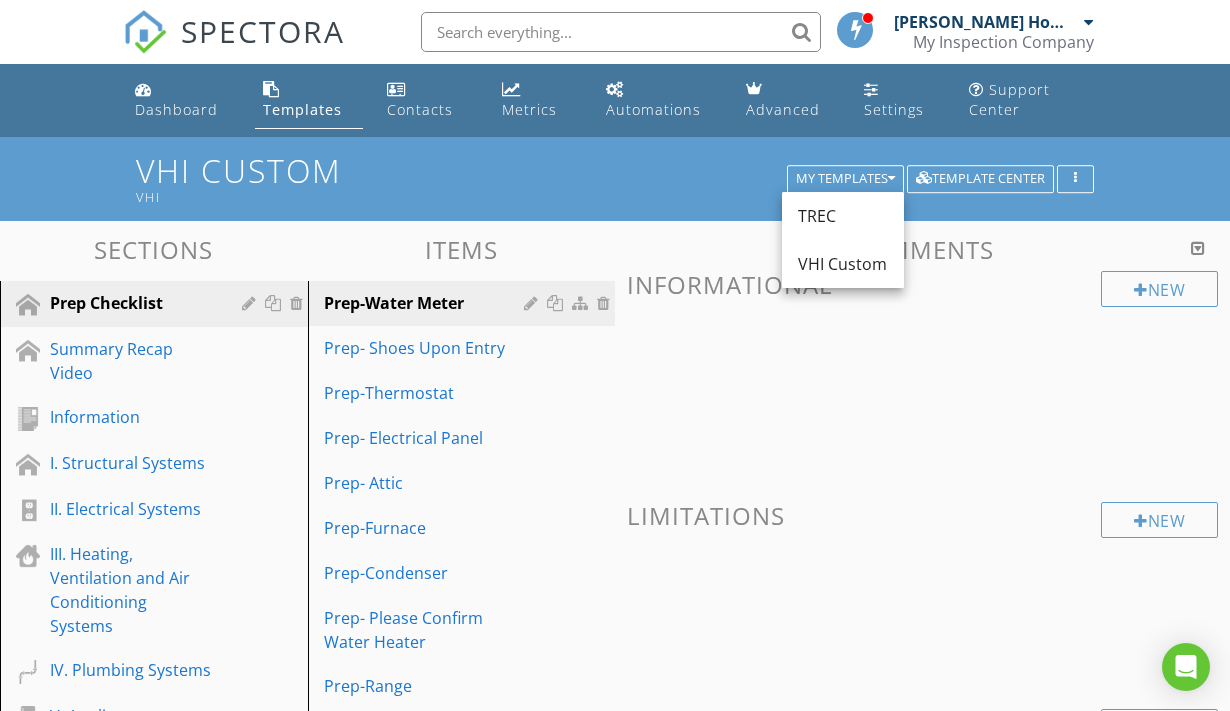click on "VHI Custom
VHI
My Templates
Template Center" at bounding box center [615, 178] 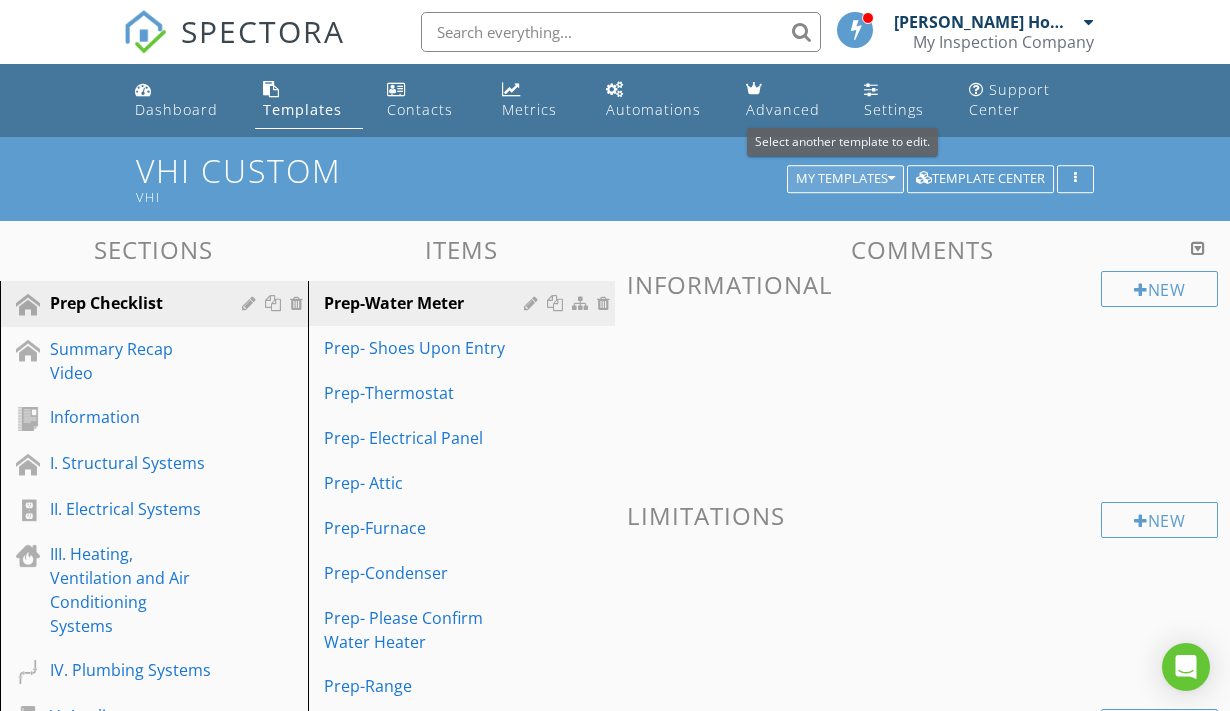 click on "My Templates" at bounding box center (845, 179) 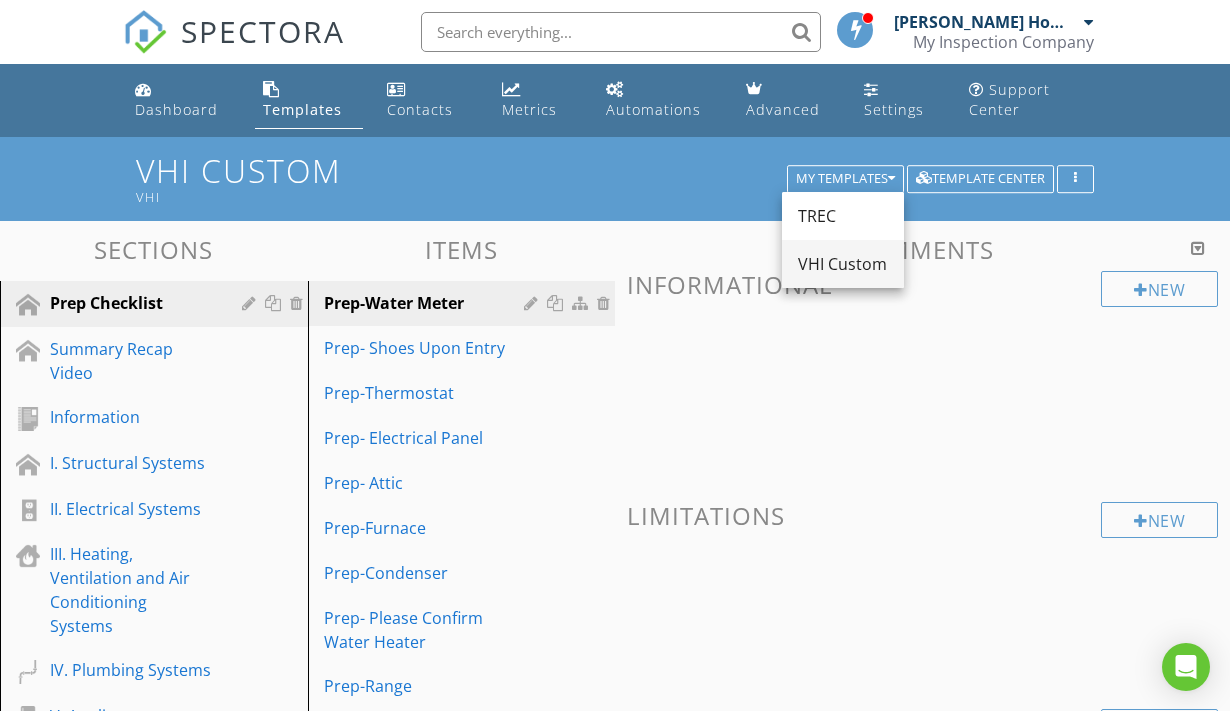click on "VHI Custom" at bounding box center (843, 264) 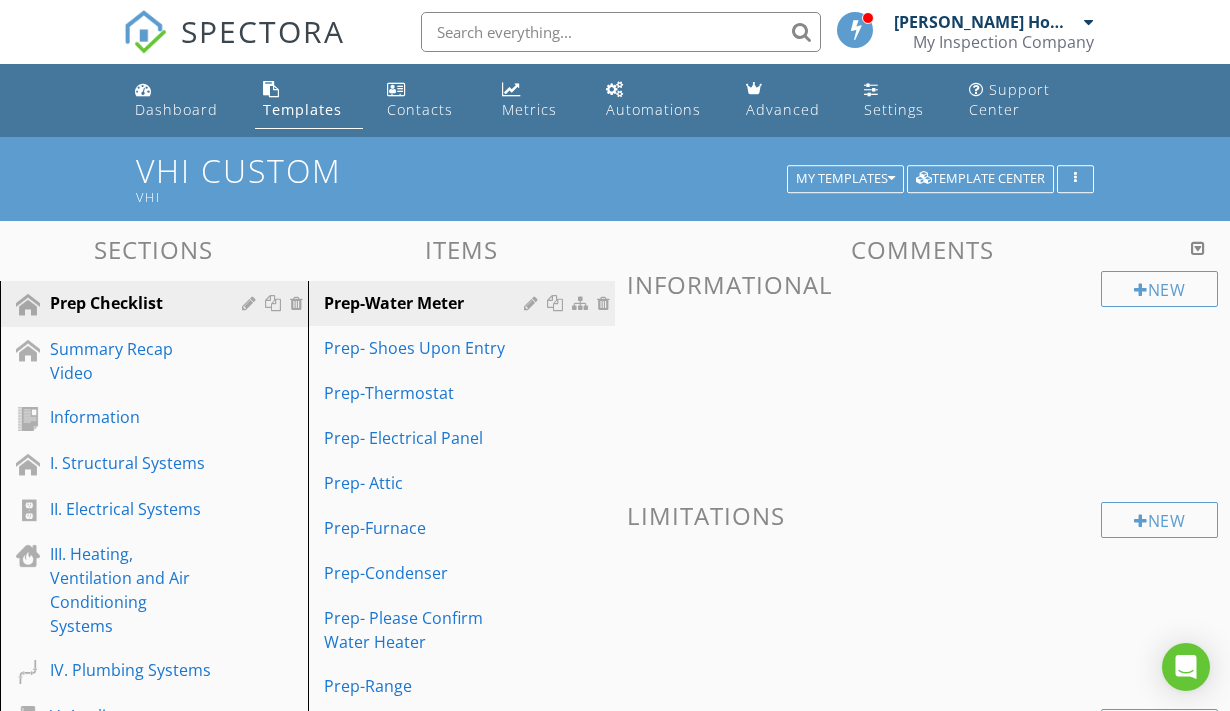 click at bounding box center (856, 29) 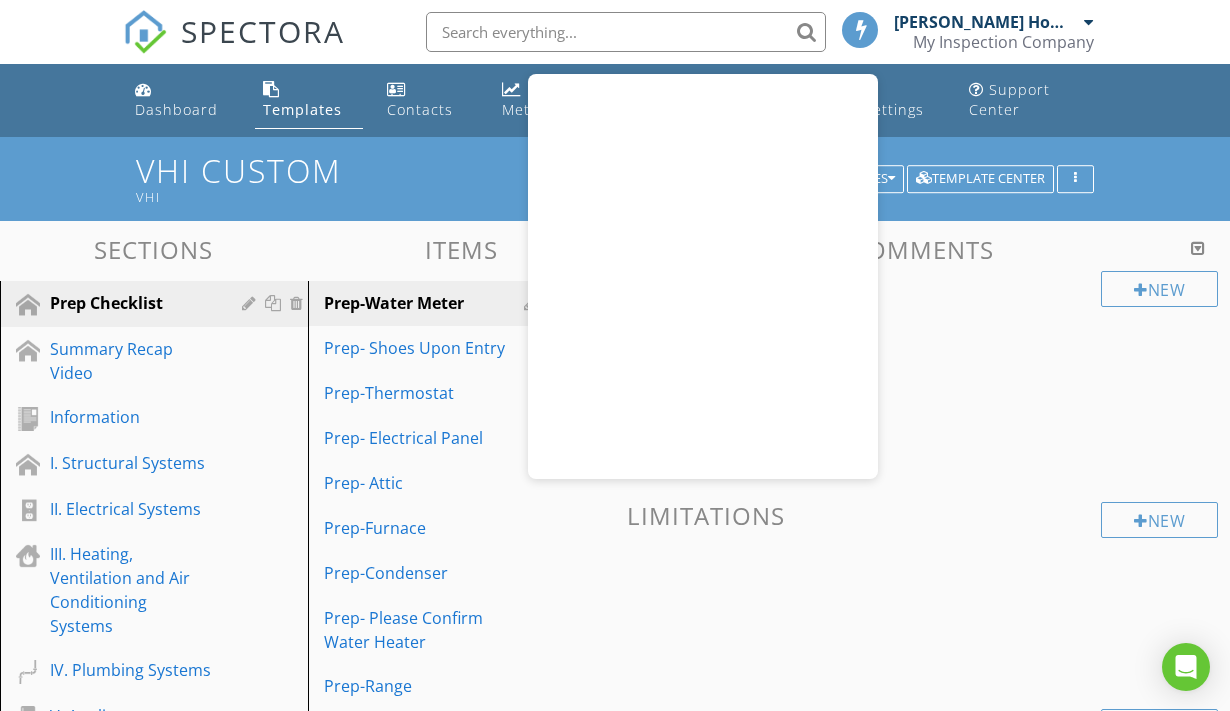 click on "SPECTORA
Vasquez Home Inspections LLC
My Inspection Company
Role:
Inspector
Dashboard
New Inspection
Inspections
Calendar
Template Editor
Contacts
Automations
Team
Metrics
Payments
Data Exports
Billing
Reporting
Advanced
Settings
What's New
Sign Out" at bounding box center (615, 32) 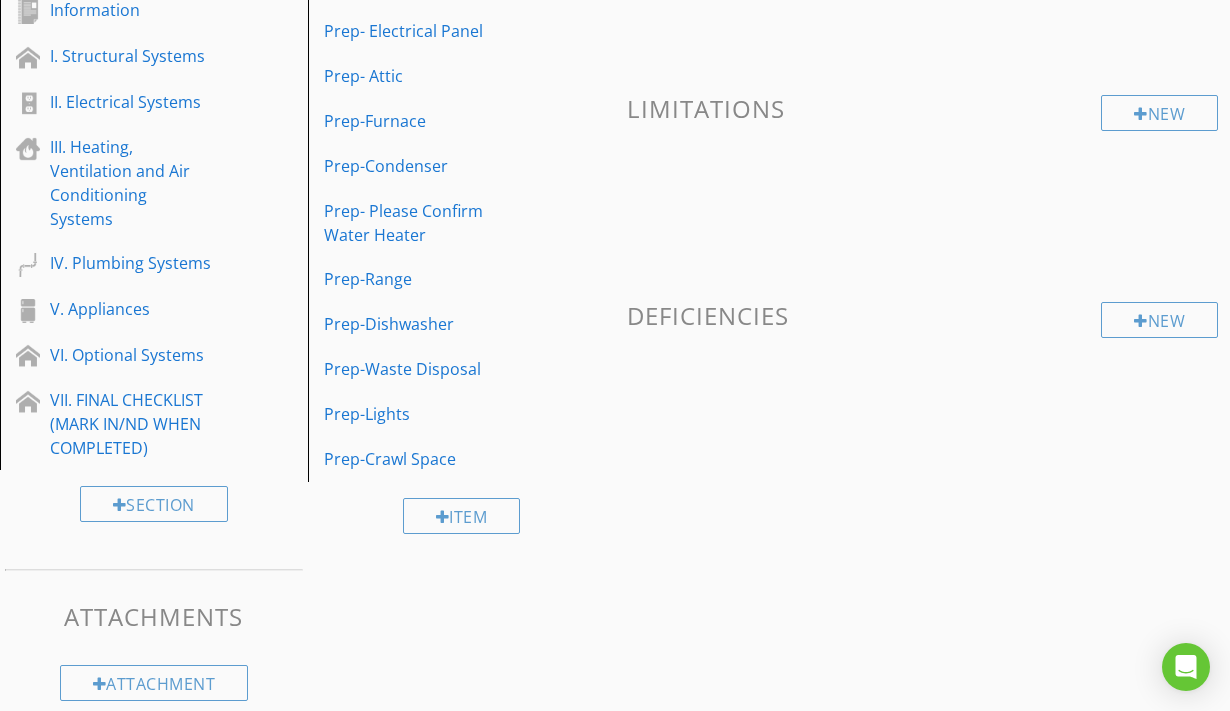 scroll, scrollTop: 226, scrollLeft: 0, axis: vertical 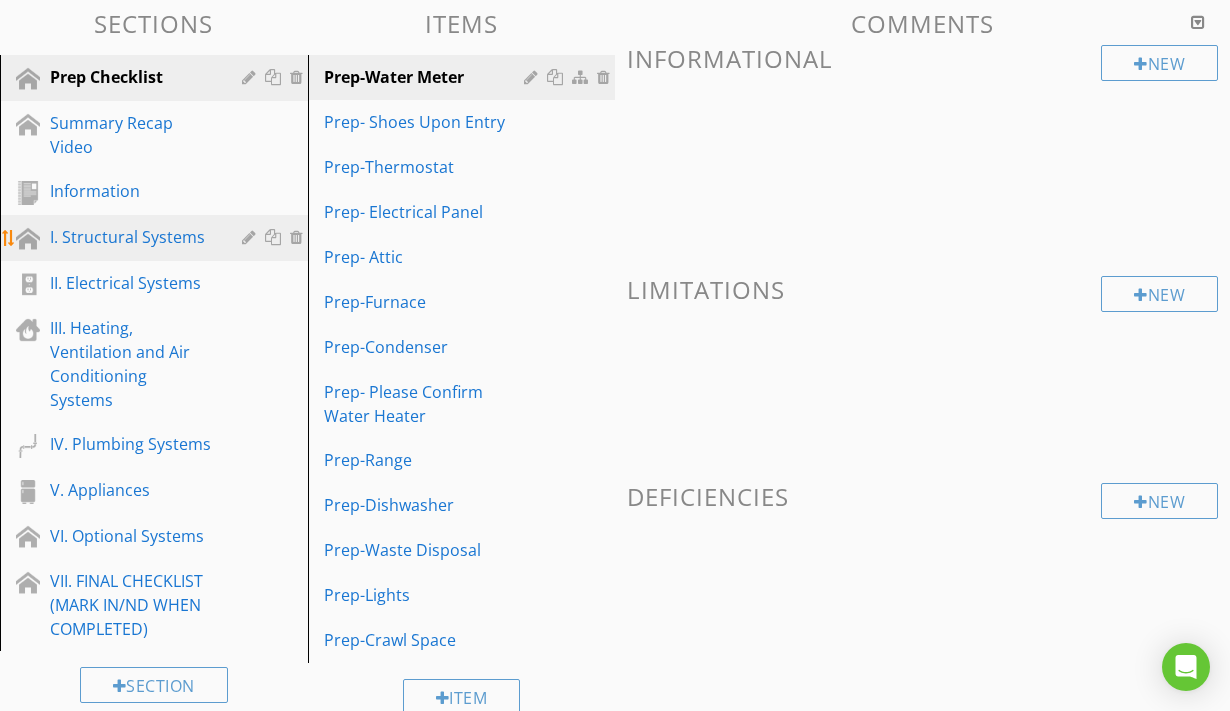 click on "I. Structural Systems" at bounding box center (131, 237) 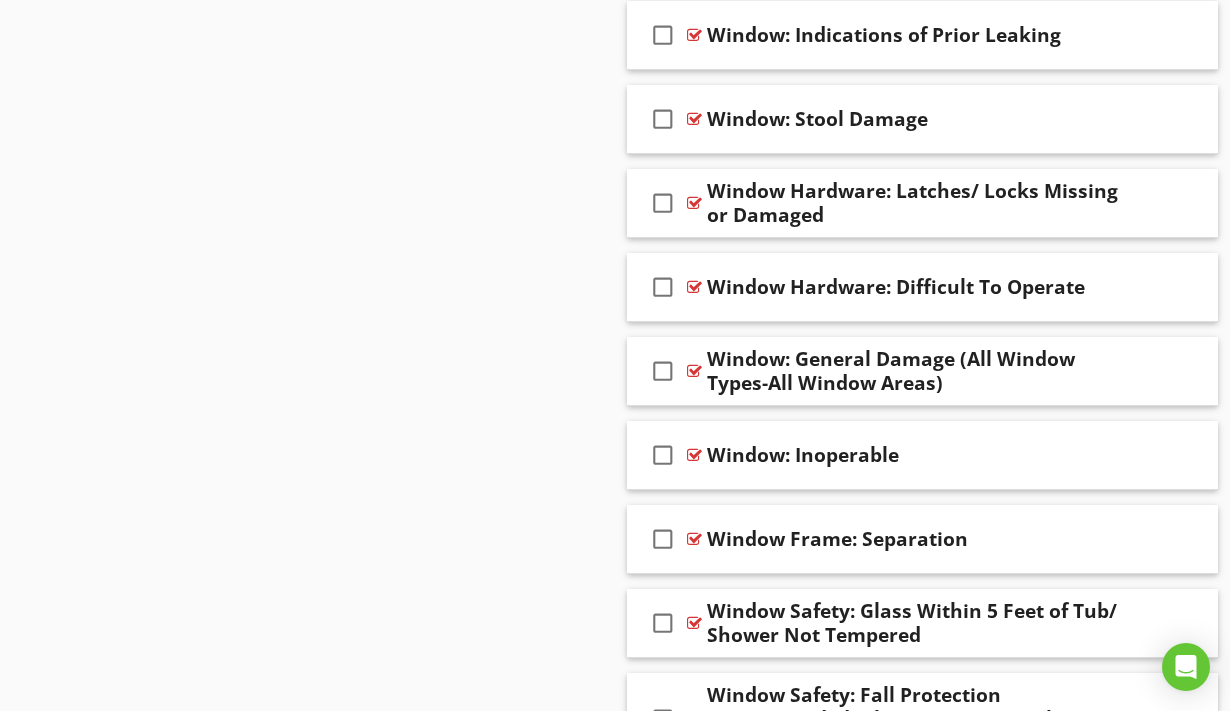 scroll, scrollTop: 3015, scrollLeft: 0, axis: vertical 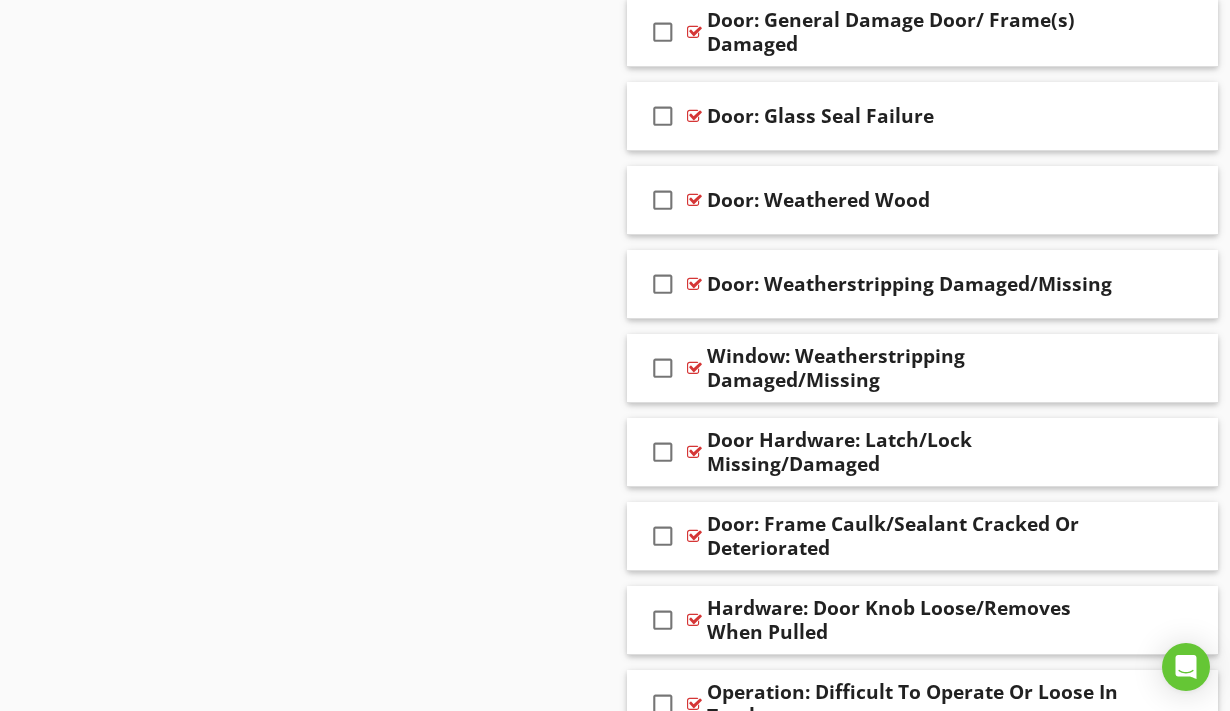 click on "Comments
New
Informational   check_box_outline_blank     Select All       check_box_outline_blank
*Windows Information: Interior
check_box_outline_blank
*Windows Information: Exterior
check_box_outline_blank
*Interior Doors Information:
check_box_outline_blank
*Exterior Doors Information:
check_box_outline_blank
*Garage Doors Information:
check_box_outline_blank
*Garage Entry Door Information:
New
Limitations   check_box_outline_blank     Select All     check_box_outline_blank
Windows: Personal Belongings
check_box_outline_blank
Windows: Covered In Plastic or Fastened Closed
check_box_outline_blank" at bounding box center [922, -484] 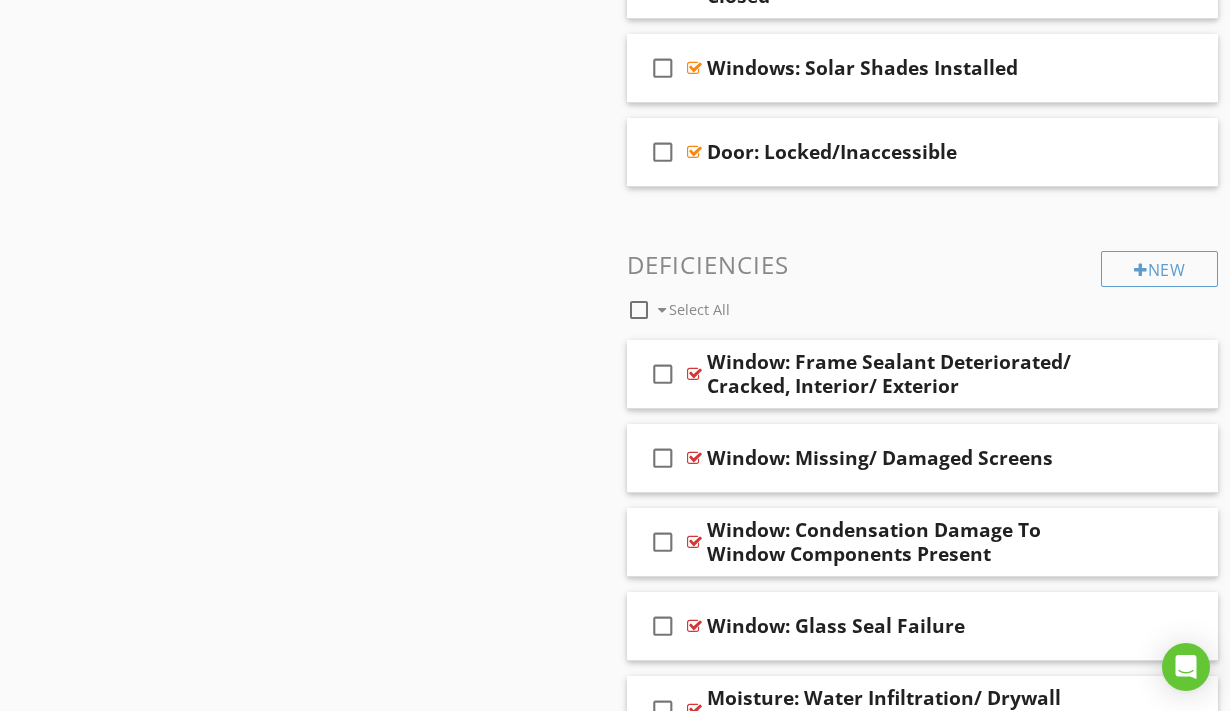 scroll, scrollTop: 0, scrollLeft: 0, axis: both 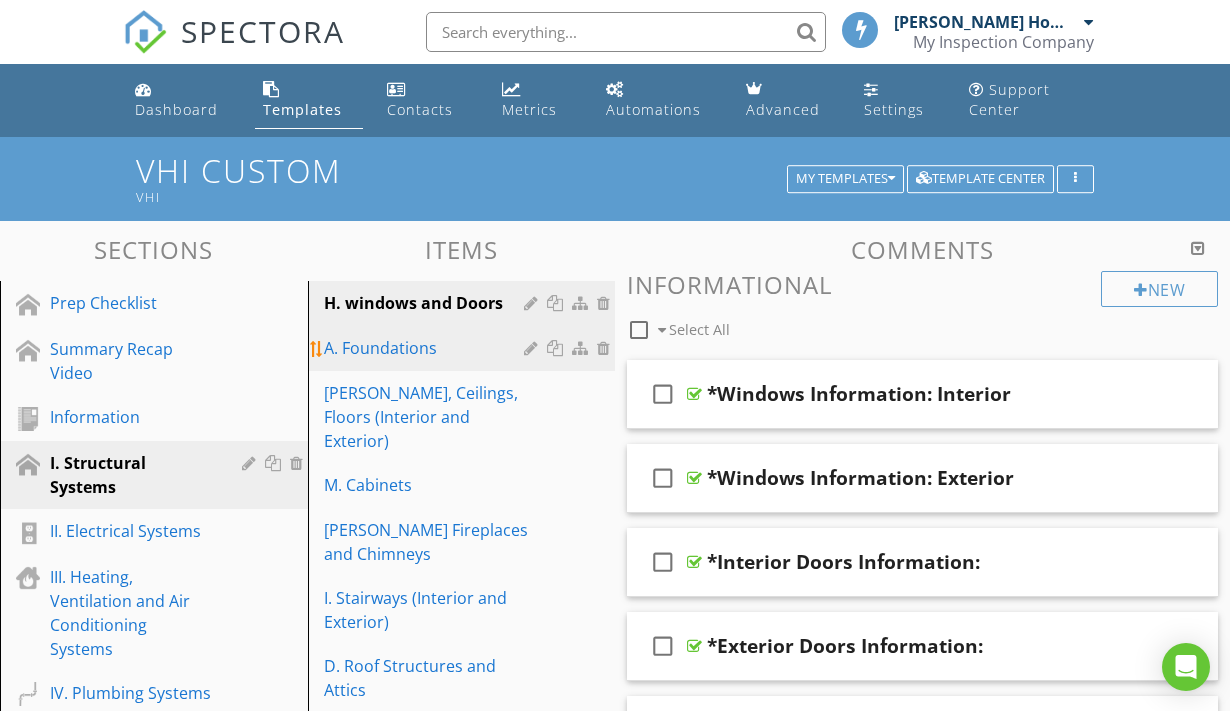 click on "A. Foundations" at bounding box center [465, 348] 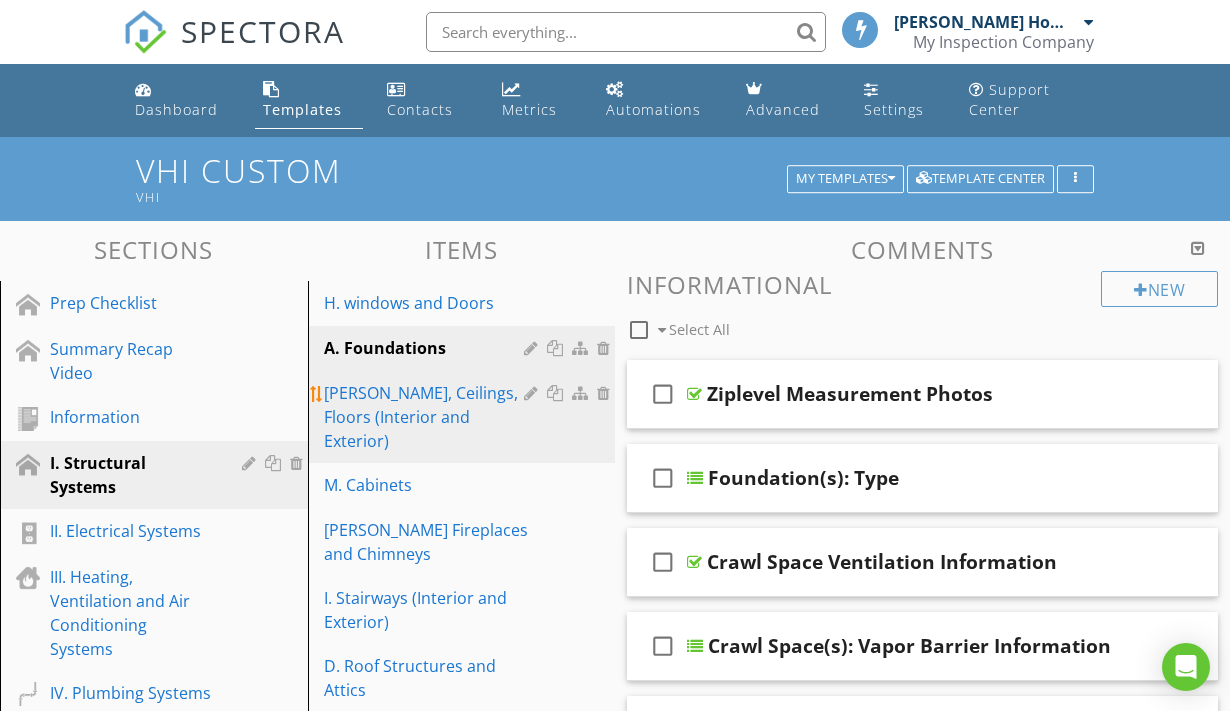 click on "[PERSON_NAME], Ceilings, Floors (Interior and Exterior)" at bounding box center [427, 417] 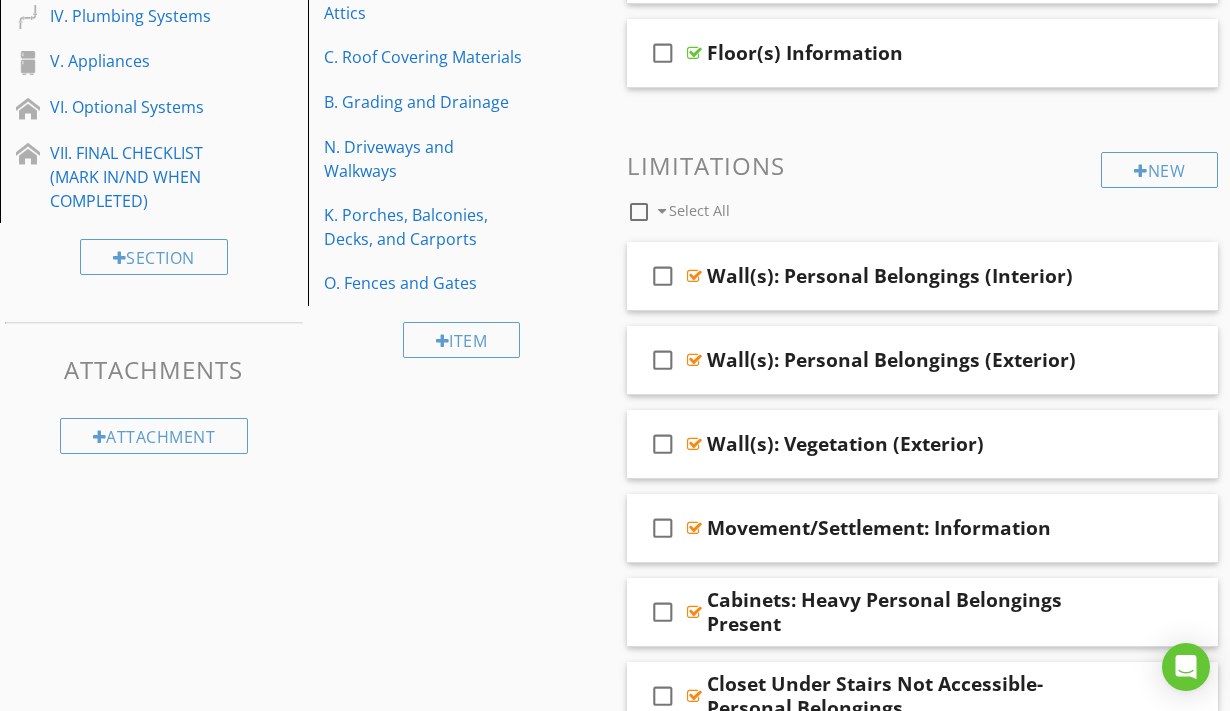 scroll, scrollTop: 1070, scrollLeft: 0, axis: vertical 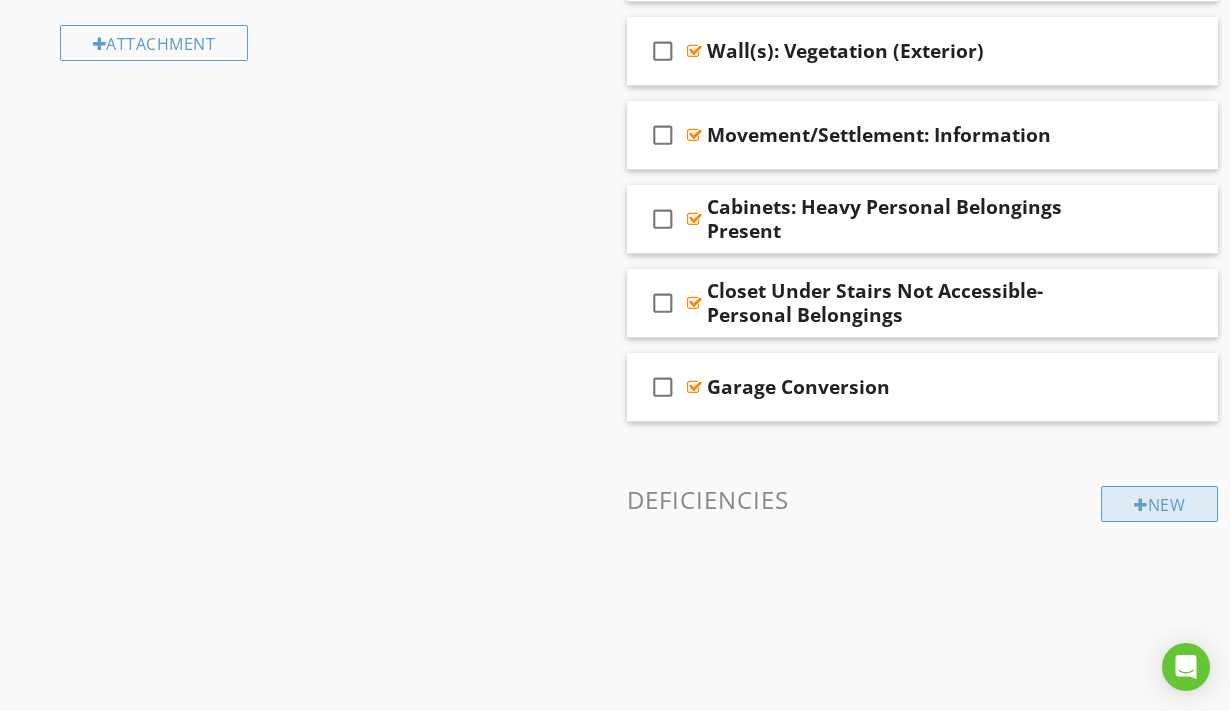 click on "New" at bounding box center (1159, 504) 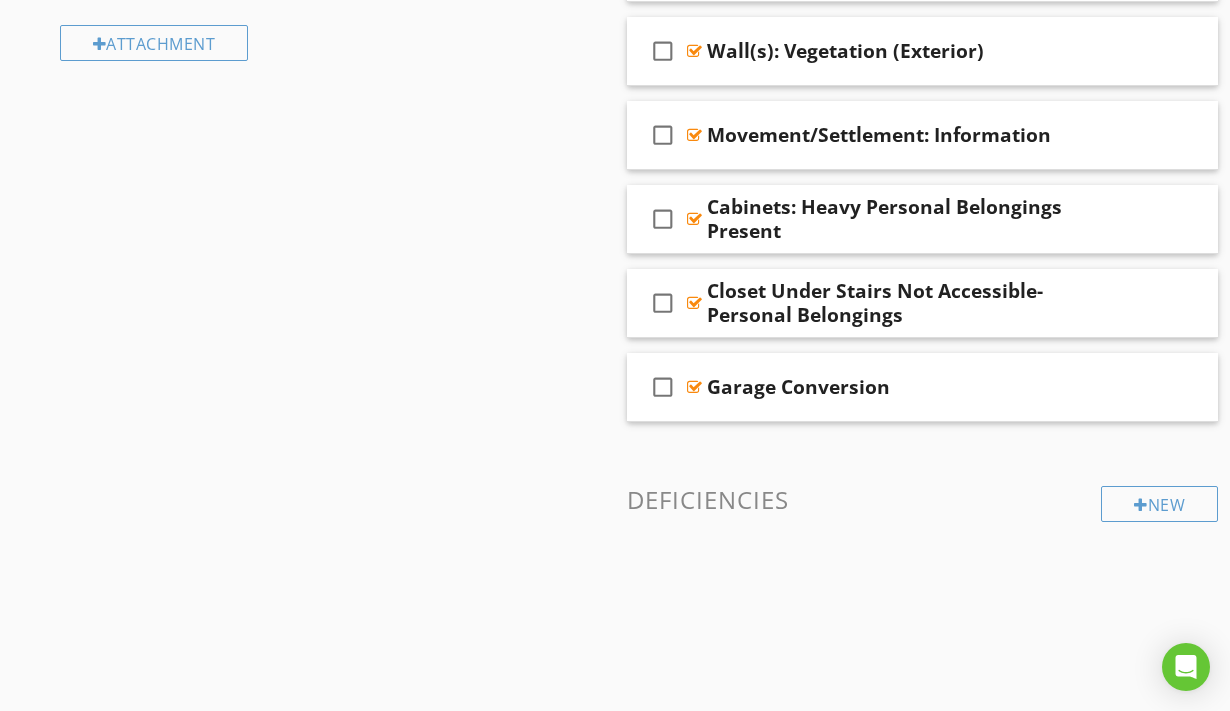 click on "Add a new comment
keyboard_arrow_down
This new comment will be saved to your template and available as an
add-on to any new report.
Answer Format Checkbox (i.e. Yes/No, Present/Not Present) arrow_drop_down
Generate Using AI
check_box_outline_blank Default to Safety Hazard       Recommendation arrow_drop_down   Default Location edit       Default Text
Save" at bounding box center [615, 369] 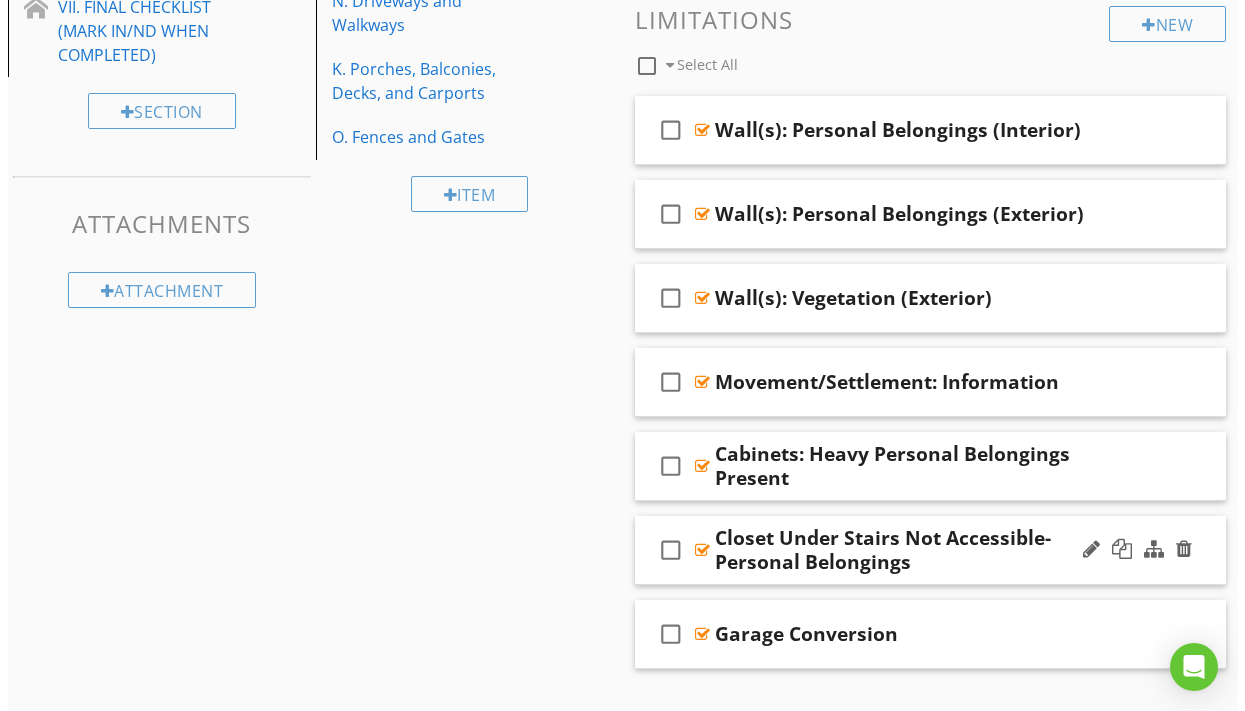 scroll, scrollTop: 1070, scrollLeft: 0, axis: vertical 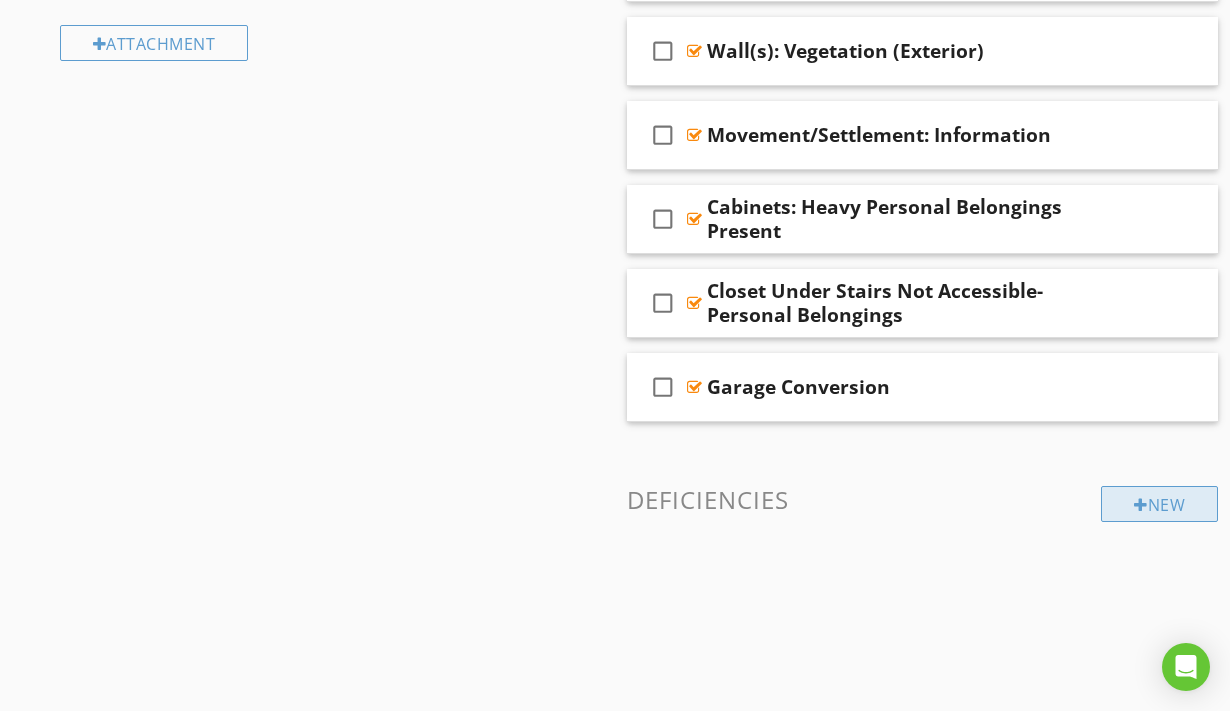 click on "New" at bounding box center [1159, 504] 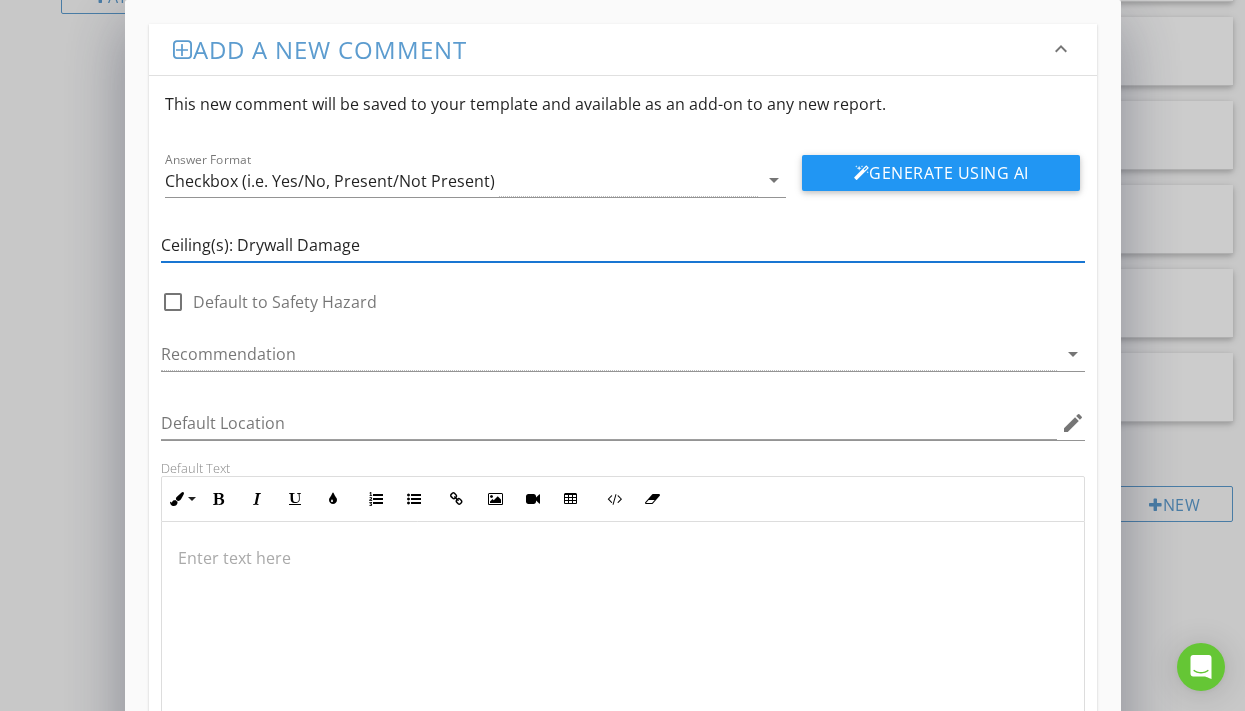 type on "Ceiling(s): Drywall Damage" 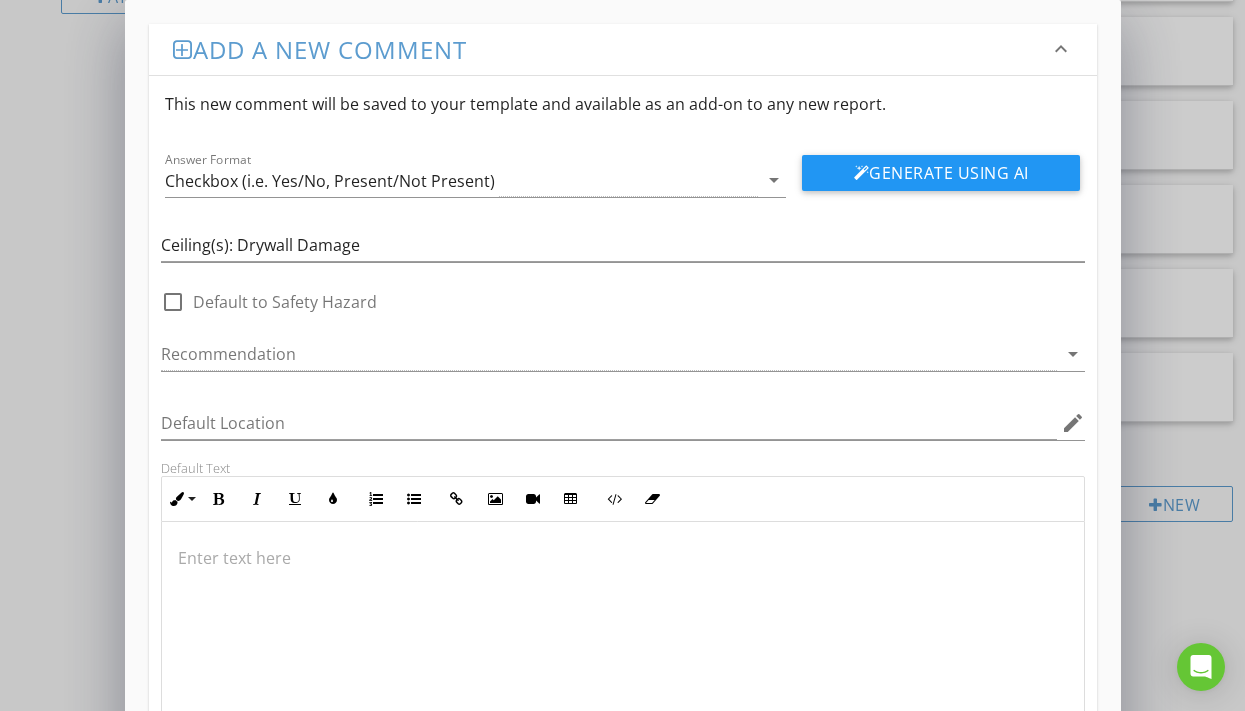 type 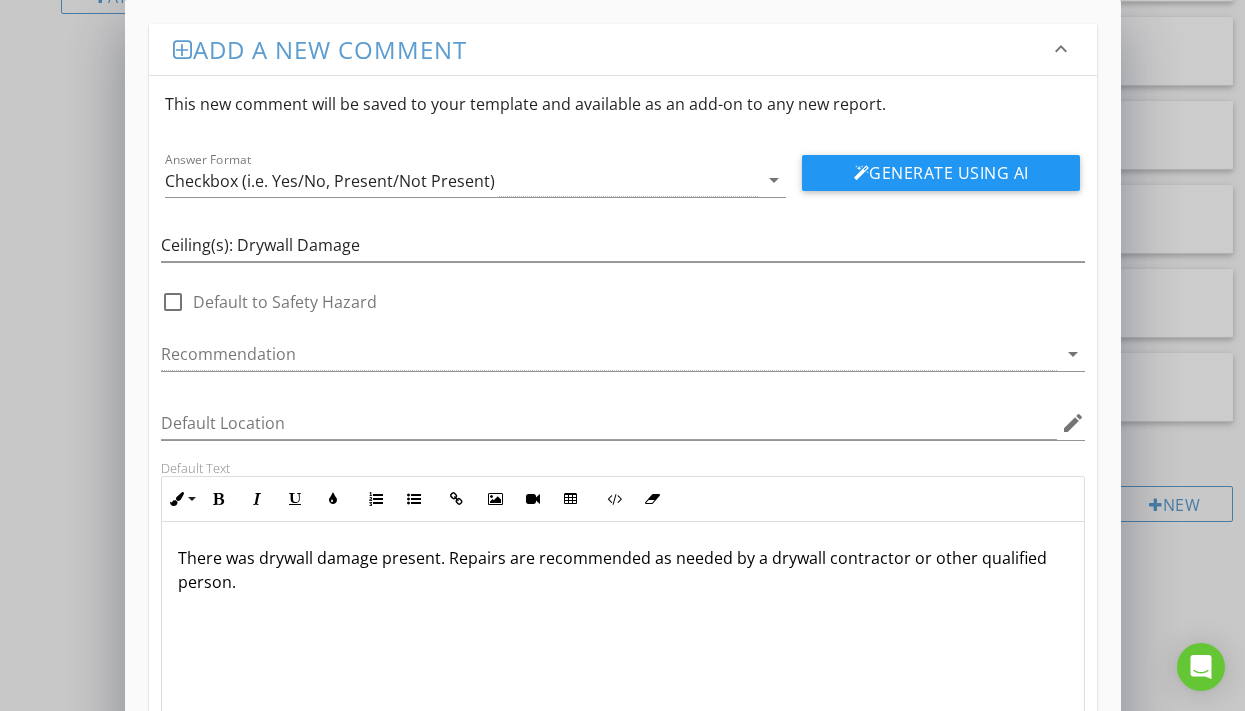 scroll, scrollTop: 1, scrollLeft: 0, axis: vertical 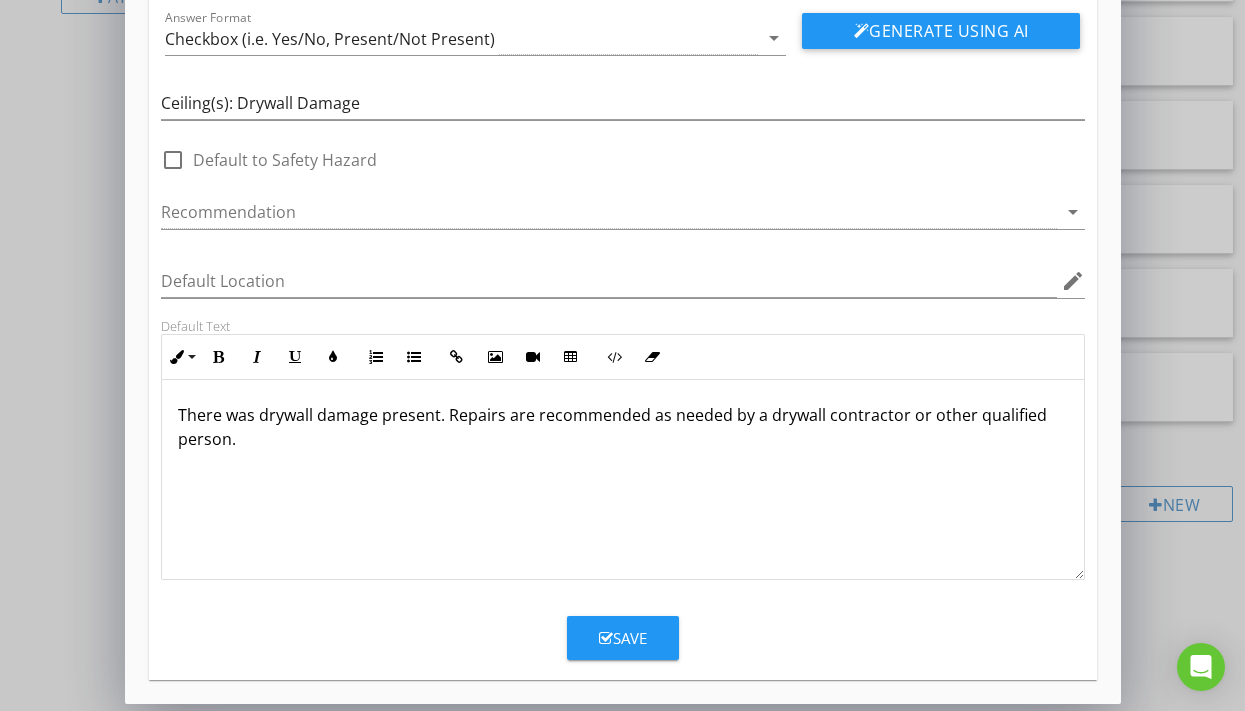 click at bounding box center [606, 638] 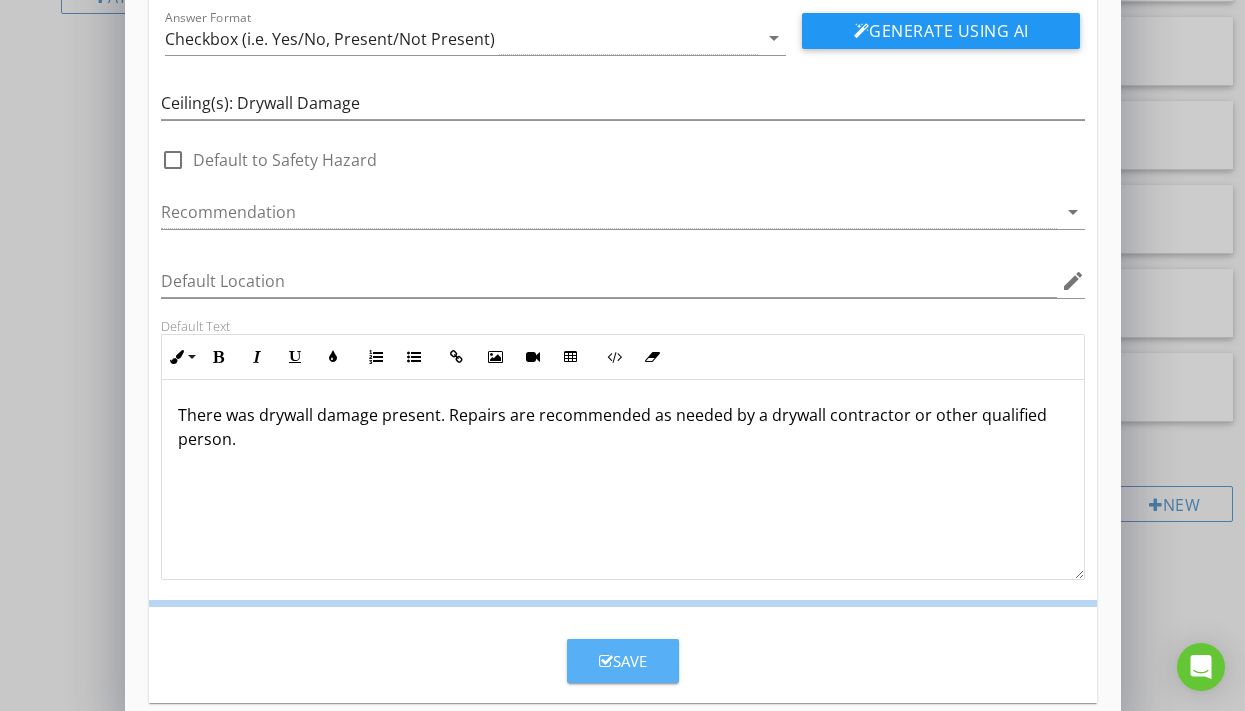 scroll, scrollTop: 50, scrollLeft: 0, axis: vertical 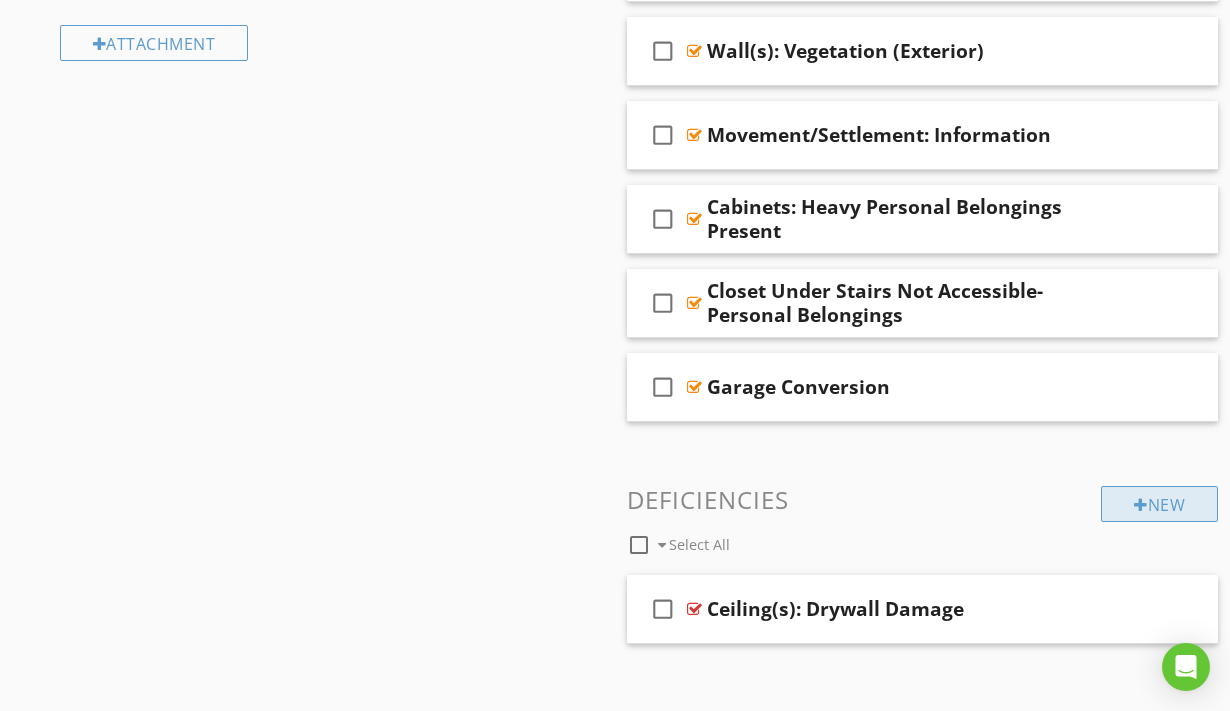 click on "New" at bounding box center [1159, 504] 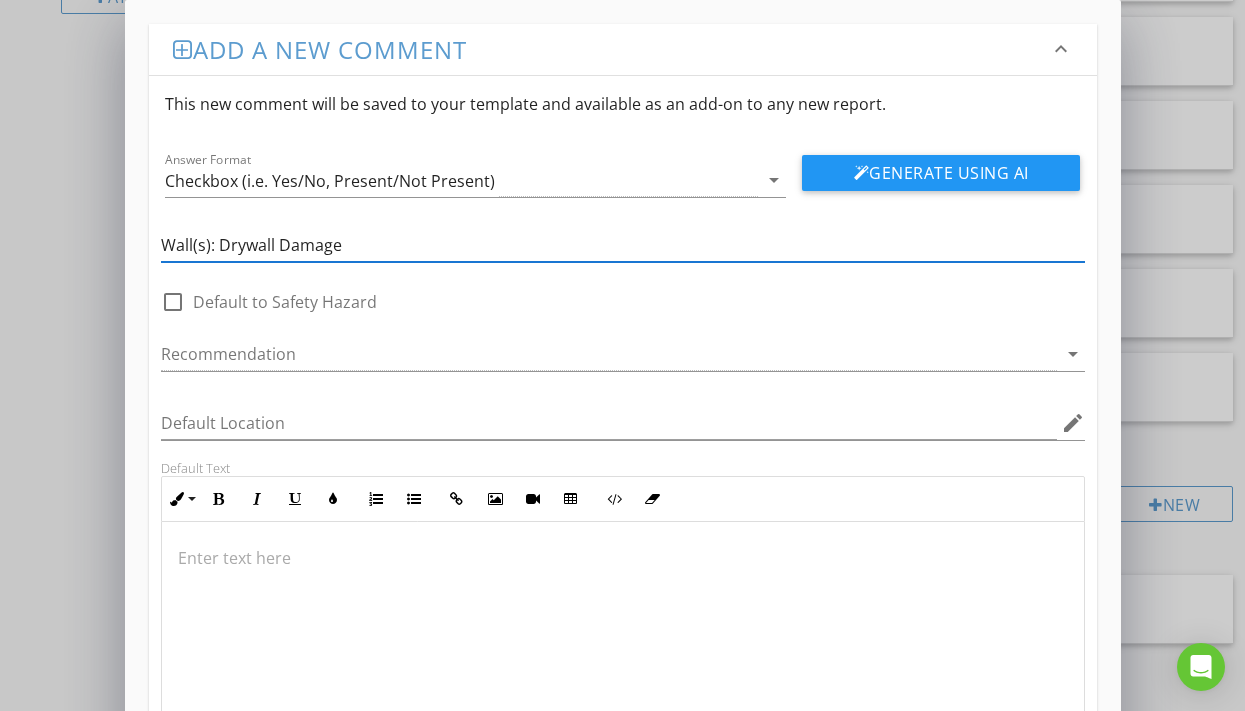 type on "Wall(s): Drywall Damage" 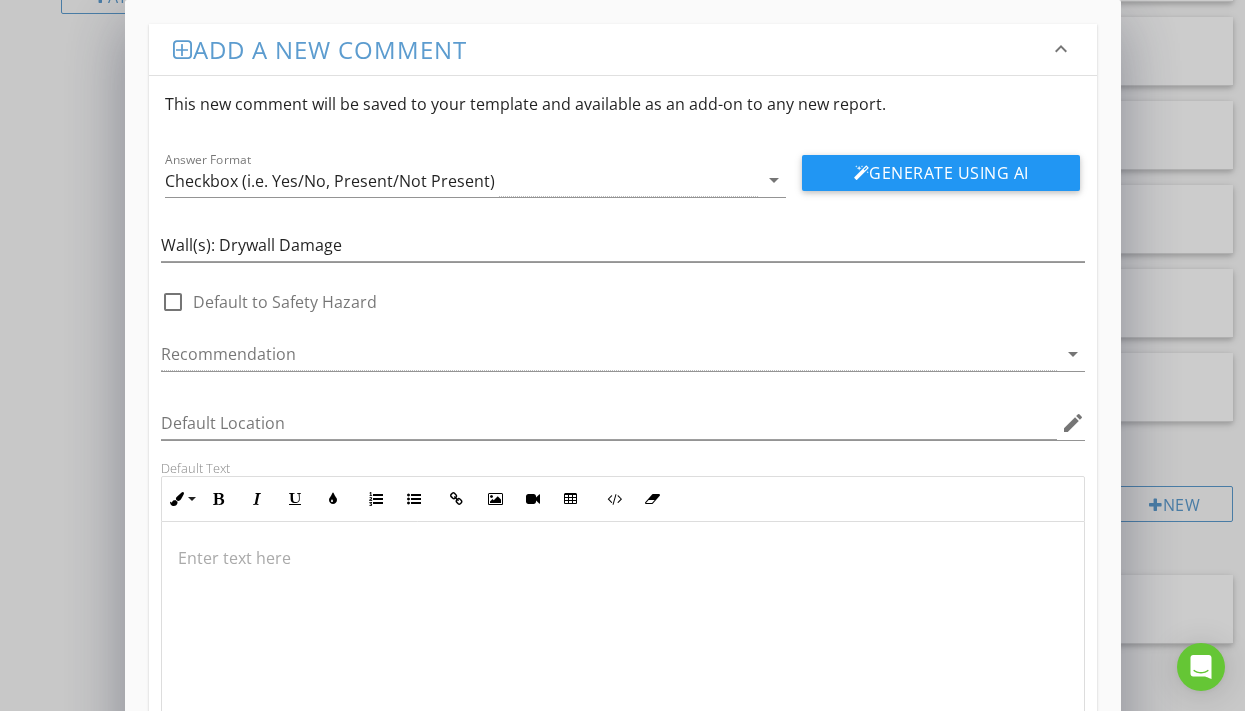 type 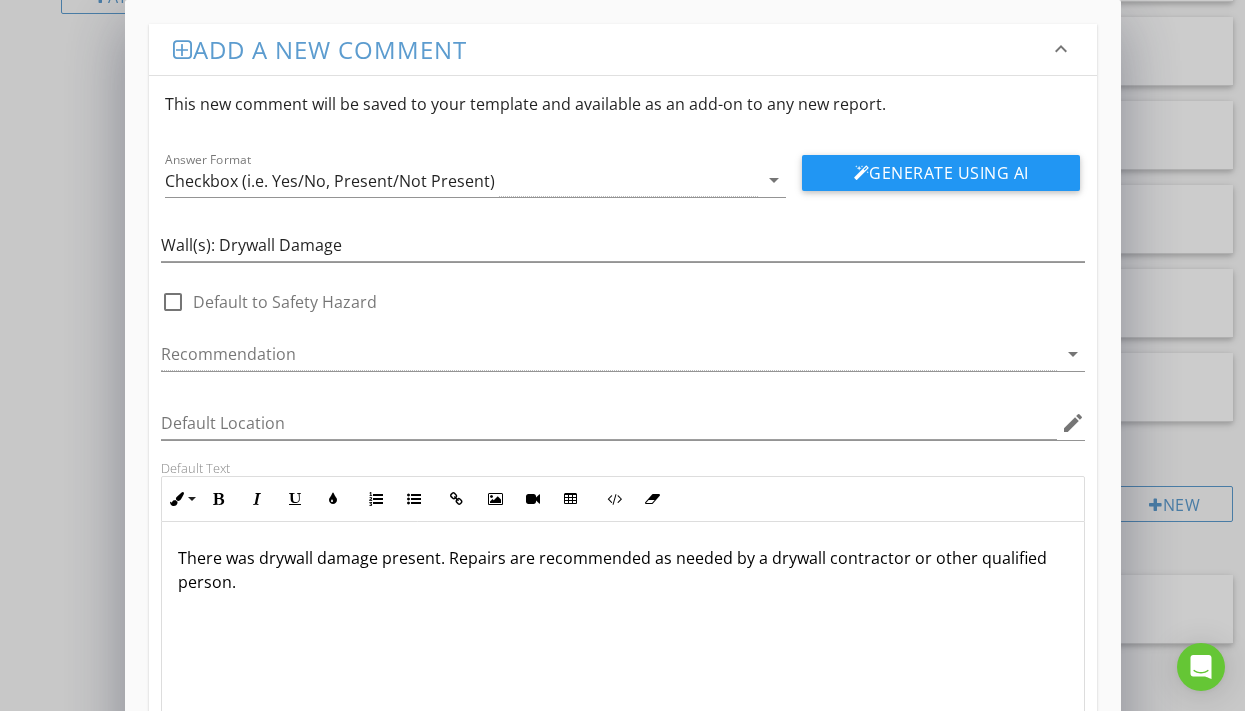 scroll, scrollTop: 144, scrollLeft: 0, axis: vertical 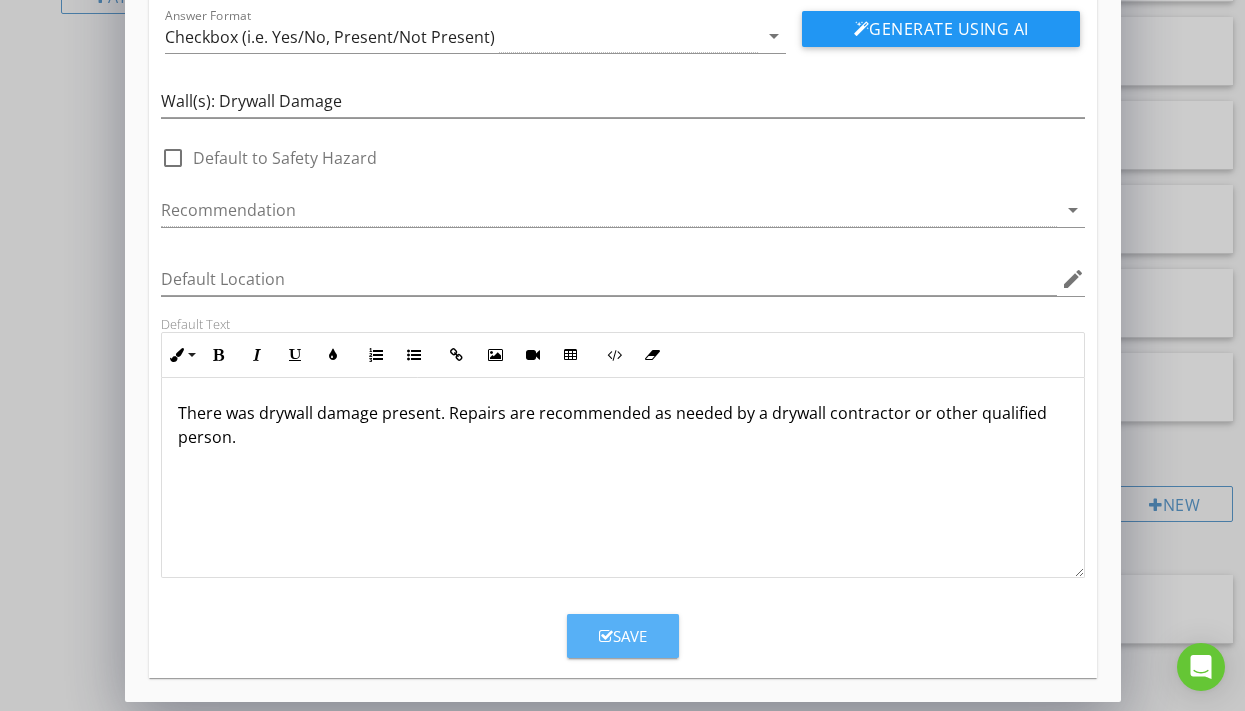 click on "Save" at bounding box center (623, 636) 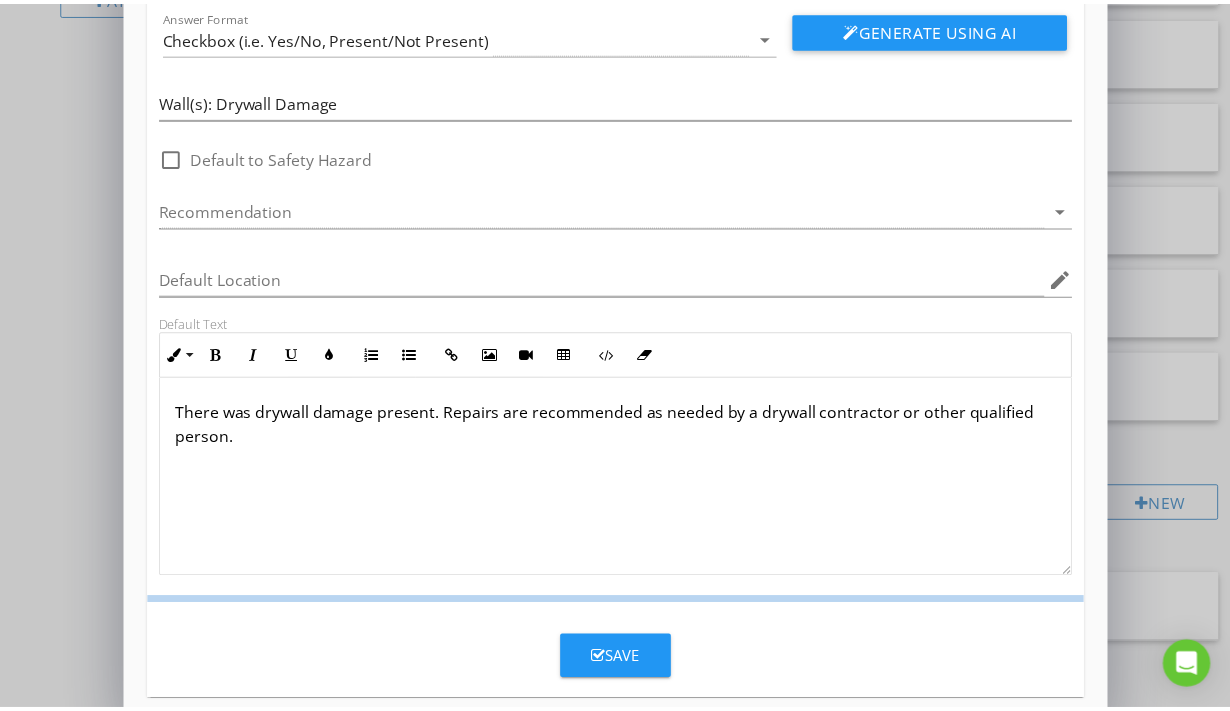 scroll, scrollTop: 50, scrollLeft: 0, axis: vertical 